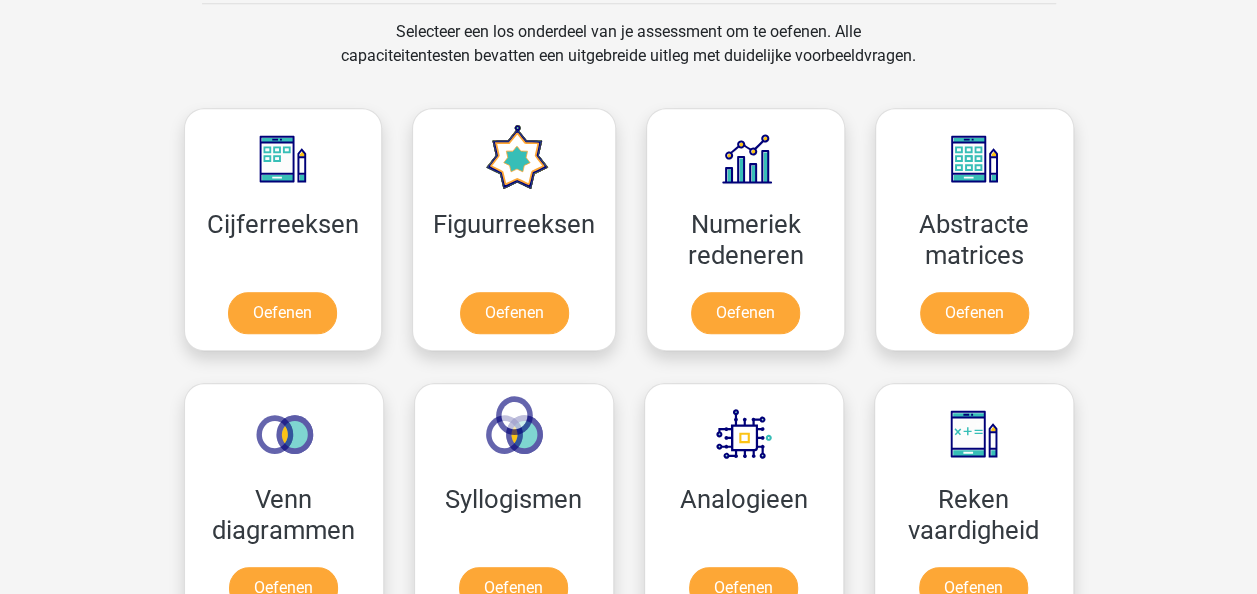 scroll, scrollTop: 833, scrollLeft: 0, axis: vertical 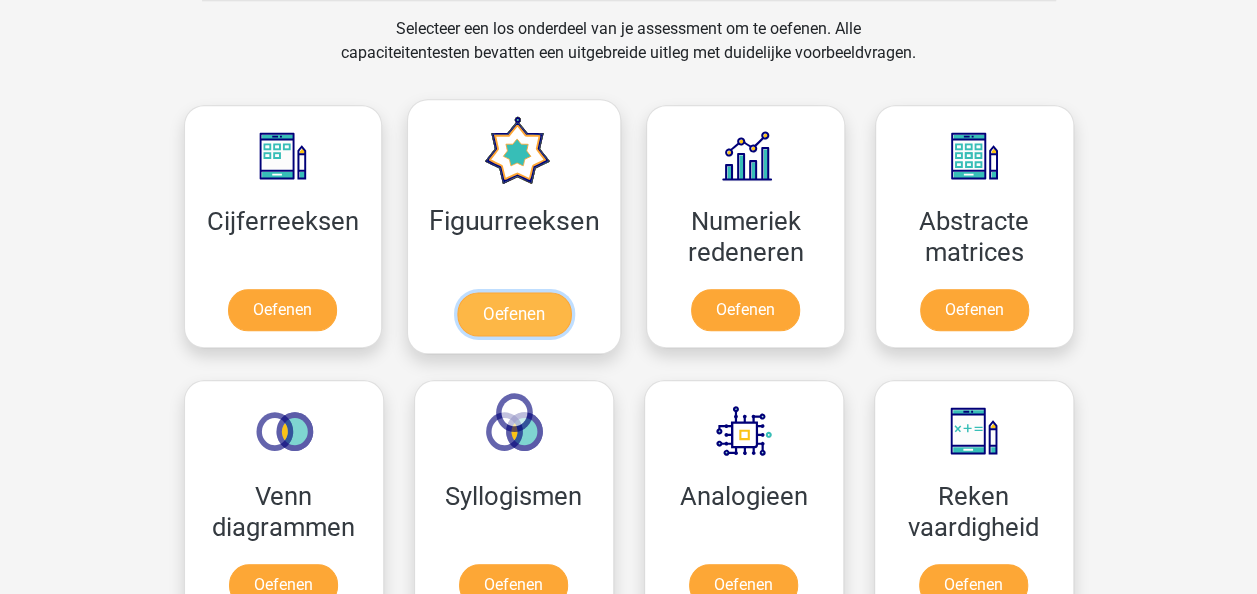 click on "Oefenen" at bounding box center (514, 314) 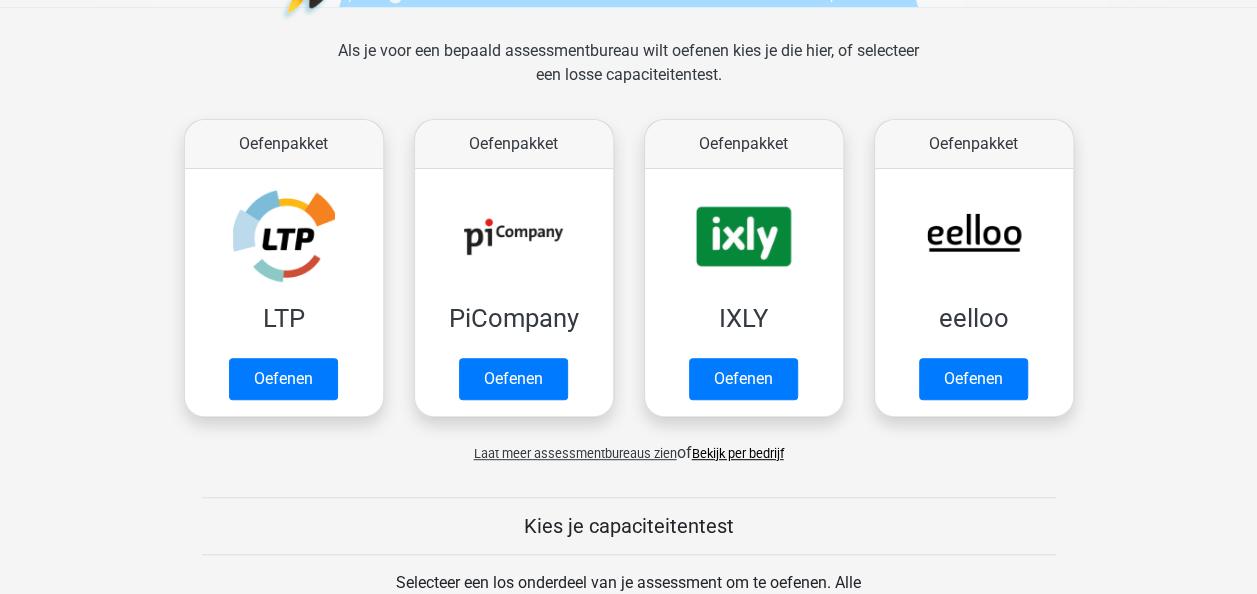 scroll, scrollTop: 197, scrollLeft: 0, axis: vertical 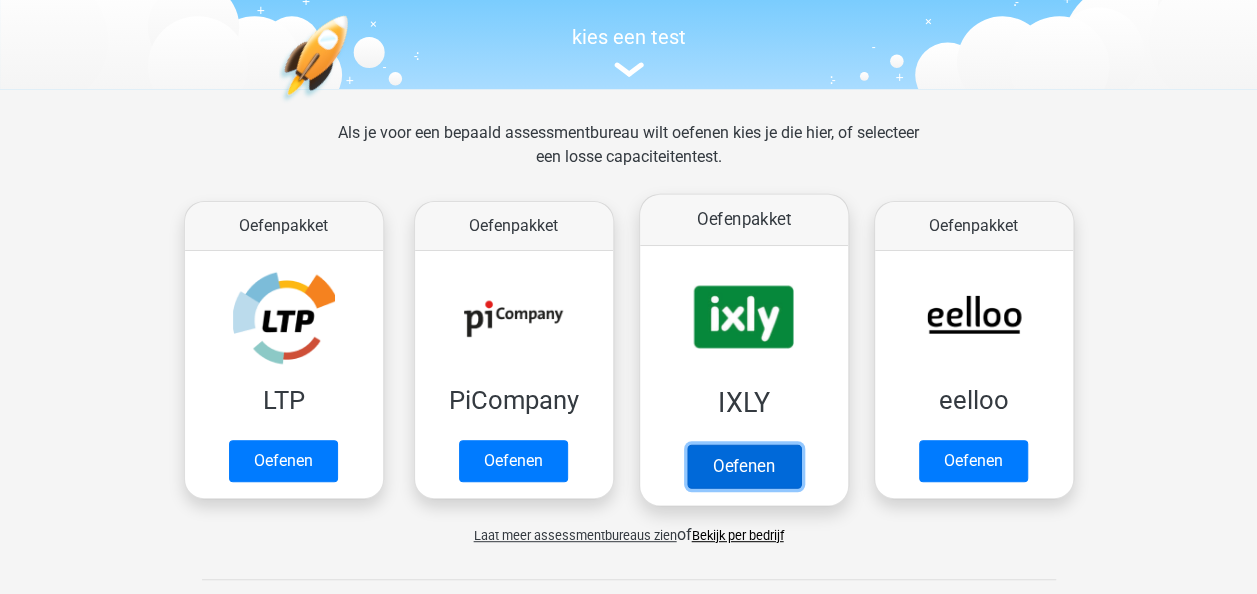 click on "Oefenen" at bounding box center [743, 466] 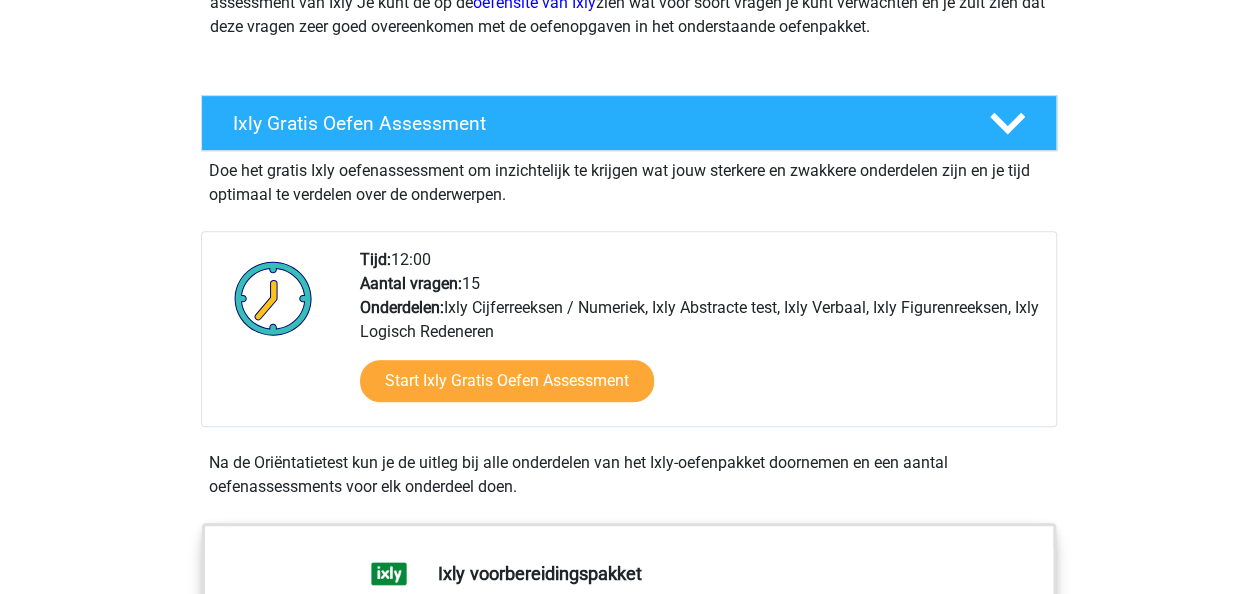 scroll, scrollTop: 335, scrollLeft: 0, axis: vertical 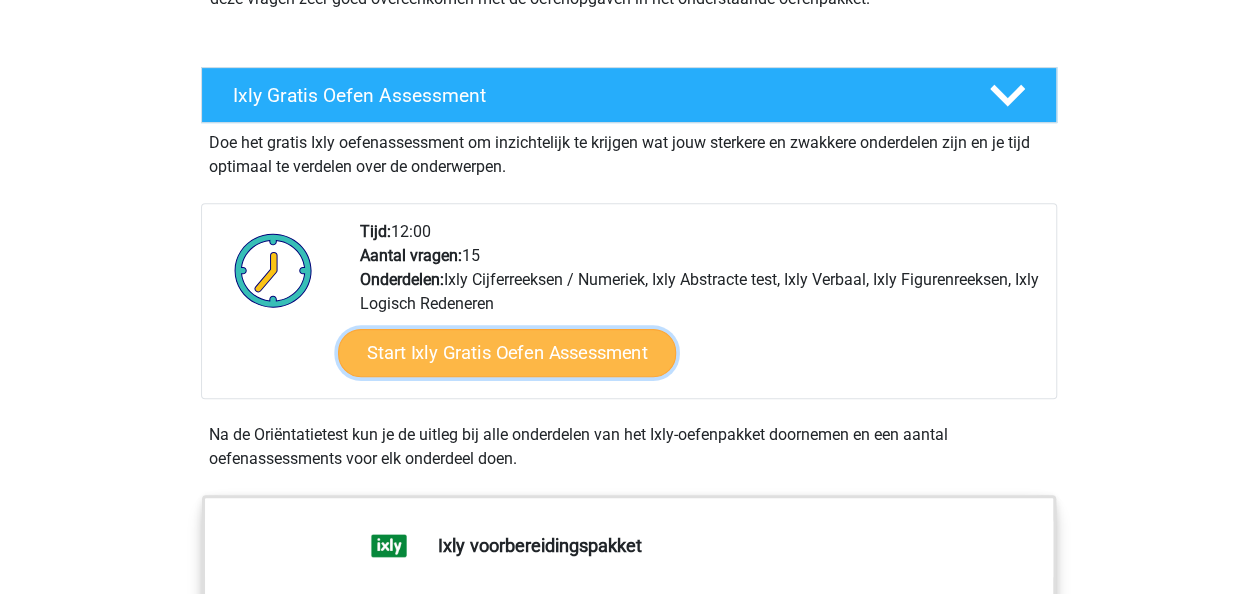 click on "Start Ixly Gratis Oefen Assessment" at bounding box center (506, 353) 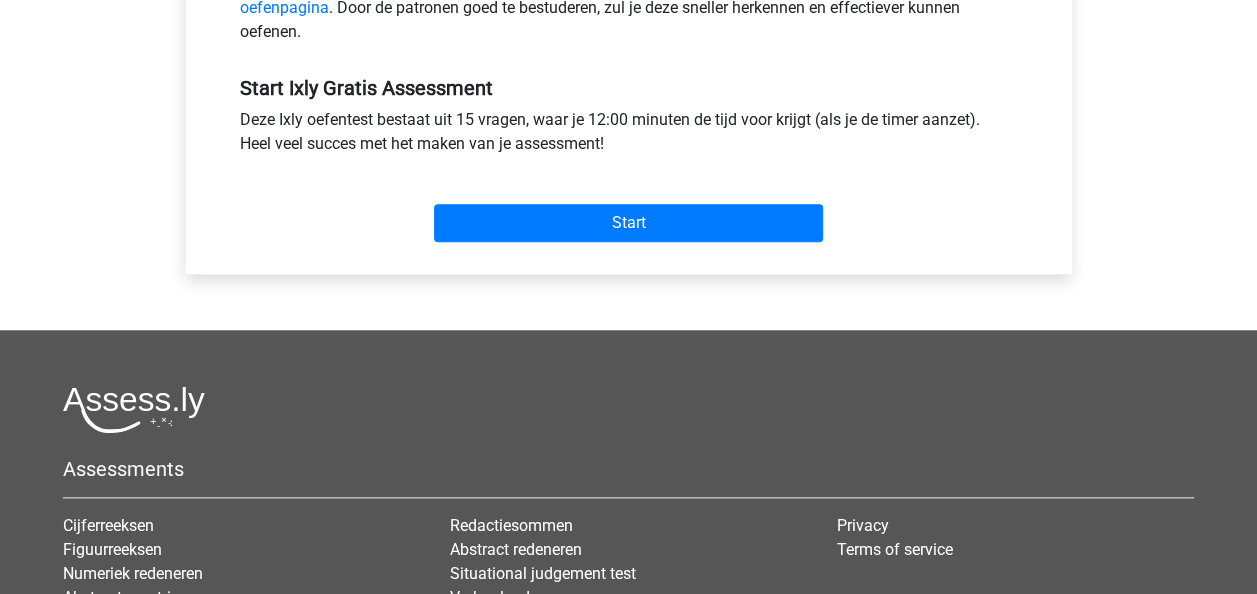 scroll, scrollTop: 717, scrollLeft: 0, axis: vertical 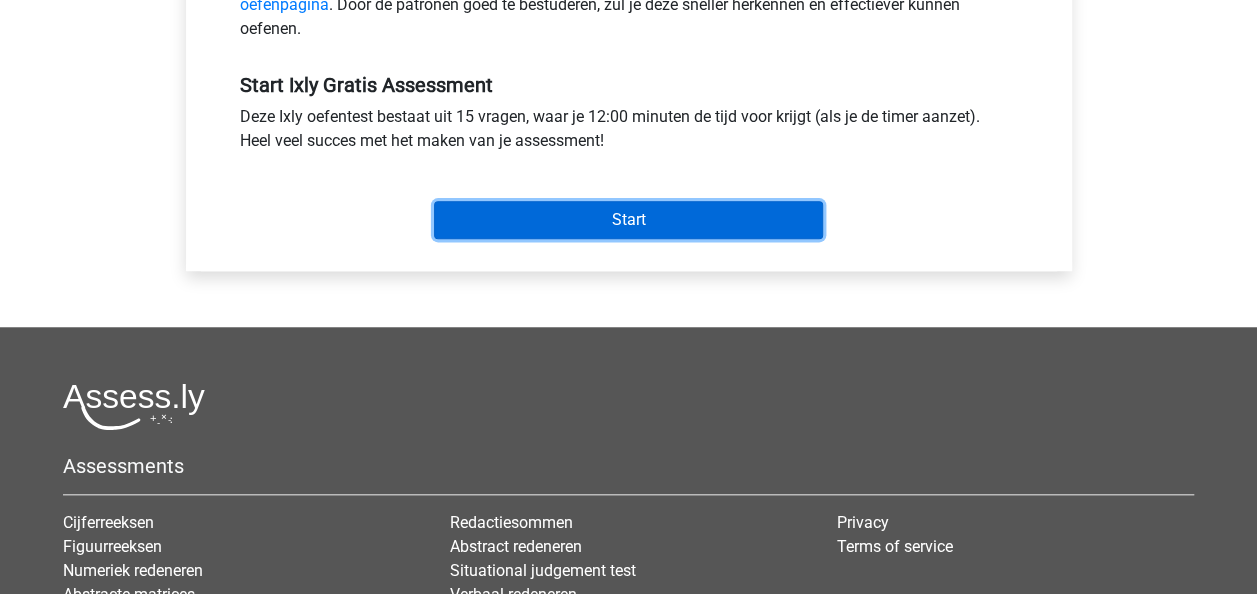 click on "Start" at bounding box center (628, 220) 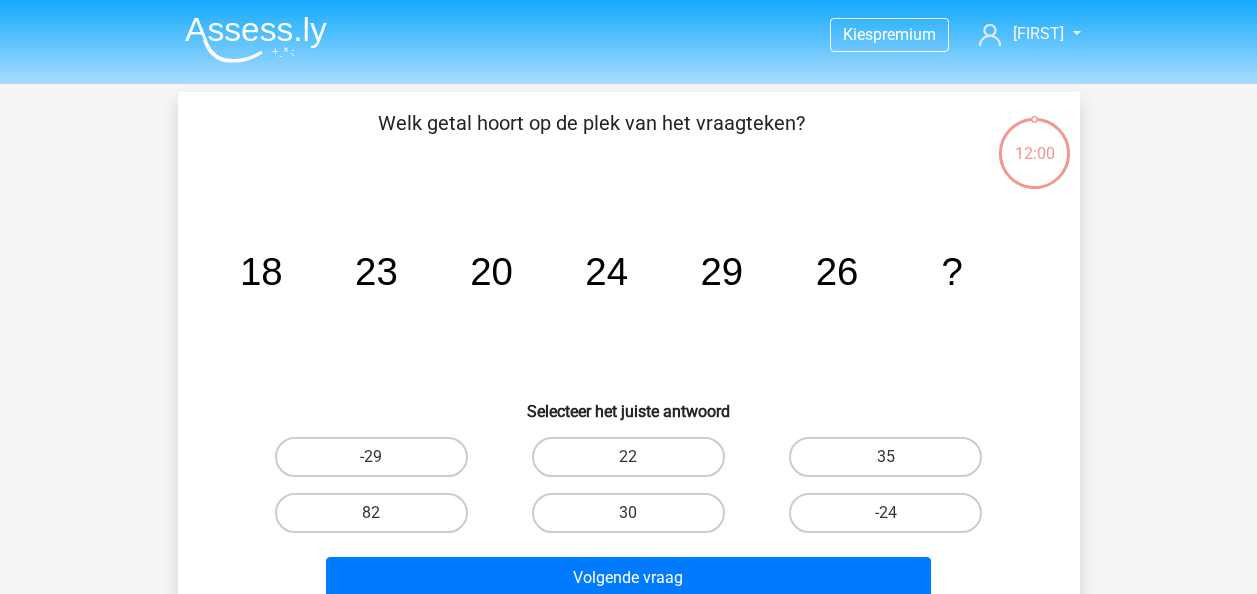 scroll, scrollTop: 0, scrollLeft: 0, axis: both 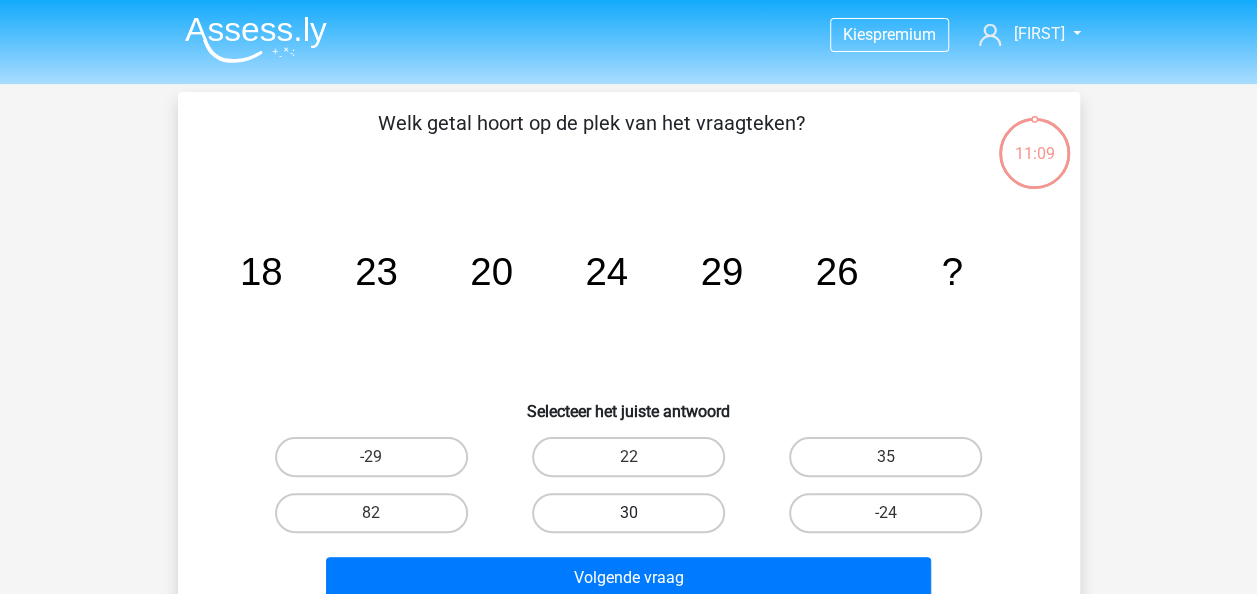 click on "30" at bounding box center [628, 513] 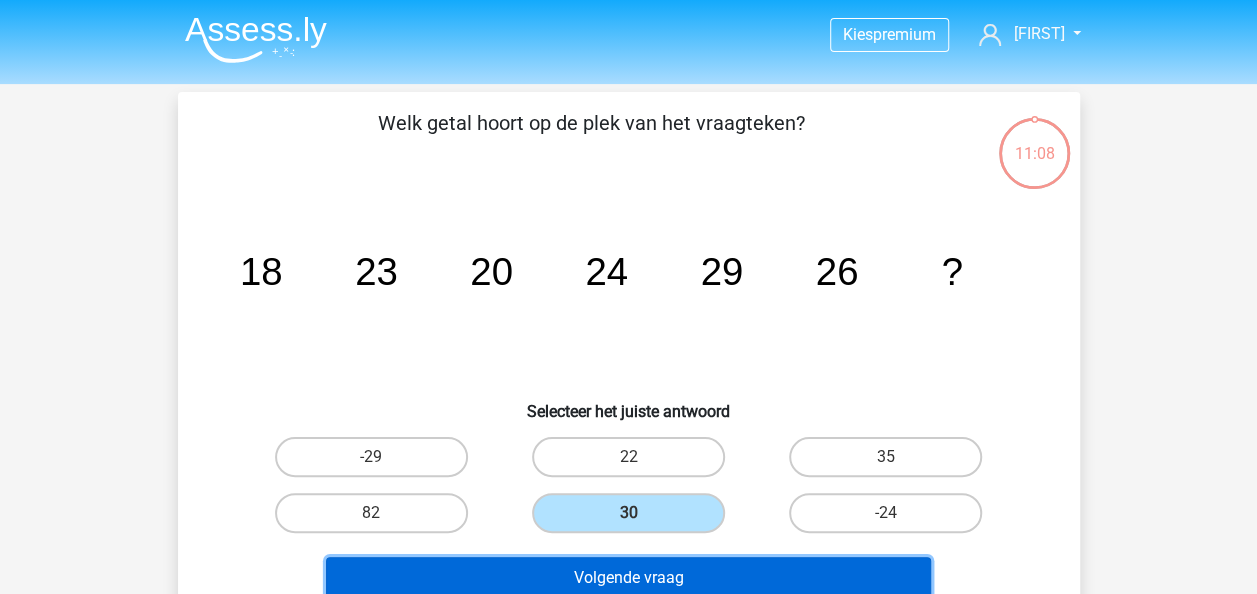 click on "Volgende vraag" at bounding box center [628, 578] 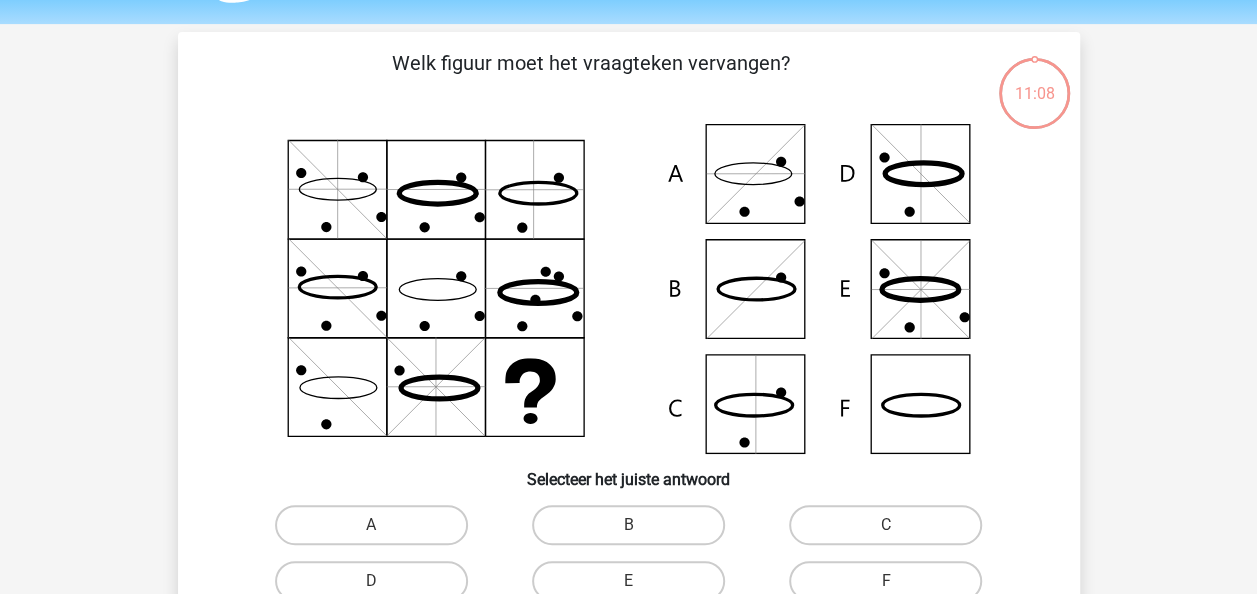 scroll, scrollTop: 92, scrollLeft: 0, axis: vertical 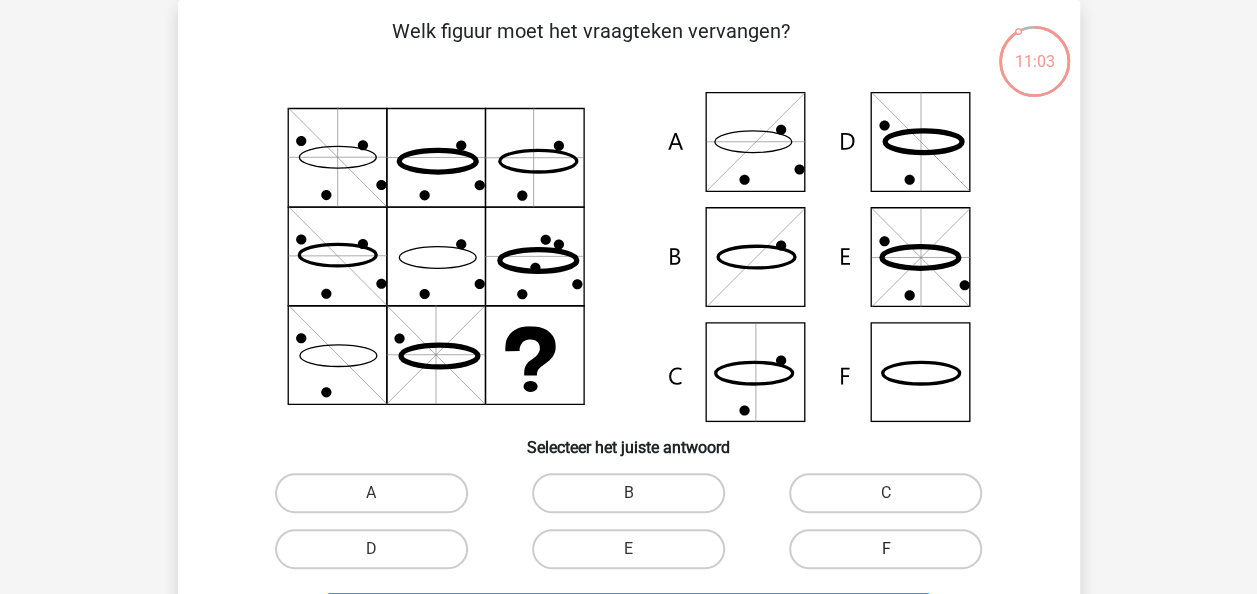 click on "F" at bounding box center [885, 549] 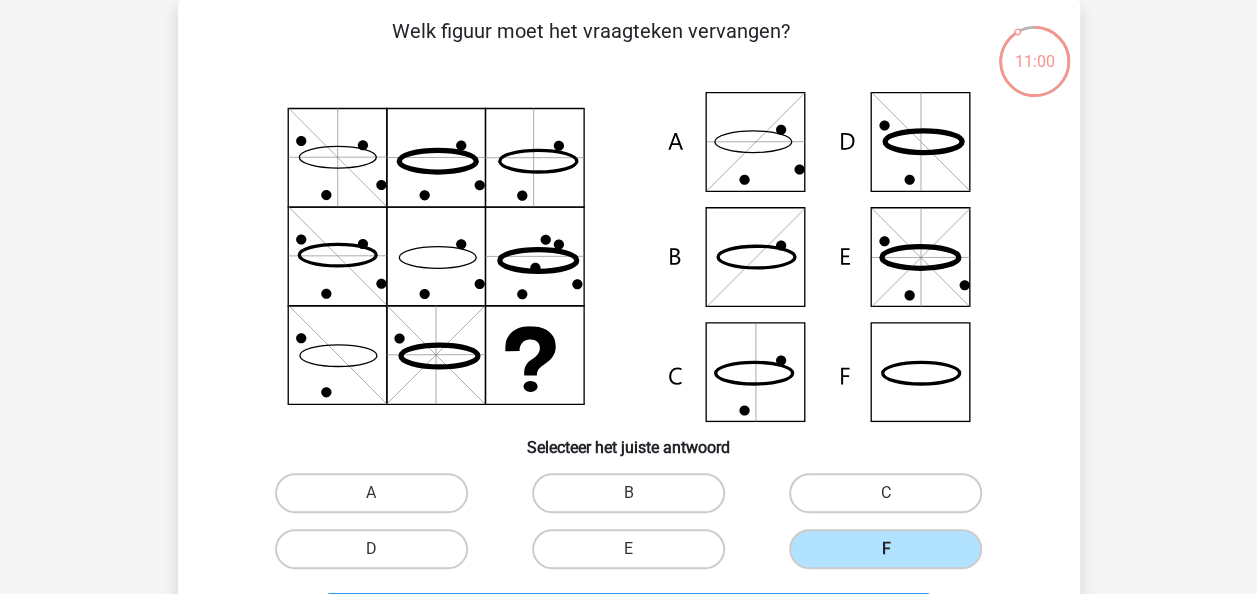scroll, scrollTop: 93, scrollLeft: 0, axis: vertical 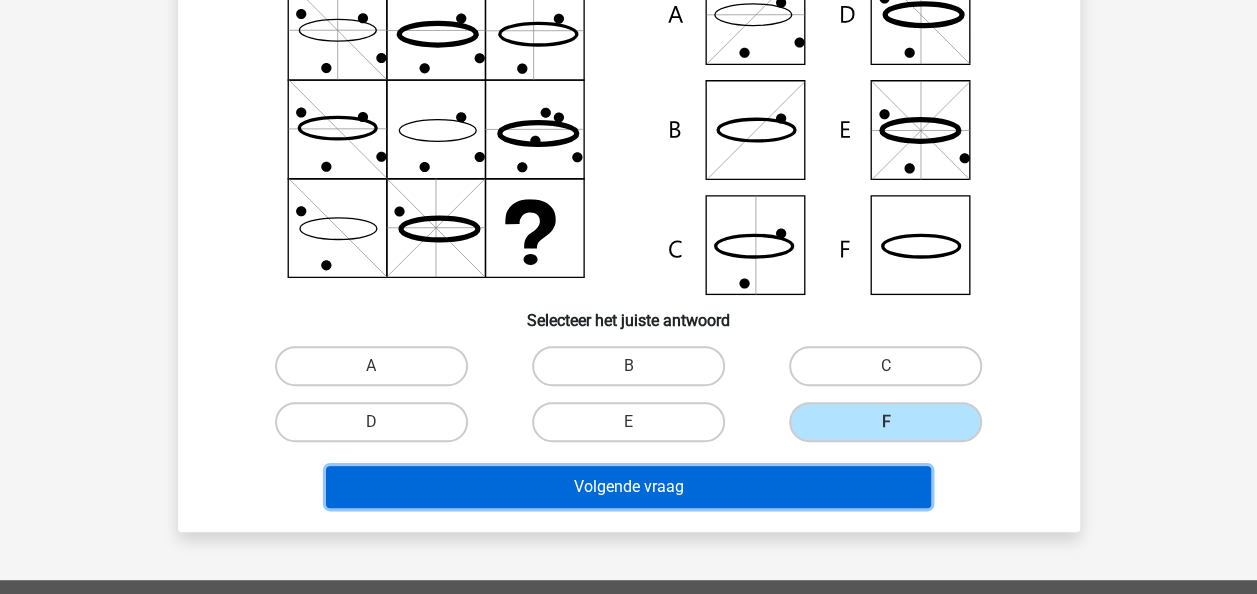 click on "Volgende vraag" at bounding box center (628, 487) 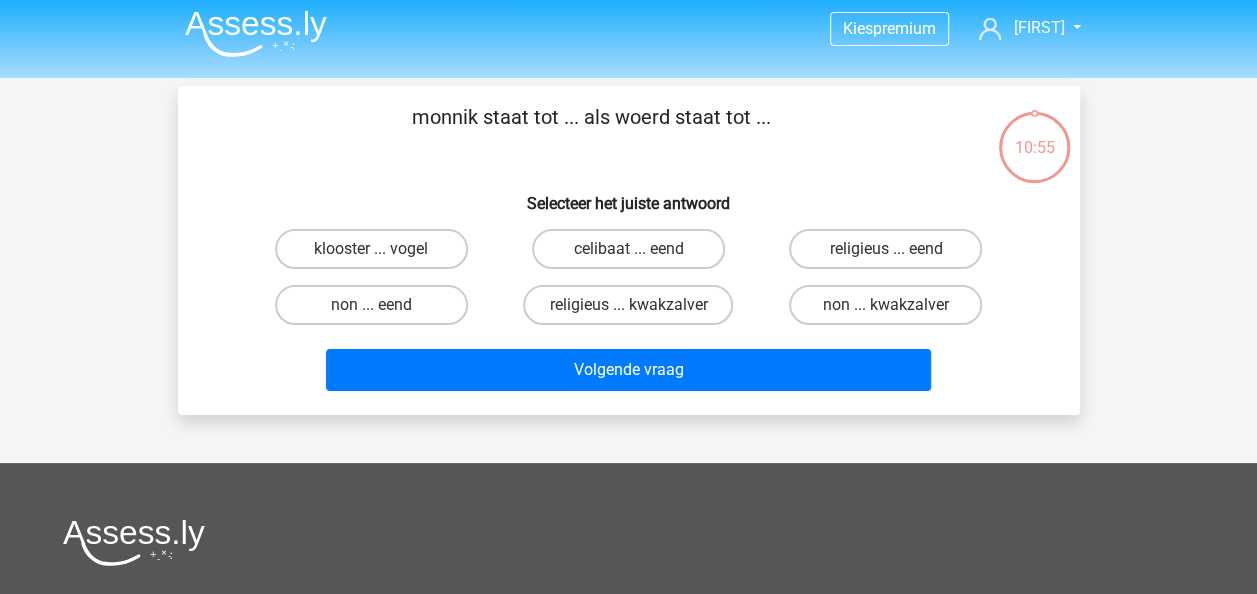 scroll, scrollTop: 0, scrollLeft: 0, axis: both 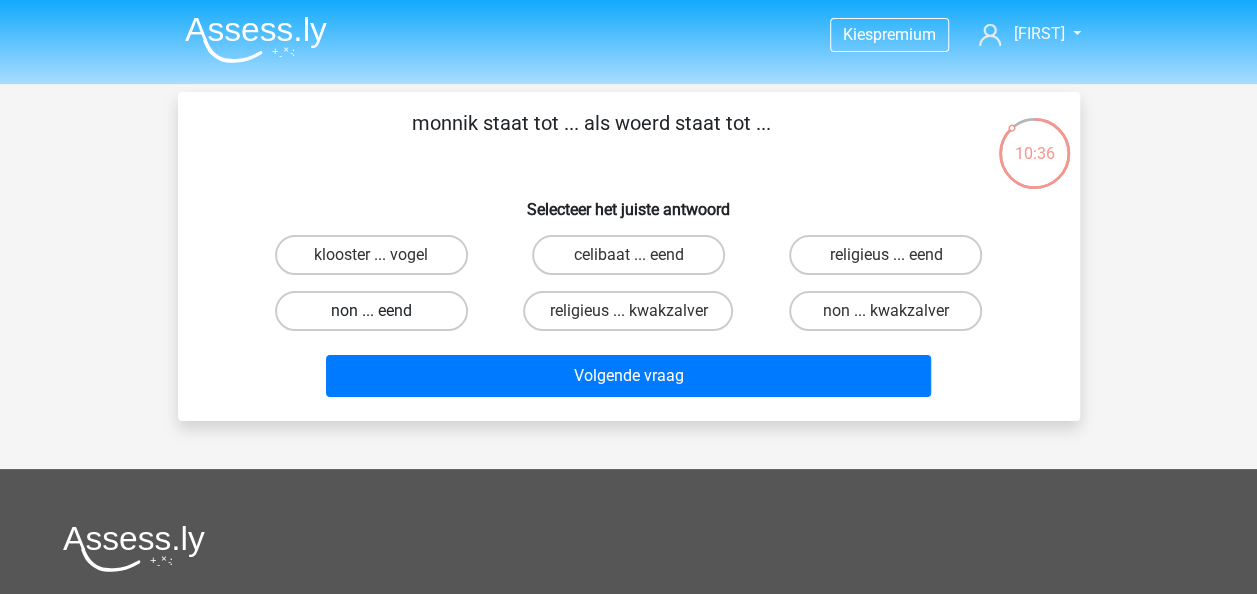 click on "non ... eend" at bounding box center (371, 311) 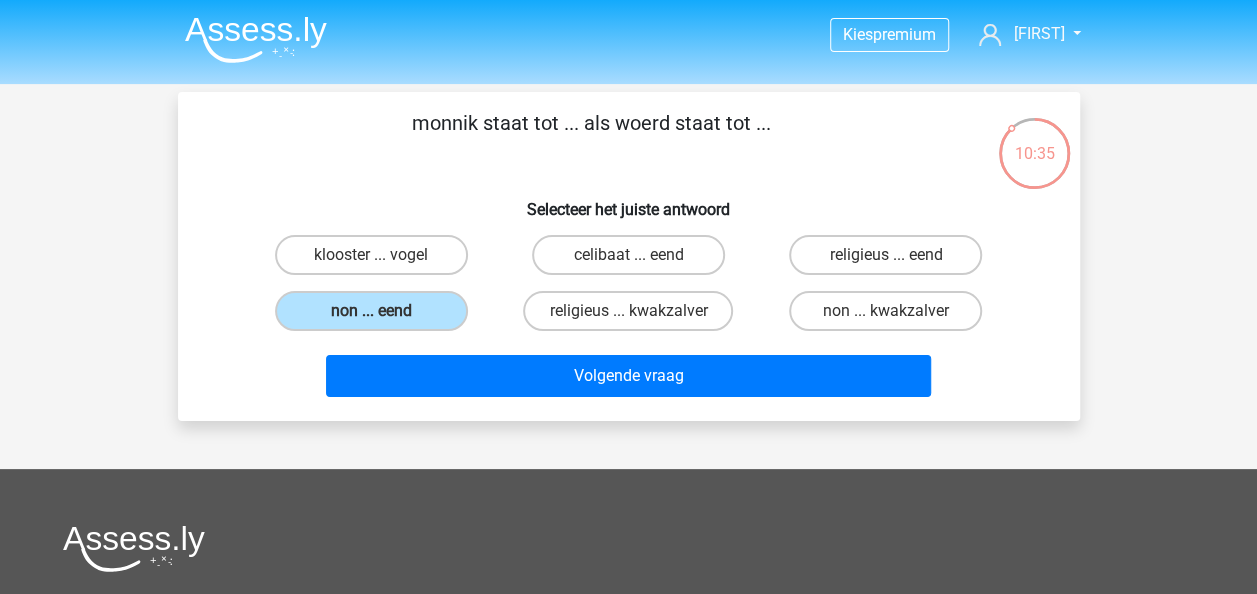 click on "Volgende vraag" at bounding box center (629, 380) 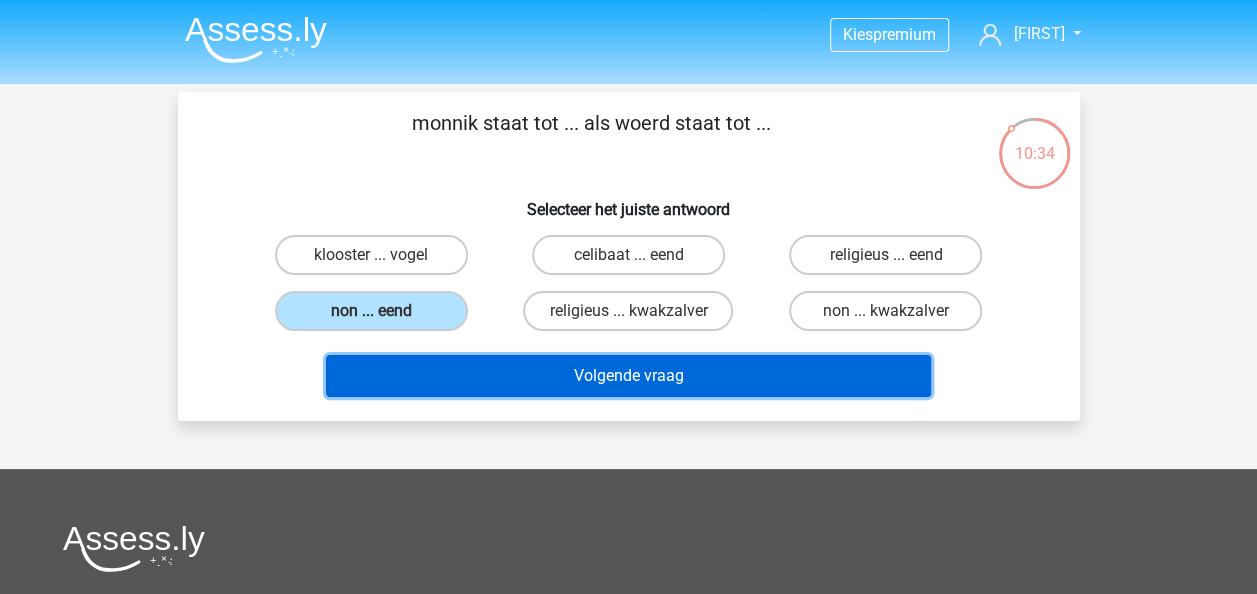 click on "Volgende vraag" at bounding box center [628, 376] 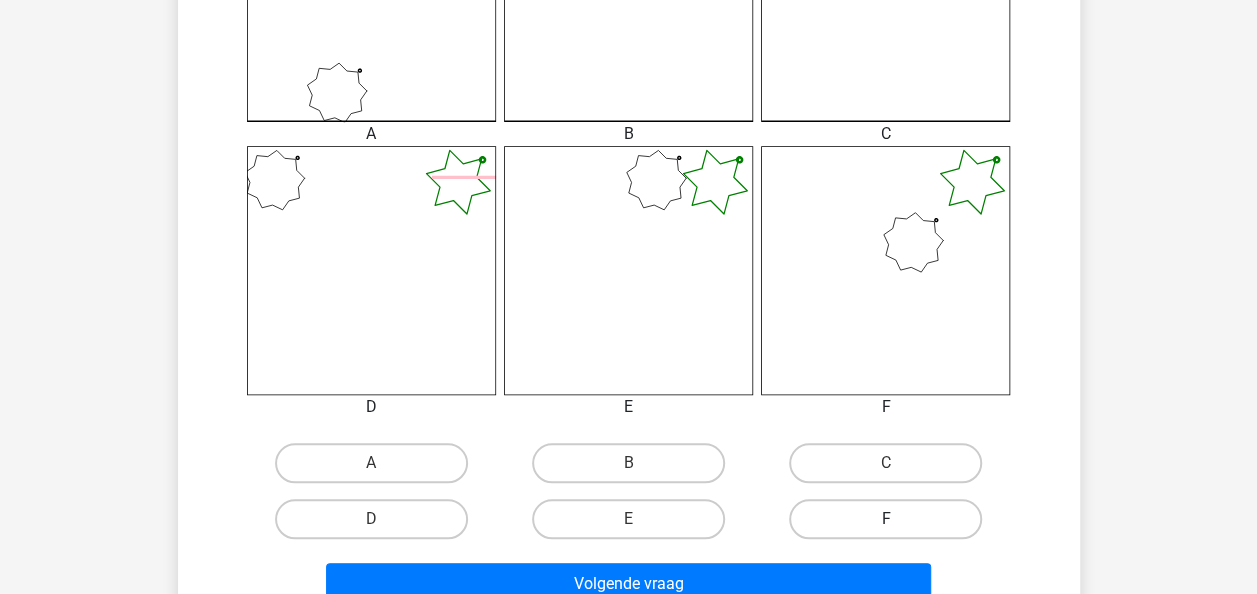 scroll, scrollTop: 694, scrollLeft: 0, axis: vertical 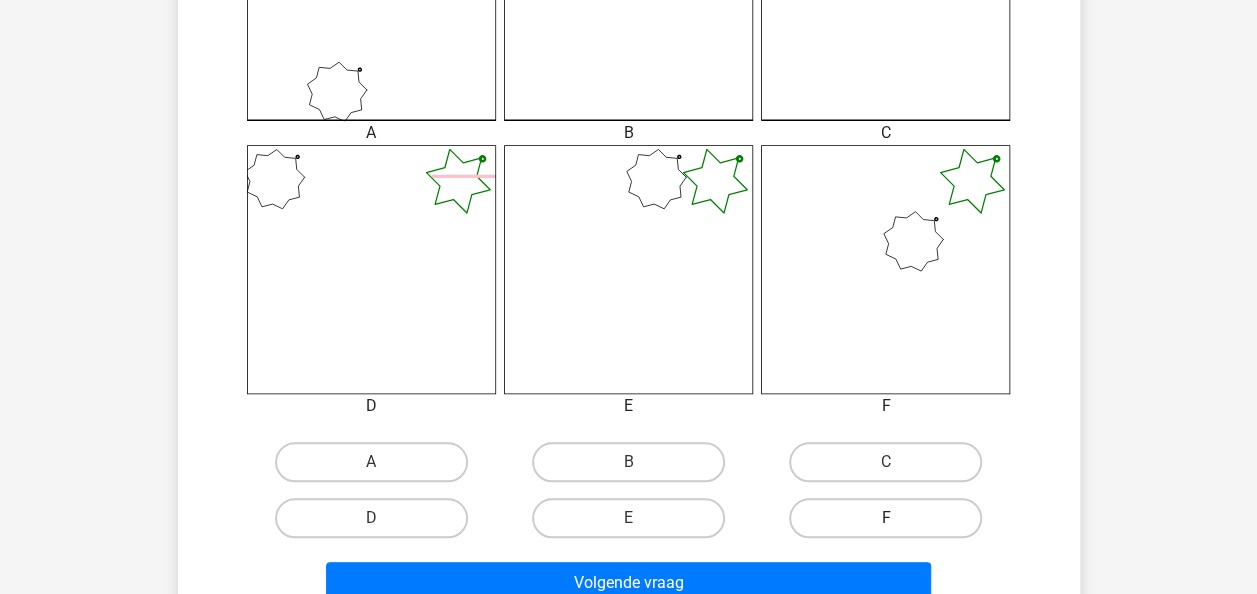 click on "F" at bounding box center (885, 518) 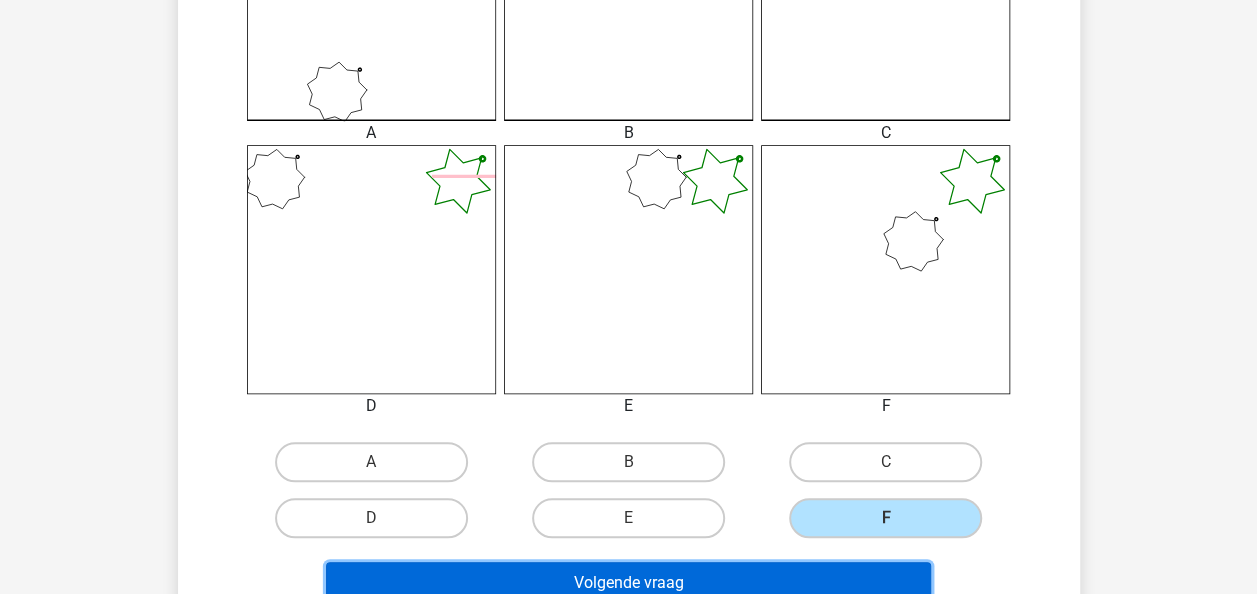 click on "Volgende vraag" at bounding box center [628, 583] 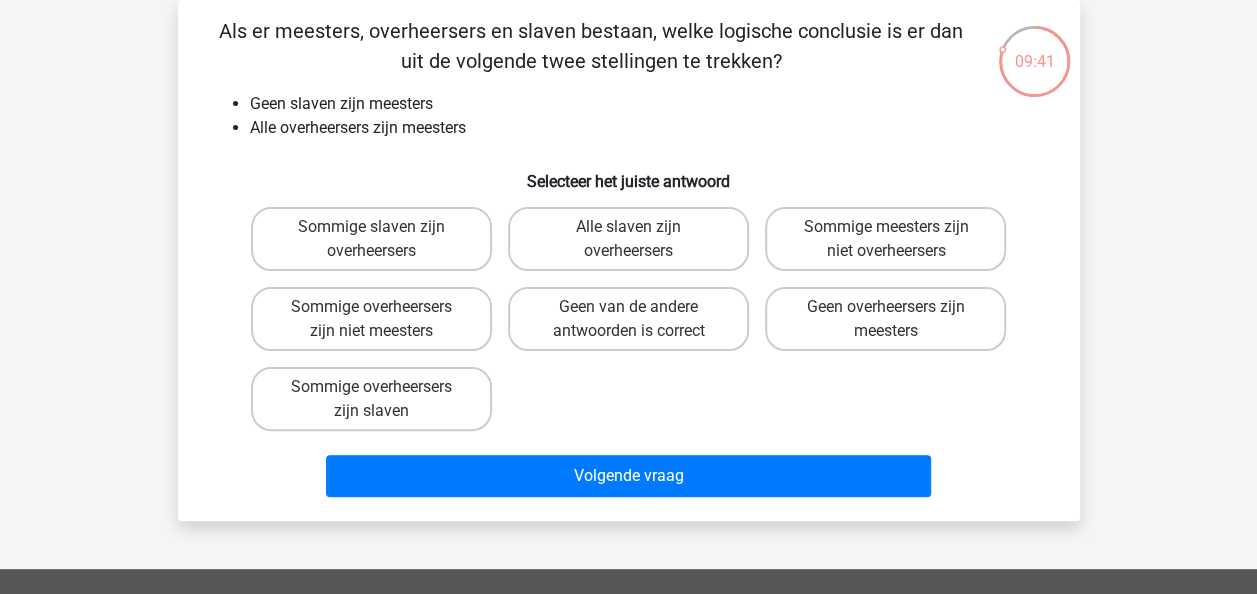 scroll, scrollTop: 0, scrollLeft: 0, axis: both 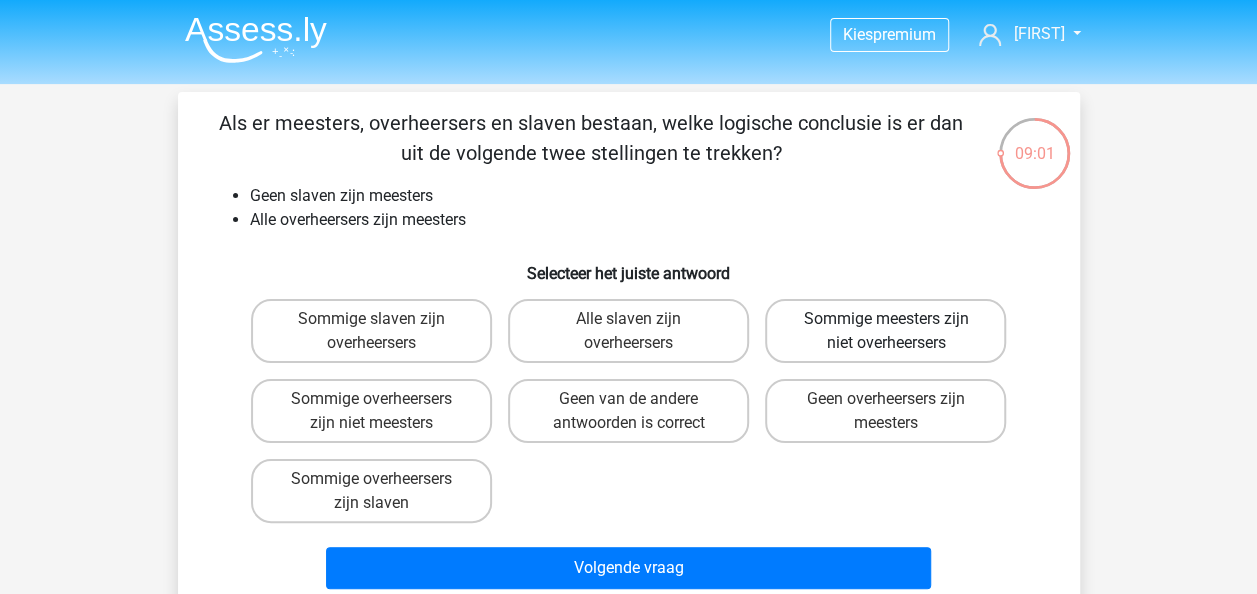 click on "Sommige meesters zijn niet overheersers" at bounding box center (885, 331) 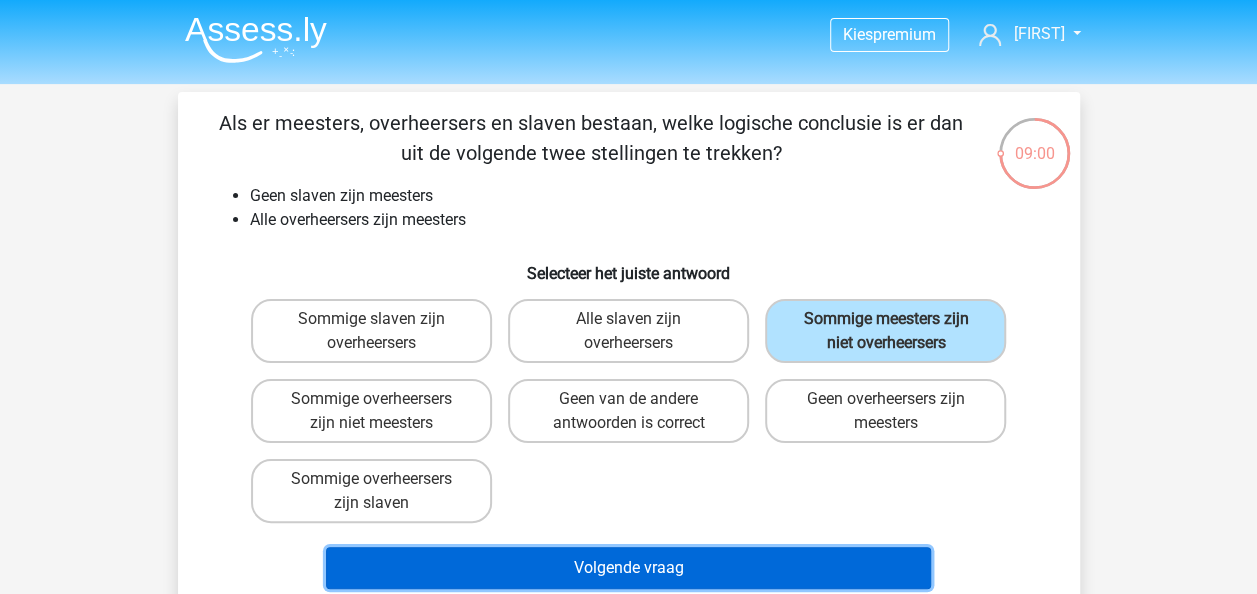 click on "Volgende vraag" at bounding box center (628, 568) 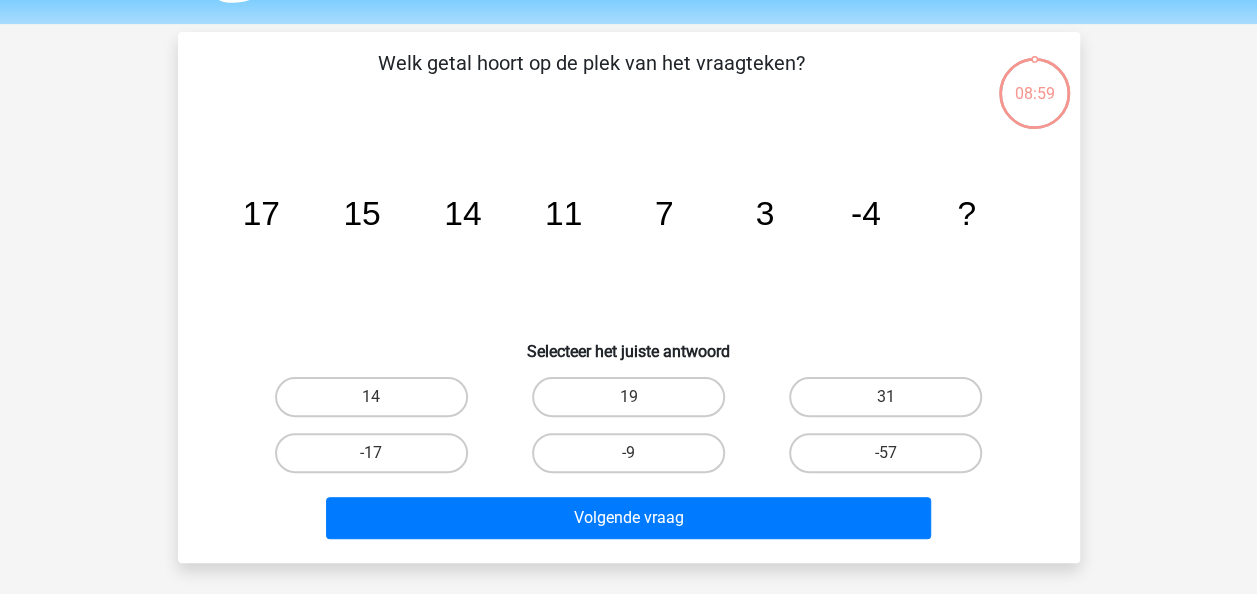 scroll, scrollTop: 92, scrollLeft: 0, axis: vertical 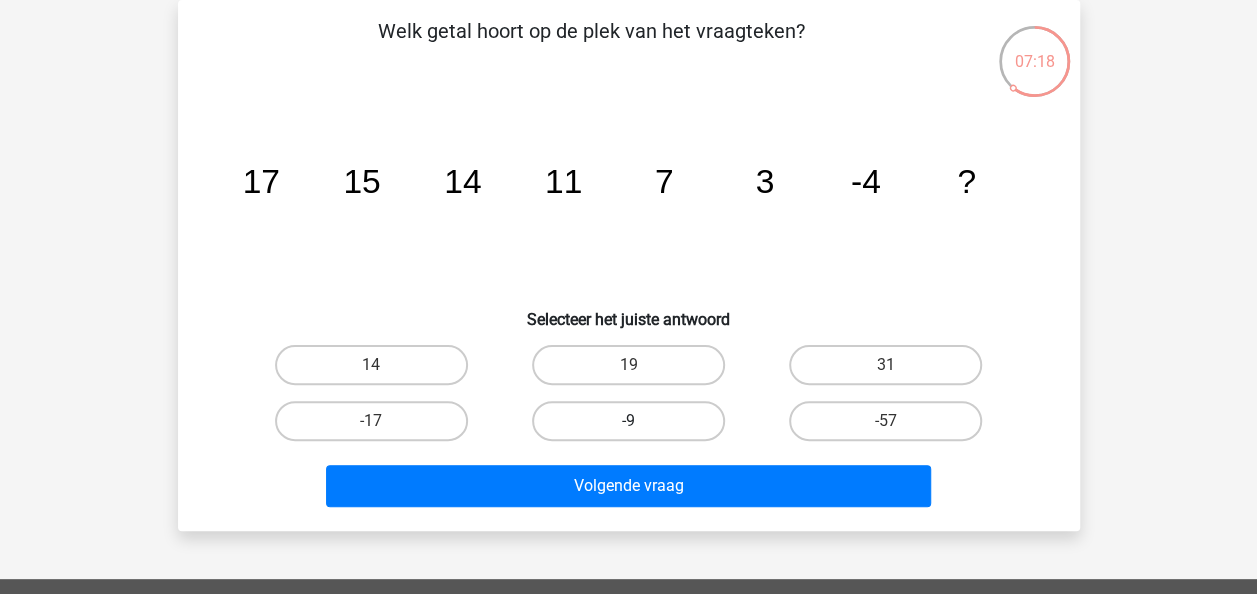 click on "-9" at bounding box center [628, 421] 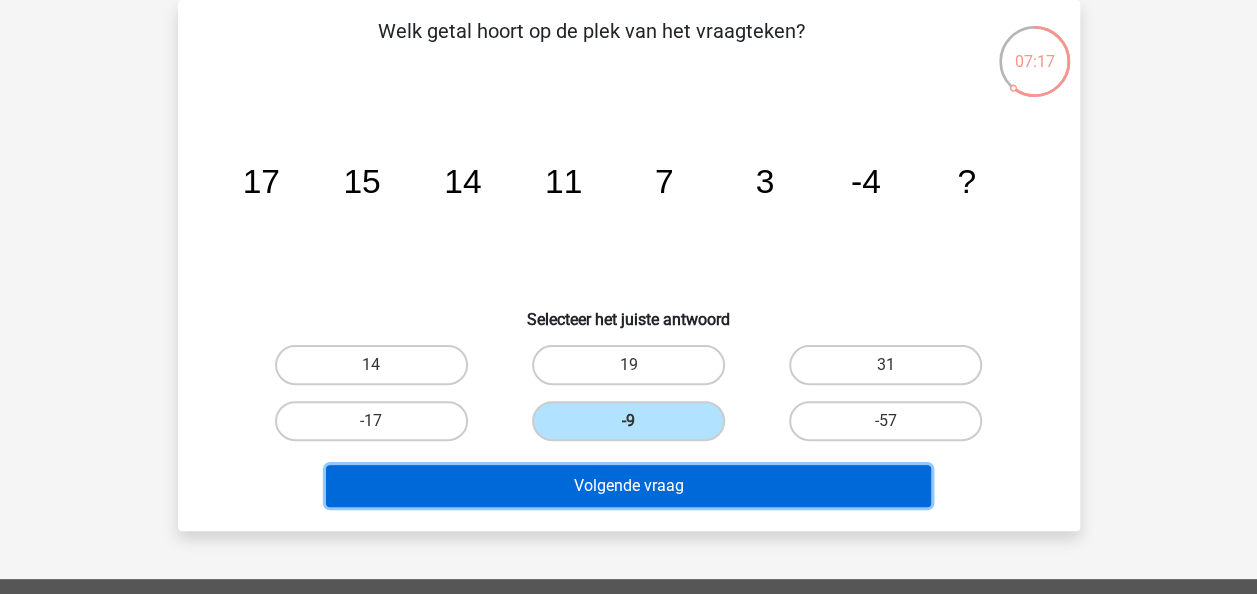 click on "Volgende vraag" at bounding box center [628, 486] 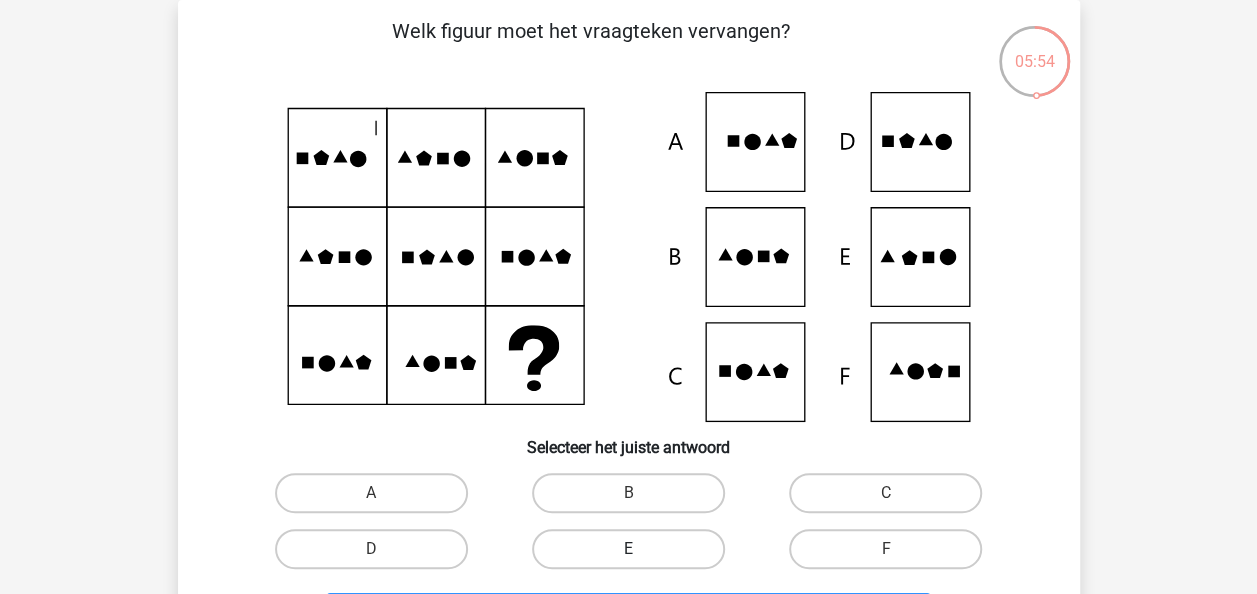 click on "E" at bounding box center (628, 549) 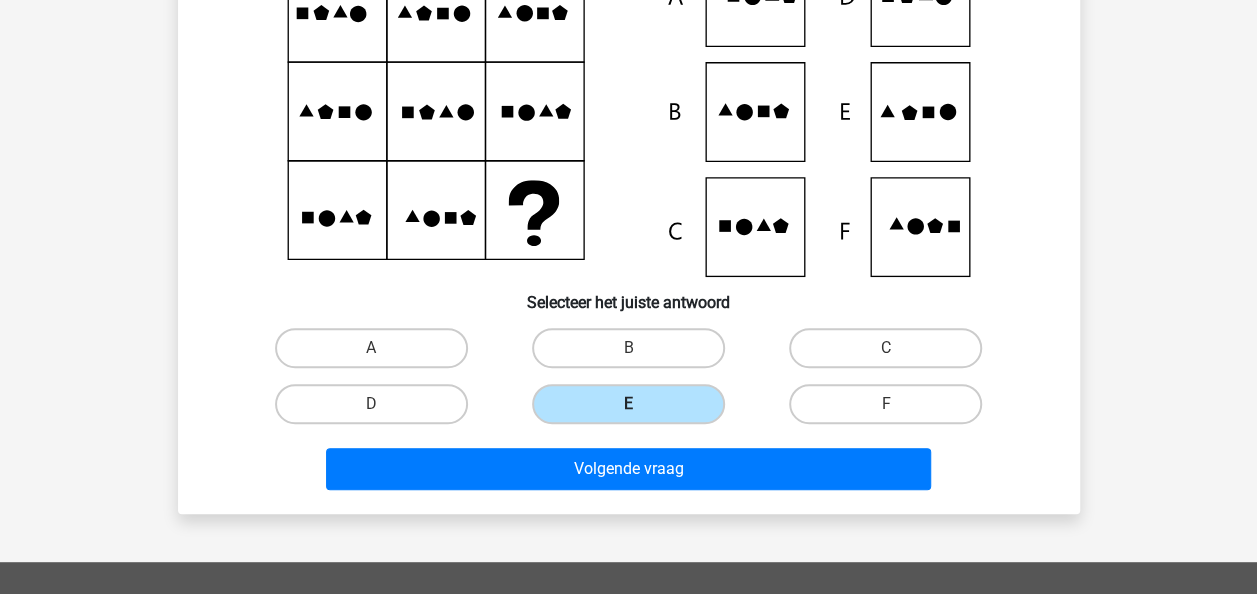 scroll, scrollTop: 242, scrollLeft: 0, axis: vertical 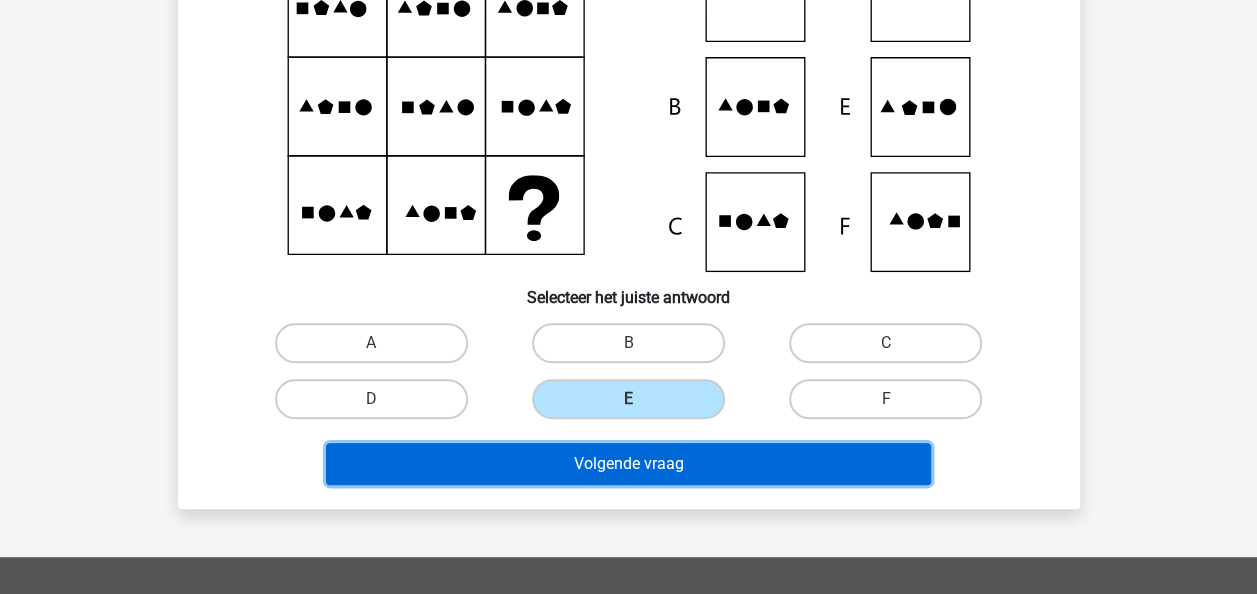 click on "Volgende vraag" at bounding box center (628, 464) 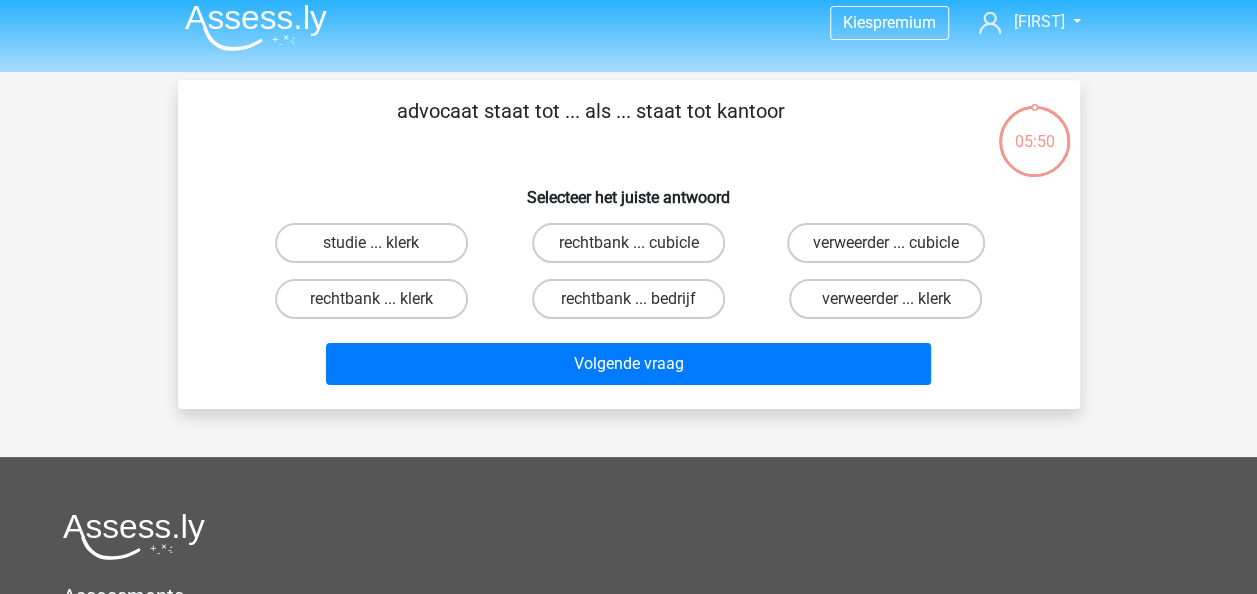 scroll, scrollTop: 0, scrollLeft: 0, axis: both 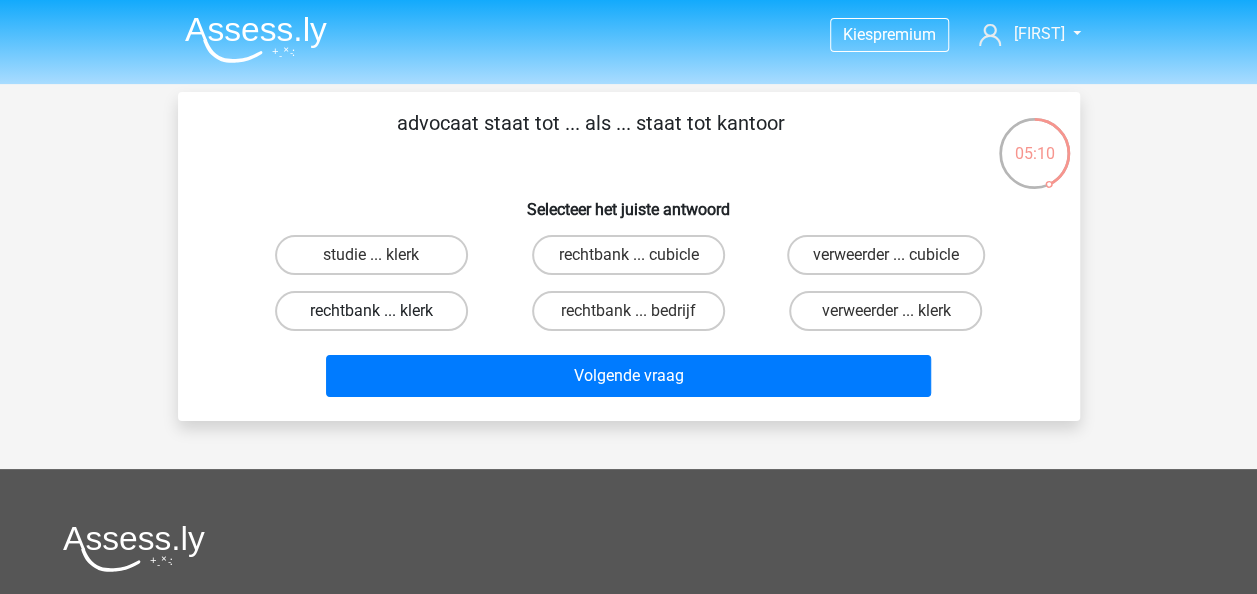click on "rechtbank ... klerk" at bounding box center [371, 311] 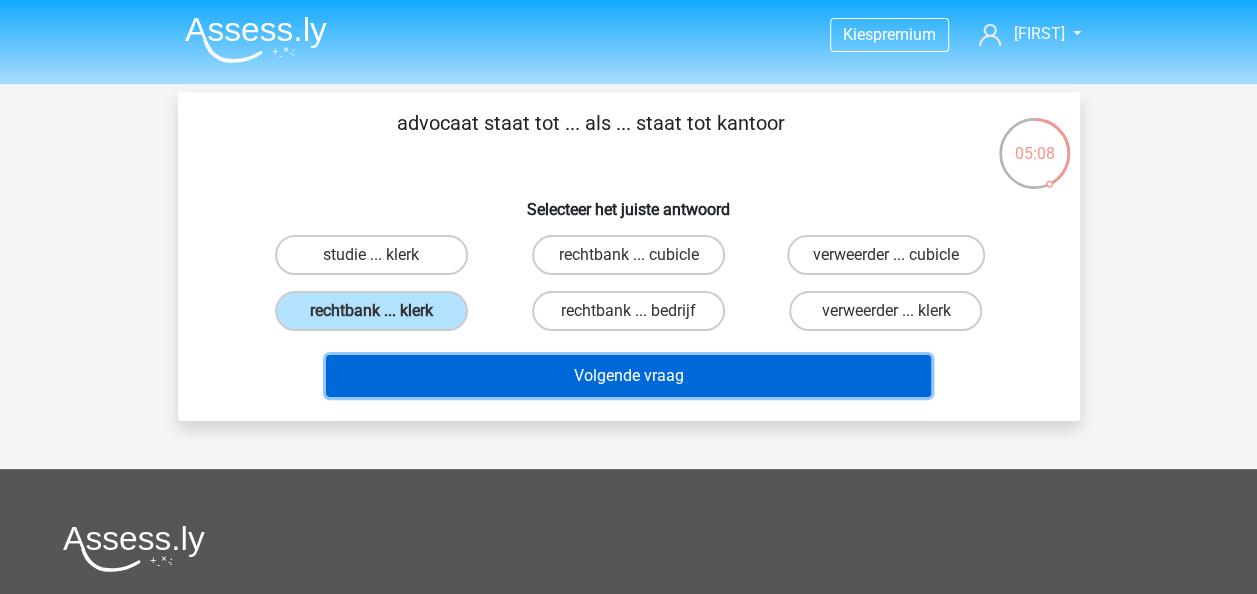 click on "Volgende vraag" at bounding box center [628, 376] 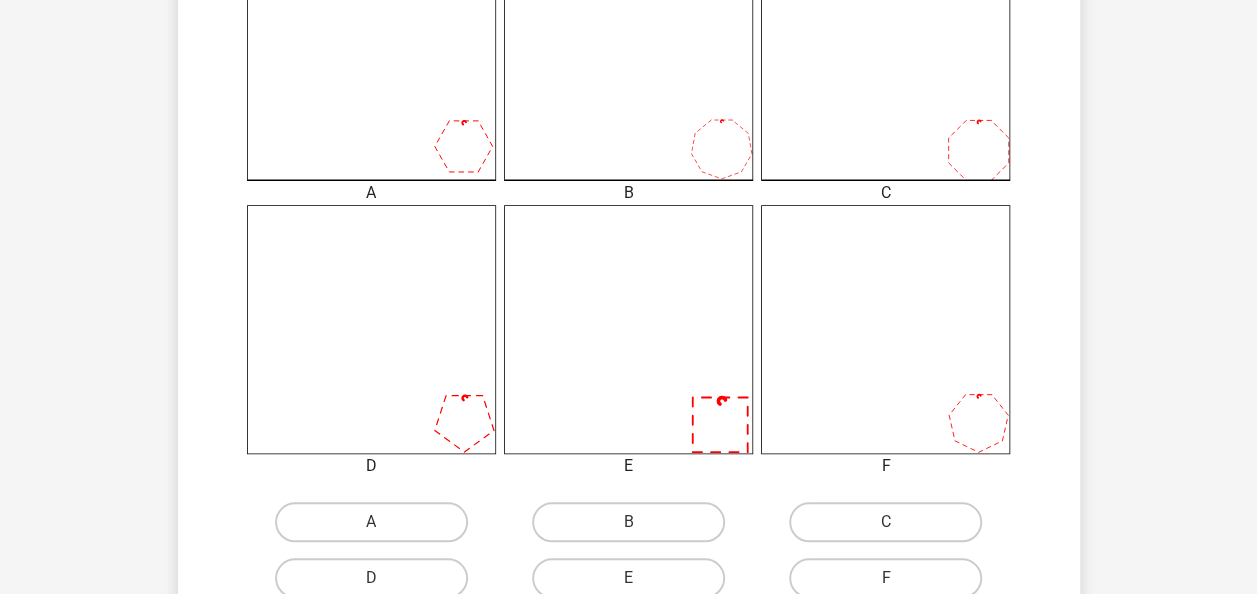 scroll, scrollTop: 646, scrollLeft: 0, axis: vertical 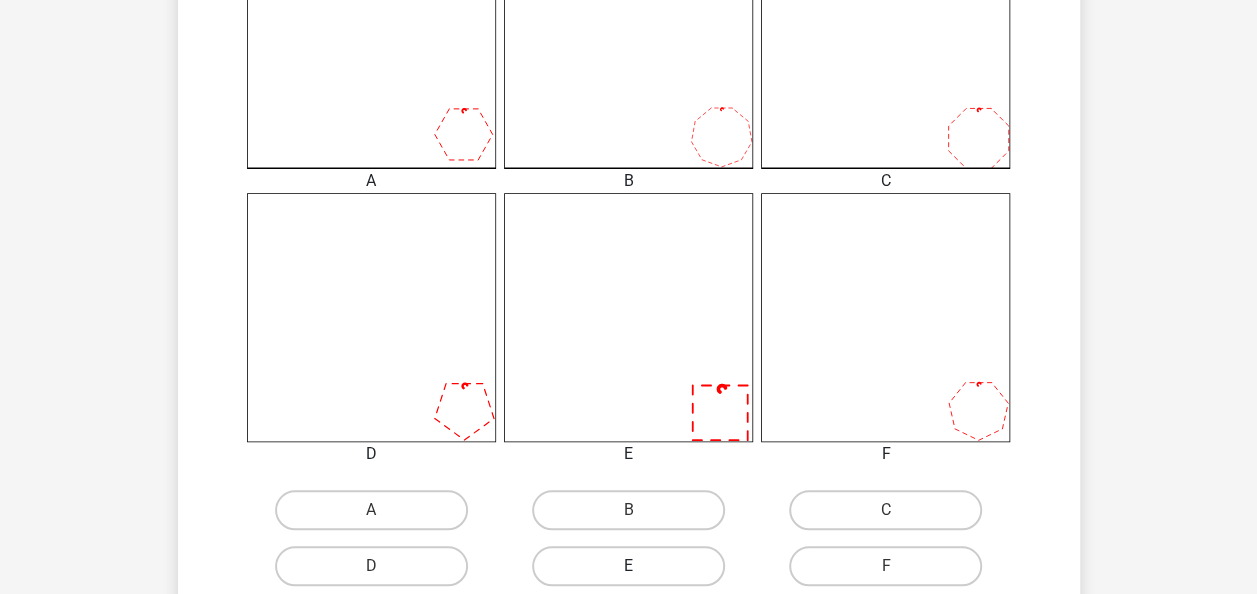 click on "E" at bounding box center [628, 566] 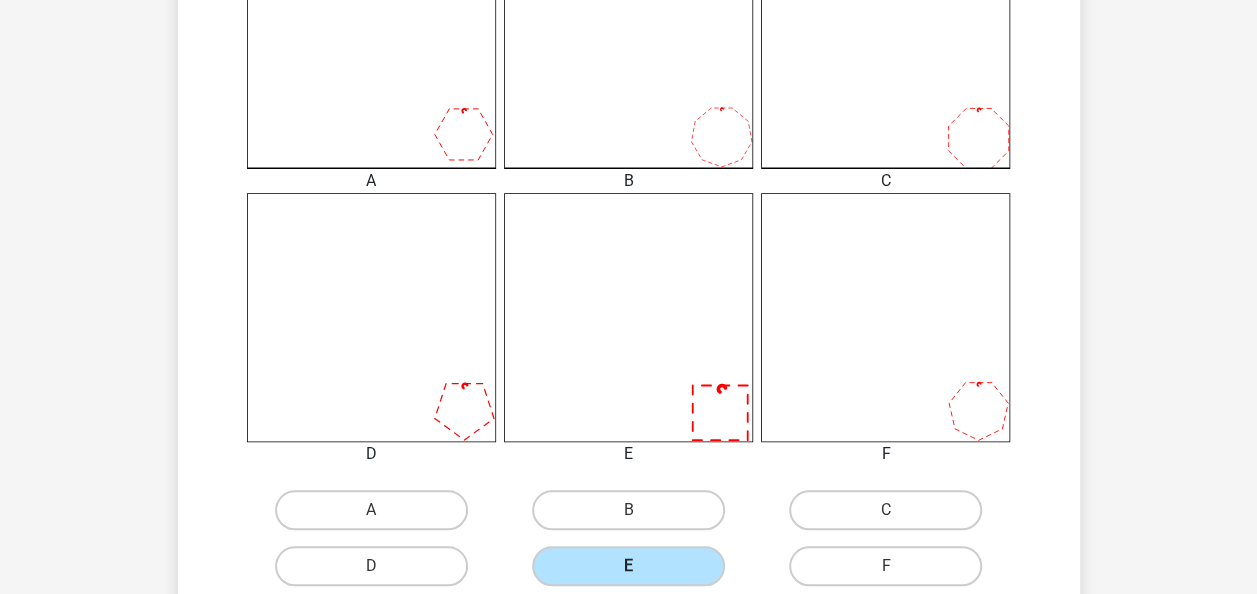 scroll, scrollTop: 983, scrollLeft: 0, axis: vertical 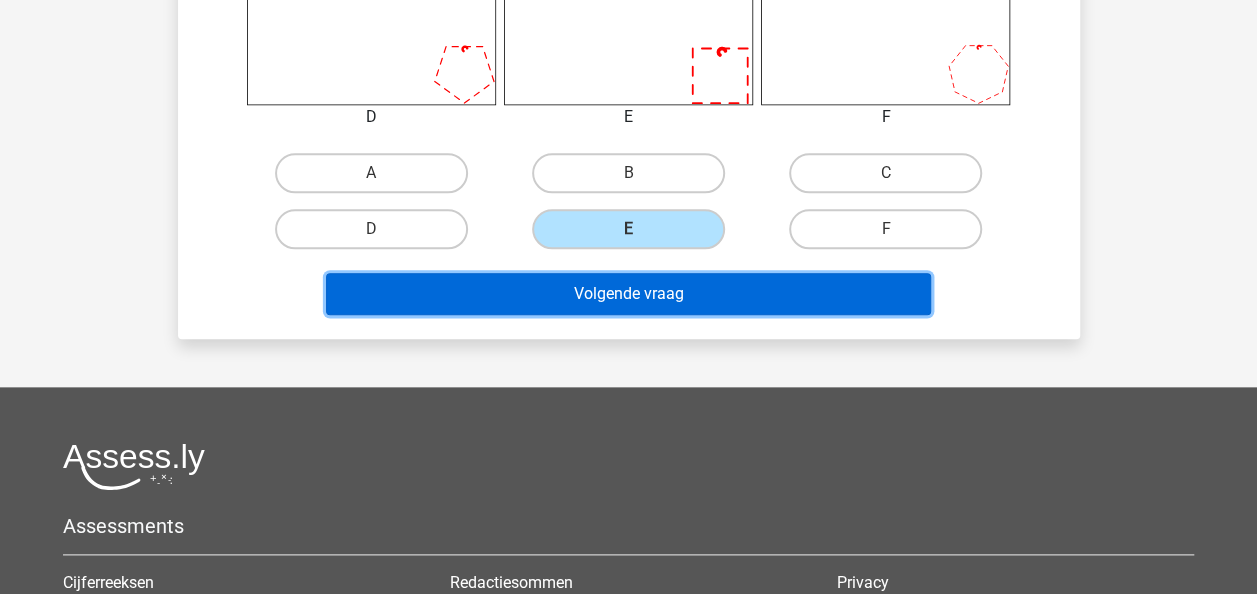 click on "Volgende vraag" at bounding box center (628, 294) 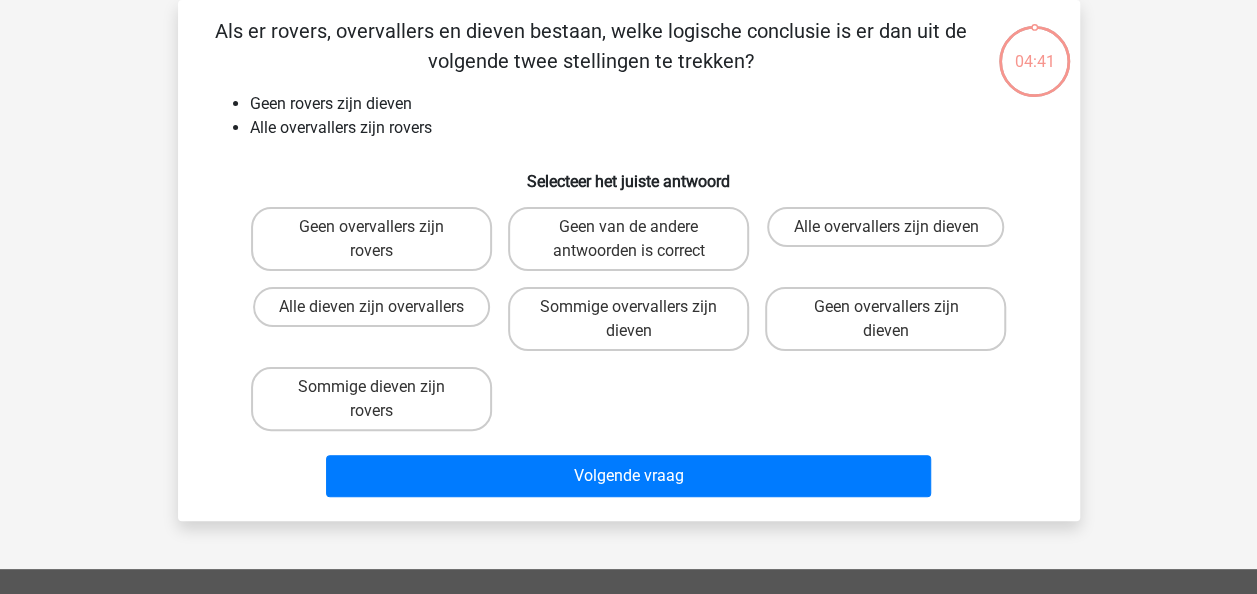 scroll, scrollTop: 0, scrollLeft: 0, axis: both 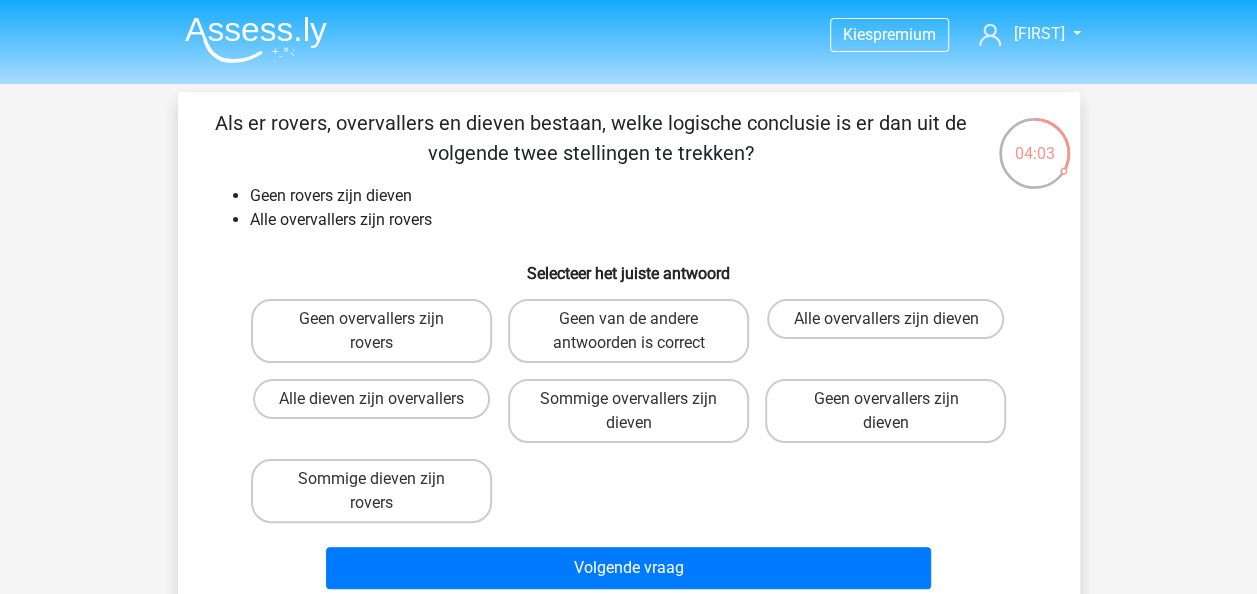click on "Geen overvallers zijn rovers
Geen van de andere antwoorden is correct
Alle overvallers zijn dieven
Alle dieven zijn overvallers" at bounding box center [629, 411] 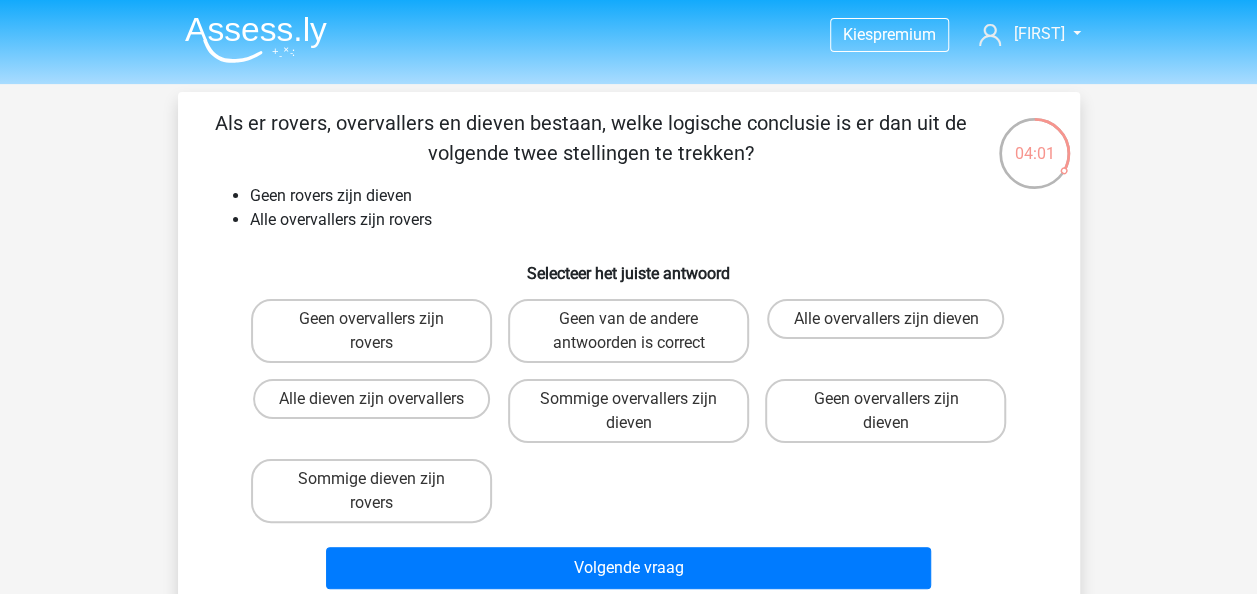 drag, startPoint x: 760, startPoint y: 465, endPoint x: 711, endPoint y: 475, distance: 50.01 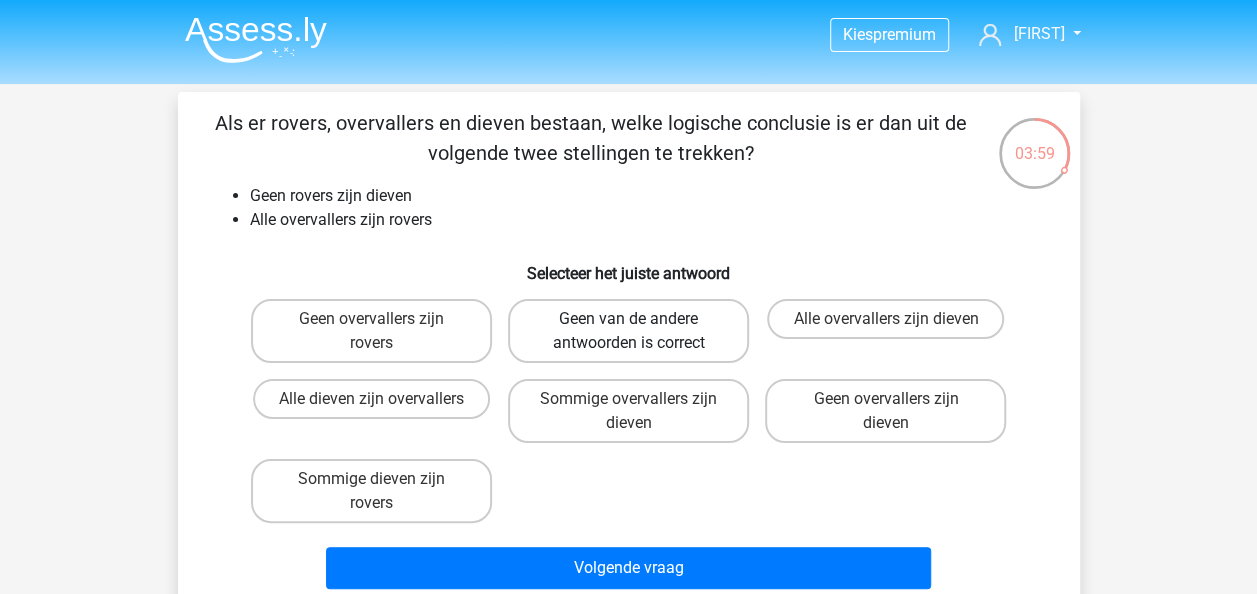 click on "Geen van de andere antwoorden is correct" at bounding box center [628, 331] 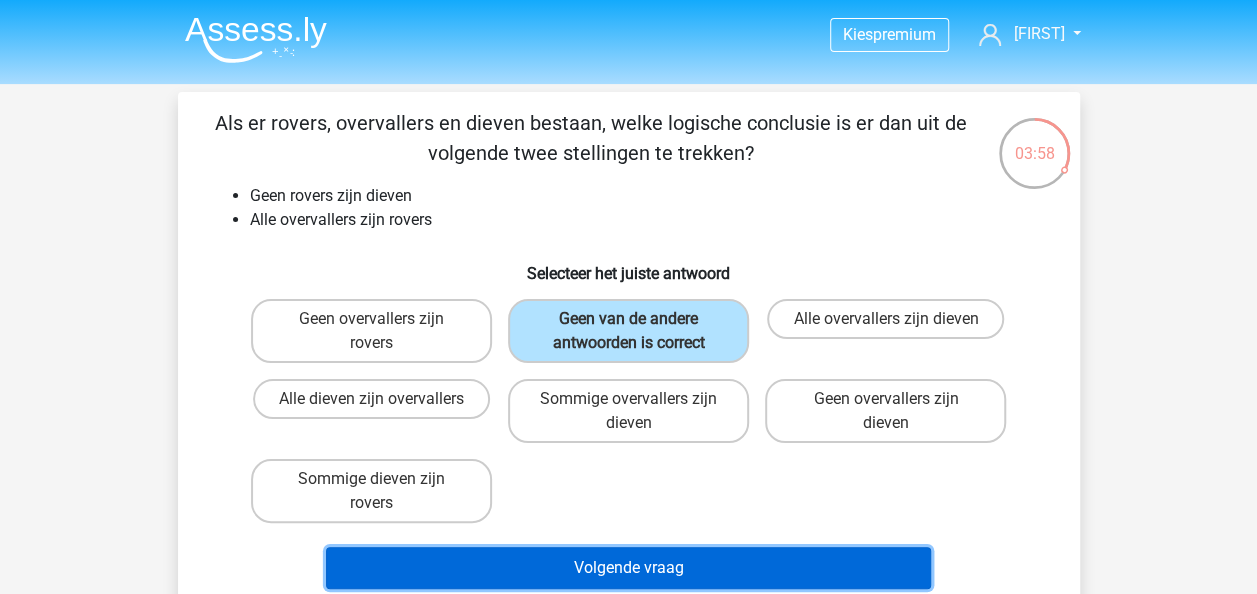click on "Volgende vraag" at bounding box center (628, 568) 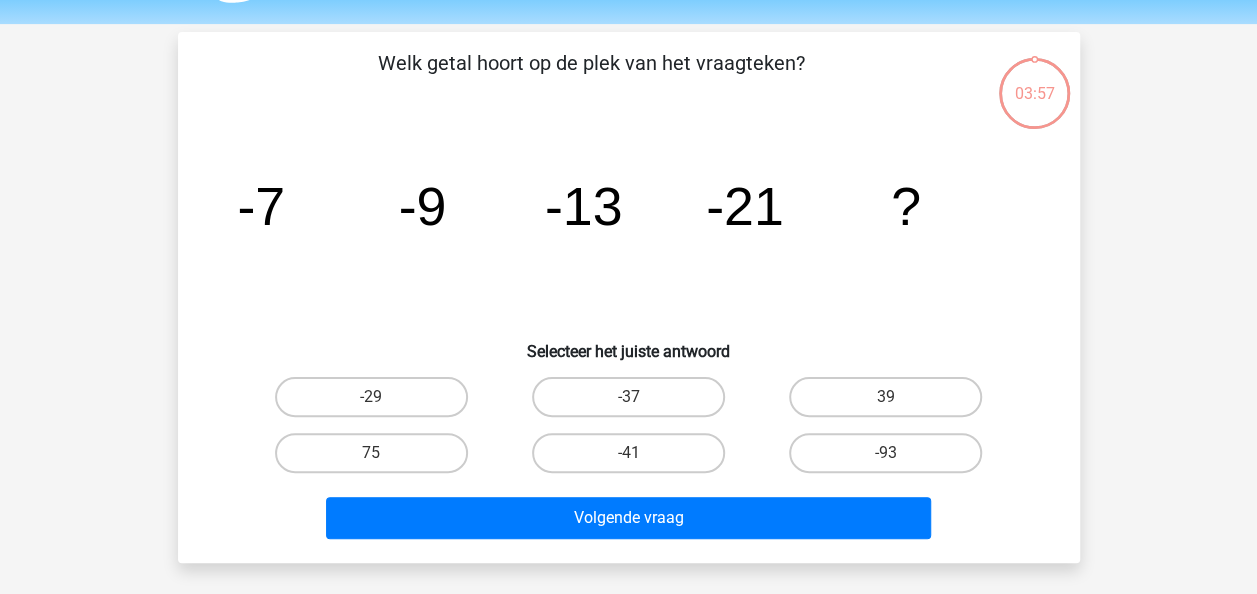 scroll, scrollTop: 92, scrollLeft: 0, axis: vertical 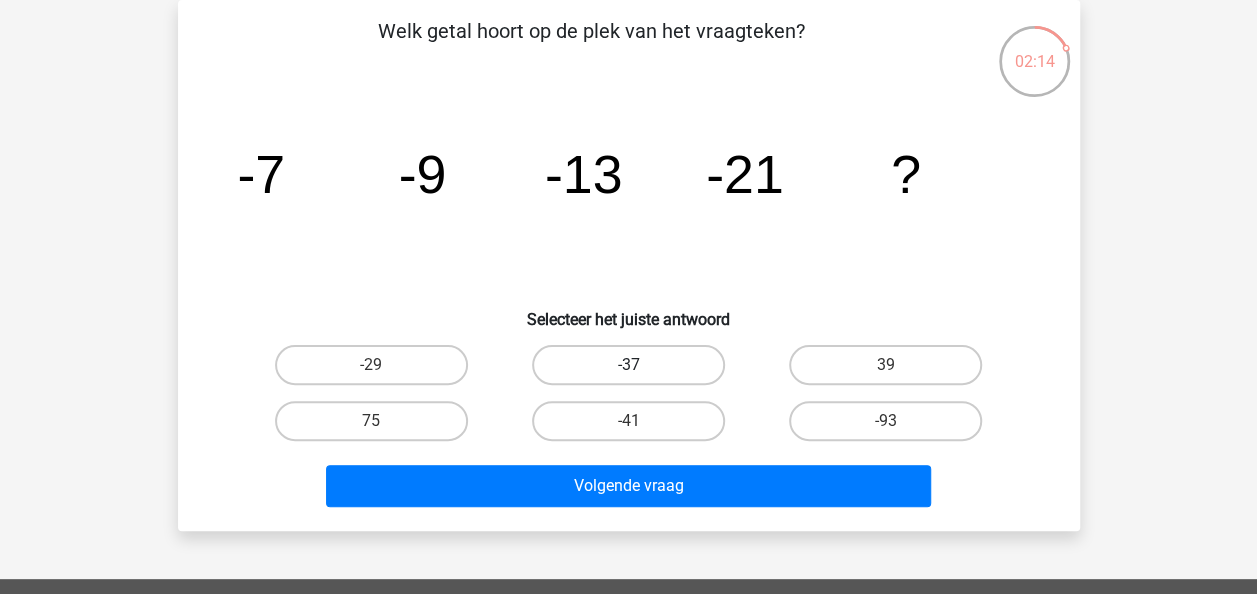 click on "-37" at bounding box center (628, 365) 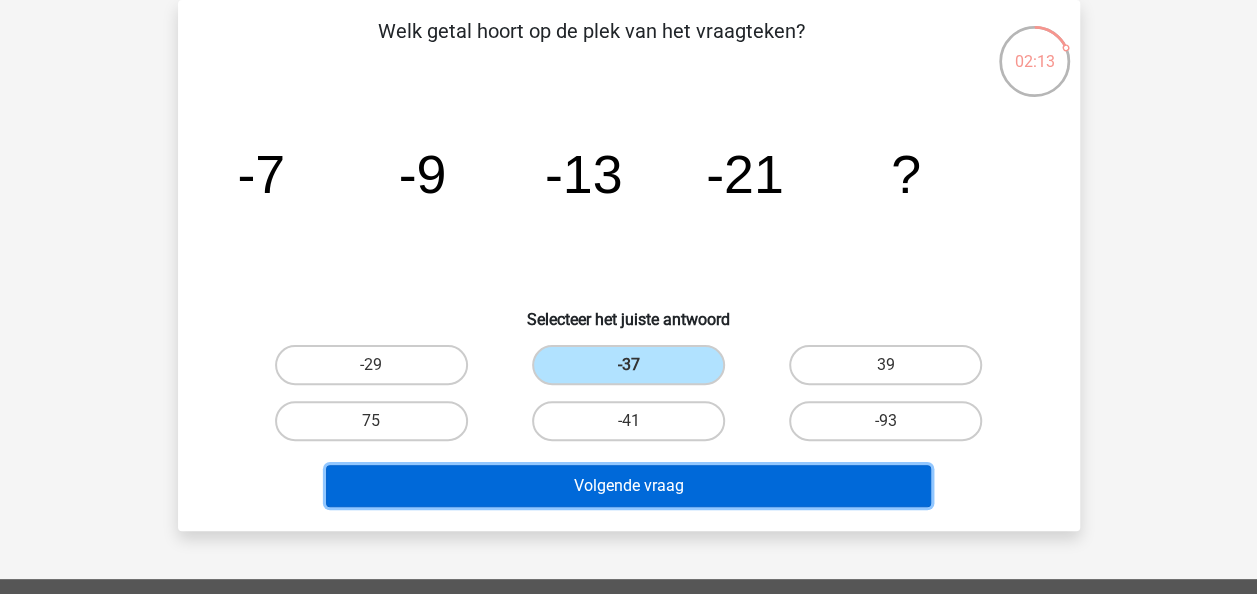 click on "Volgende vraag" at bounding box center [628, 486] 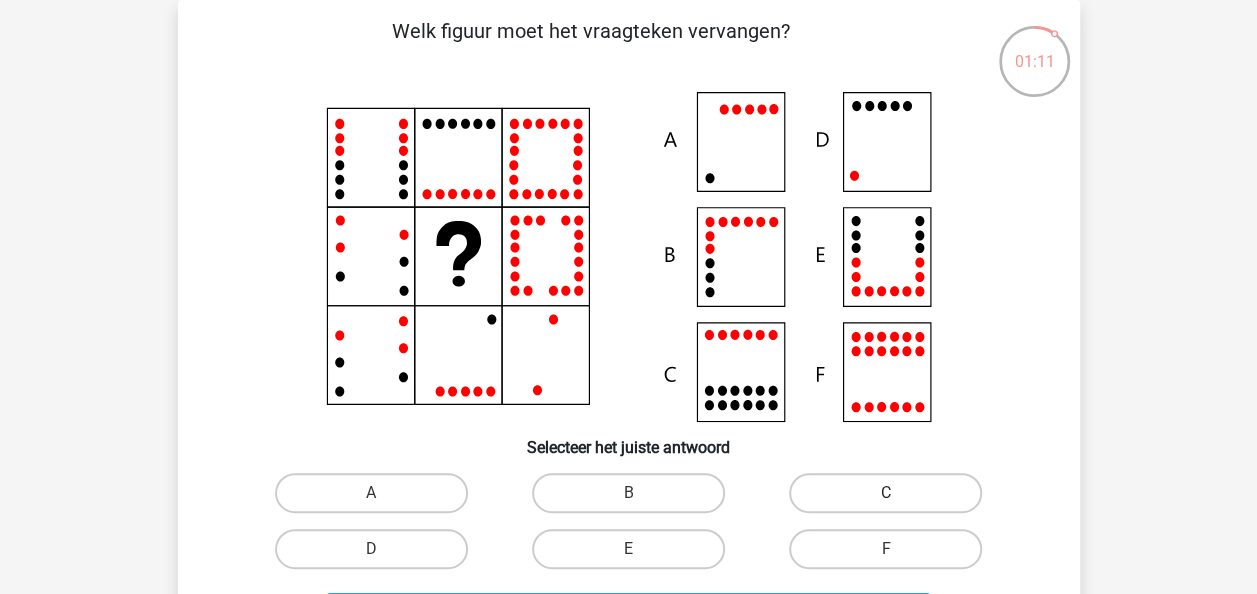 click on "C" at bounding box center (885, 493) 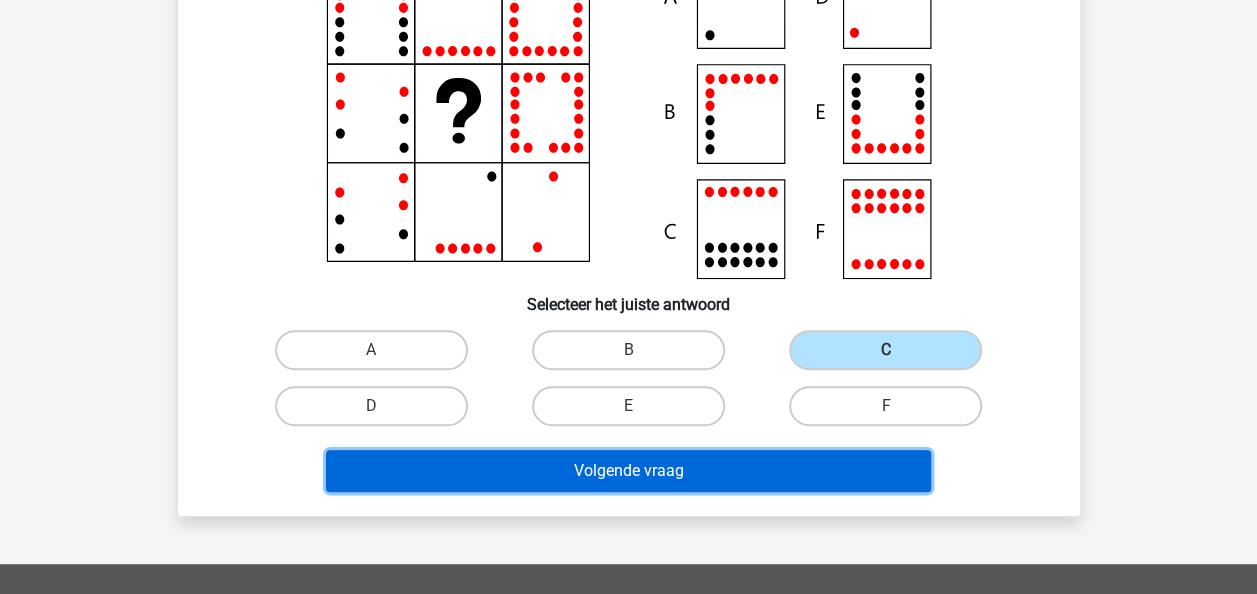 click on "Volgende vraag" at bounding box center (628, 471) 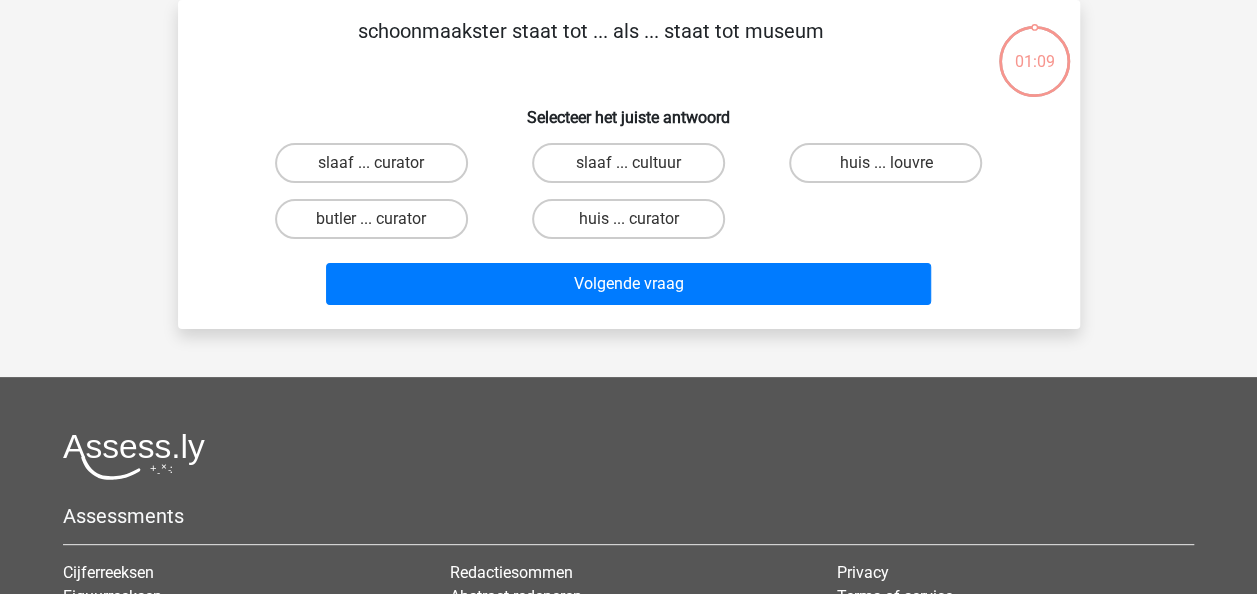 scroll, scrollTop: 0, scrollLeft: 0, axis: both 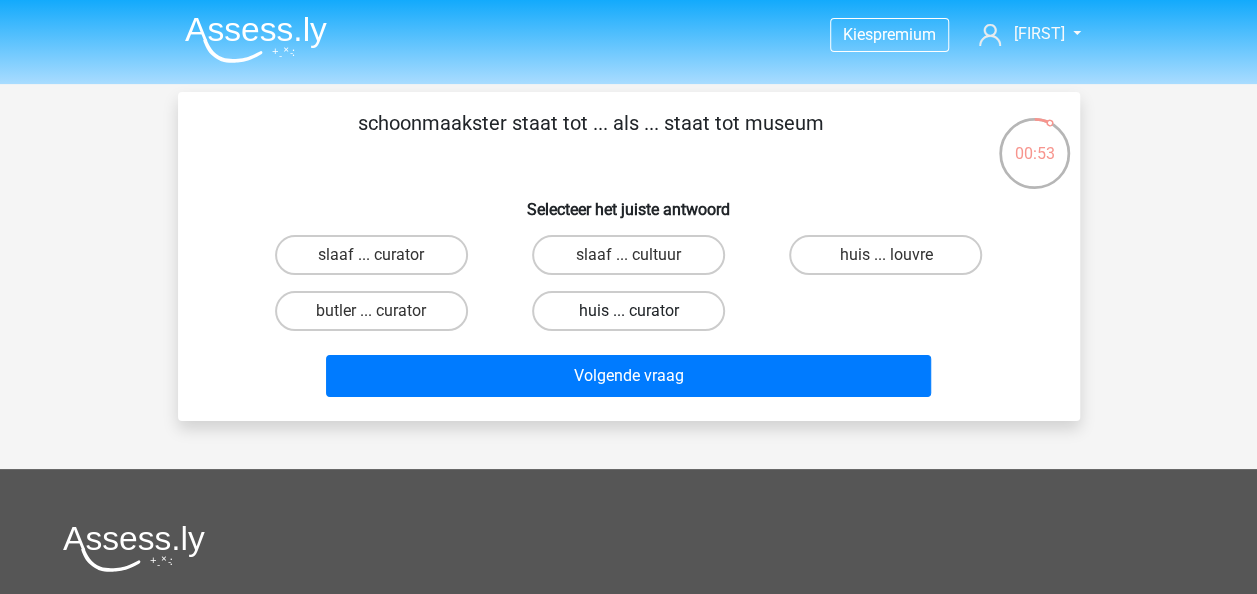 click on "huis ... curator" at bounding box center [628, 311] 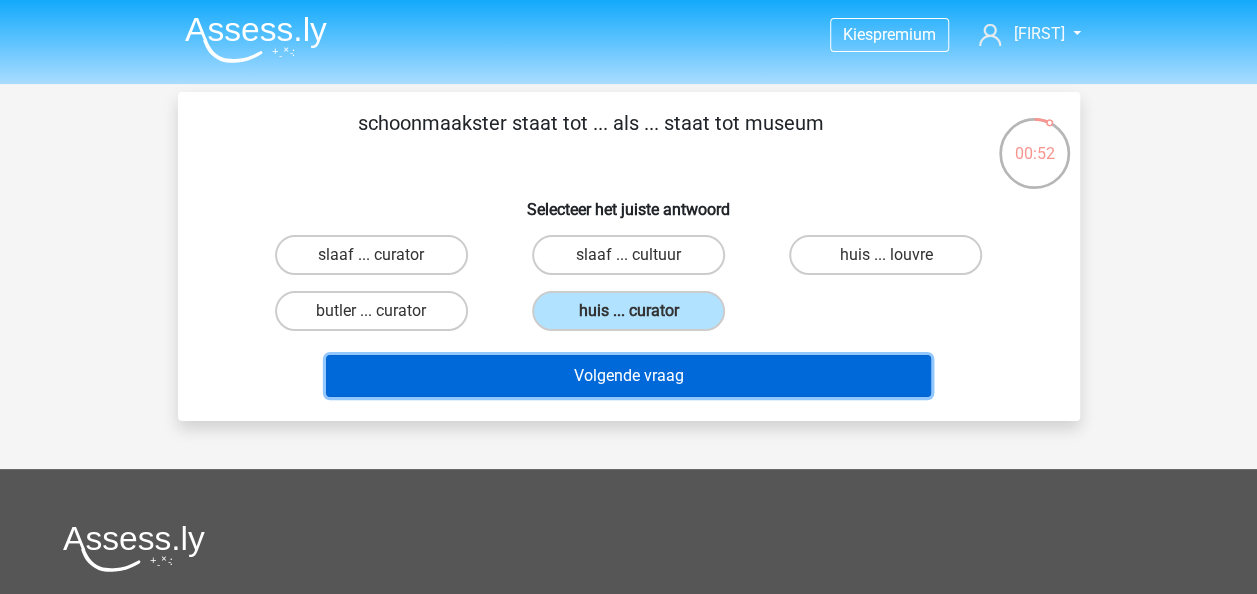 click on "Volgende vraag" at bounding box center [628, 376] 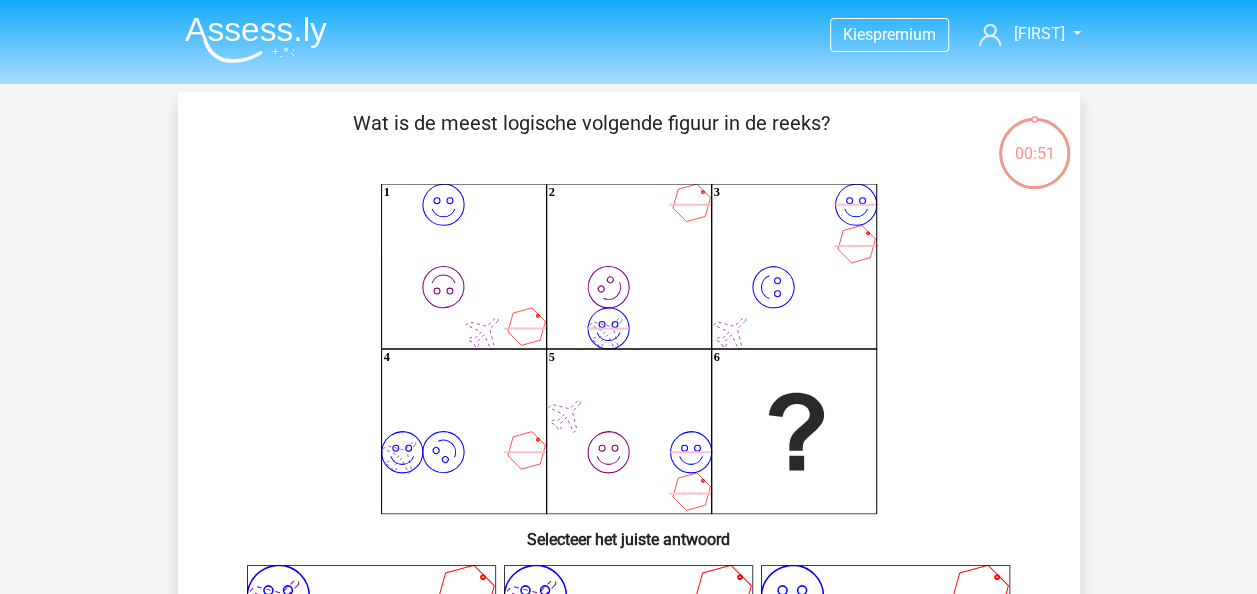 scroll, scrollTop: 92, scrollLeft: 0, axis: vertical 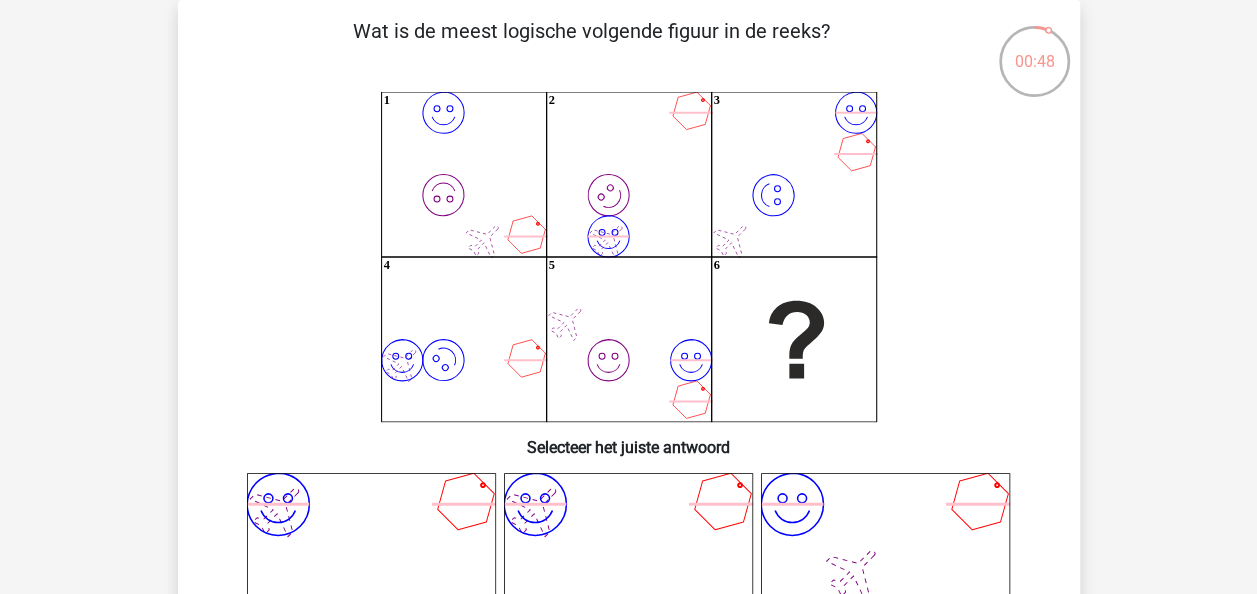 click on "image/svg+xml
image/svg+xml
1
image/svg+xml
image/svg+xml
2
image/svg+xml
image/svg+xml
3" 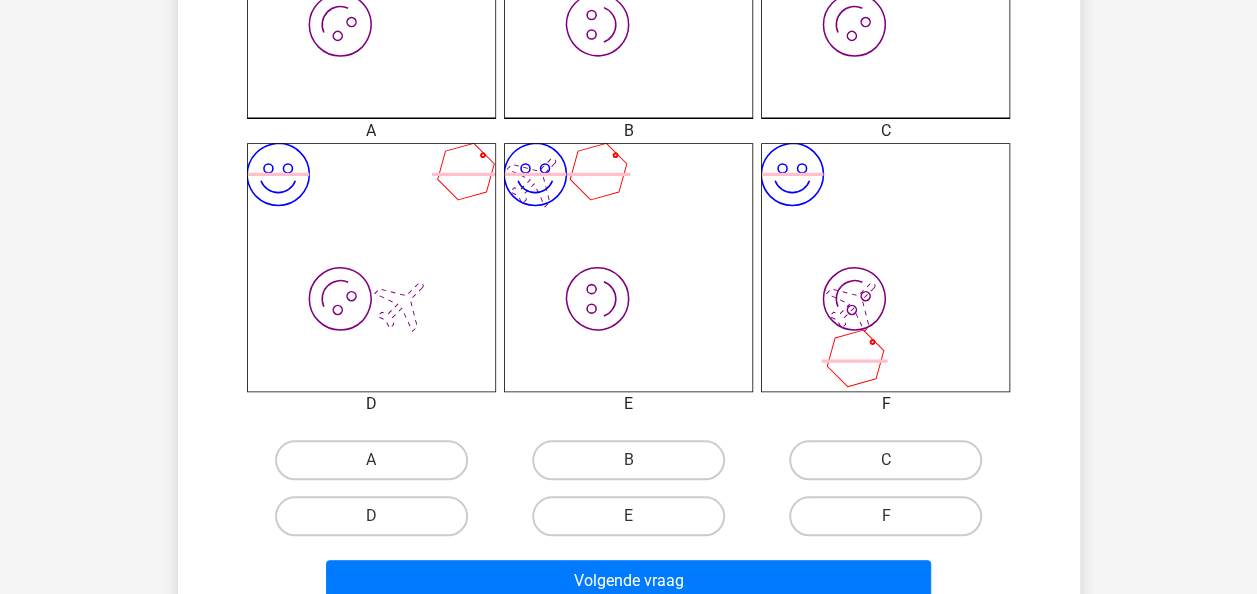 scroll, scrollTop: 796, scrollLeft: 0, axis: vertical 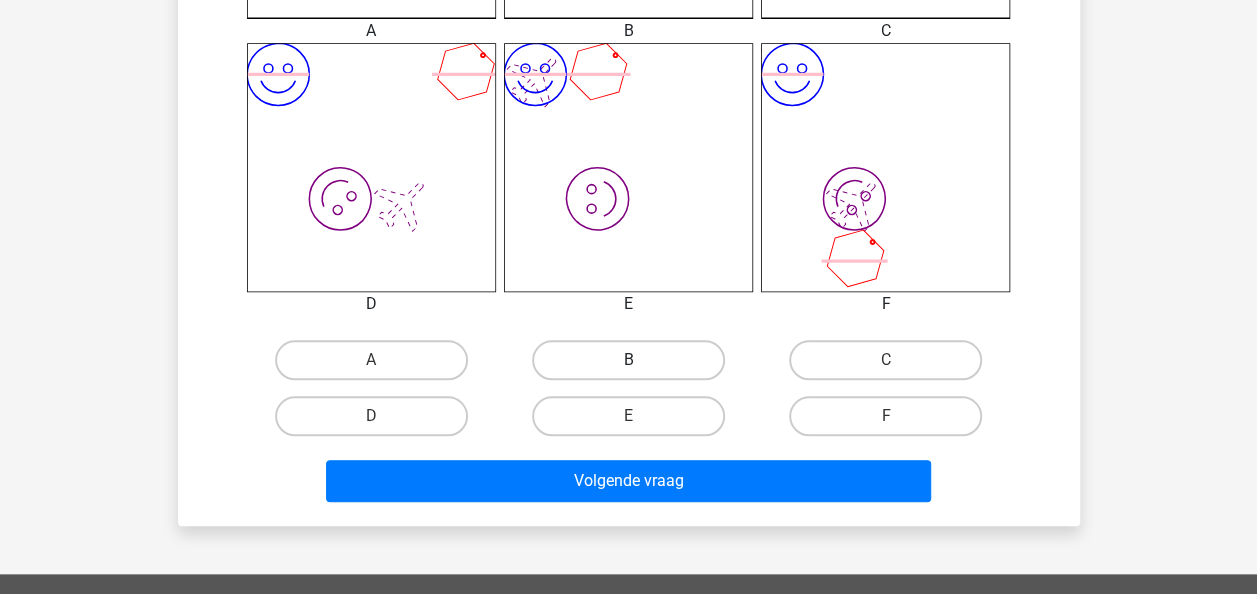 click on "B" at bounding box center (628, 360) 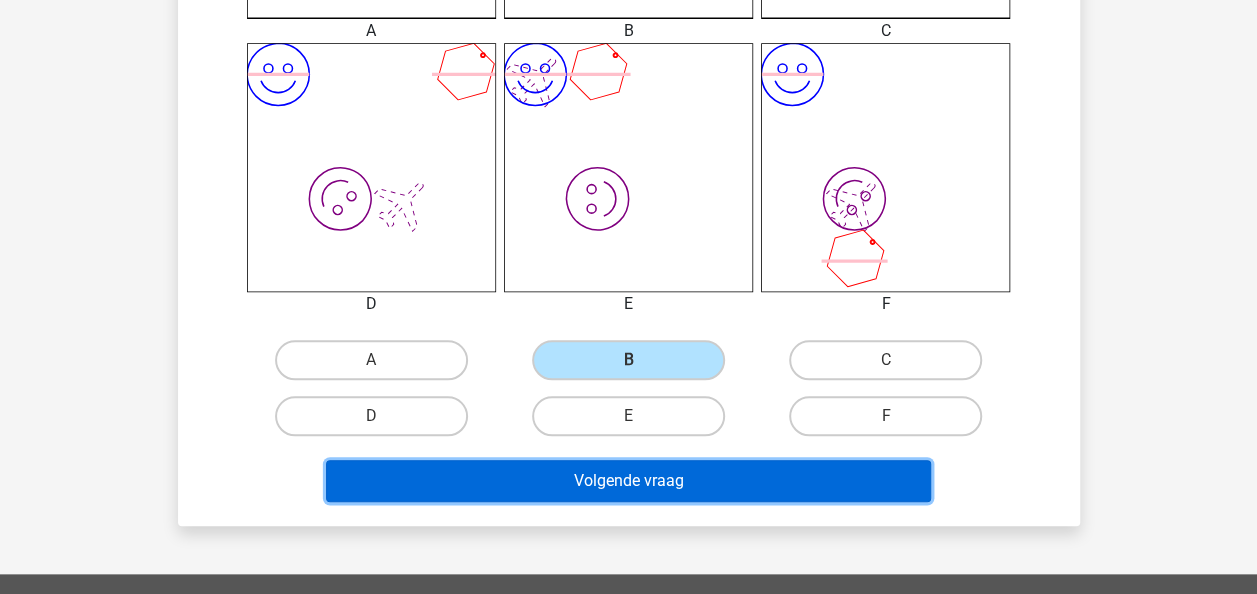 click on "Volgende vraag" at bounding box center [628, 481] 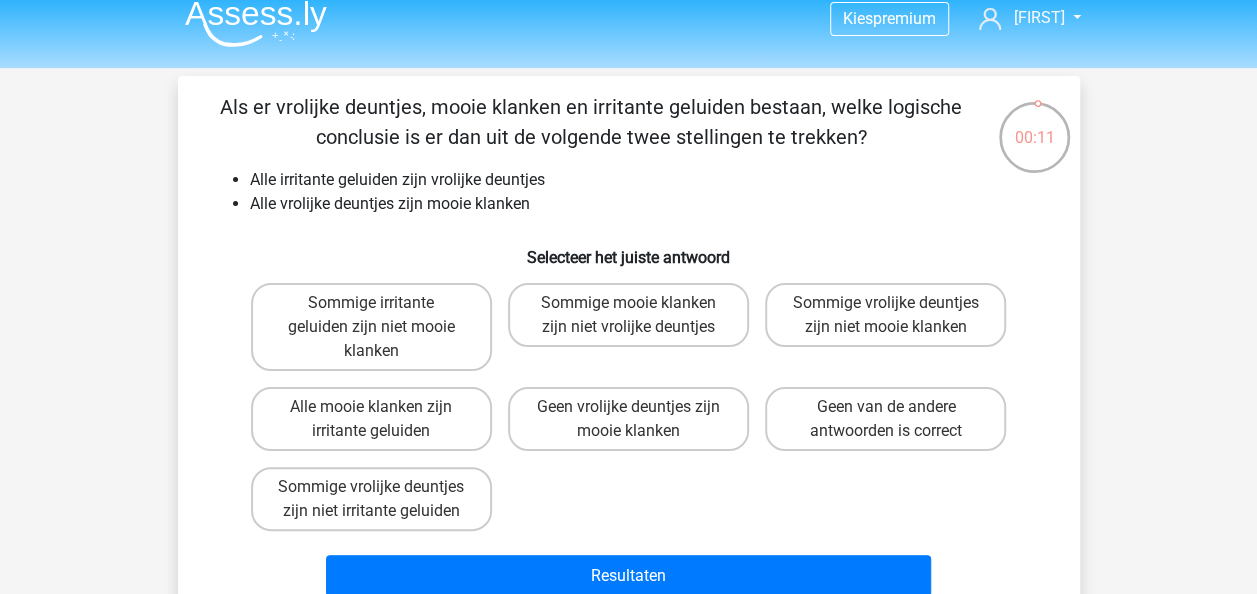 scroll, scrollTop: 0, scrollLeft: 0, axis: both 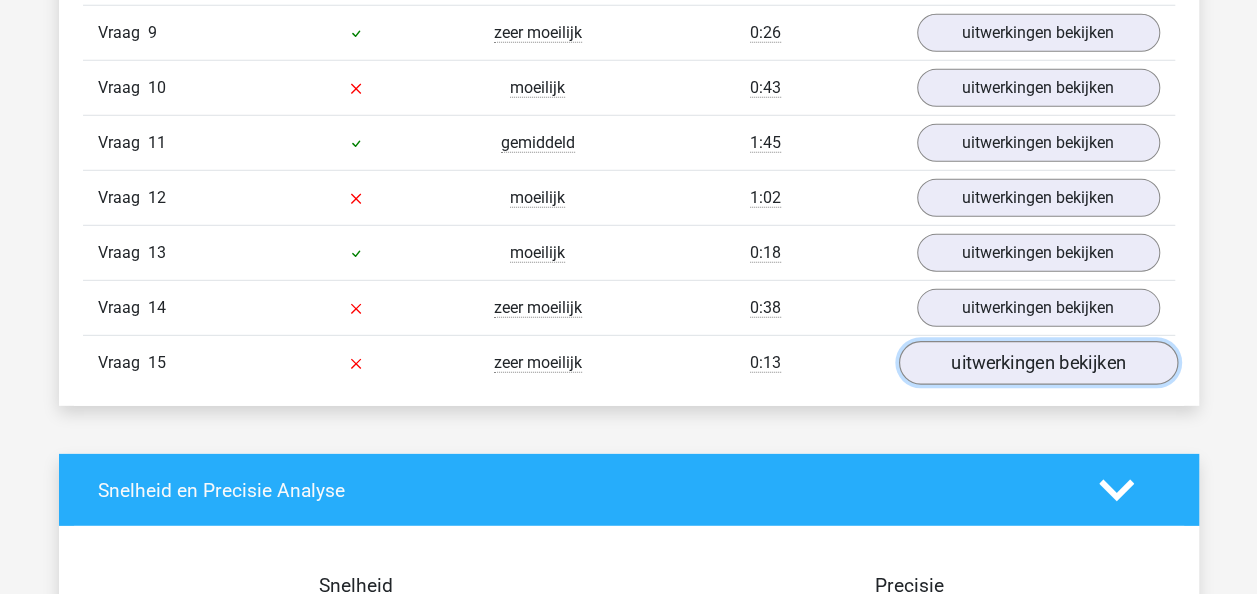 click on "uitwerkingen bekijken" at bounding box center [1037, 364] 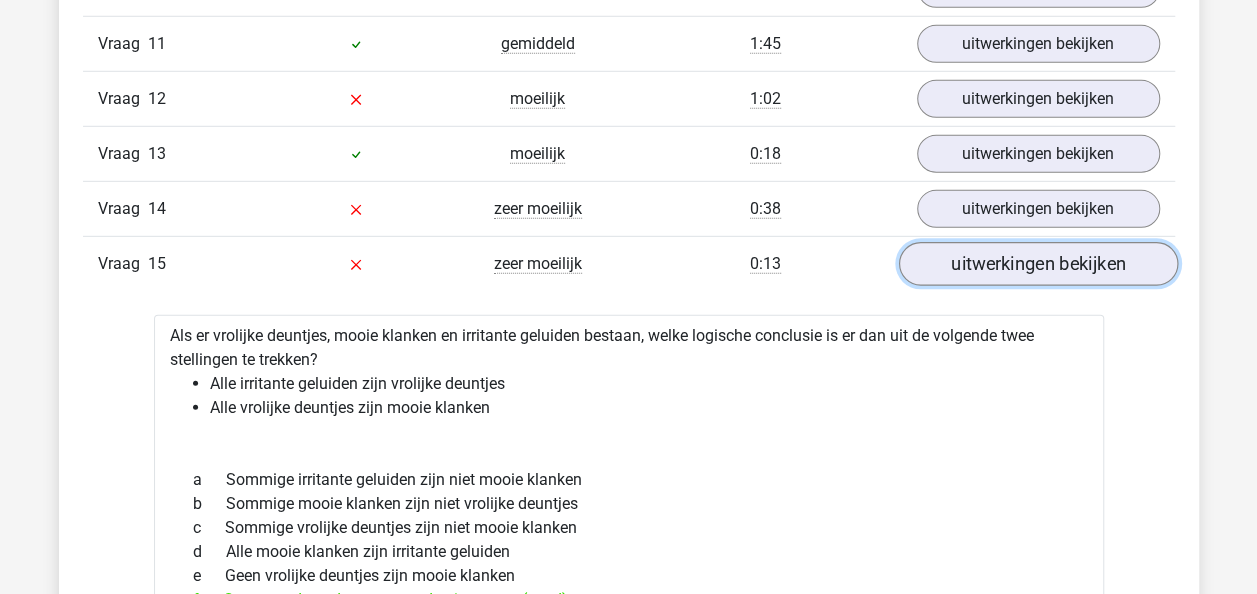 scroll, scrollTop: 2877, scrollLeft: 0, axis: vertical 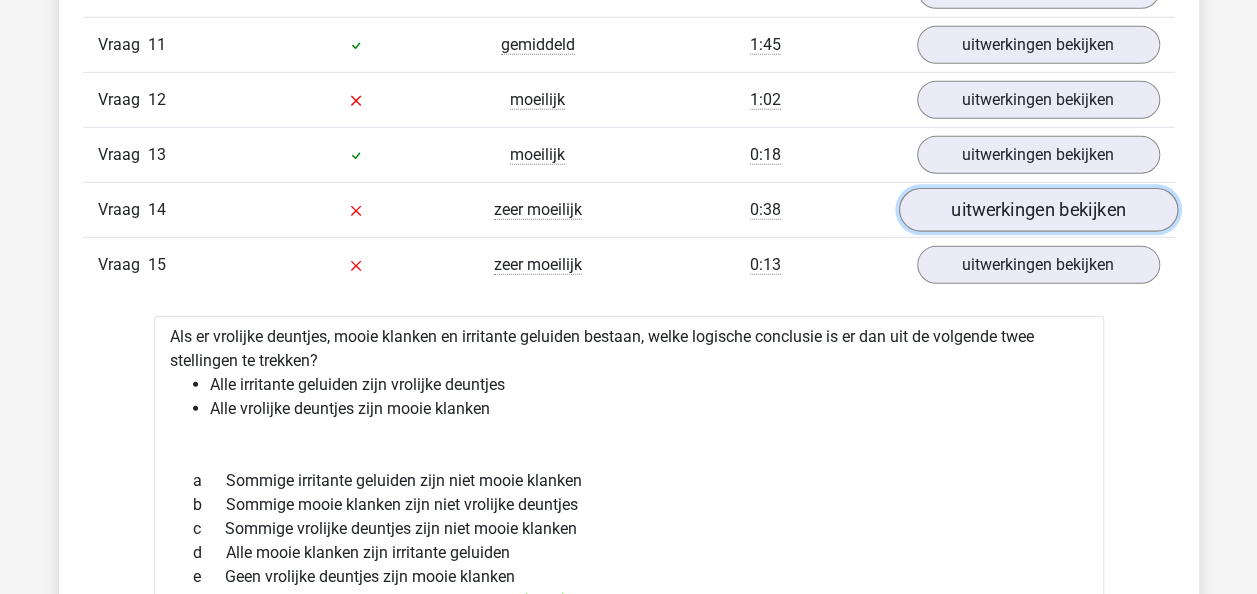 click on "uitwerkingen bekijken" at bounding box center [1037, 211] 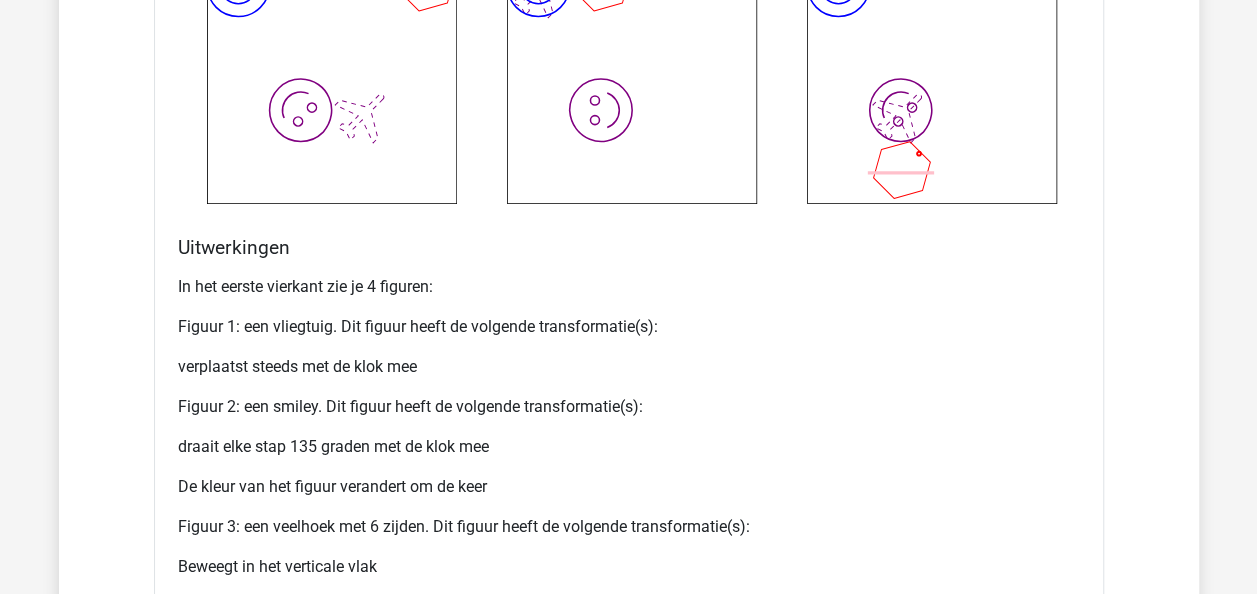 scroll, scrollTop: 3934, scrollLeft: 0, axis: vertical 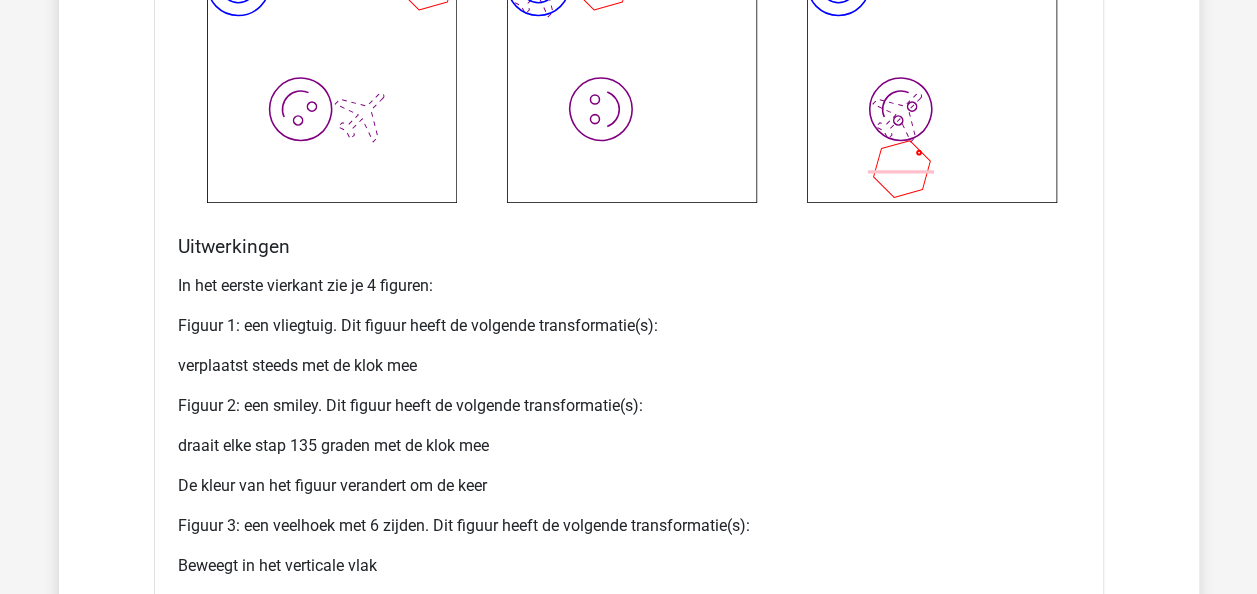 click on "f
image/svg+xml
image/svg+xml" at bounding box center [929, 70] 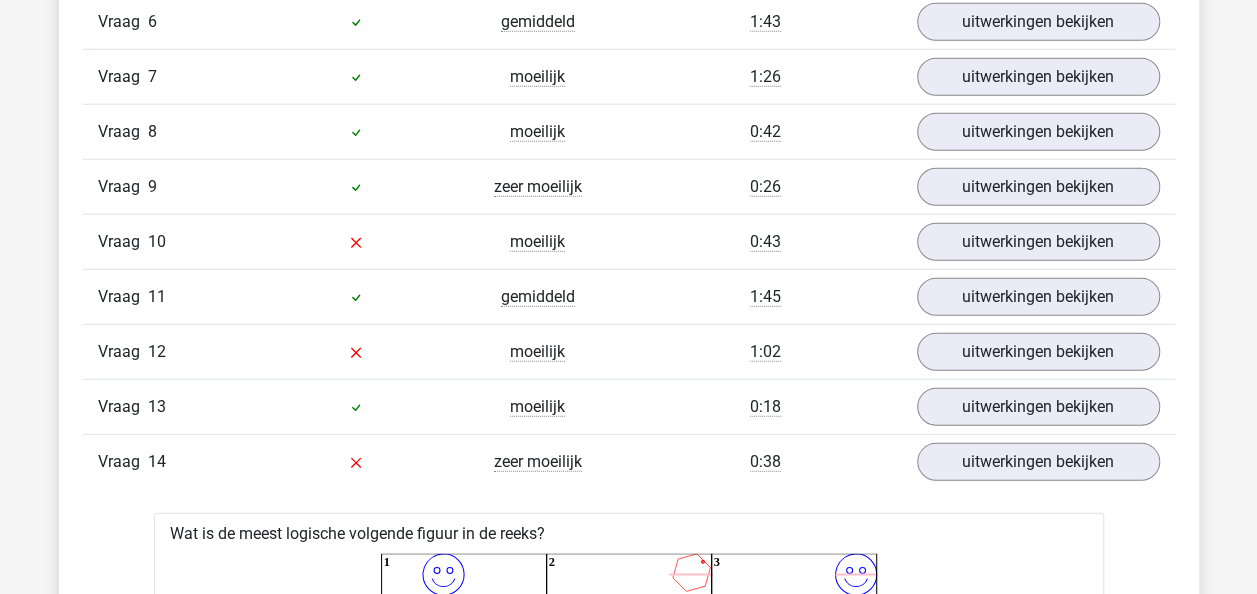 scroll, scrollTop: 2597, scrollLeft: 0, axis: vertical 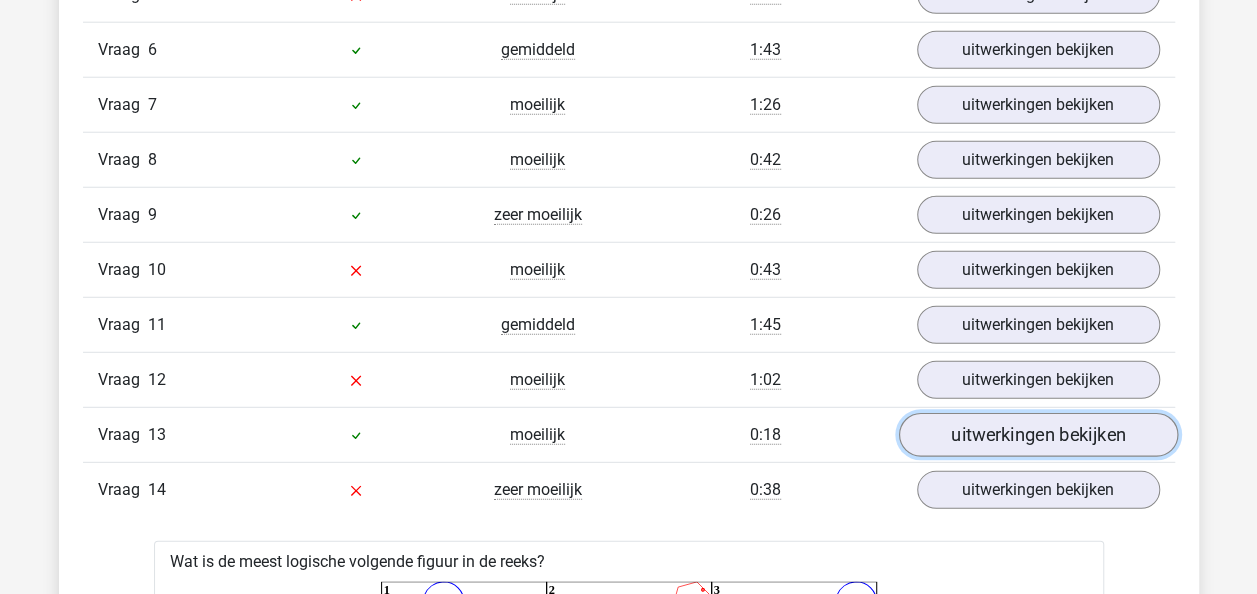 click on "uitwerkingen bekijken" at bounding box center (1037, 436) 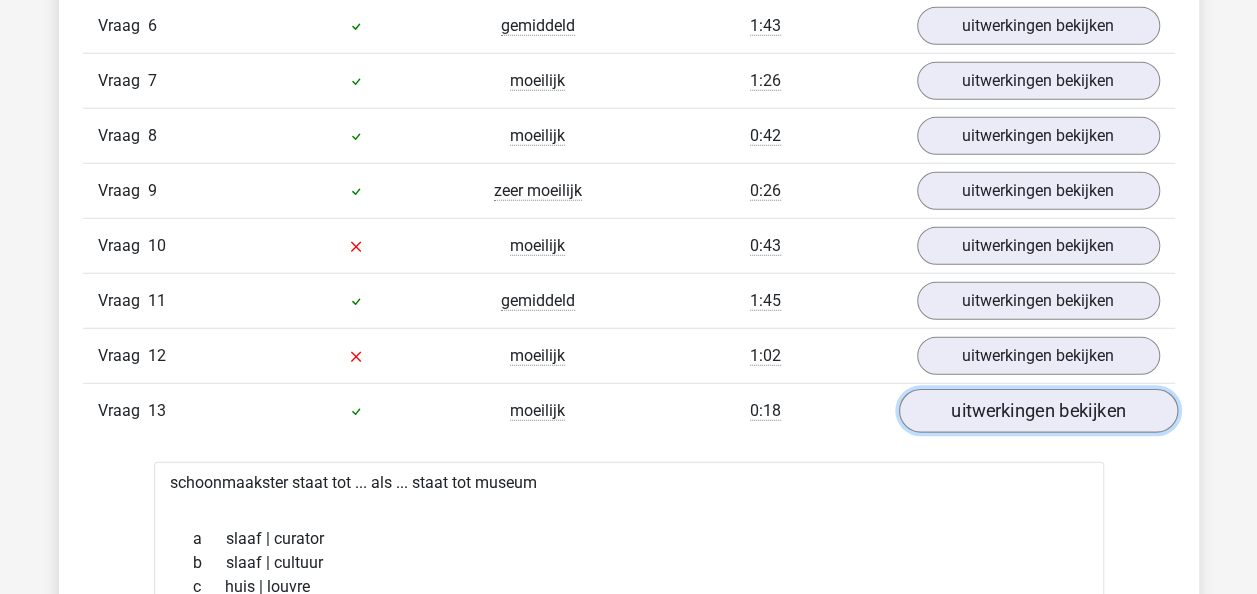 scroll, scrollTop: 2619, scrollLeft: 0, axis: vertical 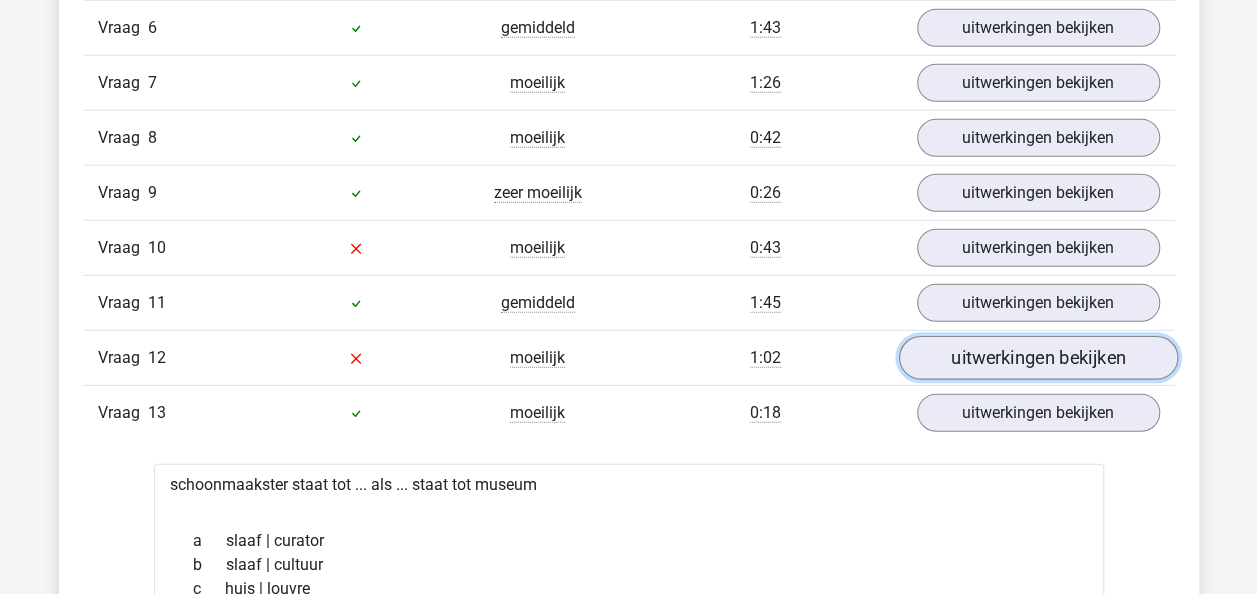 click on "uitwerkingen bekijken" at bounding box center [1037, 359] 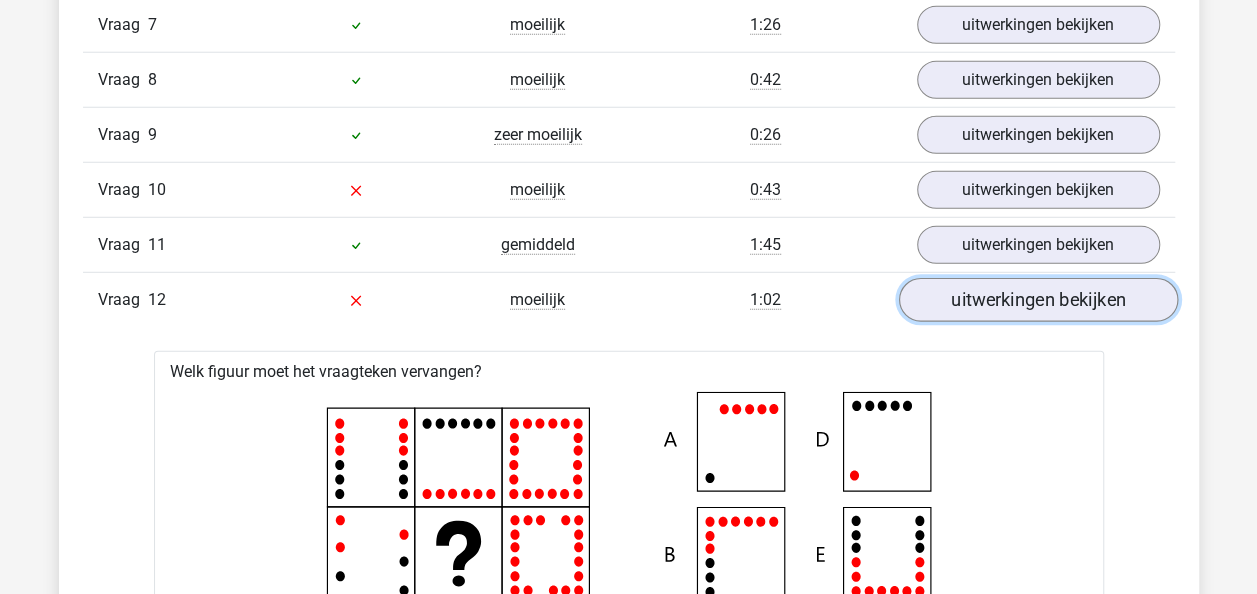 scroll, scrollTop: 2635, scrollLeft: 0, axis: vertical 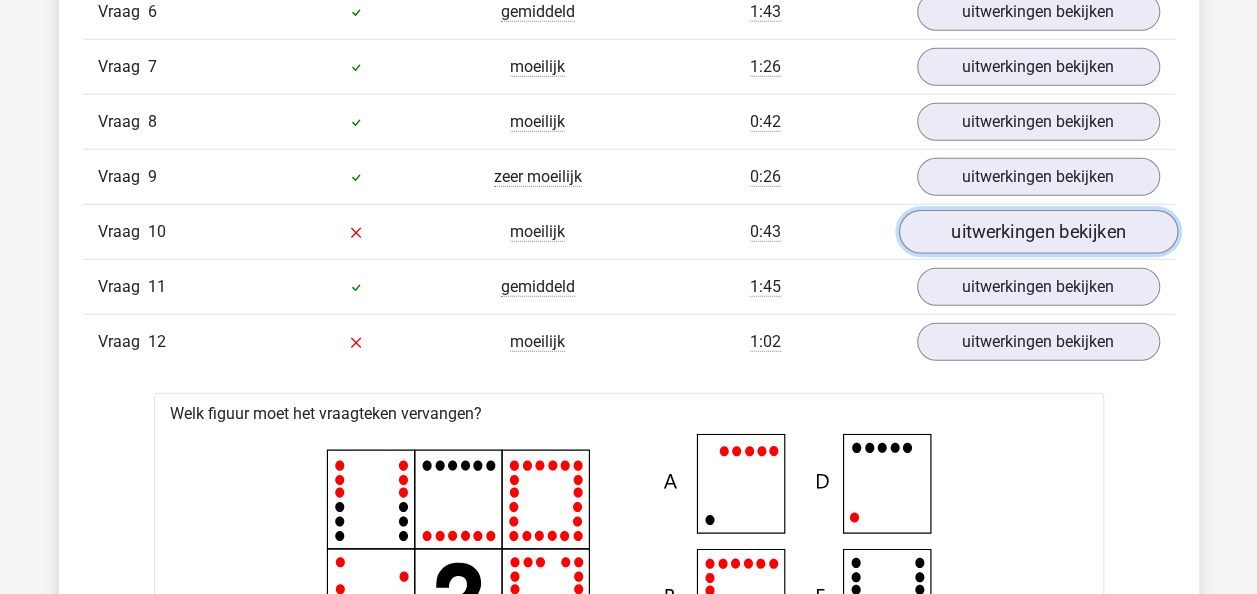click on "uitwerkingen bekijken" at bounding box center (1037, 233) 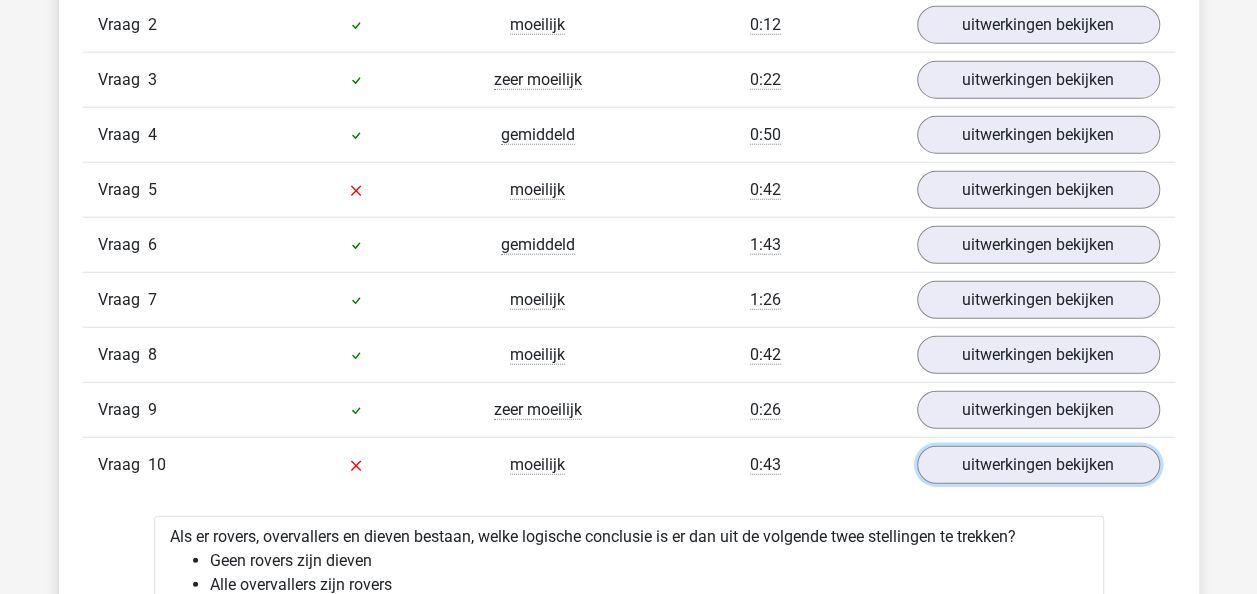 scroll, scrollTop: 2400, scrollLeft: 0, axis: vertical 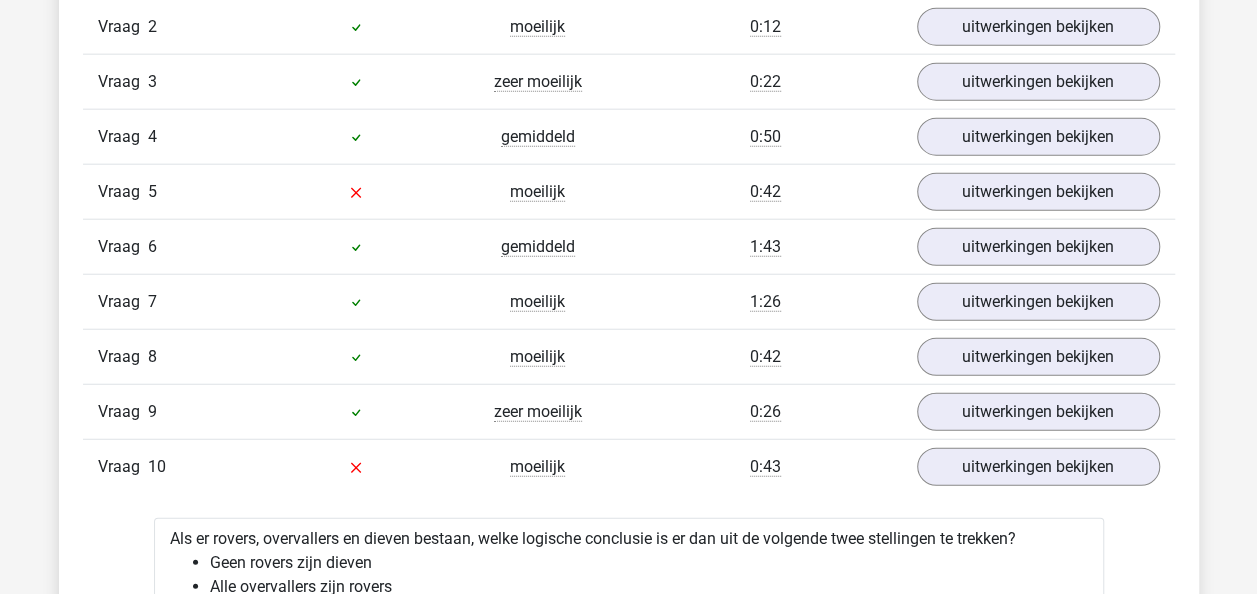 click on "Vraag
8
moeilijk
0:42
uitwerkingen bekijken" at bounding box center [629, 356] 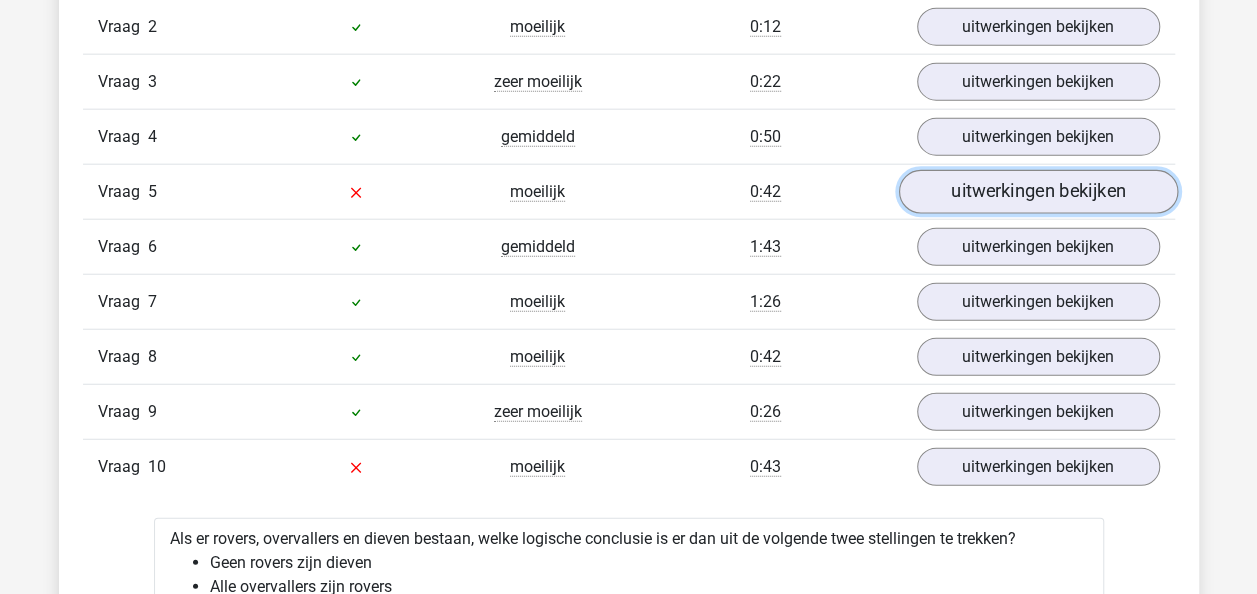 click on "uitwerkingen bekijken" at bounding box center [1037, 193] 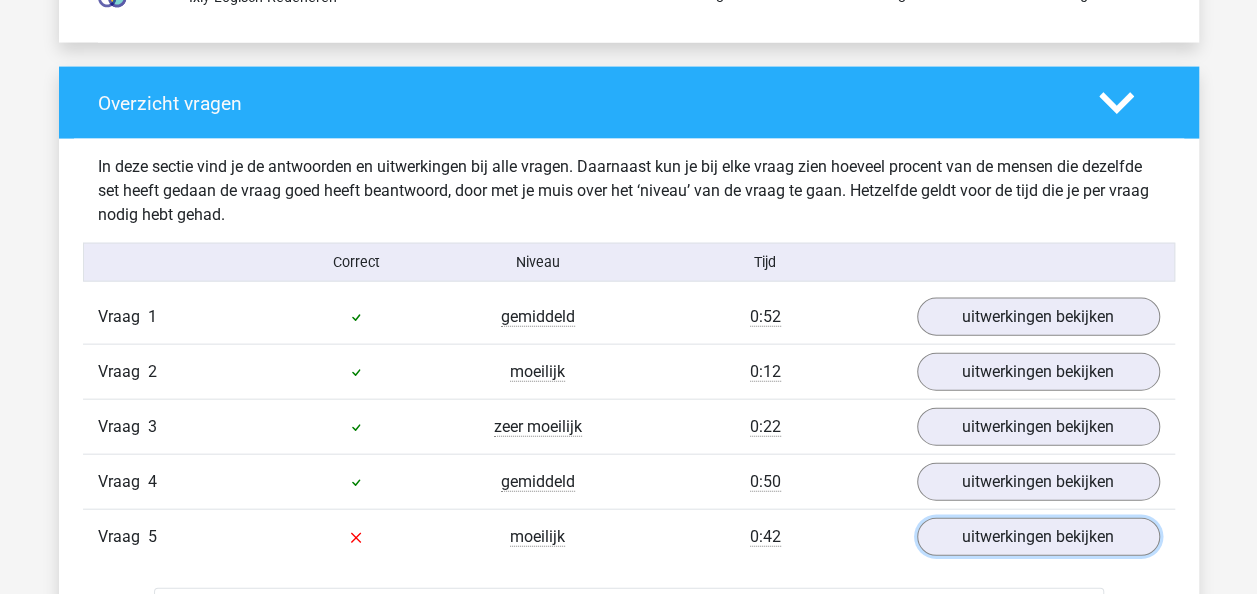 scroll, scrollTop: 2045, scrollLeft: 0, axis: vertical 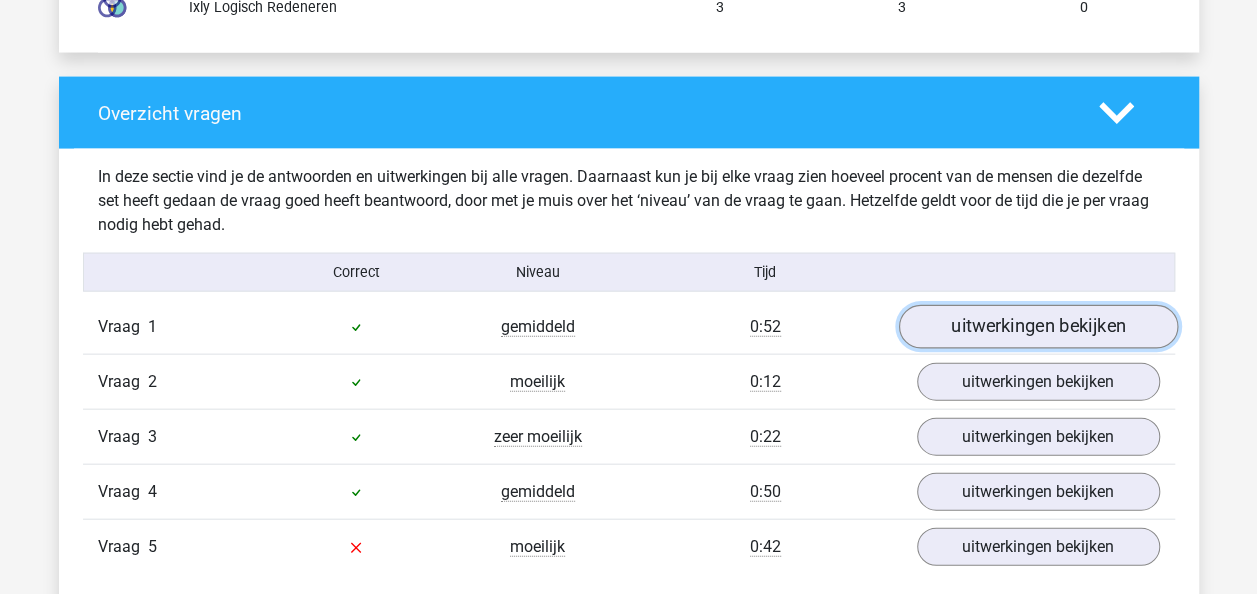 click on "uitwerkingen bekijken" at bounding box center (1037, 328) 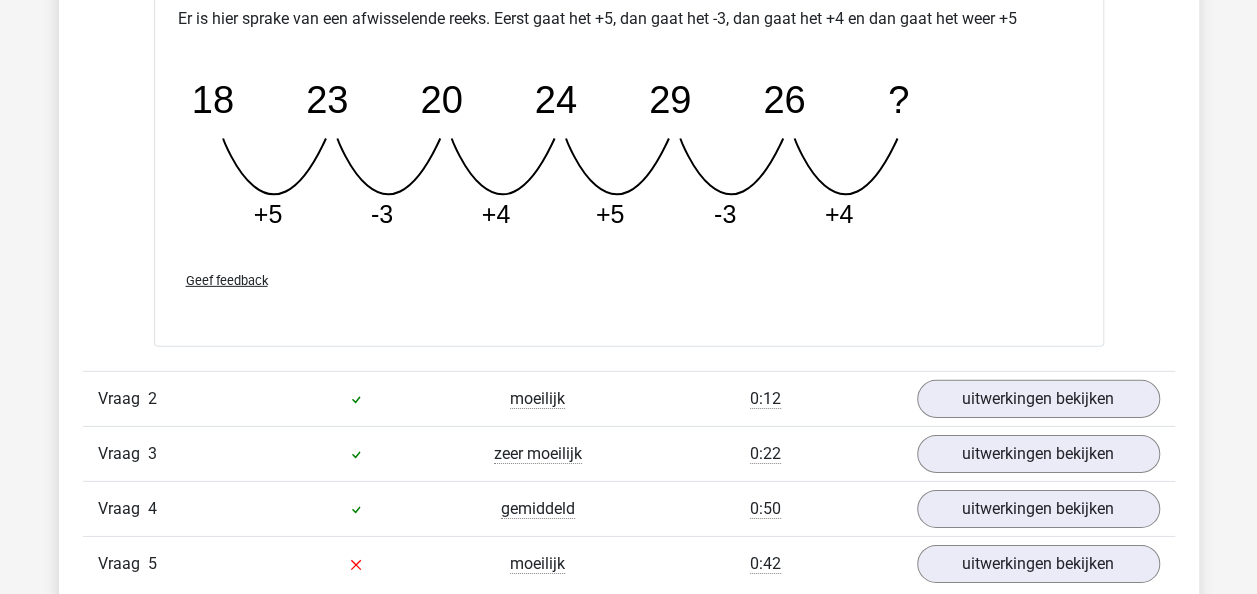 scroll, scrollTop: 2903, scrollLeft: 0, axis: vertical 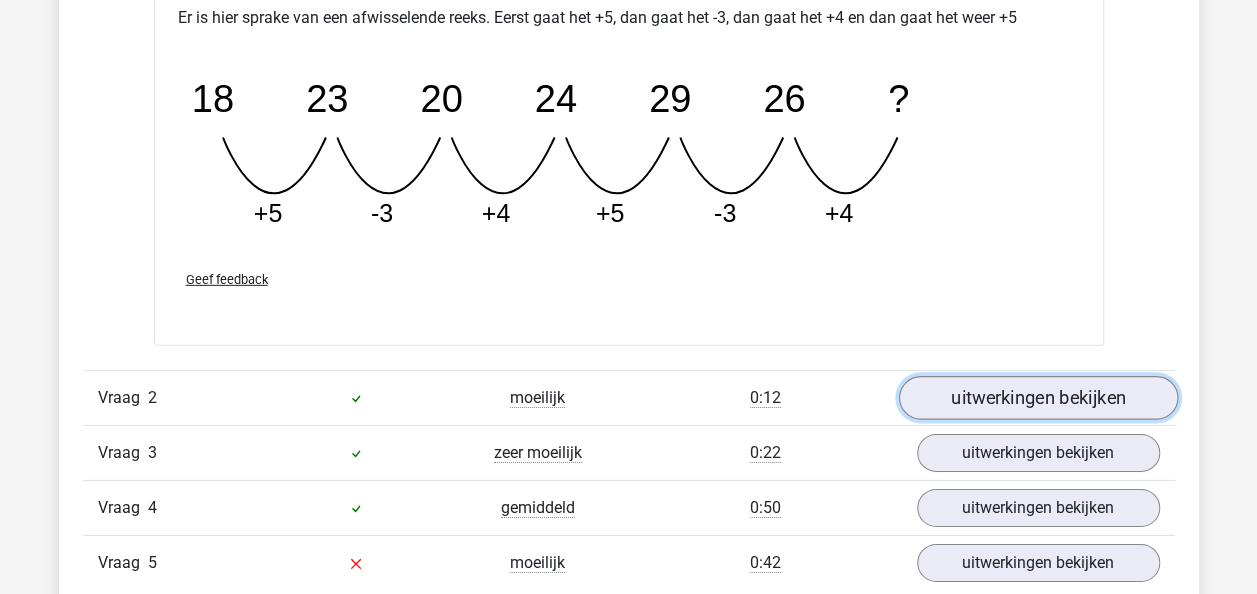 click on "uitwerkingen bekijken" at bounding box center [1037, 398] 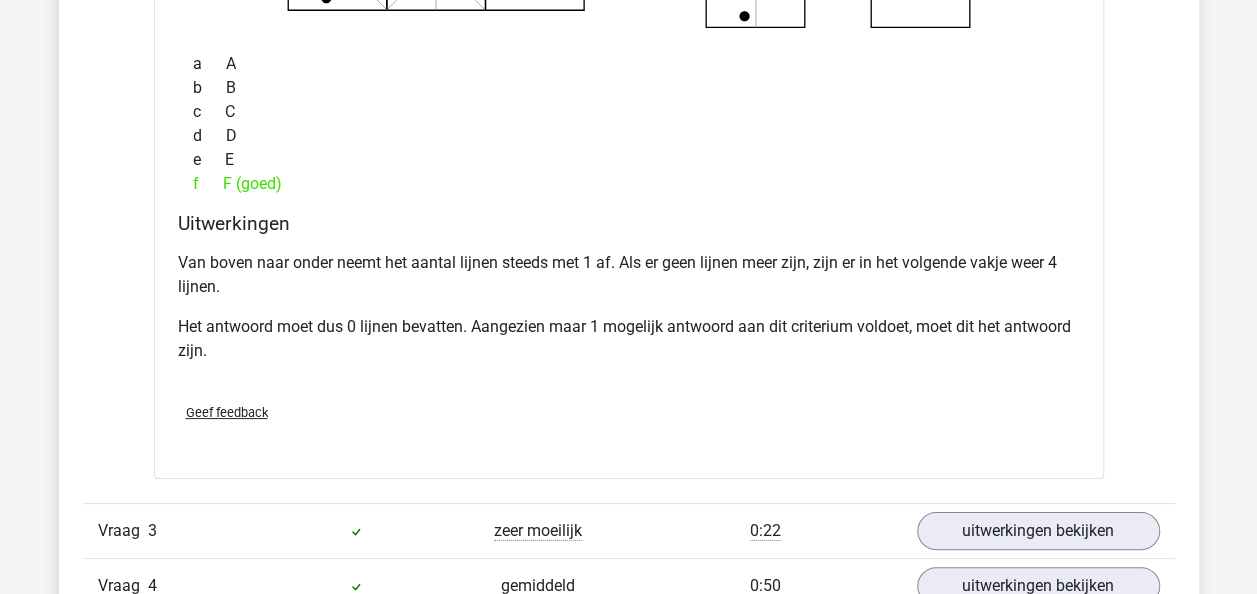 scroll, scrollTop: 3698, scrollLeft: 0, axis: vertical 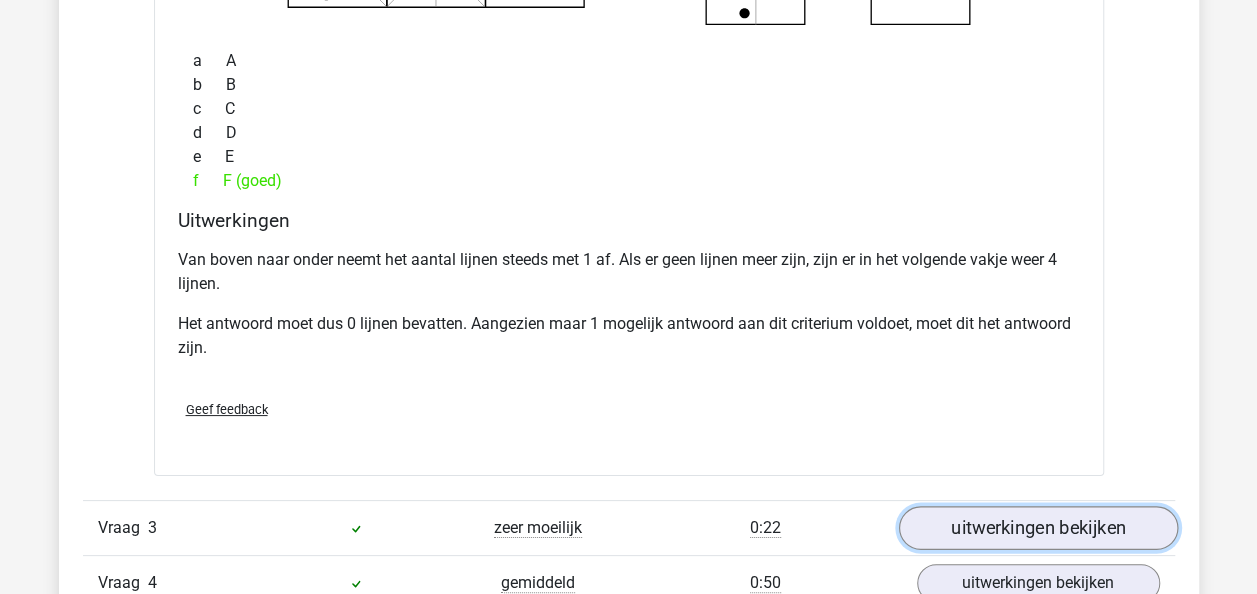 click on "uitwerkingen bekijken" at bounding box center (1037, 529) 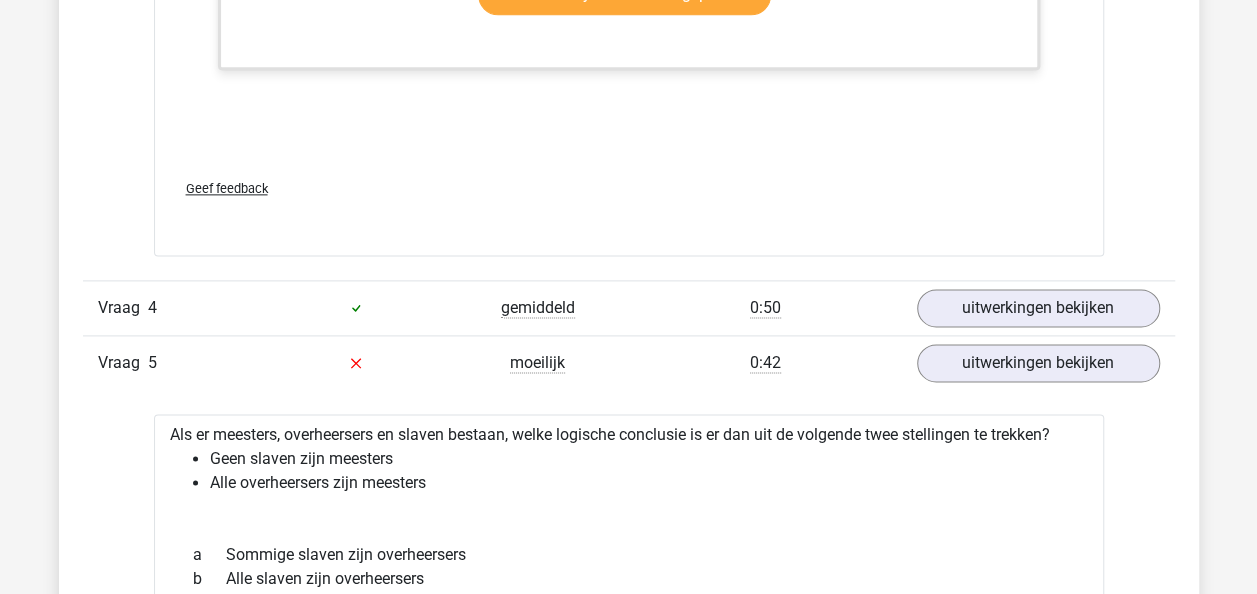 scroll, scrollTop: 5018, scrollLeft: 0, axis: vertical 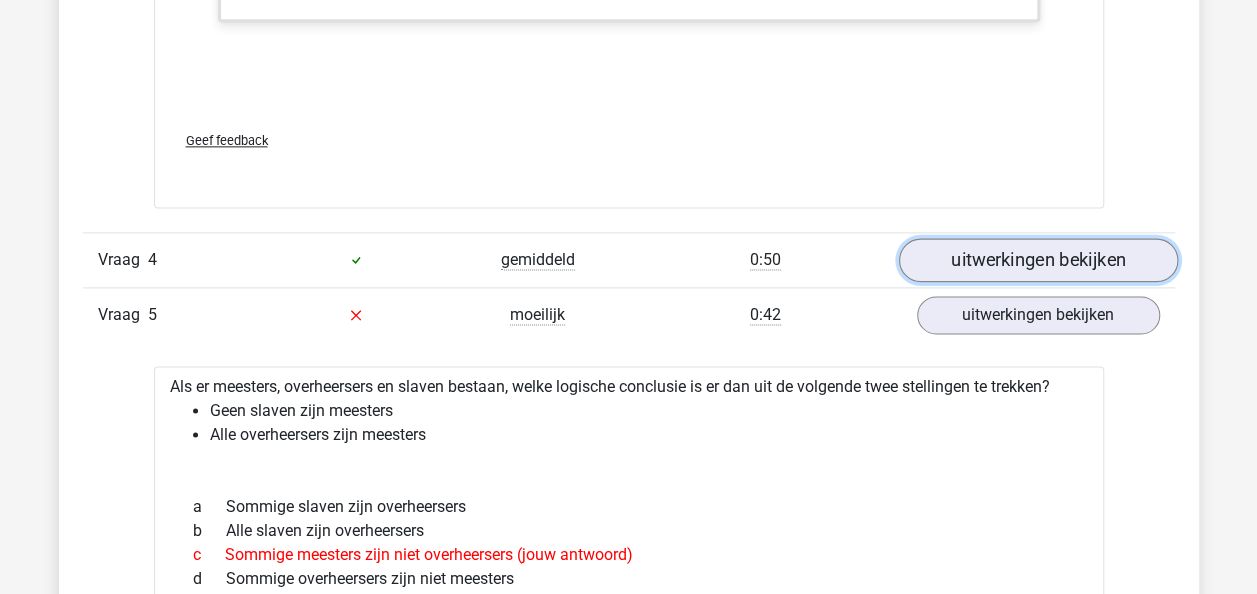 click on "uitwerkingen bekijken" at bounding box center [1037, 260] 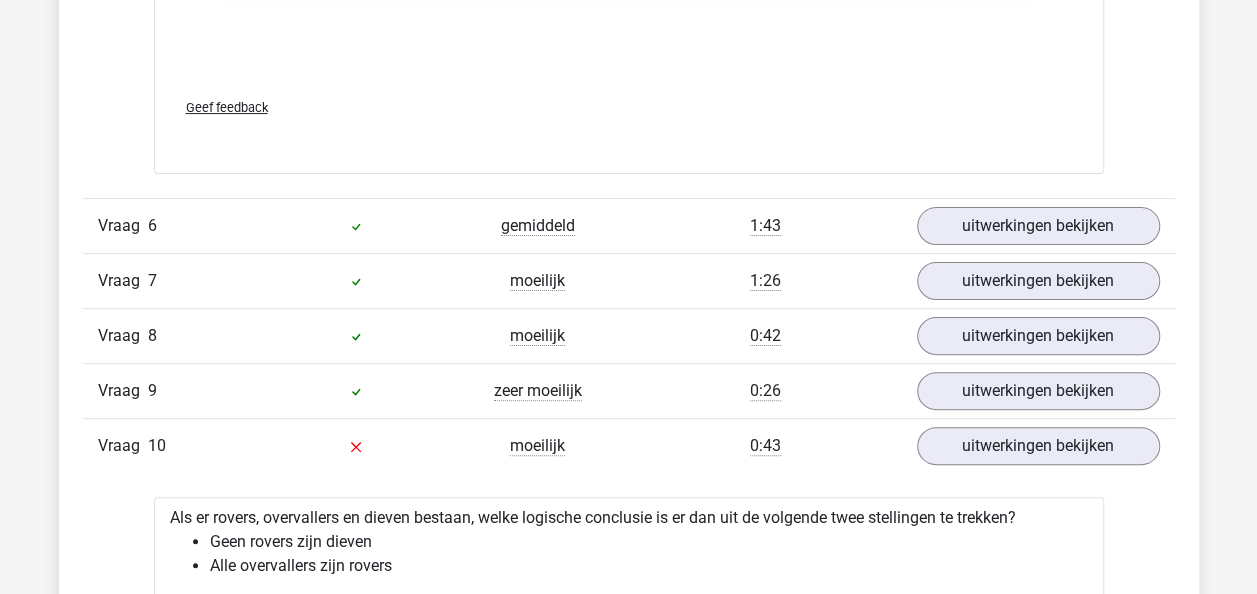 scroll, scrollTop: 7663, scrollLeft: 0, axis: vertical 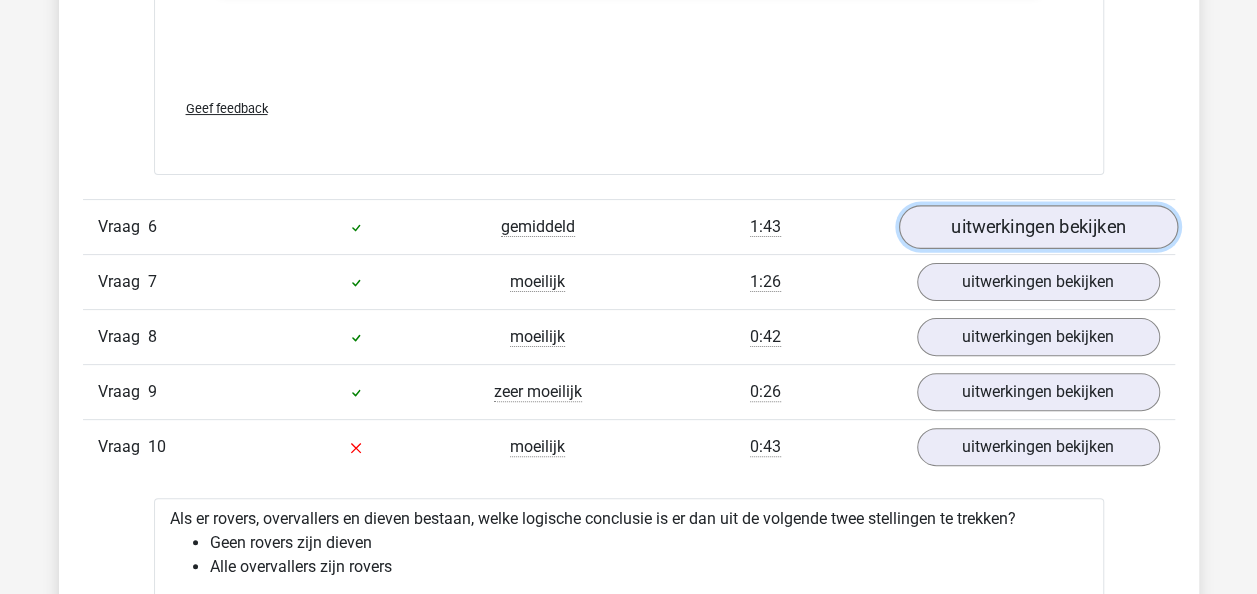 click on "uitwerkingen bekijken" at bounding box center [1037, 227] 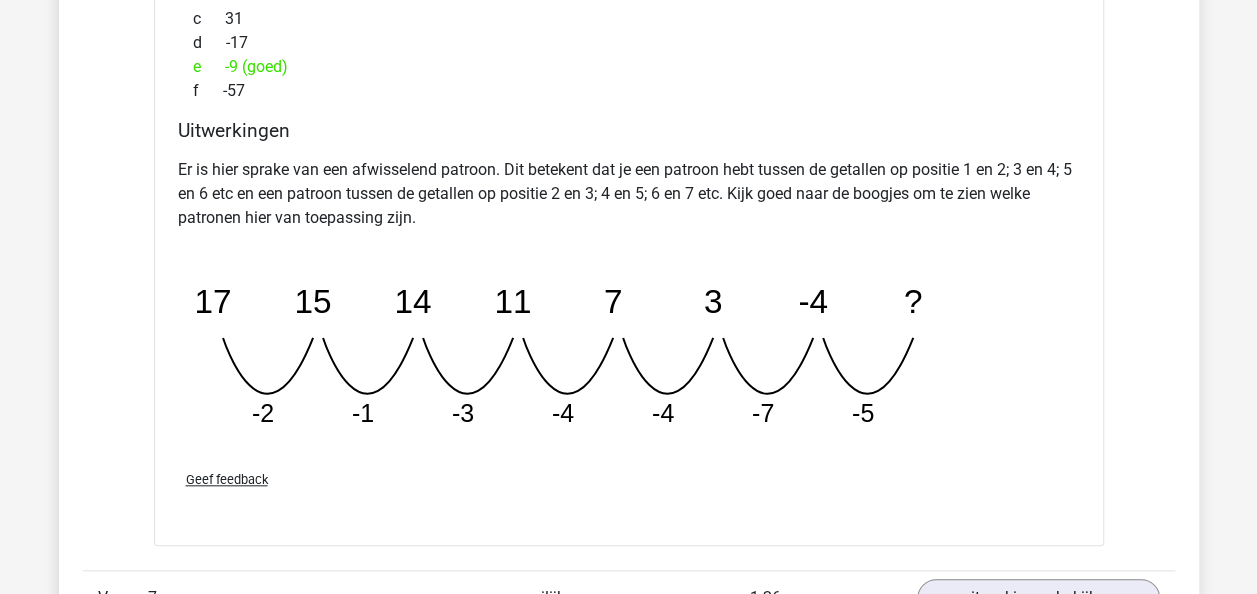 scroll, scrollTop: 8266, scrollLeft: 0, axis: vertical 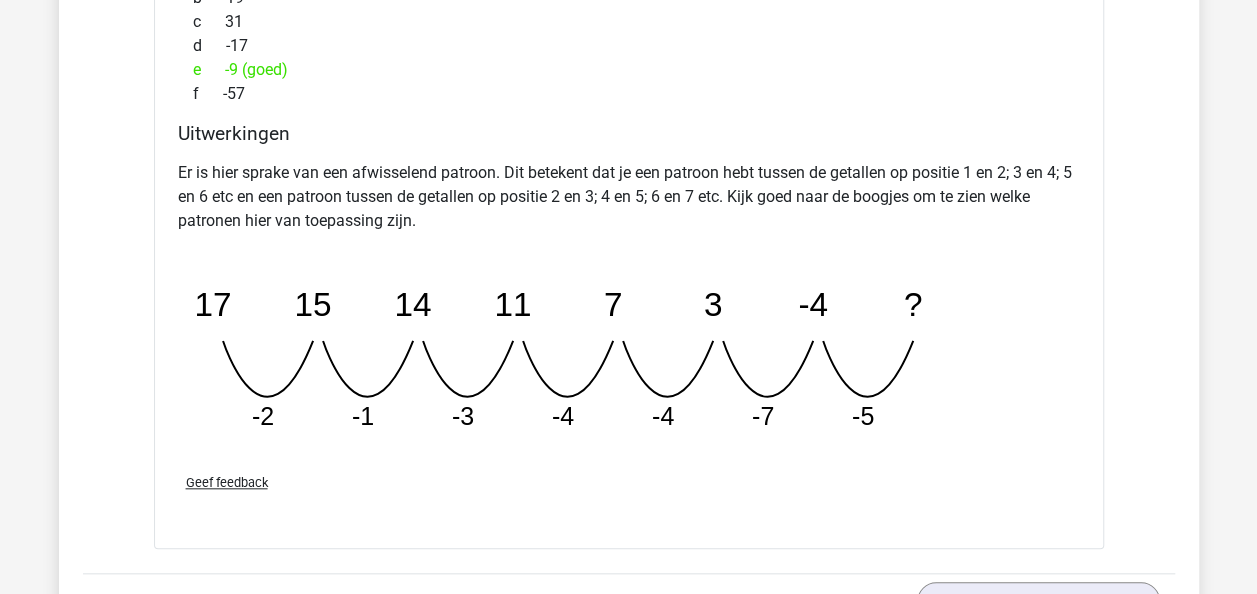 click on "Er is hier sprake van een afwisselend patroon. Dit betekent dat je een patroon hebt tussen de getallen op positie 1 en 2; 3 en 4; 5 en 6 etc en een patroon tussen de getallen op positie 2 en 3; 4 en 5; 6 en 7 etc. Kijk goed naar de boogjes om te zien welke patronen hier van toepassing zijn." at bounding box center [629, 197] 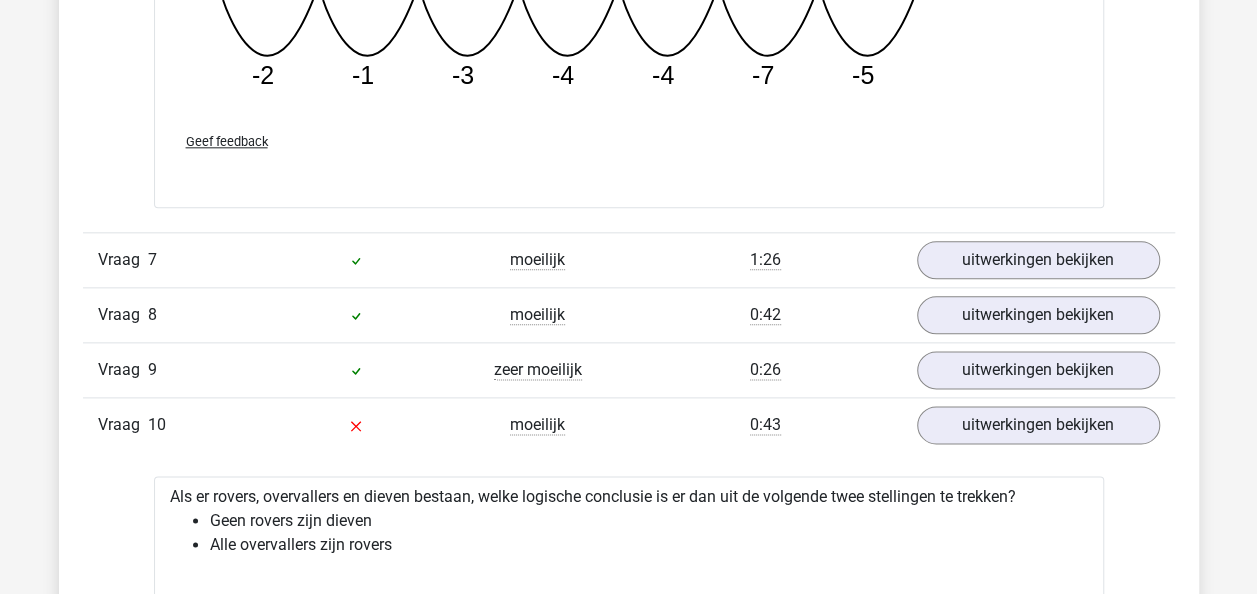scroll, scrollTop: 8608, scrollLeft: 0, axis: vertical 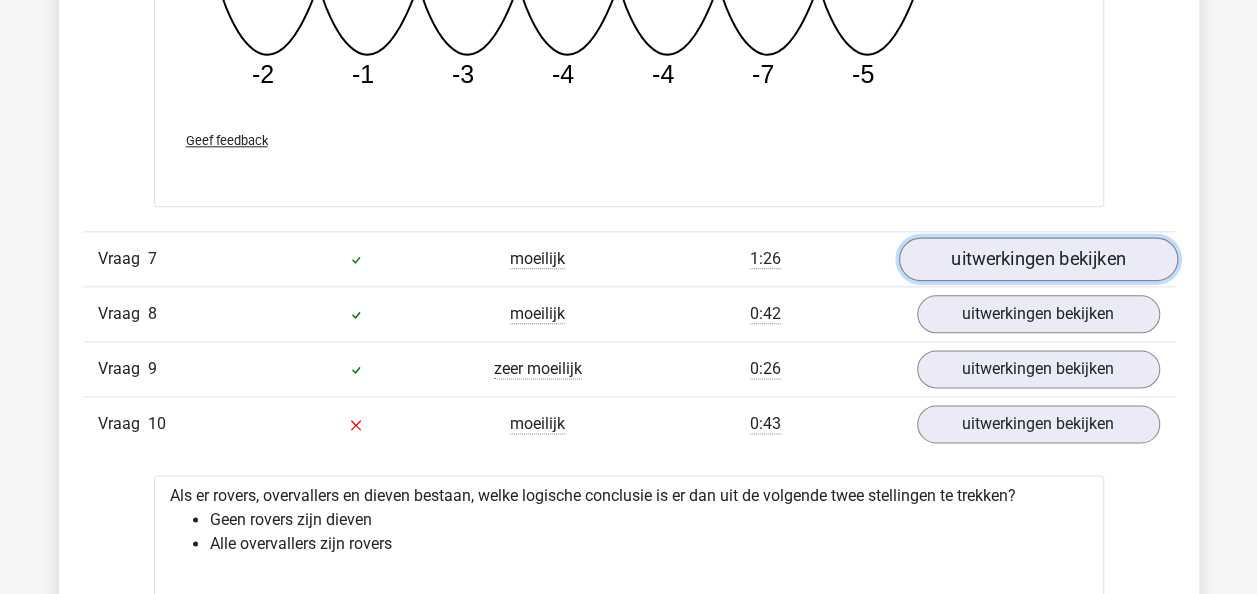 click on "uitwerkingen bekijken" at bounding box center [1037, 259] 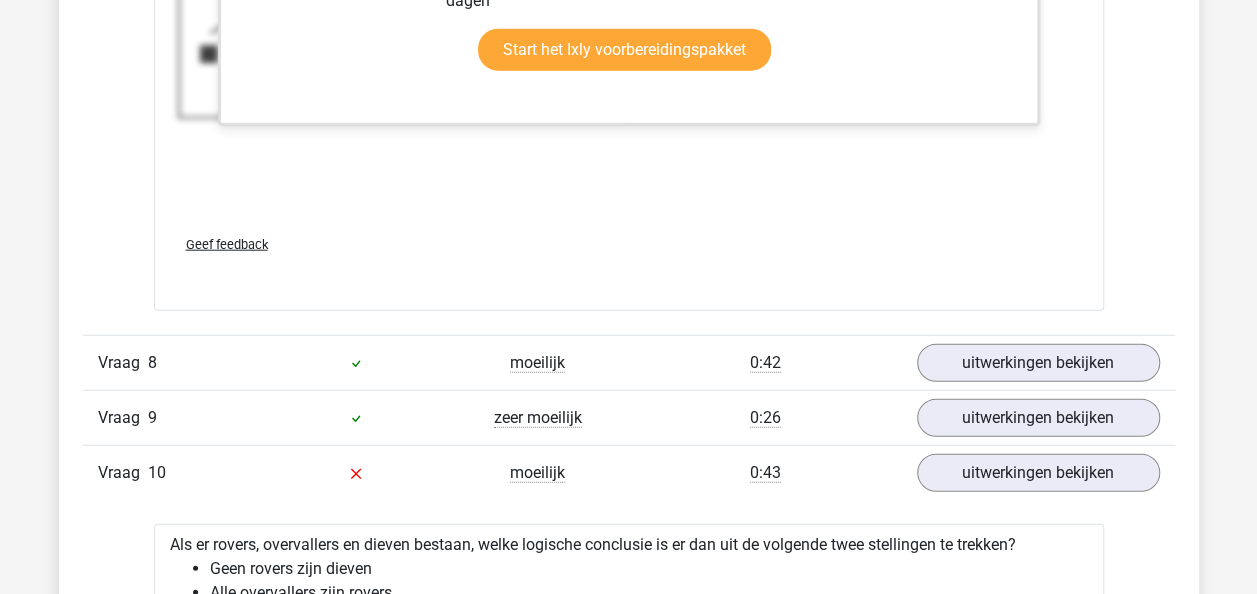 scroll, scrollTop: 9887, scrollLeft: 0, axis: vertical 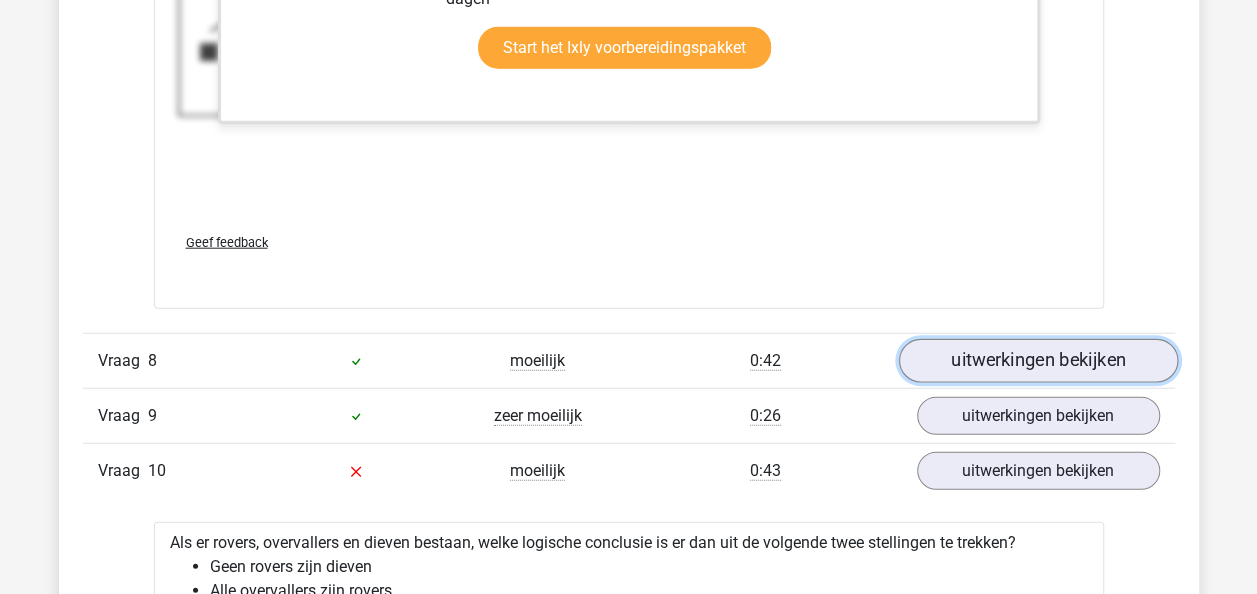 click on "uitwerkingen bekijken" at bounding box center [1037, 361] 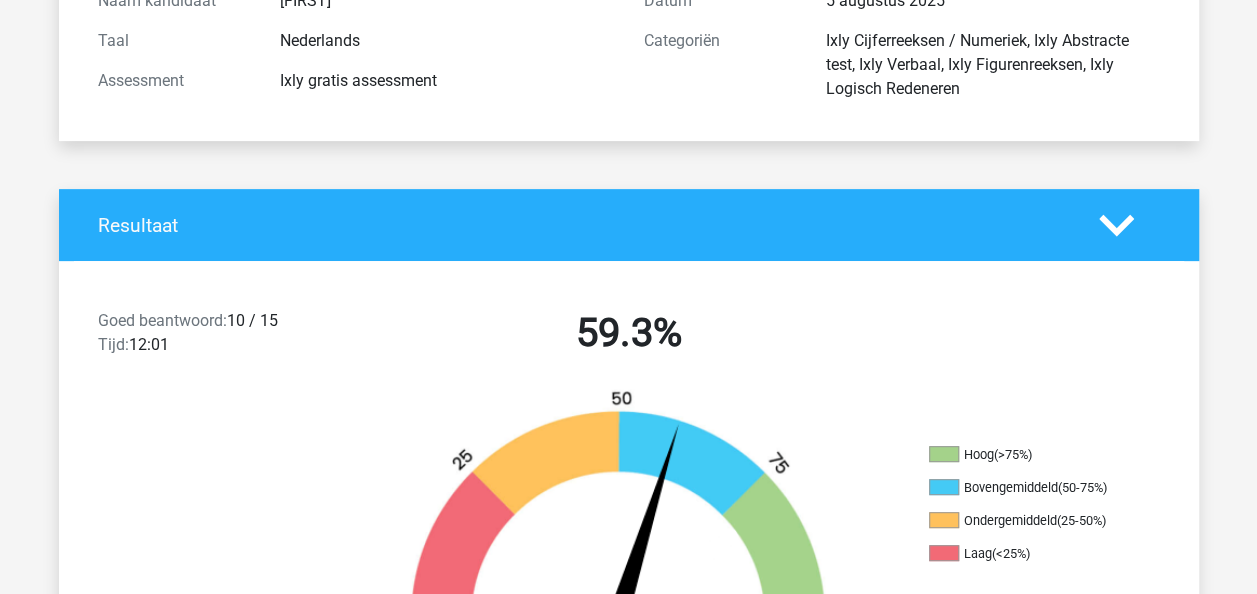 scroll, scrollTop: 0, scrollLeft: 0, axis: both 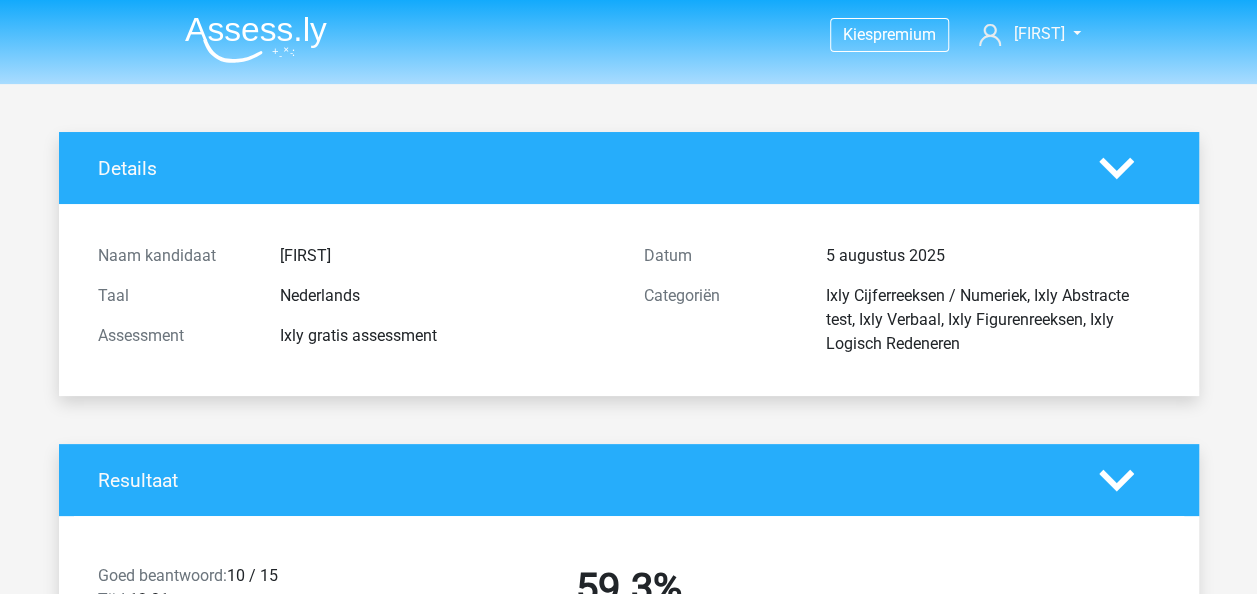 click at bounding box center (256, 39) 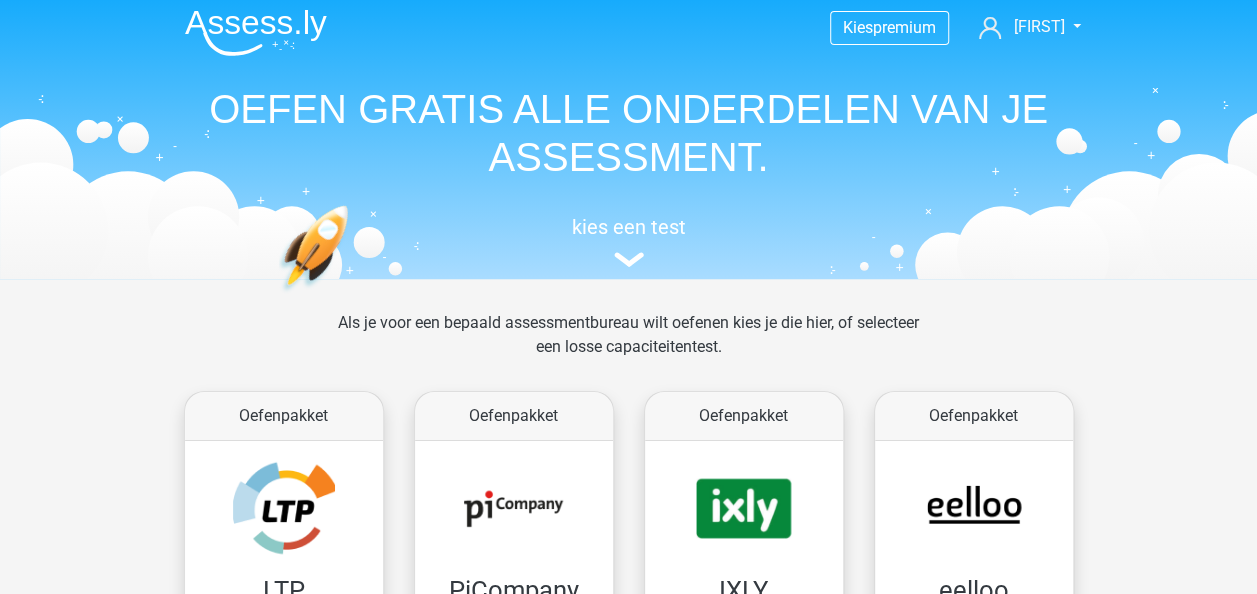 scroll, scrollTop: 0, scrollLeft: 0, axis: both 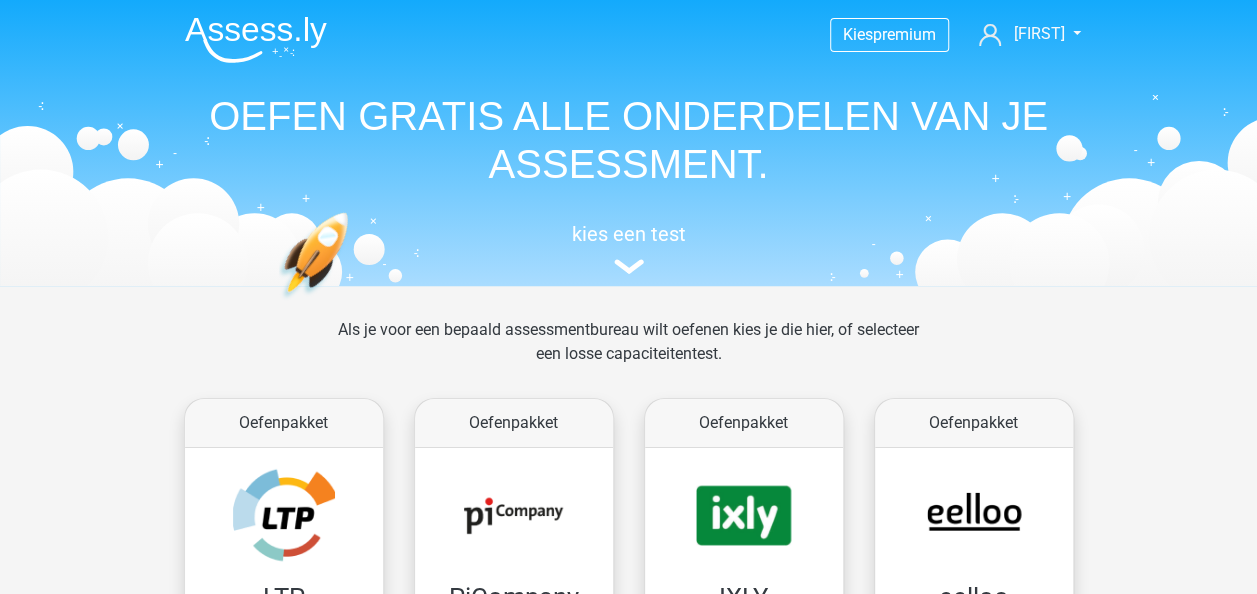 click at bounding box center [256, 39] 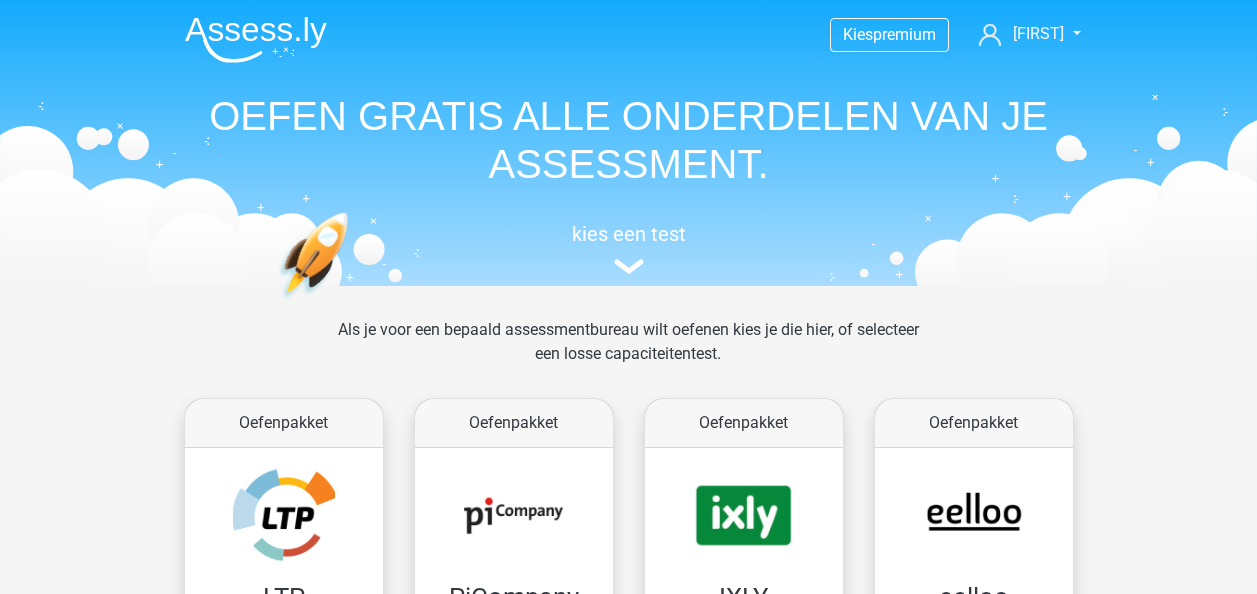 scroll, scrollTop: 0, scrollLeft: 0, axis: both 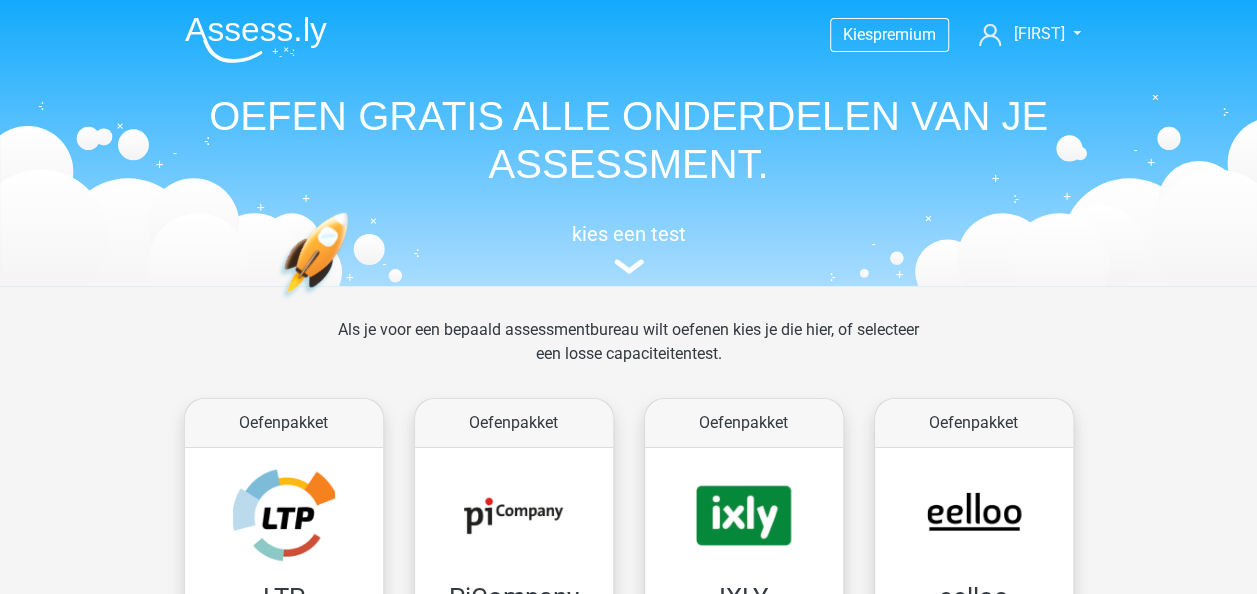 click at bounding box center [256, 39] 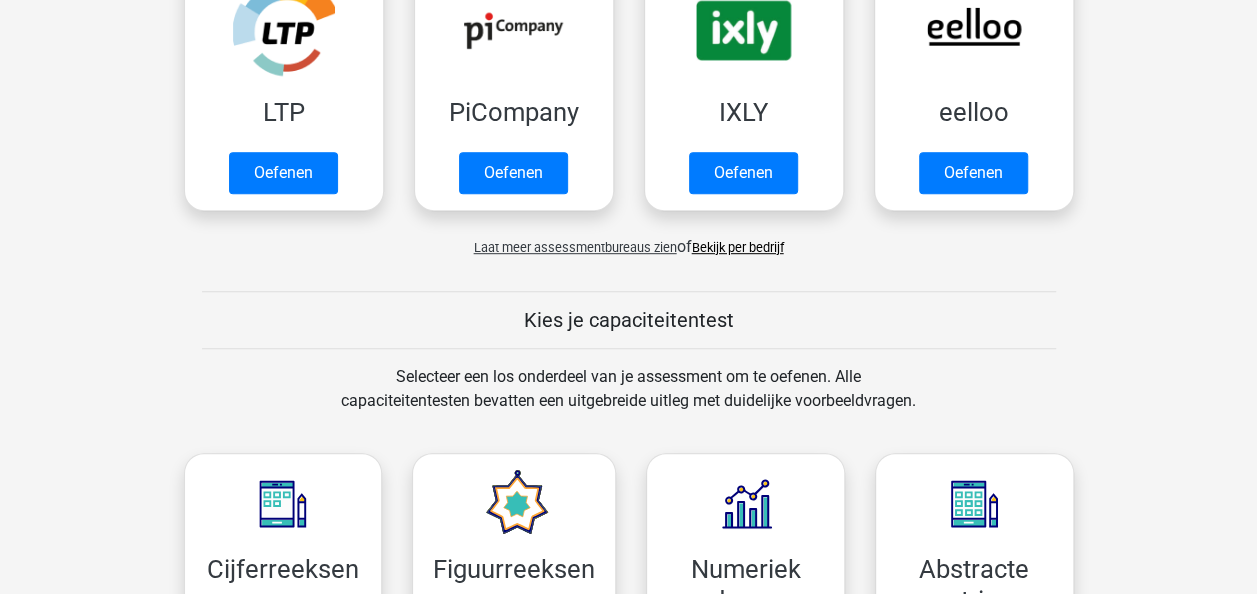 scroll, scrollTop: 484, scrollLeft: 0, axis: vertical 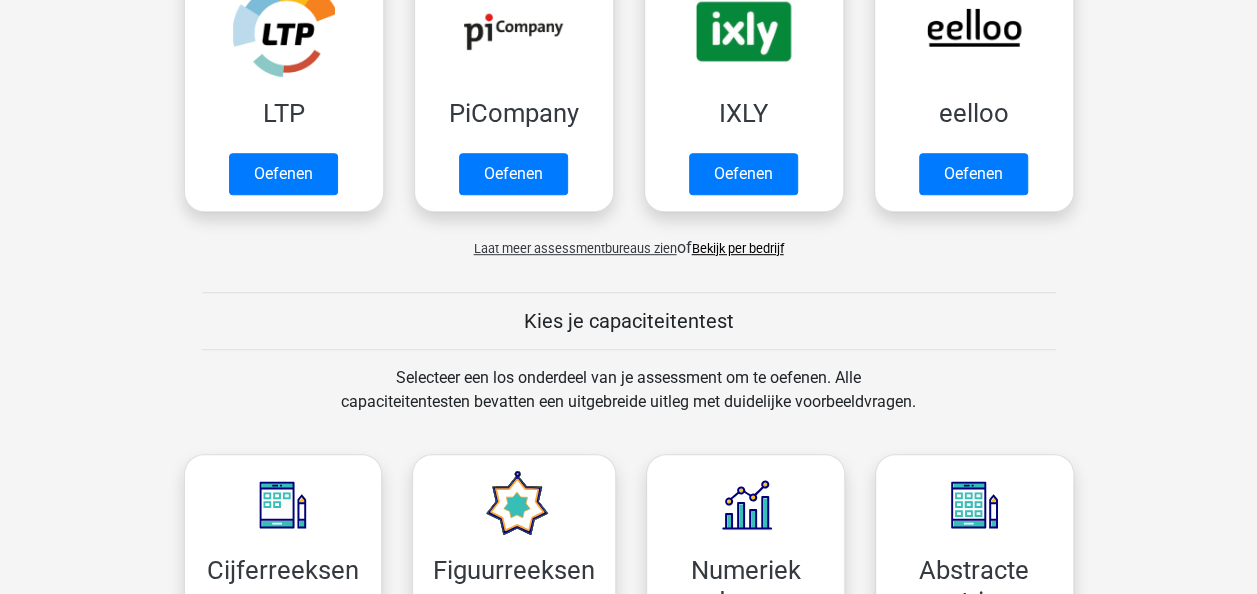 click on "Laat meer assessmentbureaus zien" at bounding box center [575, 248] 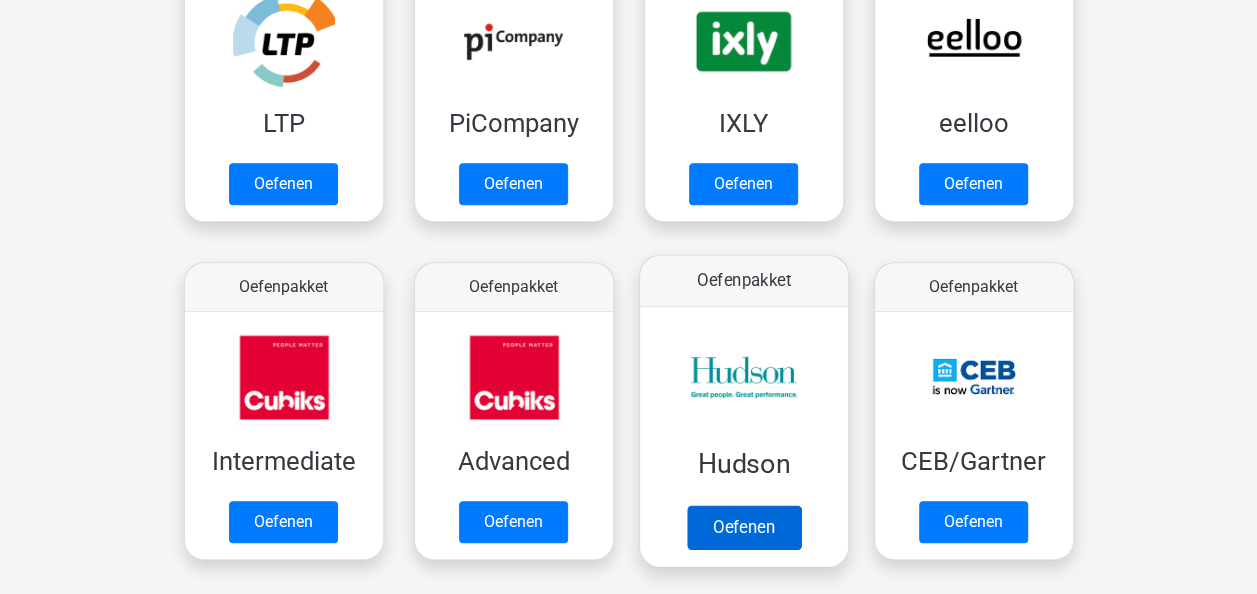 scroll, scrollTop: 461, scrollLeft: 0, axis: vertical 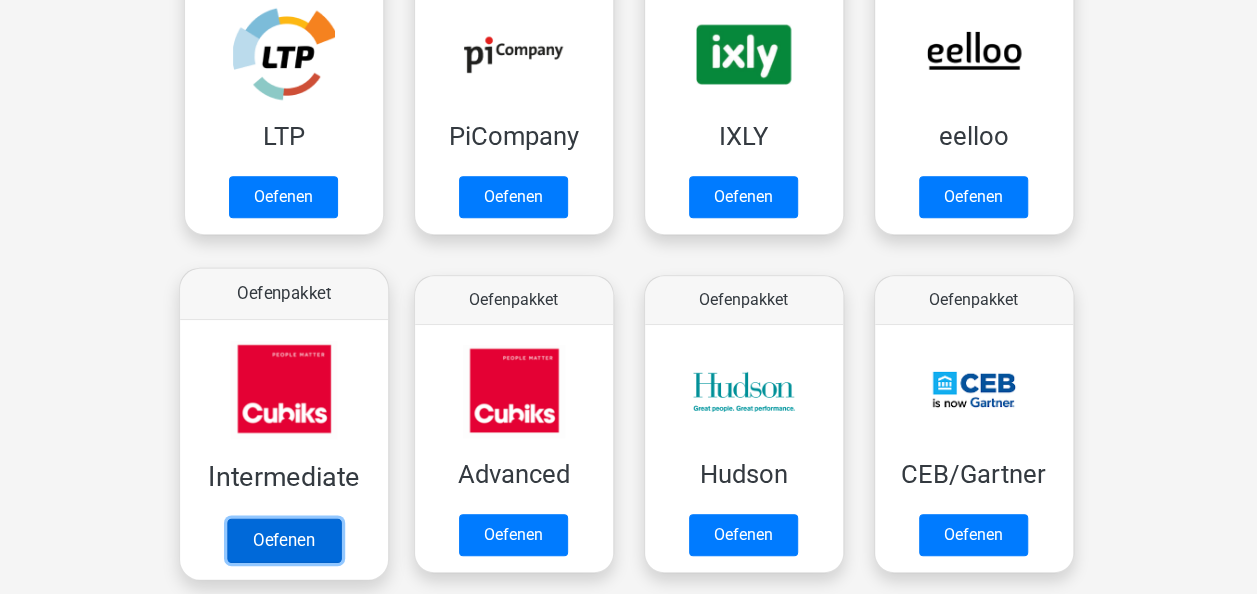 click on "Oefenen" at bounding box center [283, 540] 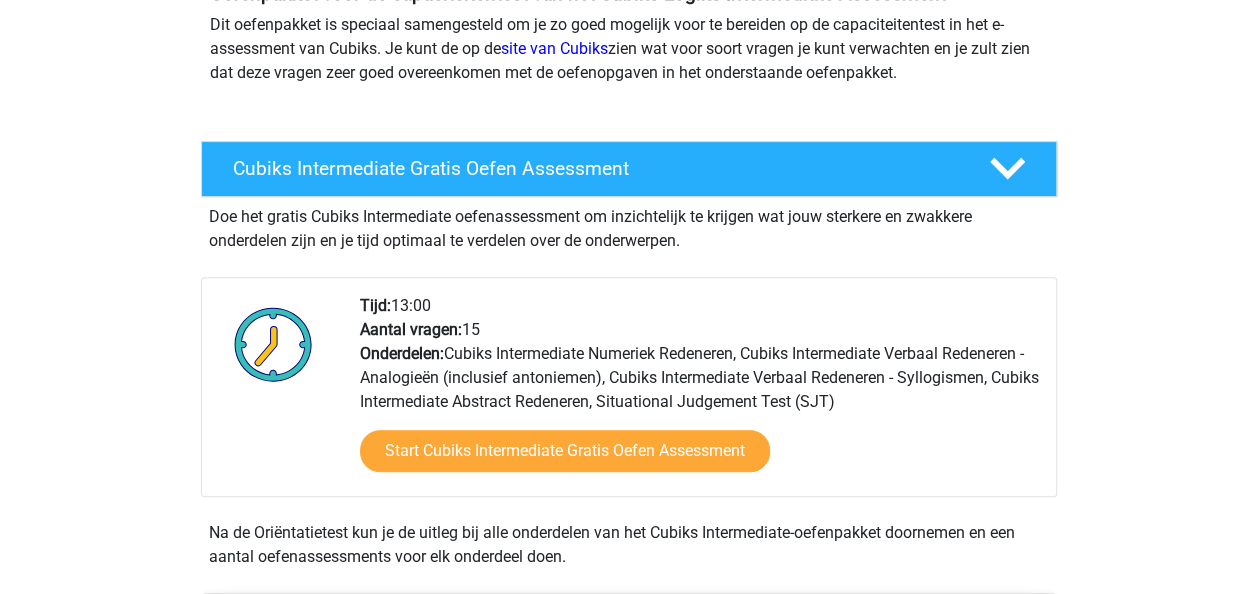 scroll, scrollTop: 425, scrollLeft: 0, axis: vertical 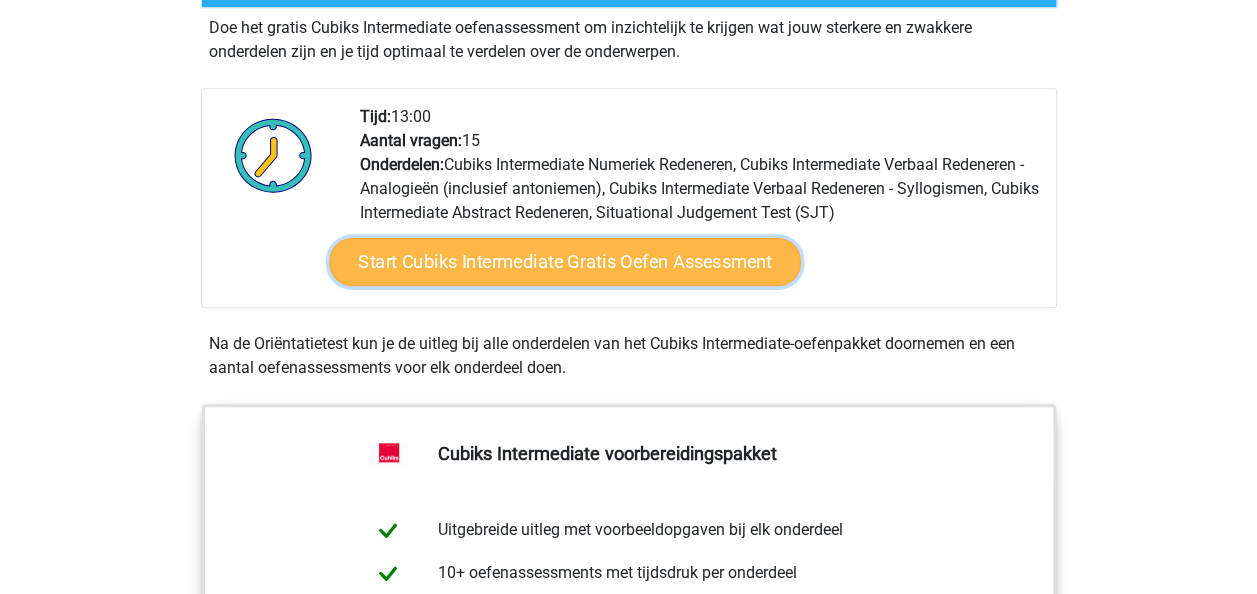 click on "Start Cubiks Intermediate Gratis Oefen Assessment" at bounding box center (565, 262) 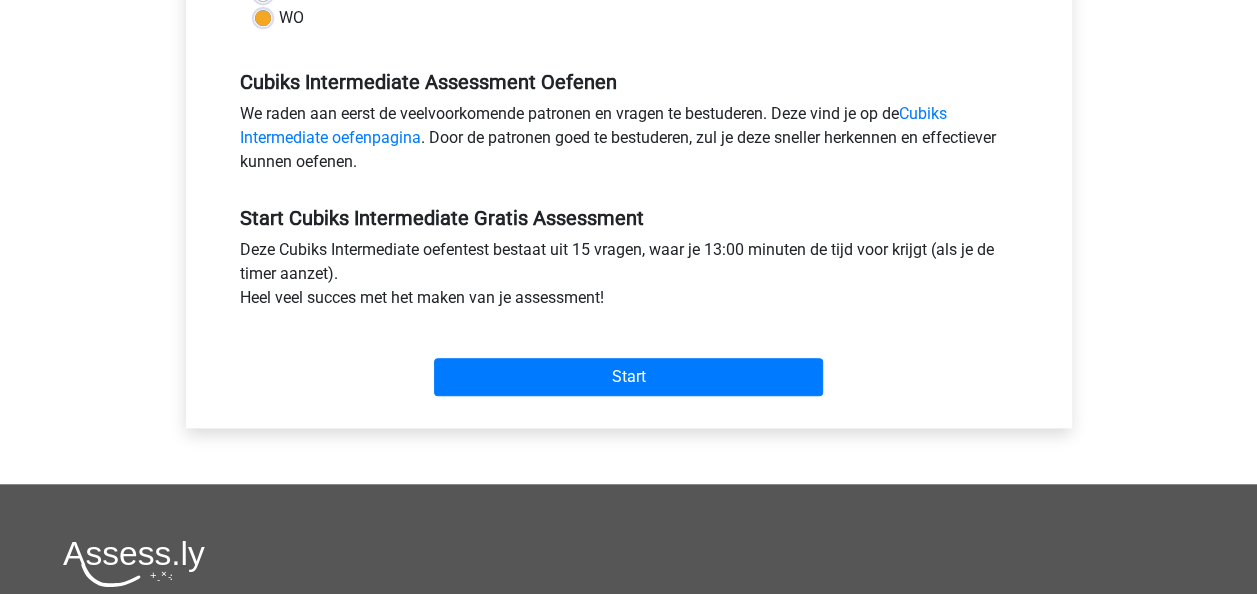 scroll, scrollTop: 663, scrollLeft: 0, axis: vertical 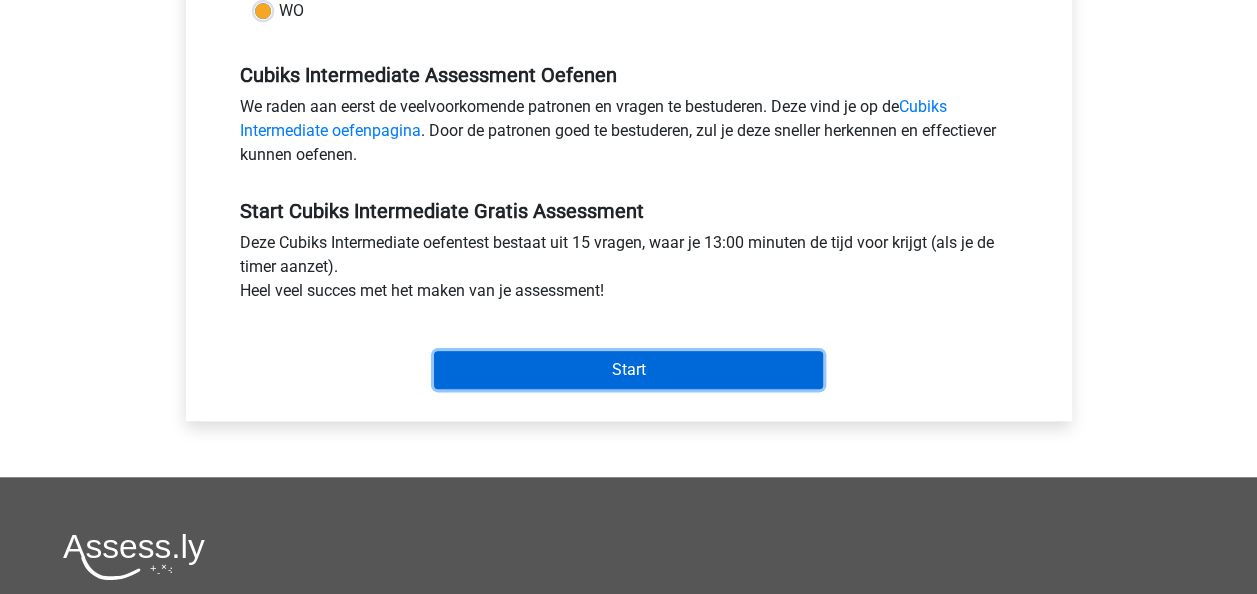click on "Start" at bounding box center [628, 370] 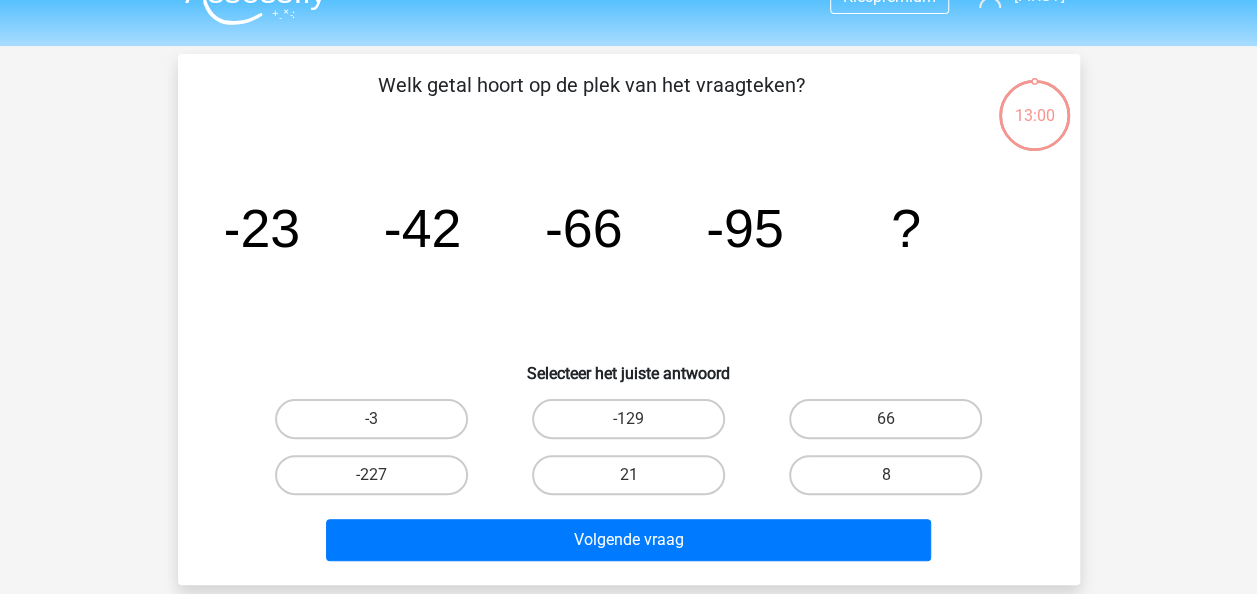scroll, scrollTop: 39, scrollLeft: 0, axis: vertical 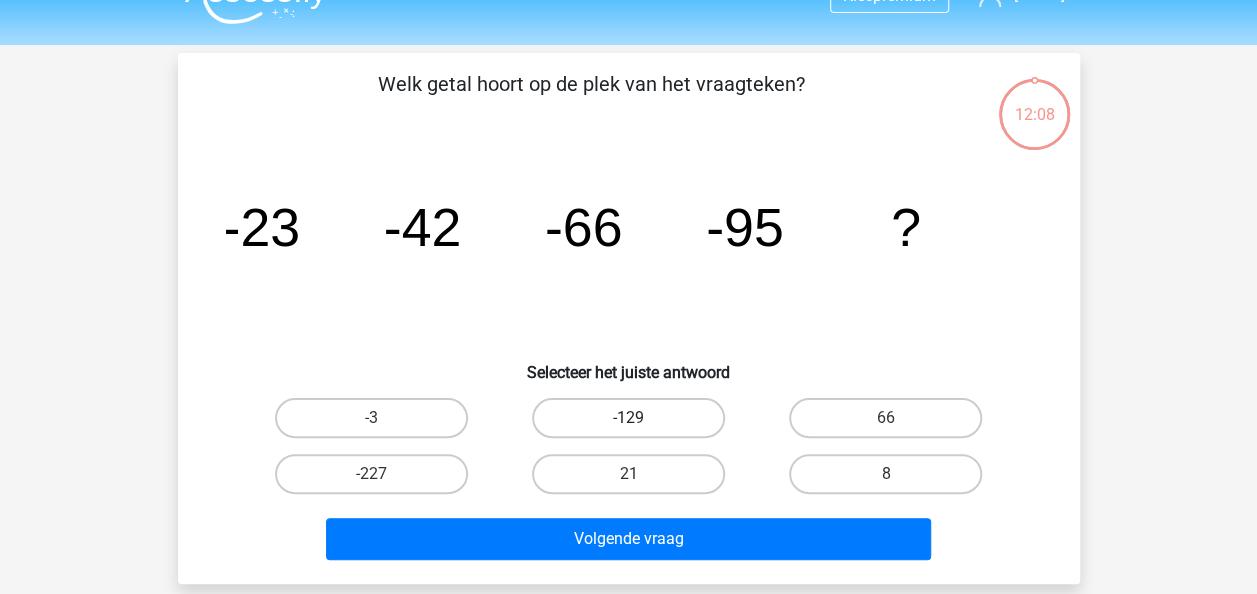 click on "-129" at bounding box center [628, 418] 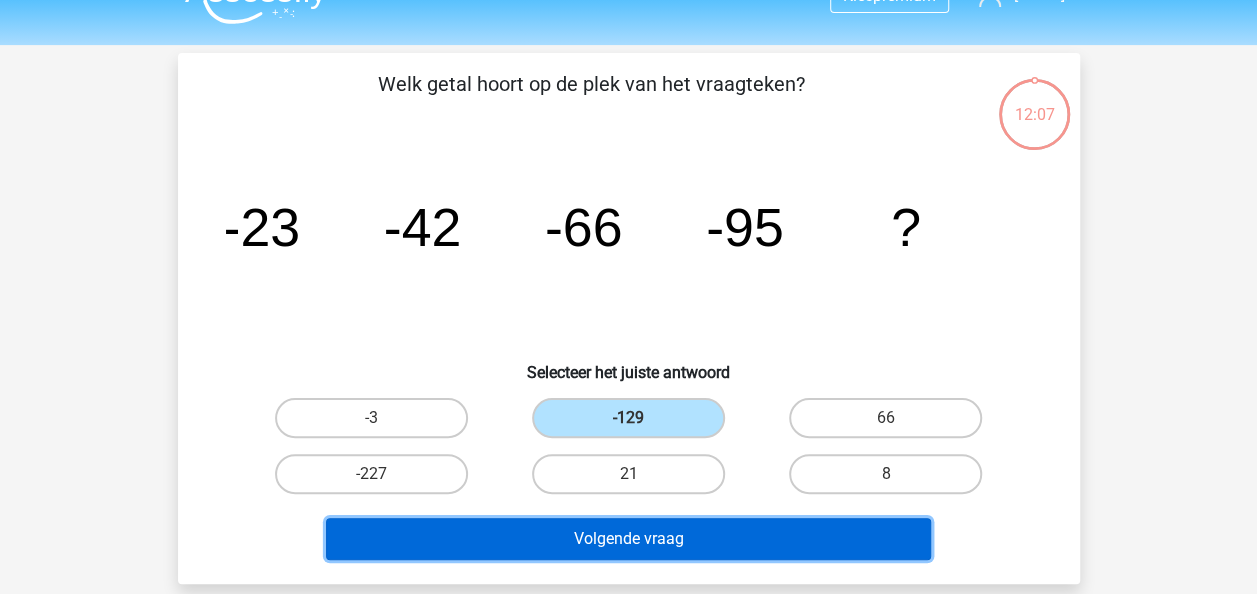 click on "Volgende vraag" at bounding box center (628, 539) 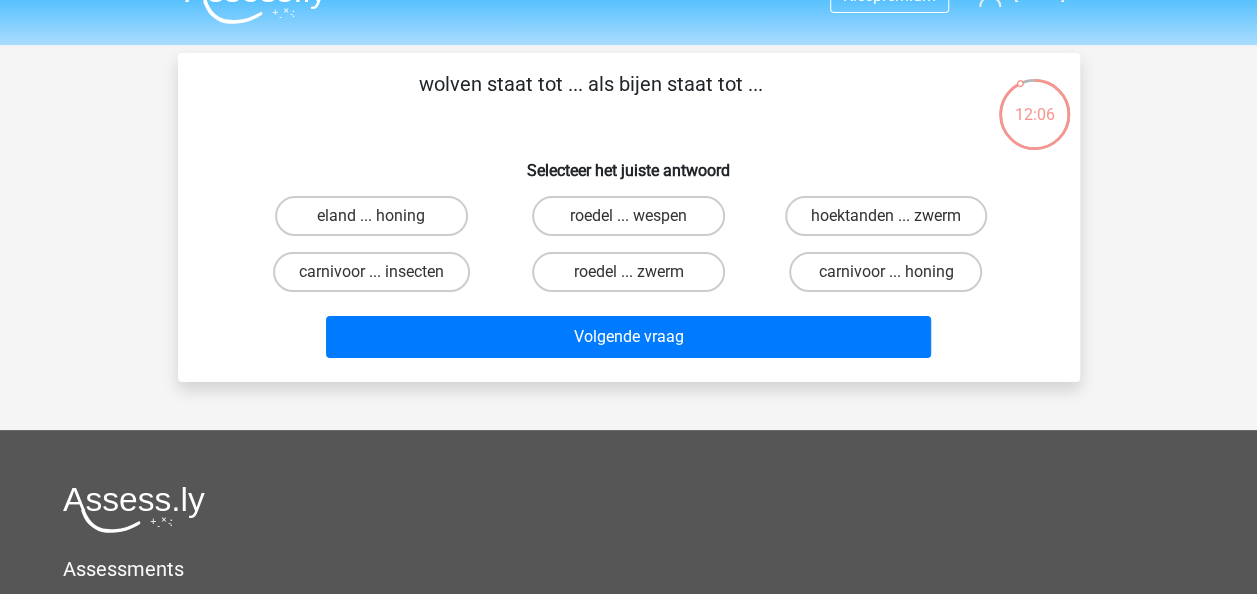 scroll, scrollTop: 38, scrollLeft: 0, axis: vertical 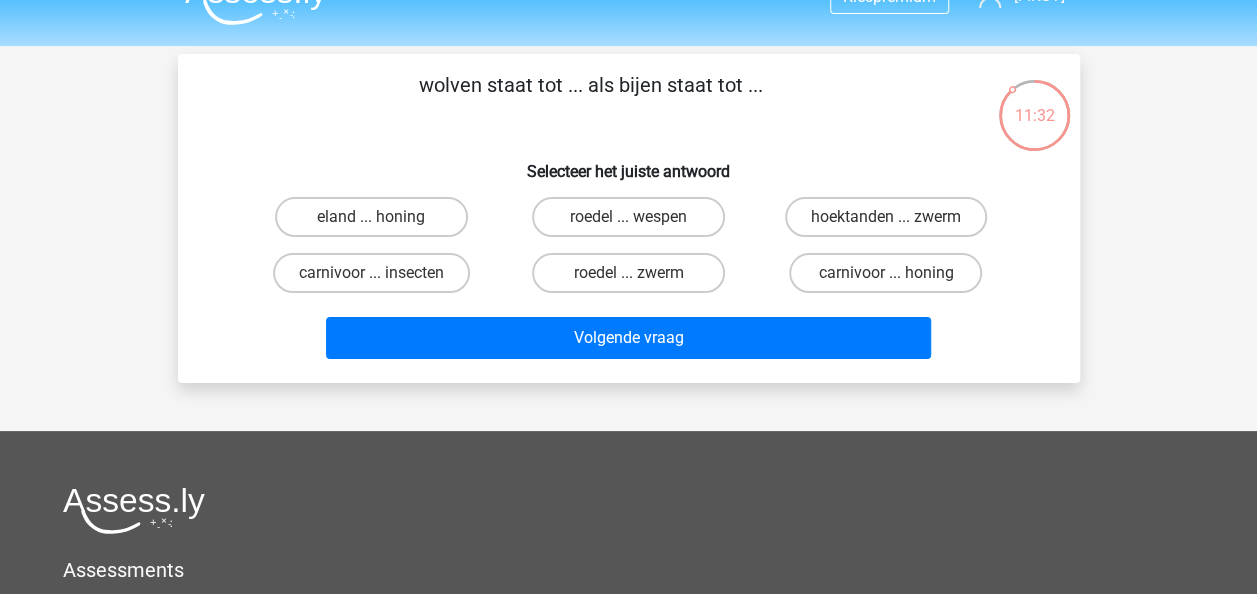 click on "roedel ... zwerm" at bounding box center (634, 279) 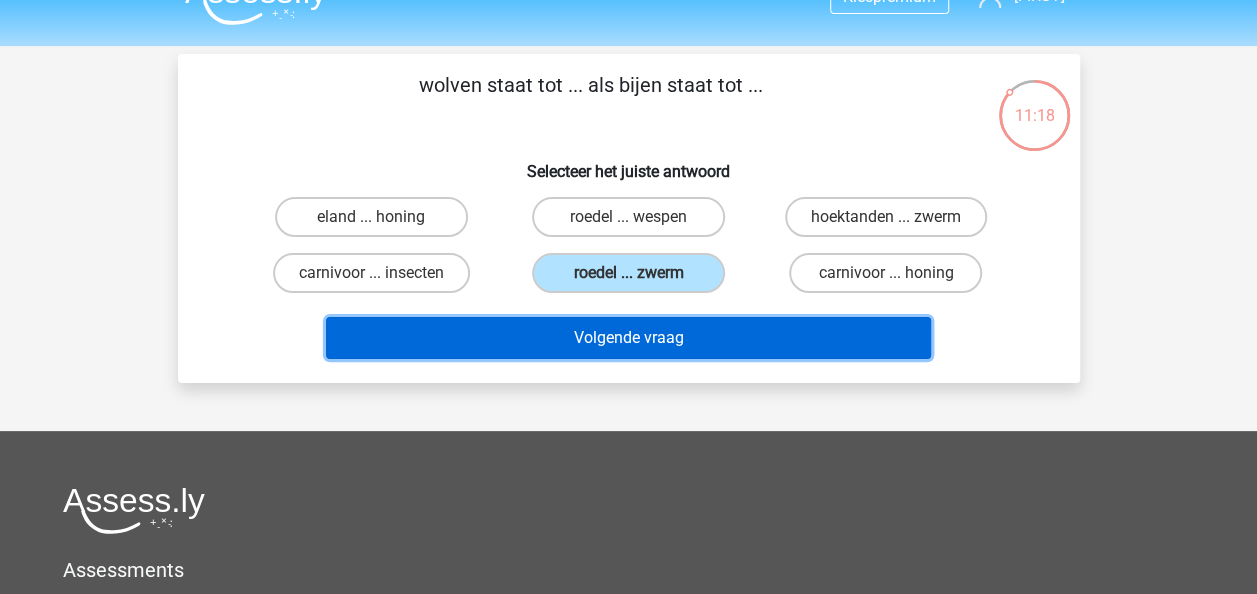 click on "Volgende vraag" at bounding box center (628, 338) 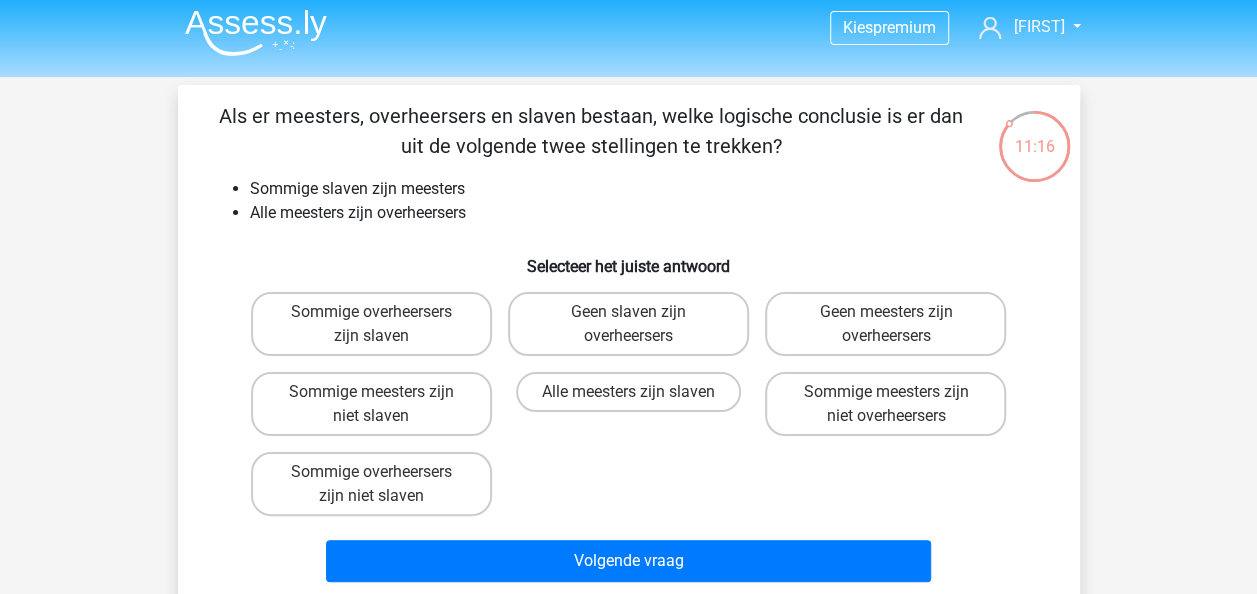 scroll, scrollTop: 0, scrollLeft: 0, axis: both 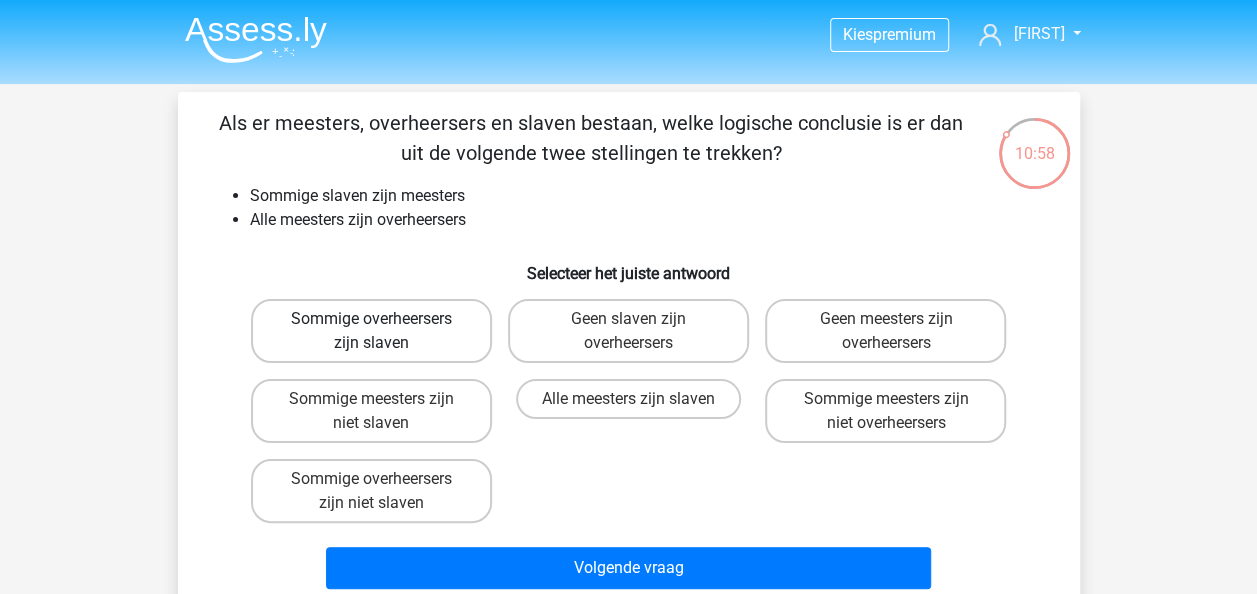 click on "Sommige overheersers zijn slaven" at bounding box center [371, 331] 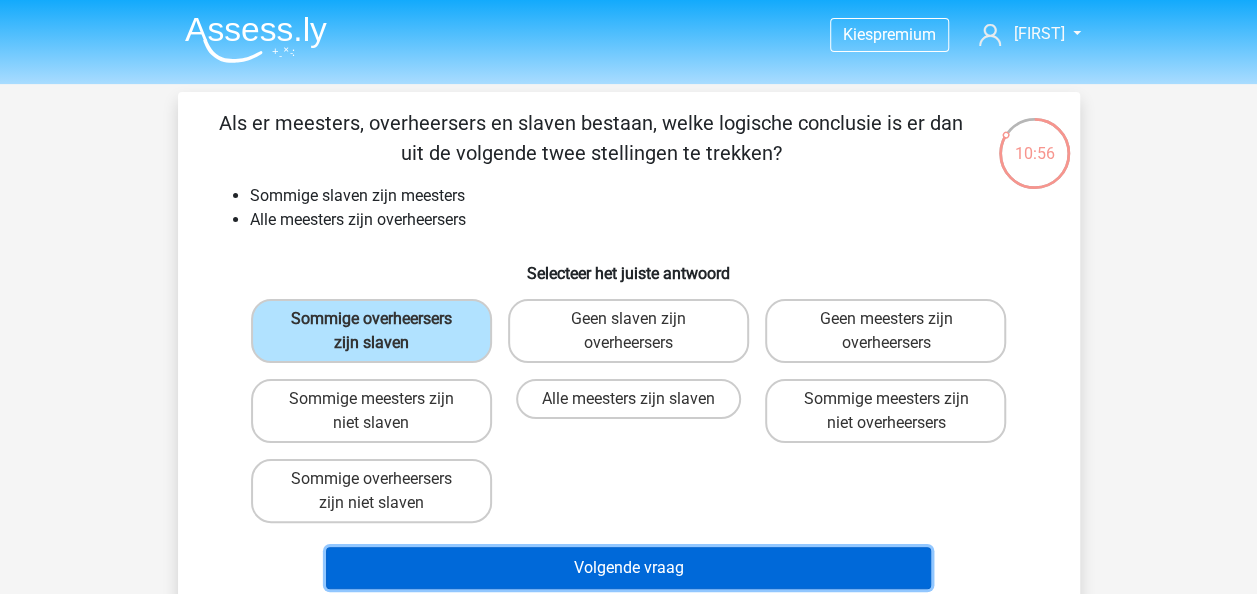 click on "Volgende vraag" at bounding box center [628, 568] 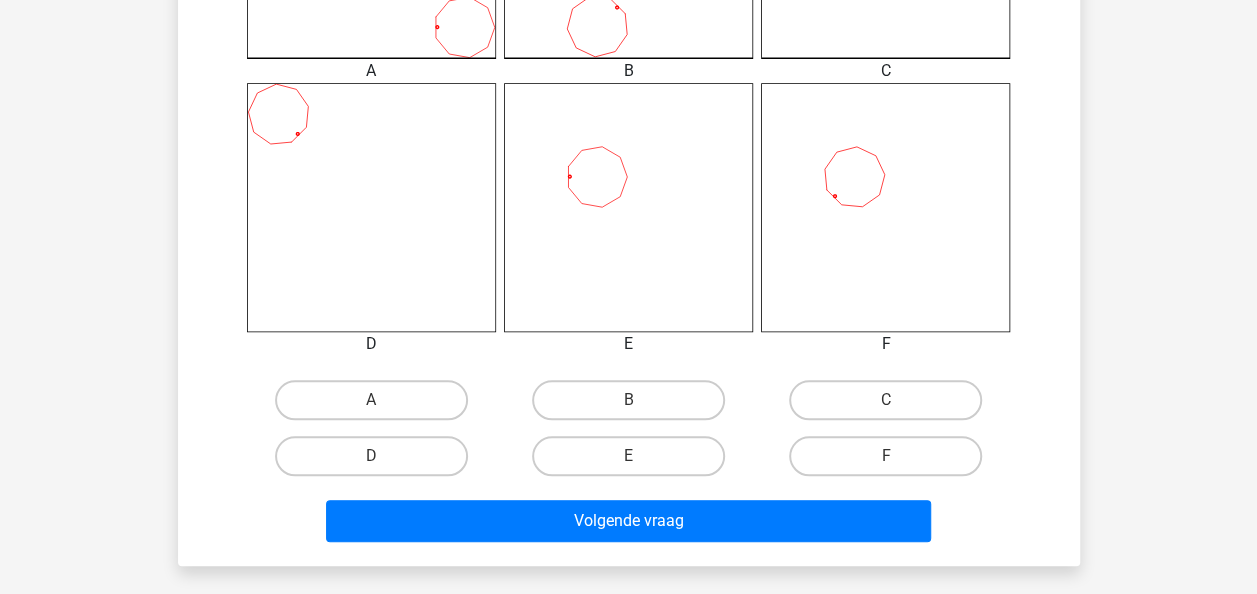 scroll, scrollTop: 796, scrollLeft: 0, axis: vertical 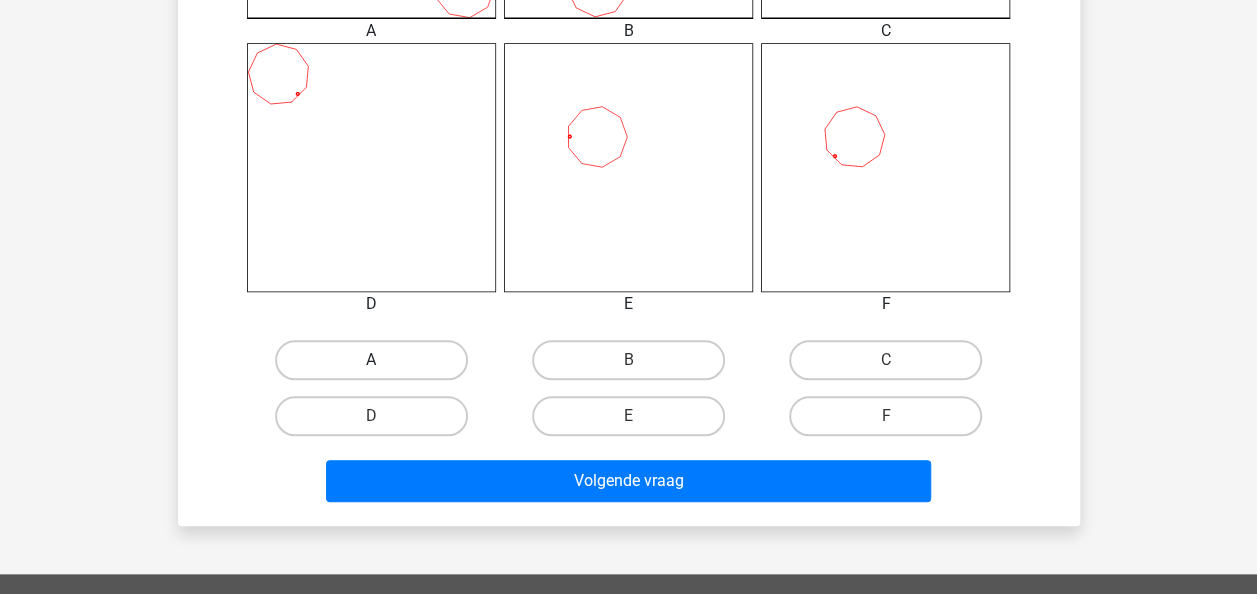click on "A" at bounding box center [371, 360] 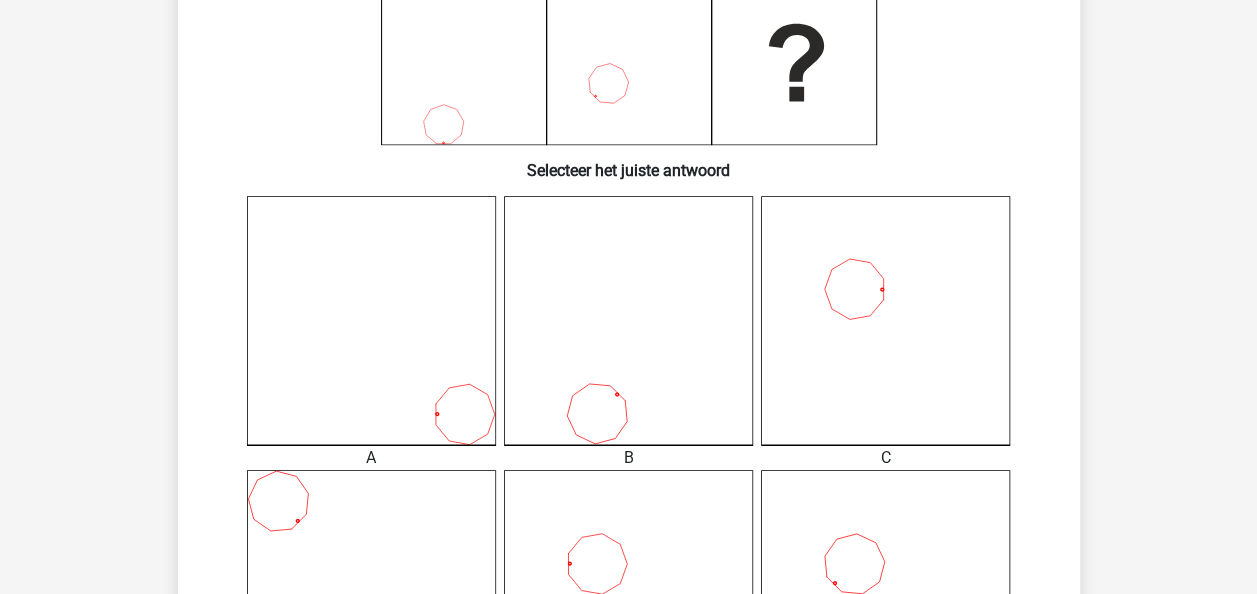 scroll, scrollTop: 818, scrollLeft: 0, axis: vertical 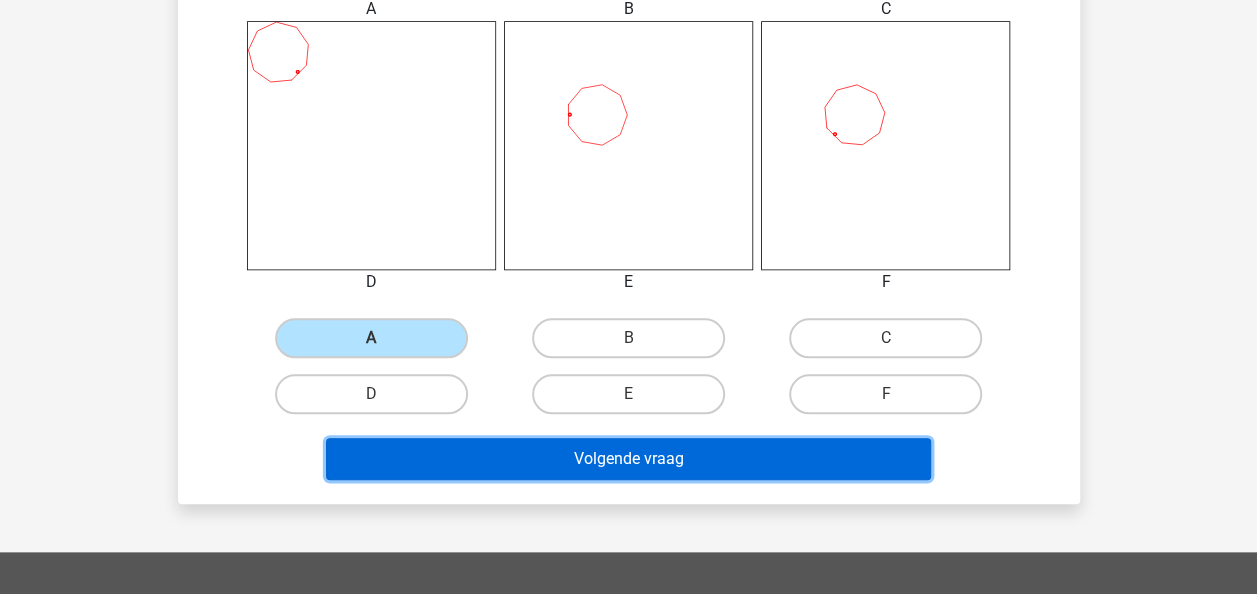 click on "Volgende vraag" at bounding box center (628, 459) 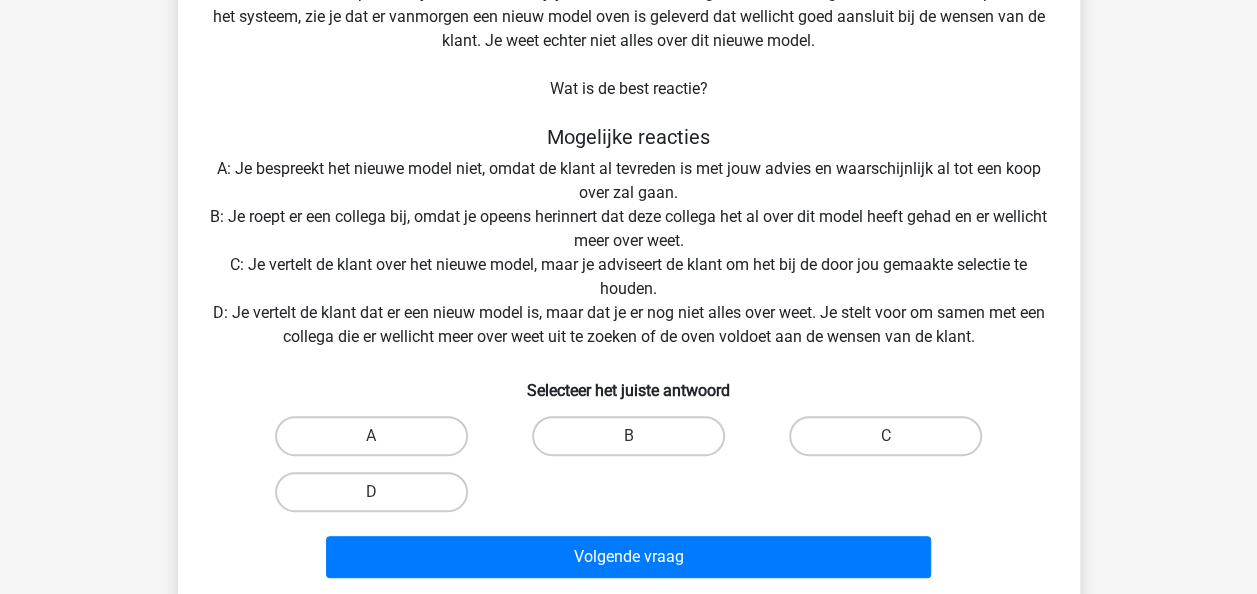 scroll, scrollTop: 92, scrollLeft: 0, axis: vertical 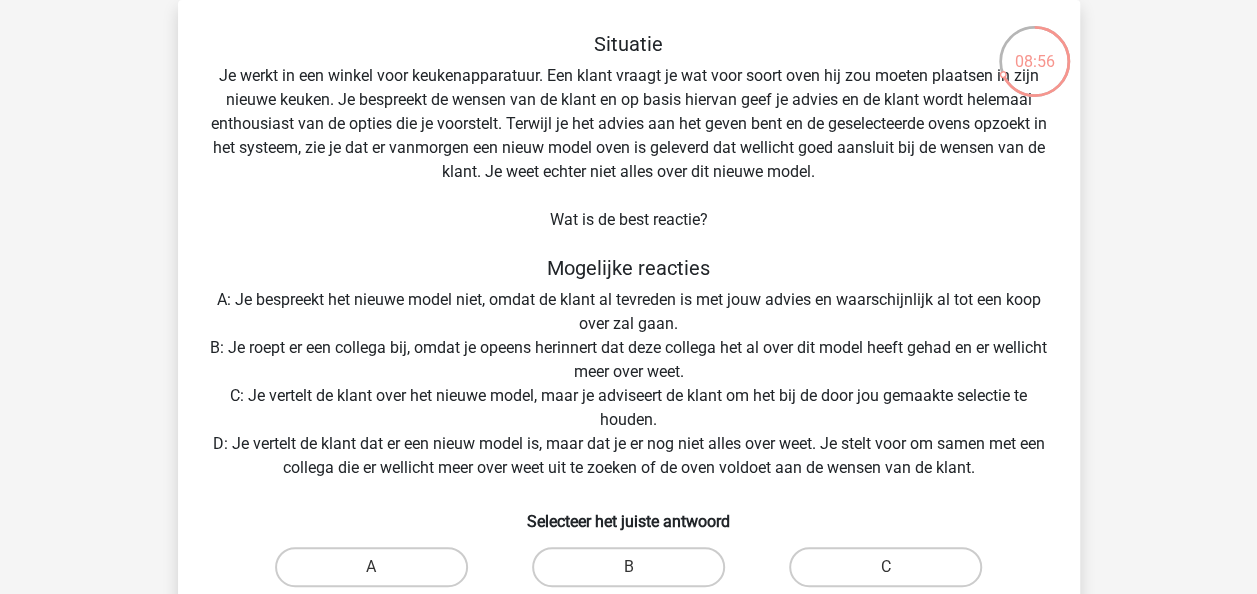 click on "Situatie Je werkt in een winkel voor keukenapparatuur. Een klant vraagt je wat voor soort oven hij zou moeten plaatsen in zijn nieuwe keuken. Je bespreekt de wensen van de klant en op basis hiervan geef je advies en de klant wordt helemaal enthousiast van de opties die je voorstelt. Terwijl je het advies aan het geven bent en de geselecteerde ovens opzoekt in het systeem, zie je dat er vanmorgen een nieuw model oven is geleverd dat wellicht goed aansluit bij de wensen van de klant. Je weet echter niet alles over dit nieuwe model. Wat is de best reactie? Mogelijke reacties A: Je bespreekt het nieuwe model niet, omdat de klant al tevreden is met jouw advies en waarschijnlijk al tot een koop over zal gaan. B: Je roept er een collega bij, omdat je opeens herinnert dat deze collega het al over dit model heeft gehad en er wellicht meer over weet." at bounding box center (629, 374) 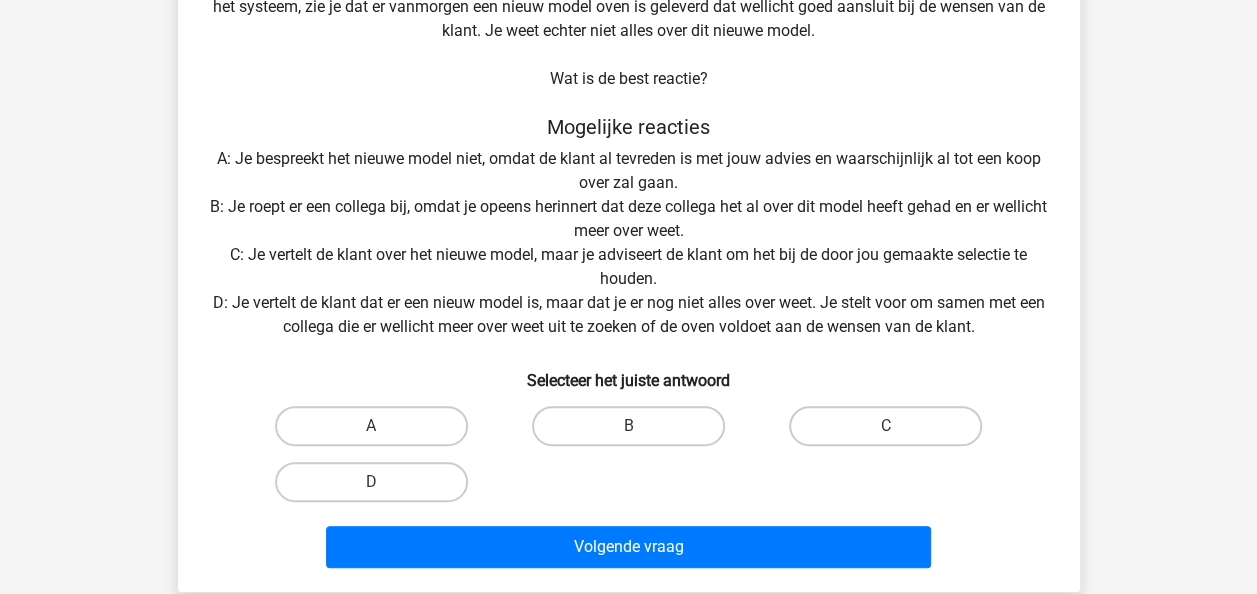 scroll, scrollTop: 236, scrollLeft: 0, axis: vertical 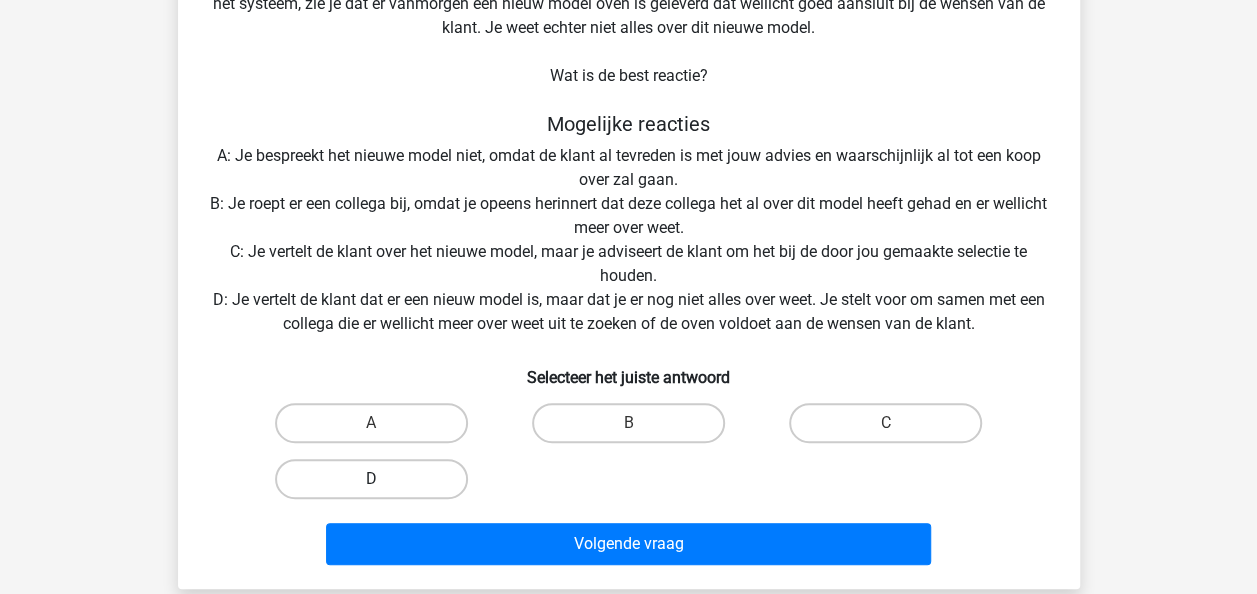 click on "D" at bounding box center (371, 479) 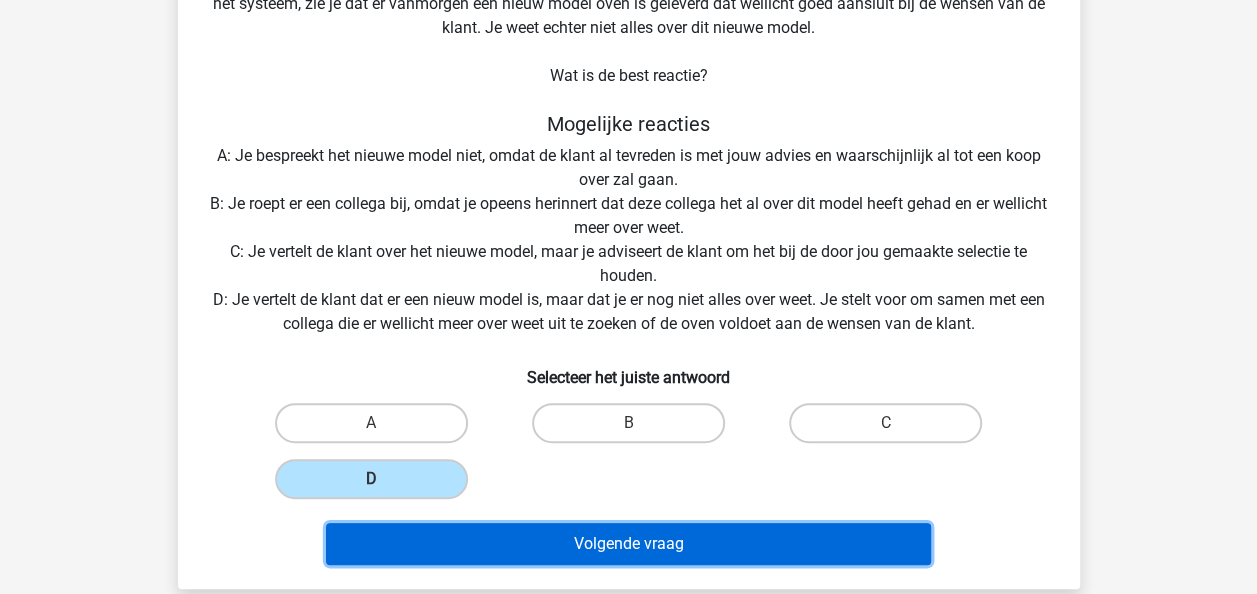 click on "Volgende vraag" at bounding box center [628, 544] 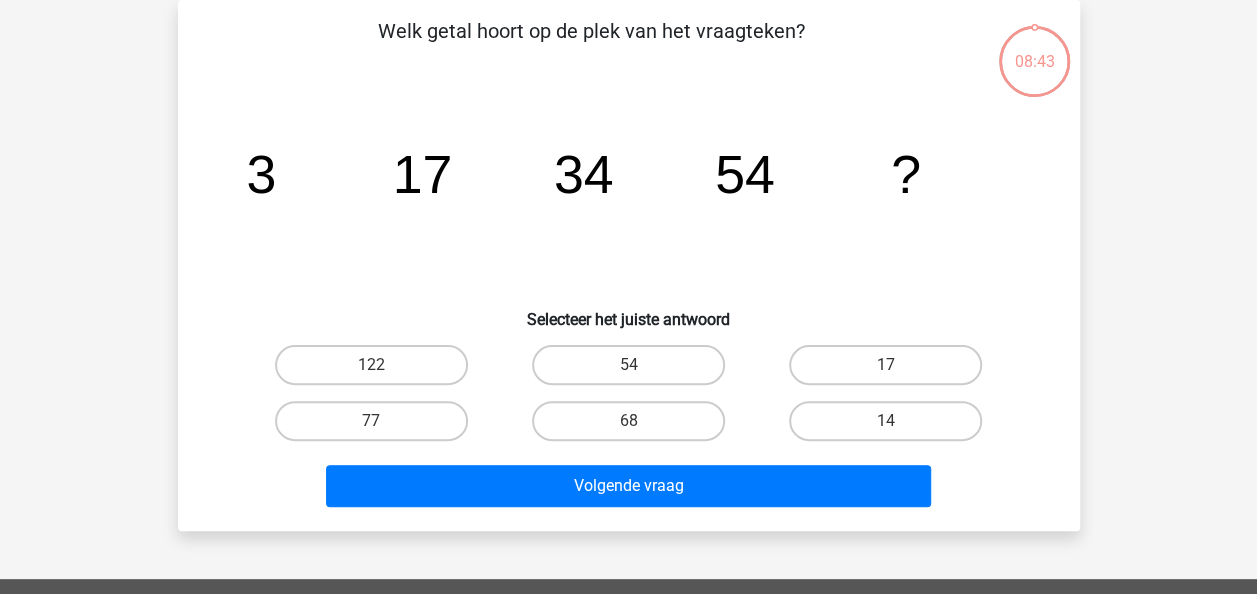 scroll, scrollTop: 92, scrollLeft: 0, axis: vertical 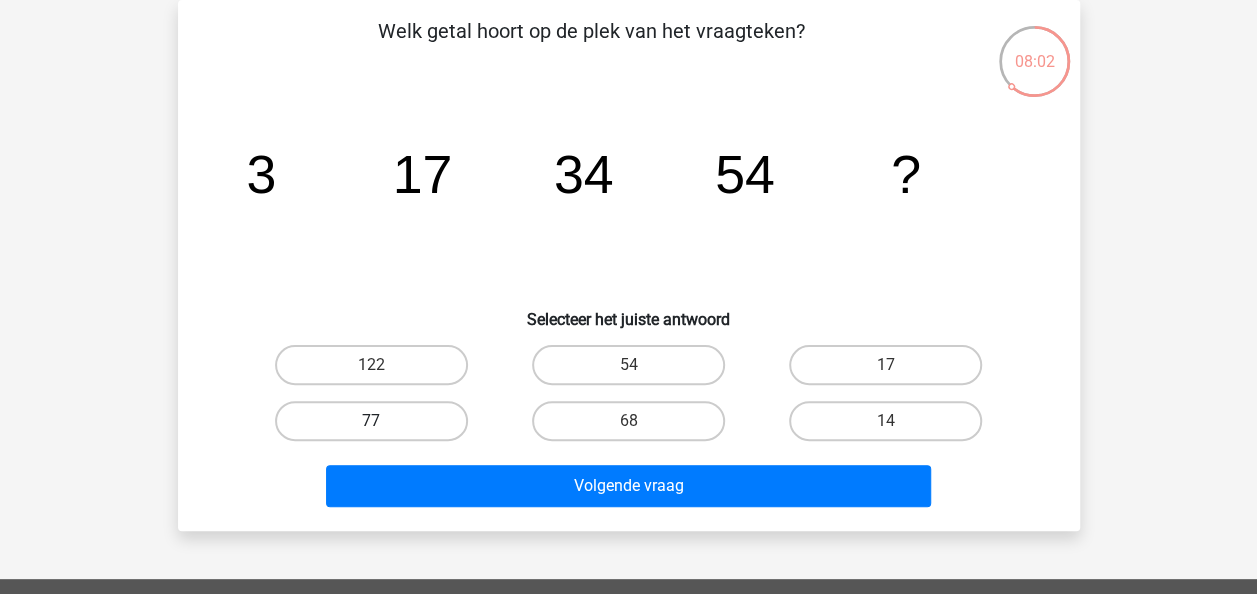 click on "77" at bounding box center (371, 421) 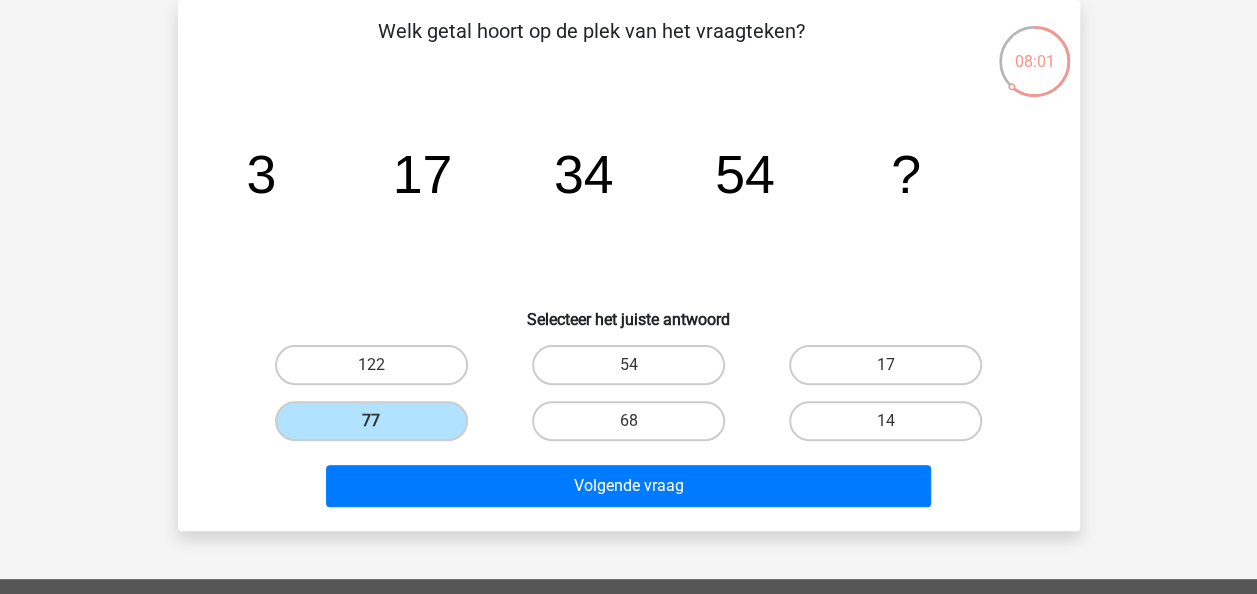 click on "Volgende vraag" at bounding box center [629, 490] 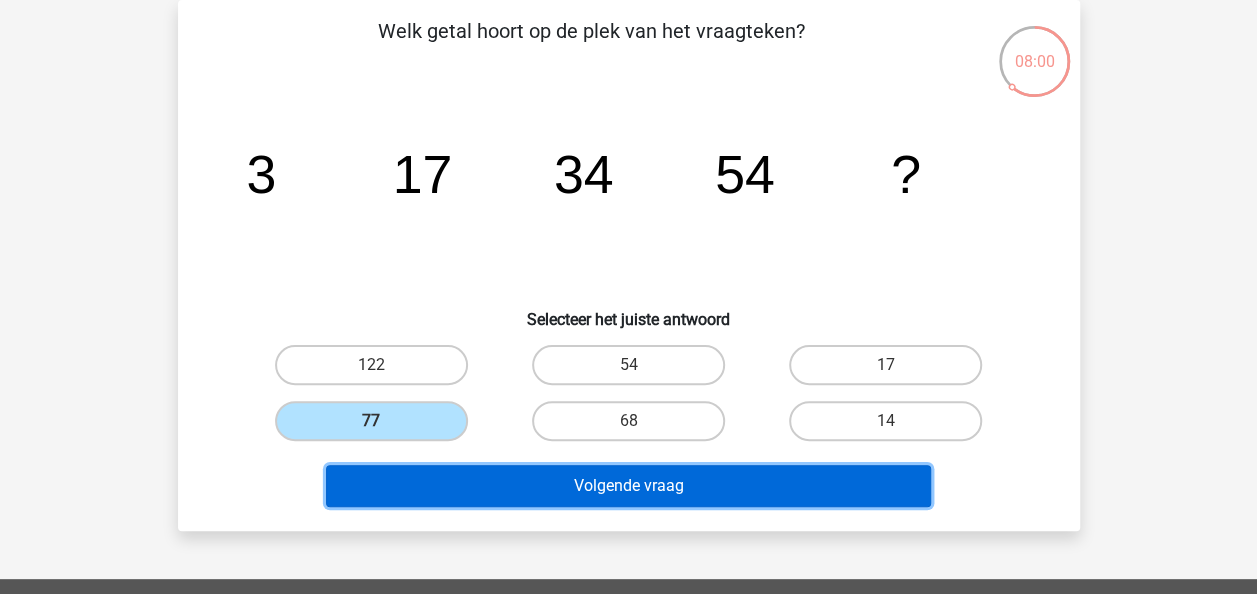 click on "Volgende vraag" at bounding box center [628, 486] 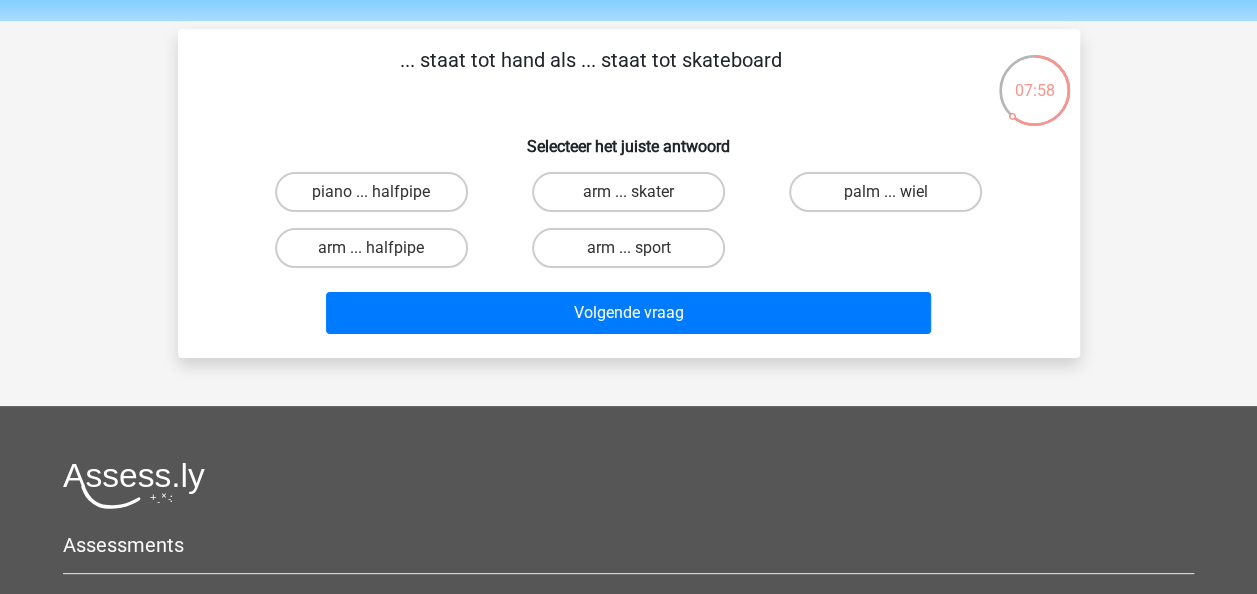 scroll, scrollTop: 62, scrollLeft: 0, axis: vertical 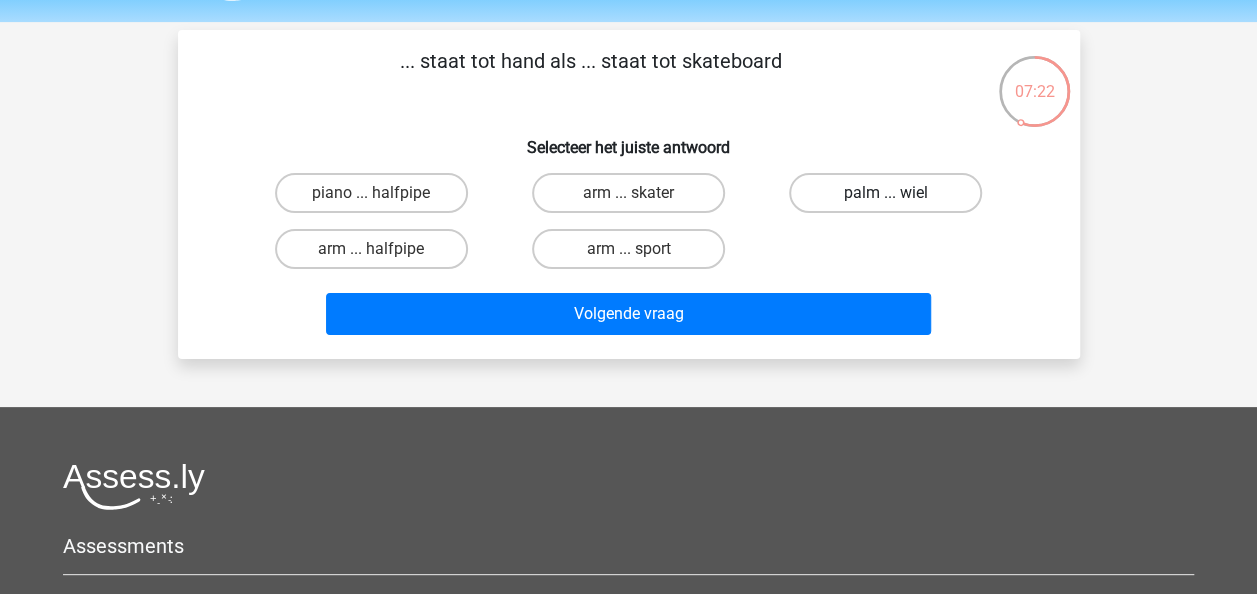 click on "palm ... wiel" at bounding box center [885, 193] 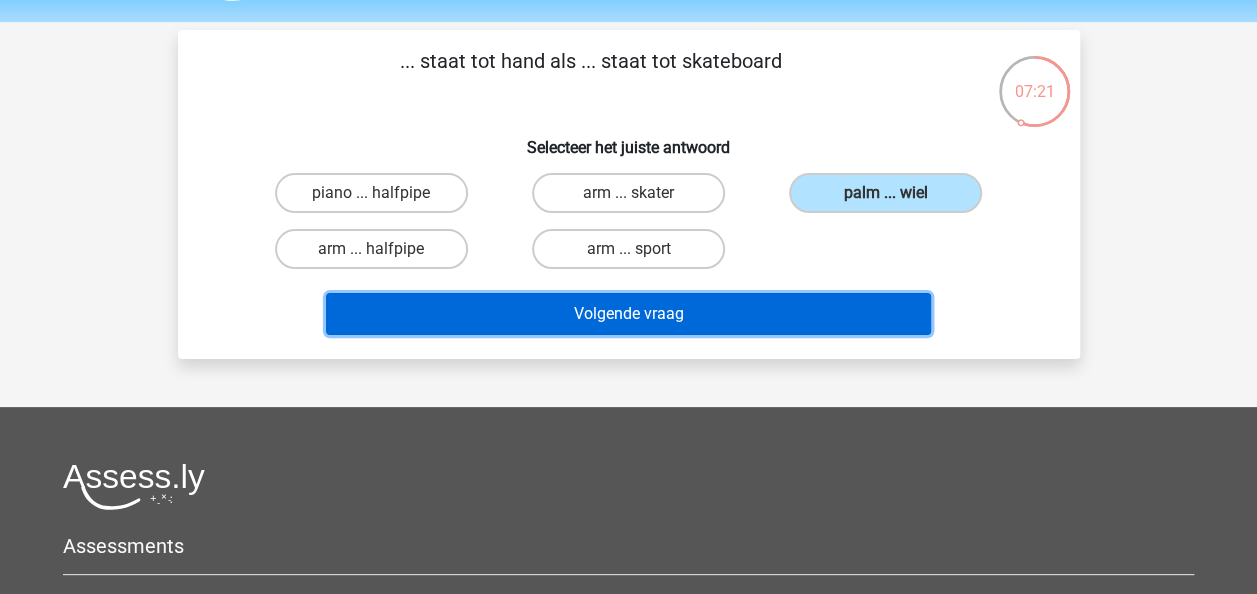 click on "Volgende vraag" at bounding box center [628, 314] 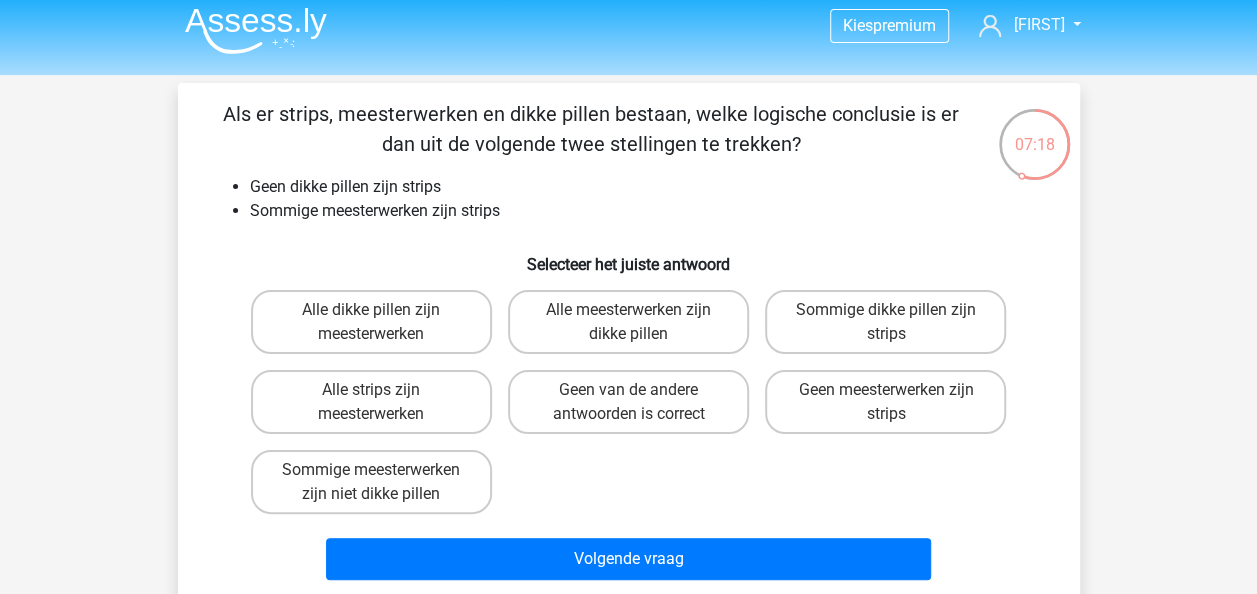 scroll, scrollTop: 10, scrollLeft: 0, axis: vertical 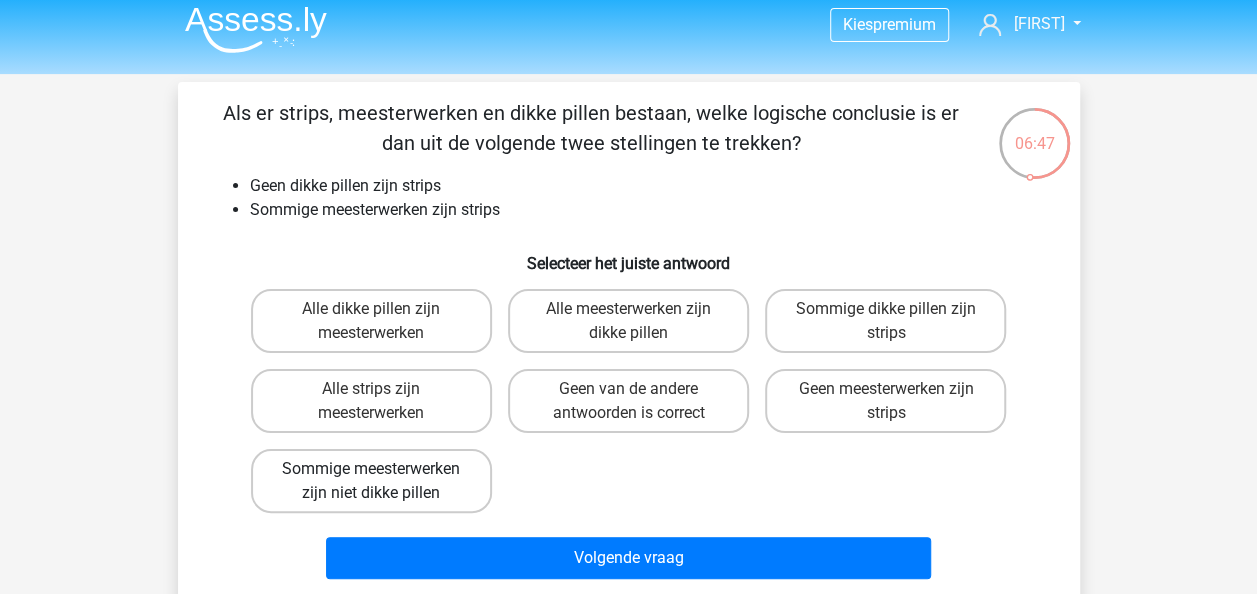 click on "Sommige meesterwerken zijn niet dikke pillen" at bounding box center [371, 481] 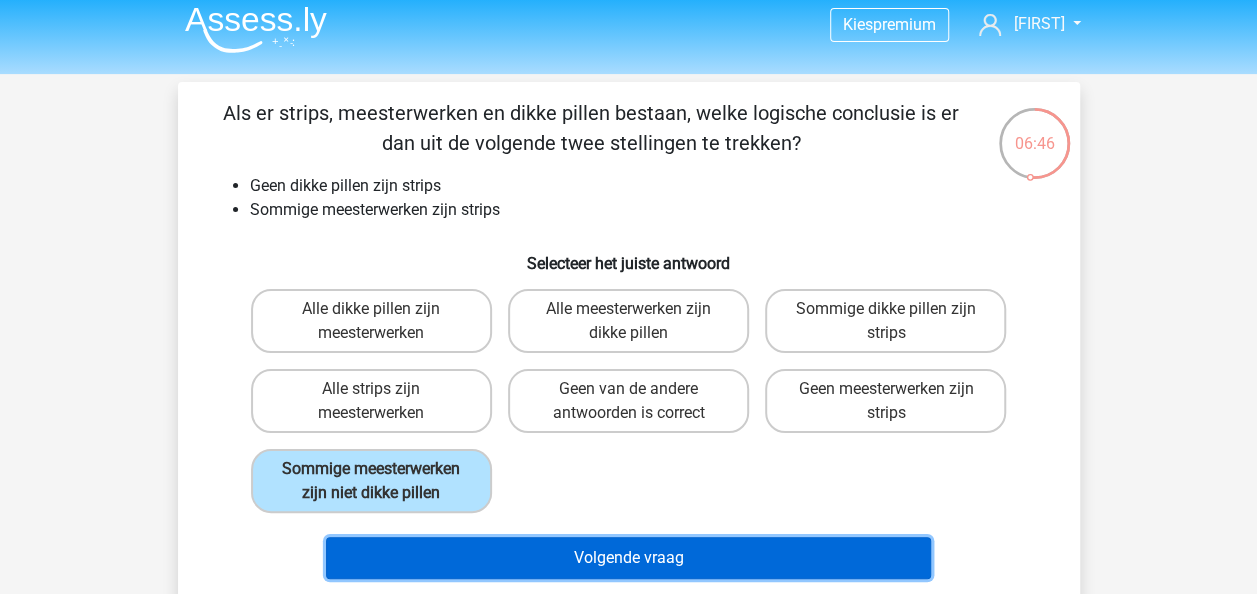 click on "Volgende vraag" at bounding box center (628, 558) 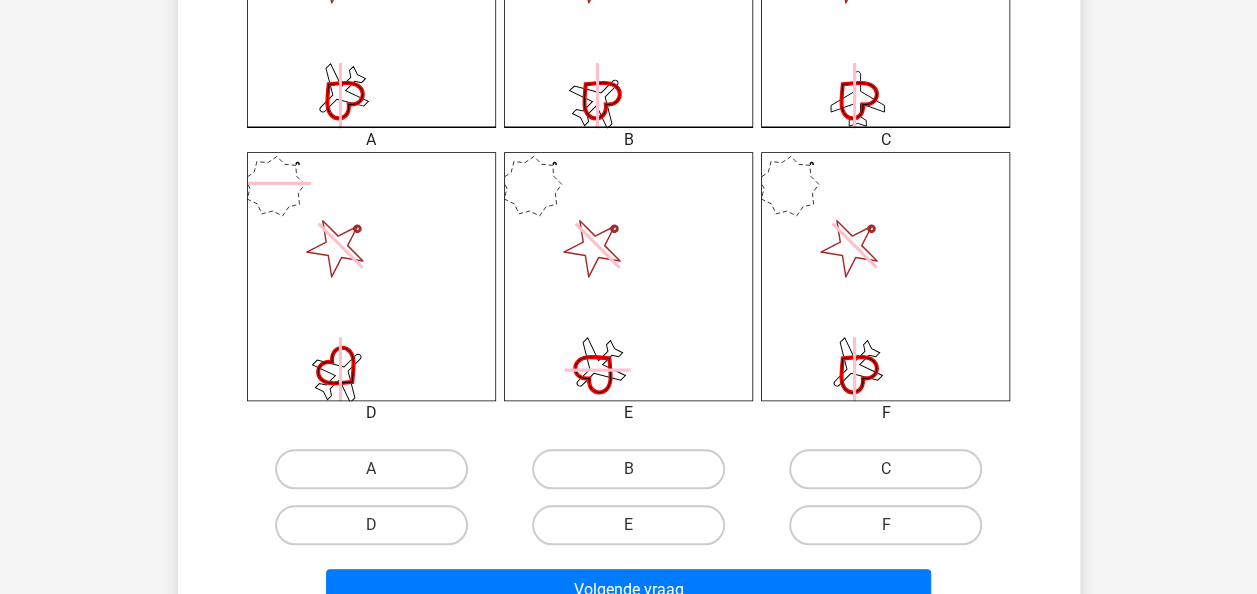 scroll, scrollTop: 688, scrollLeft: 0, axis: vertical 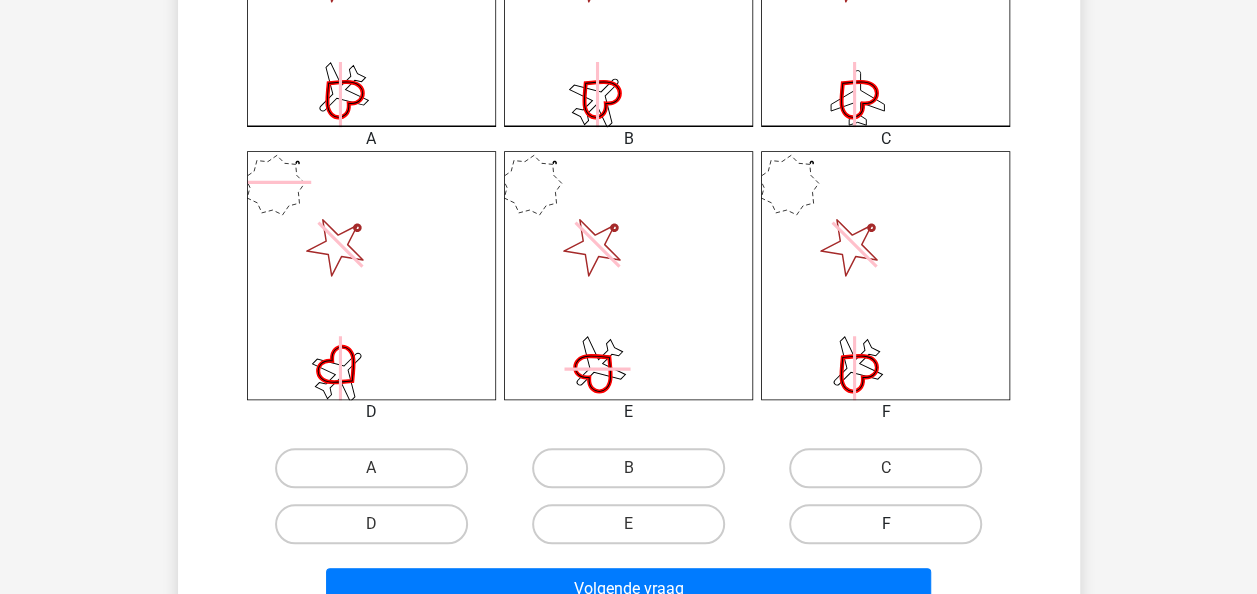 click on "F" at bounding box center (885, 524) 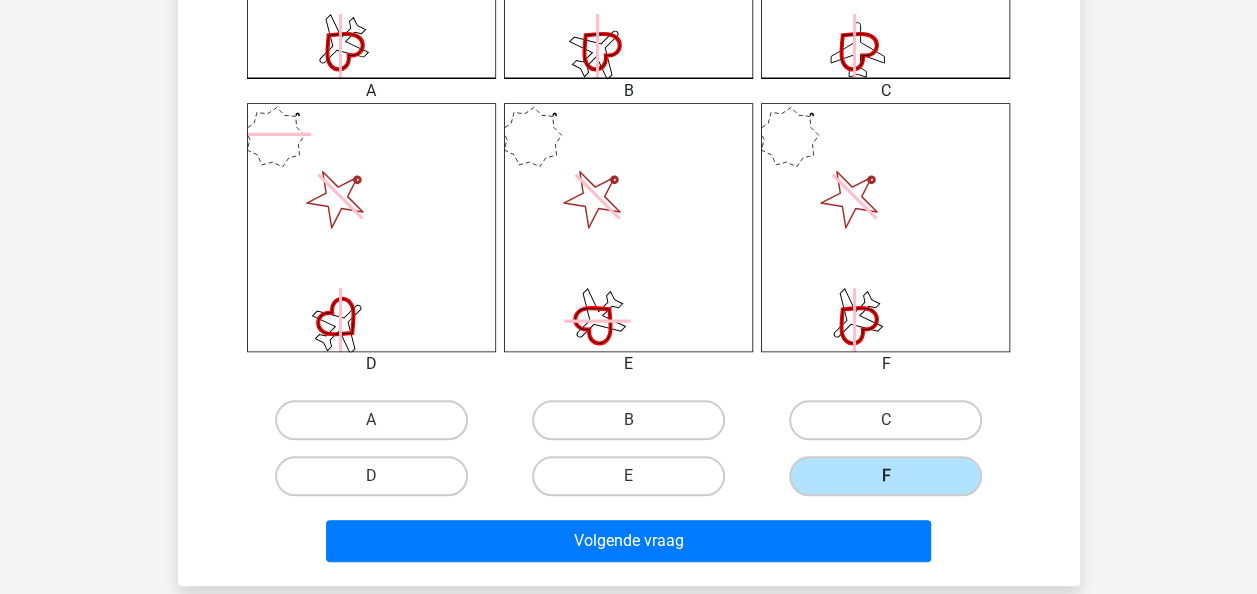 scroll, scrollTop: 742, scrollLeft: 0, axis: vertical 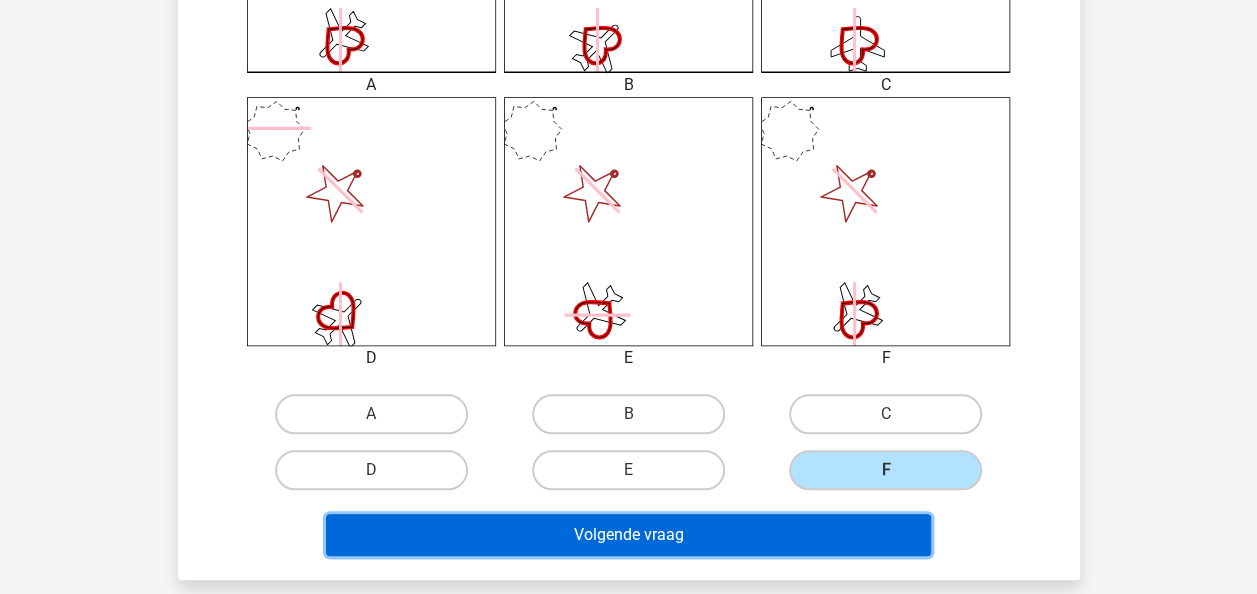 click on "Volgende vraag" at bounding box center (628, 535) 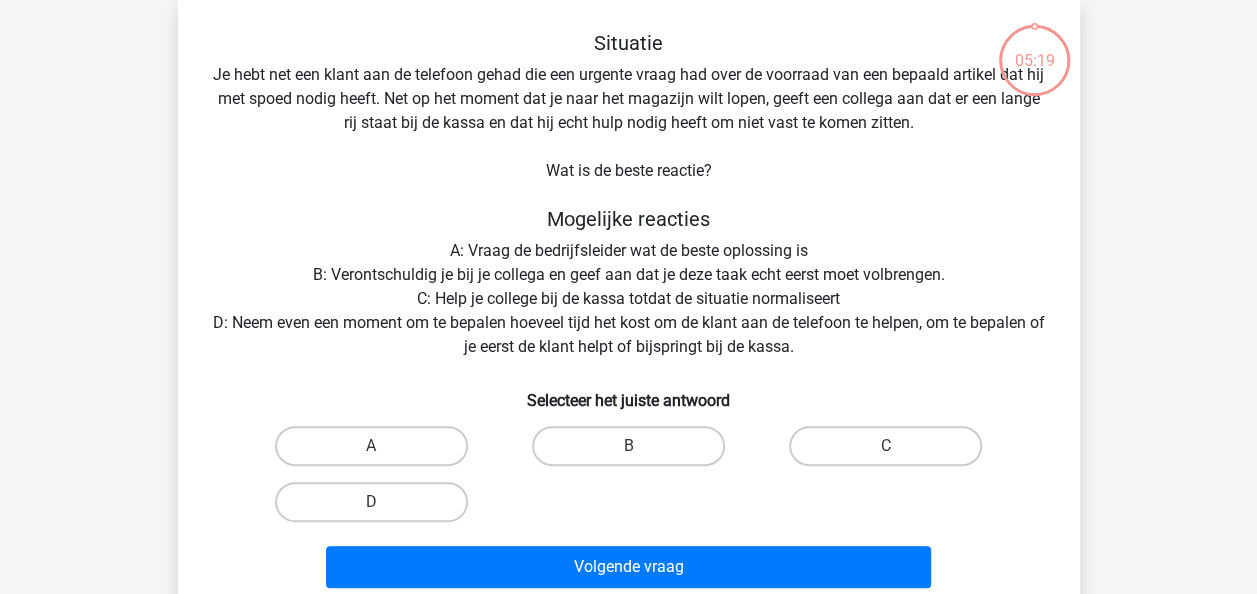 scroll, scrollTop: 92, scrollLeft: 0, axis: vertical 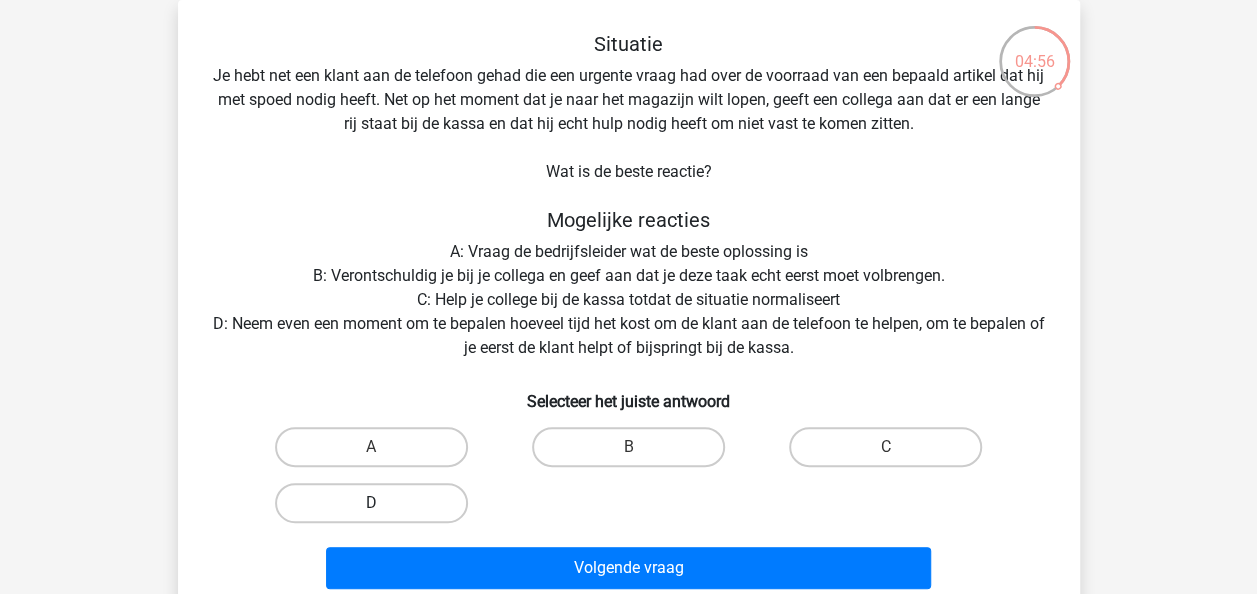 click on "D" at bounding box center (371, 503) 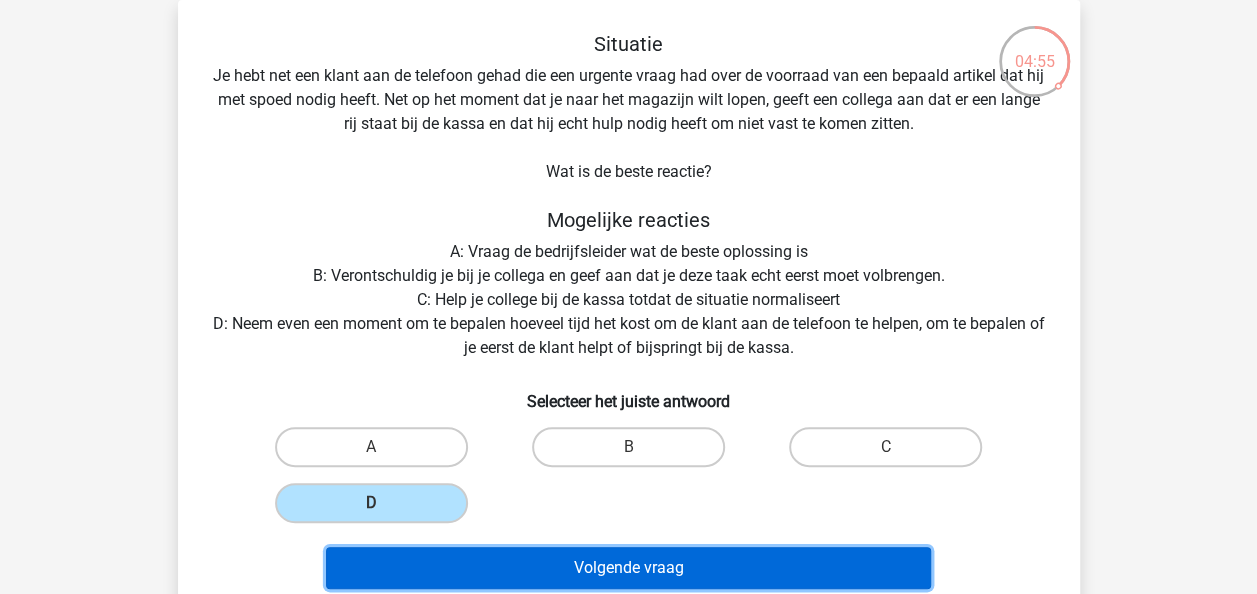 click on "Volgende vraag" at bounding box center (628, 568) 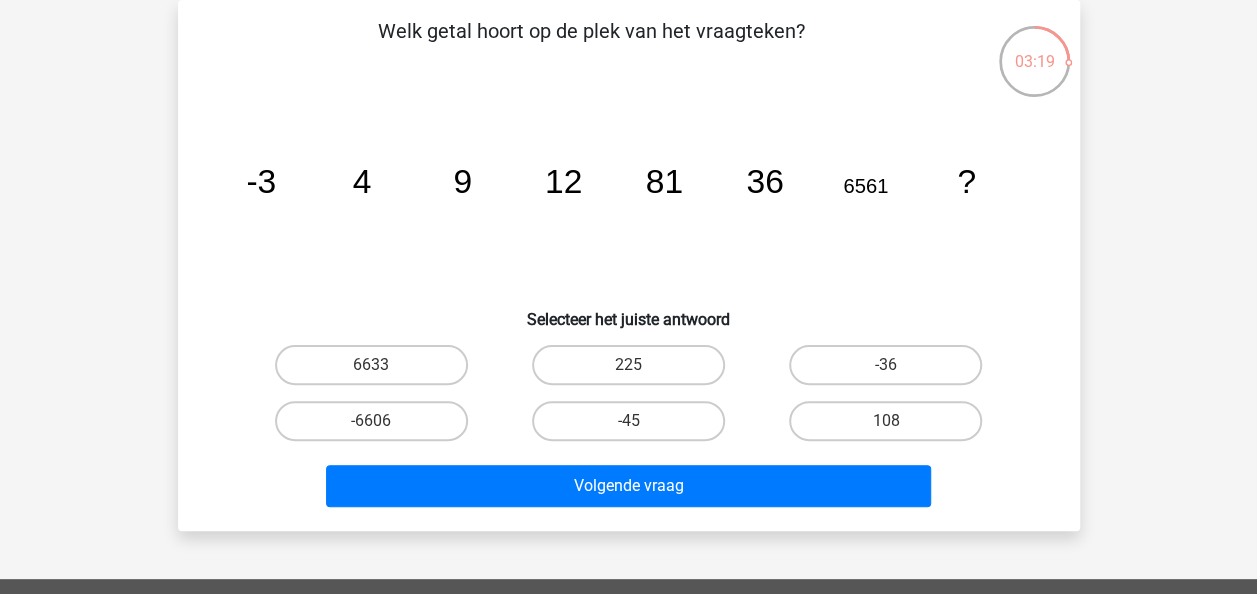 click on "108" at bounding box center (892, 427) 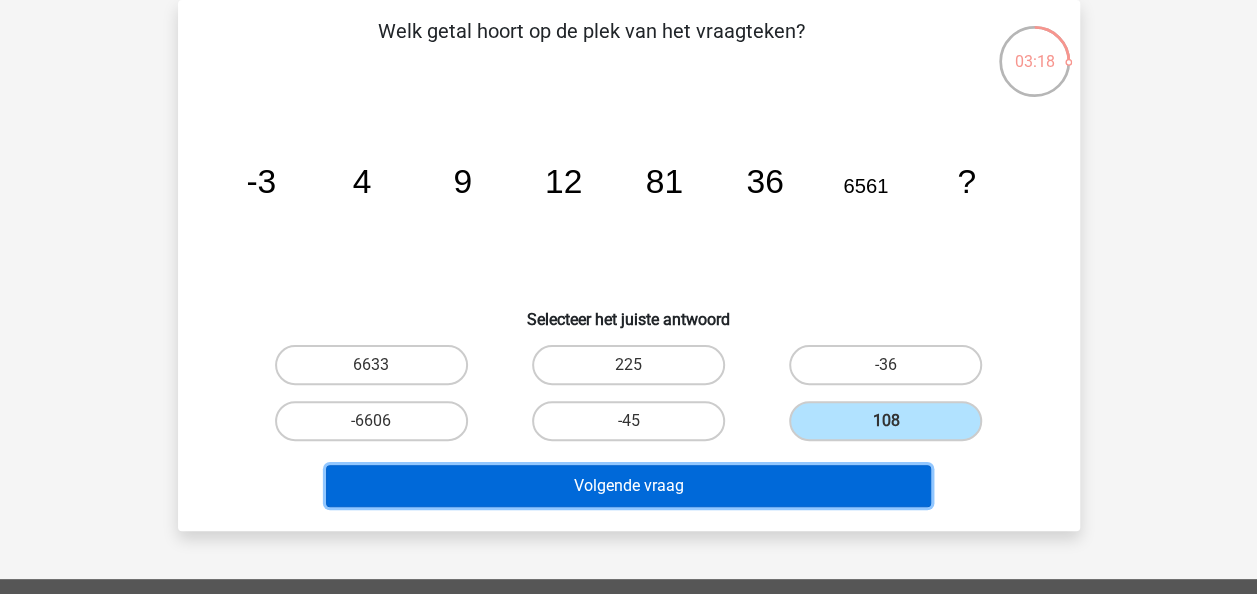 click on "Volgende vraag" at bounding box center [628, 486] 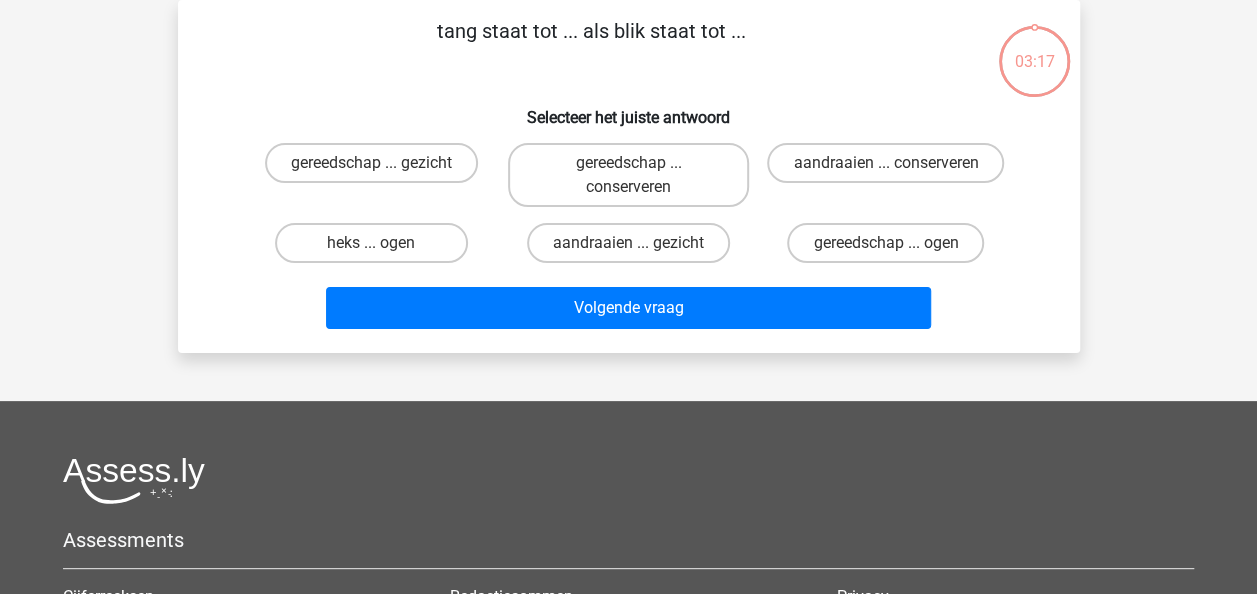 scroll, scrollTop: 0, scrollLeft: 0, axis: both 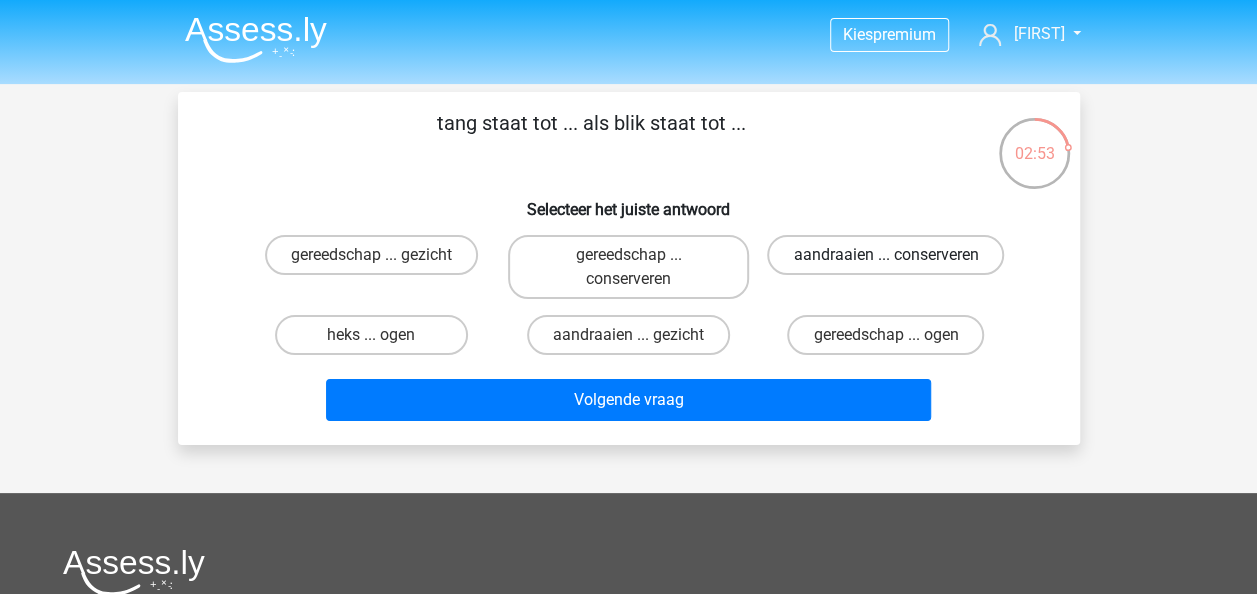 click on "aandraaien ... conserveren" at bounding box center (885, 255) 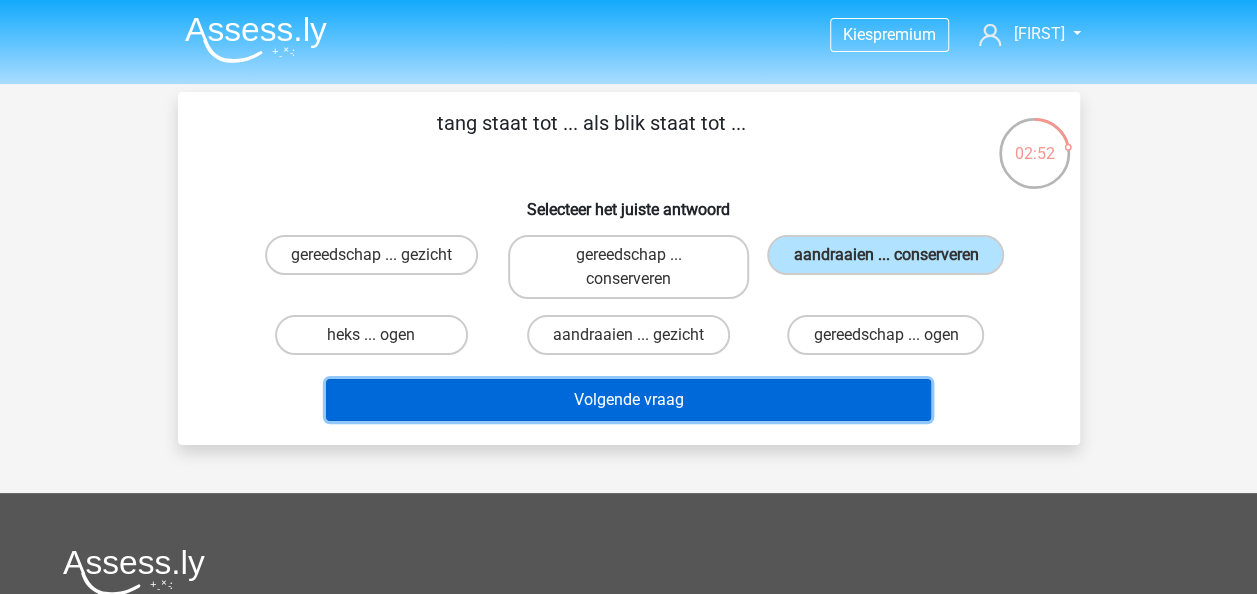 click on "Volgende vraag" at bounding box center (628, 400) 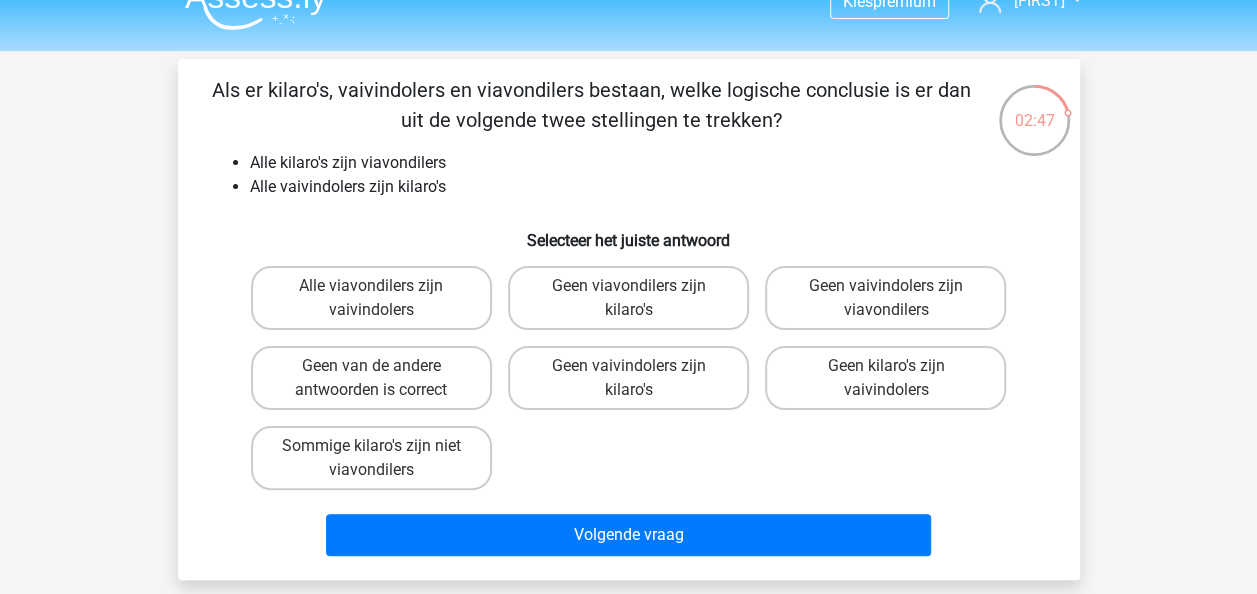 scroll, scrollTop: 32, scrollLeft: 0, axis: vertical 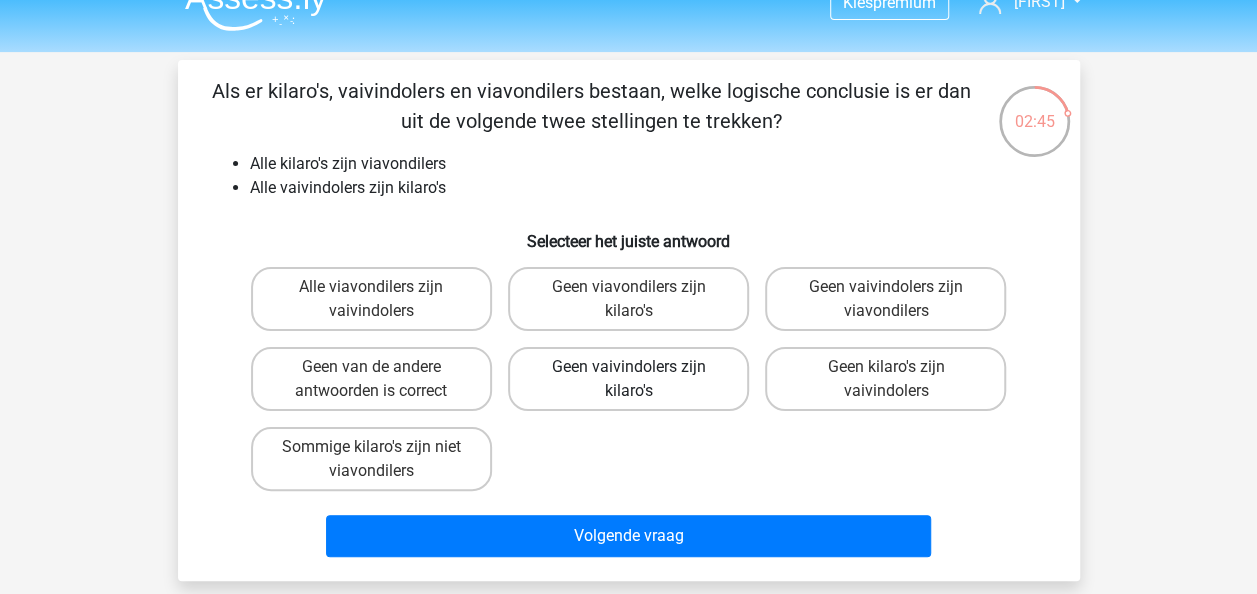 click on "Geen vaivindolers zijn kilaro's" at bounding box center [628, 379] 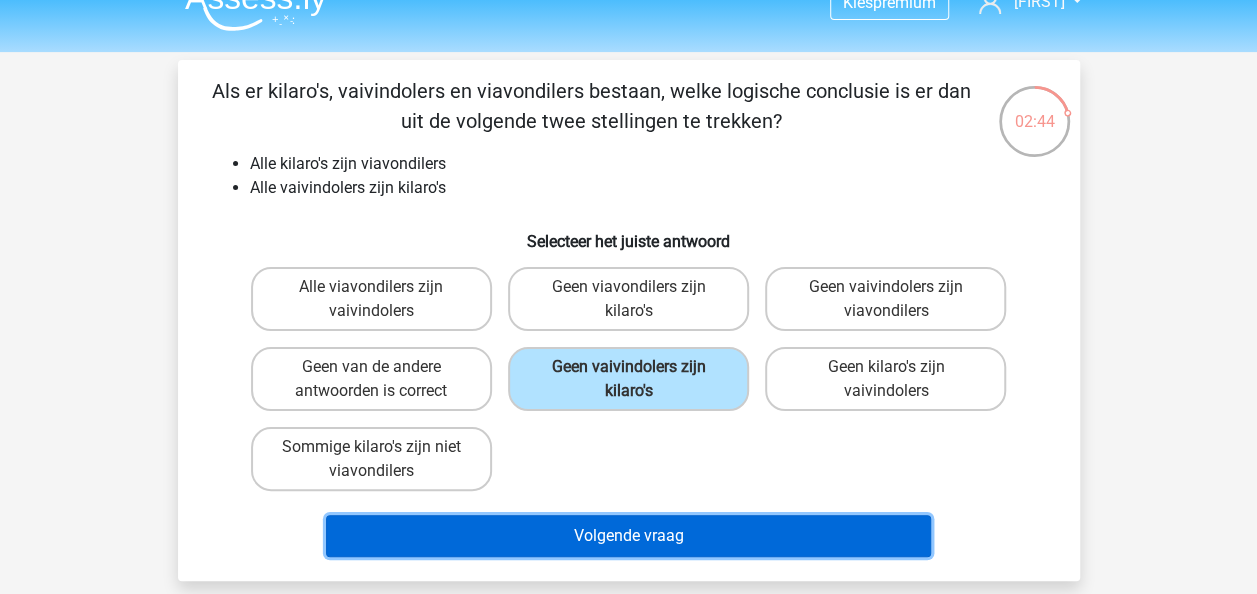 click on "Volgende vraag" at bounding box center (628, 536) 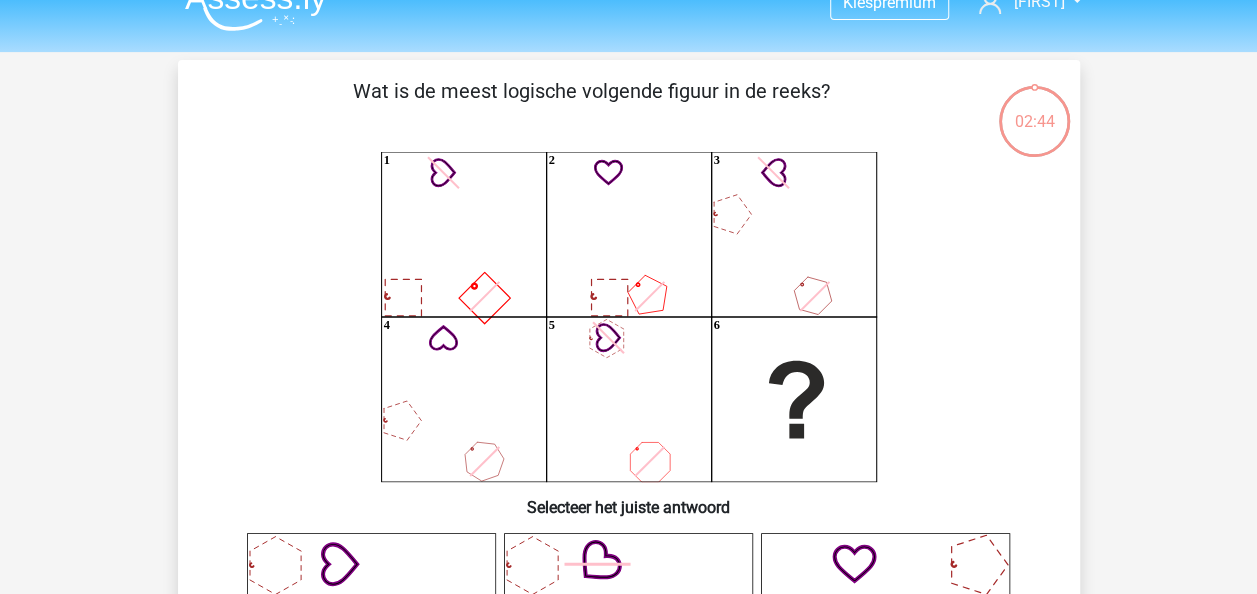 scroll, scrollTop: 92, scrollLeft: 0, axis: vertical 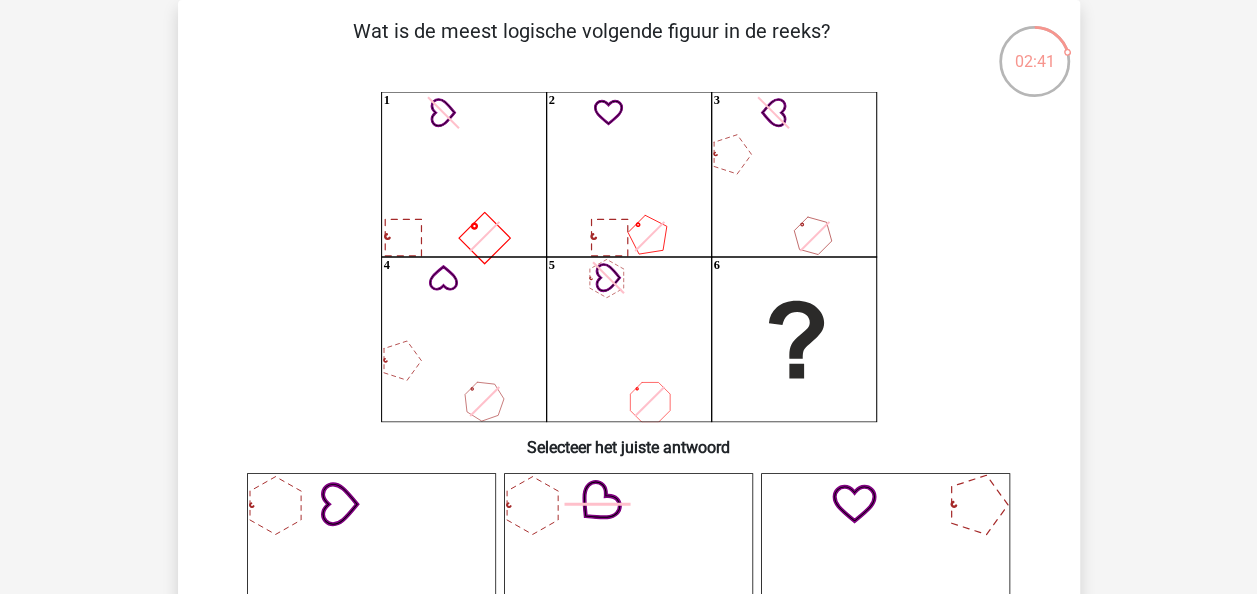 click 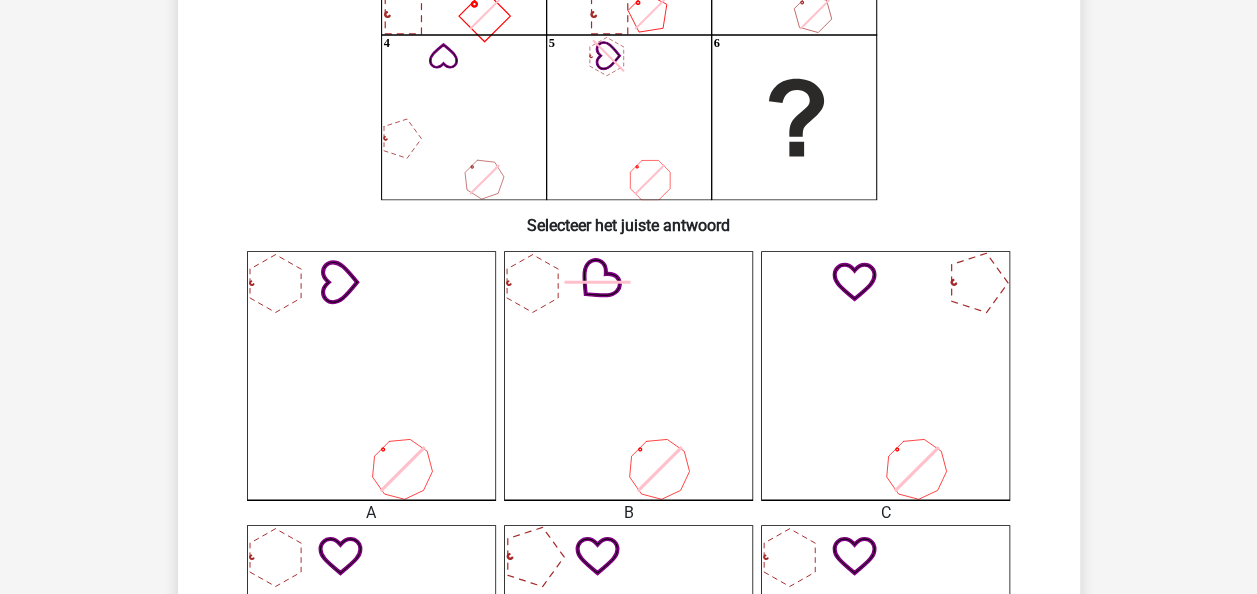 scroll, scrollTop: 313, scrollLeft: 0, axis: vertical 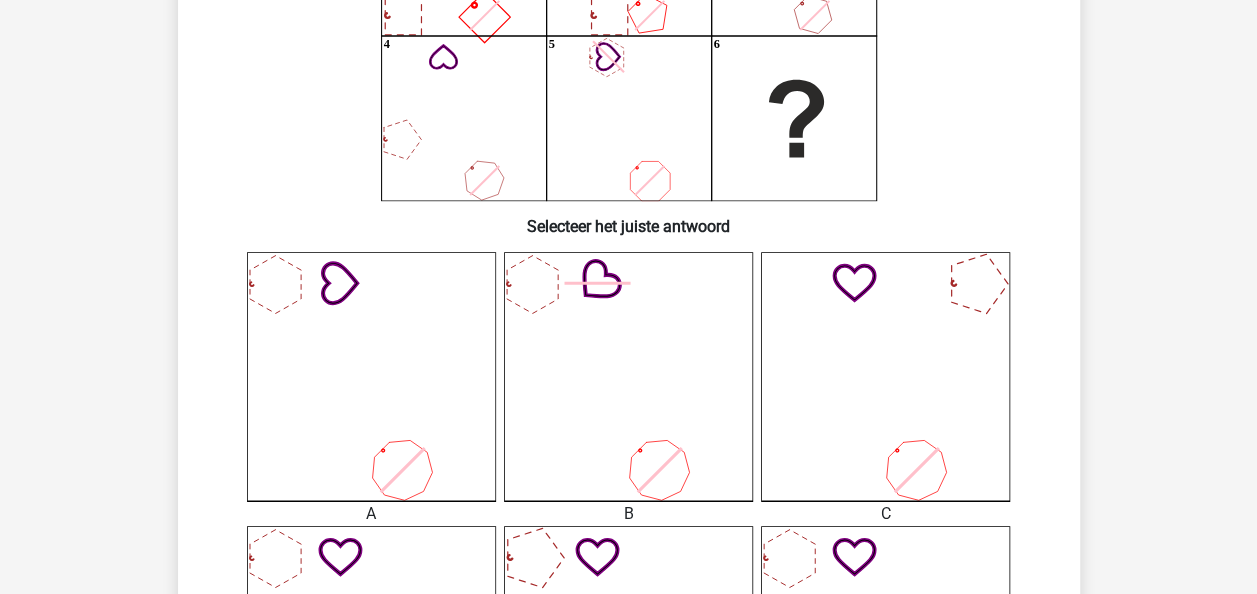 click on "Selecteer het juiste antwoord" at bounding box center (629, 218) 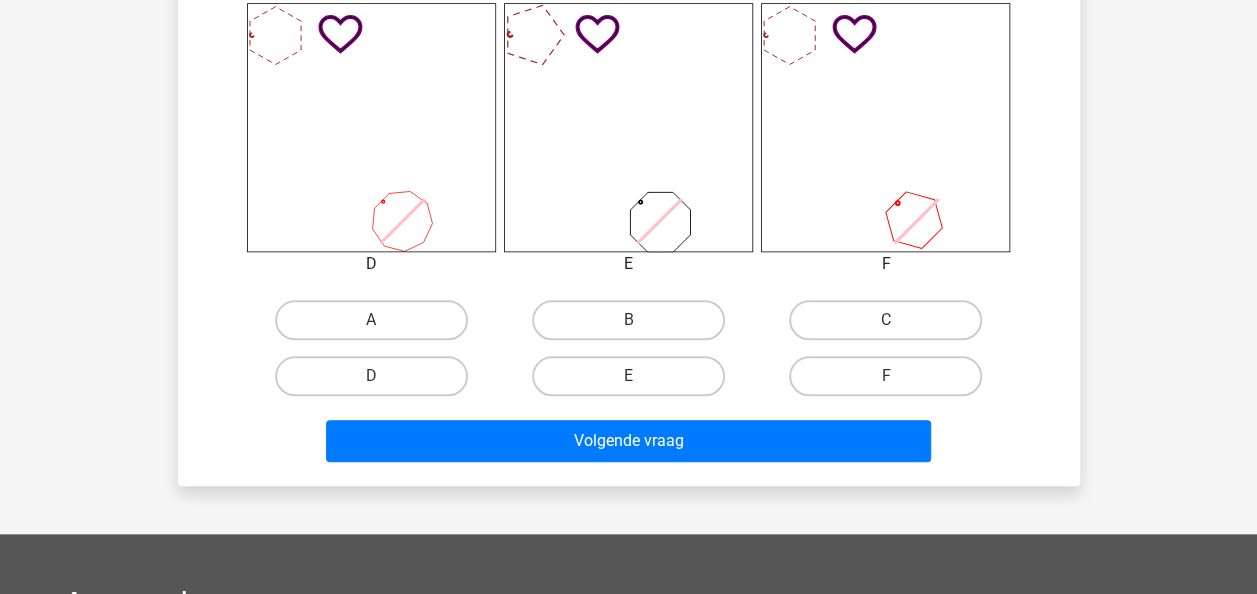 scroll, scrollTop: 837, scrollLeft: 0, axis: vertical 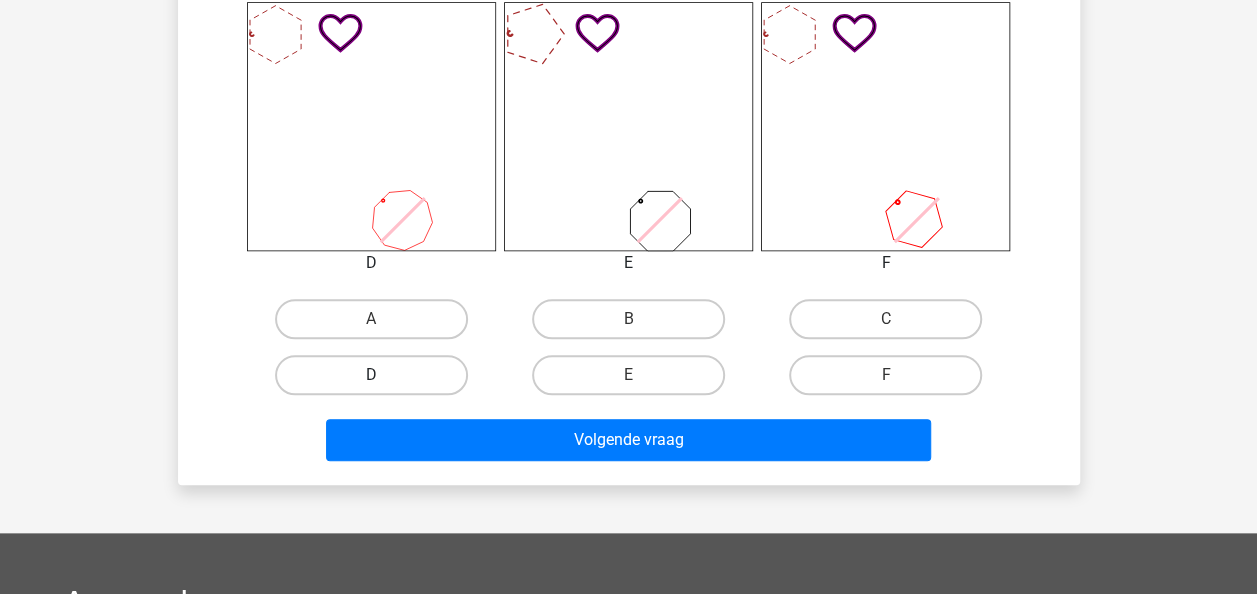click on "D" at bounding box center (371, 375) 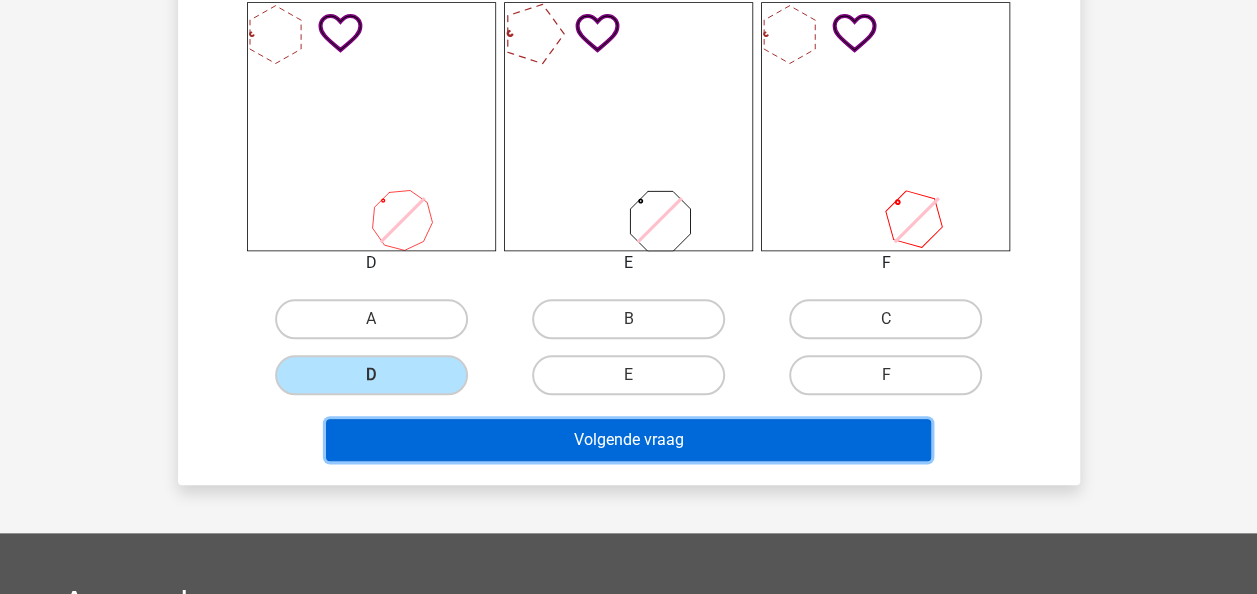 click on "Volgende vraag" at bounding box center [628, 440] 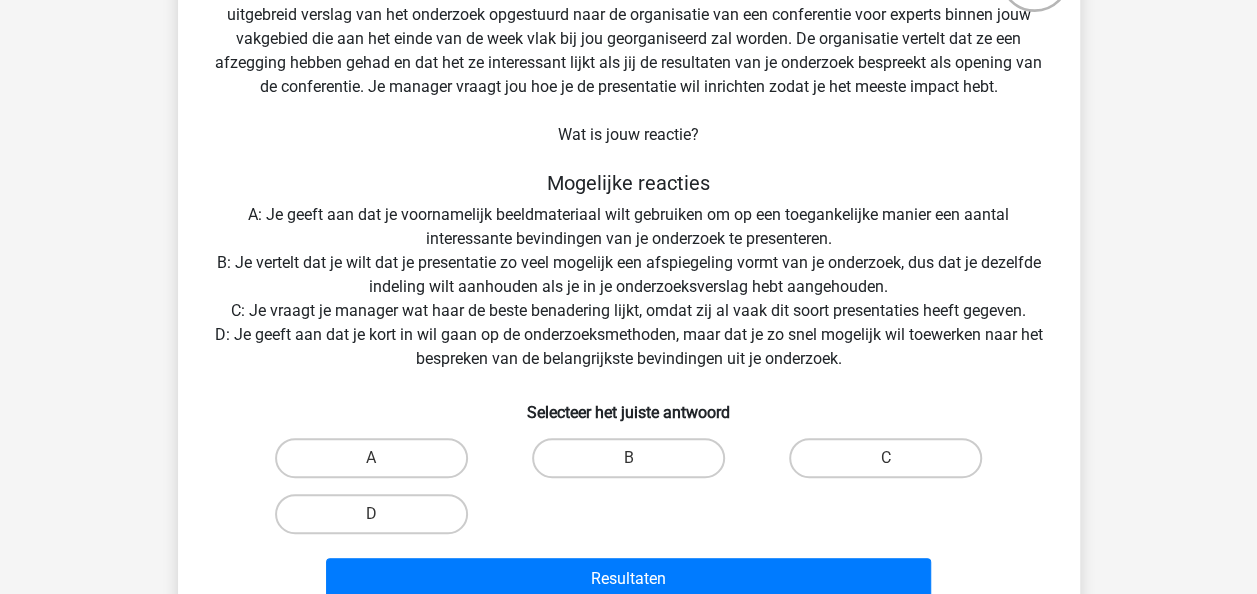 scroll, scrollTop: 178, scrollLeft: 0, axis: vertical 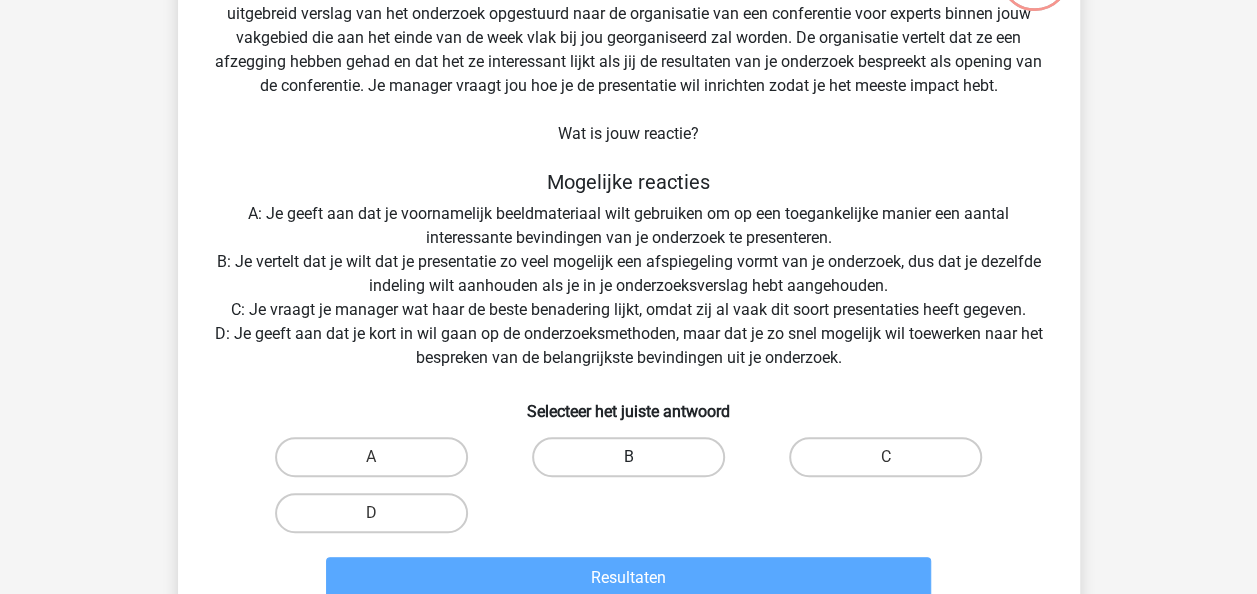 click on "B" at bounding box center (628, 457) 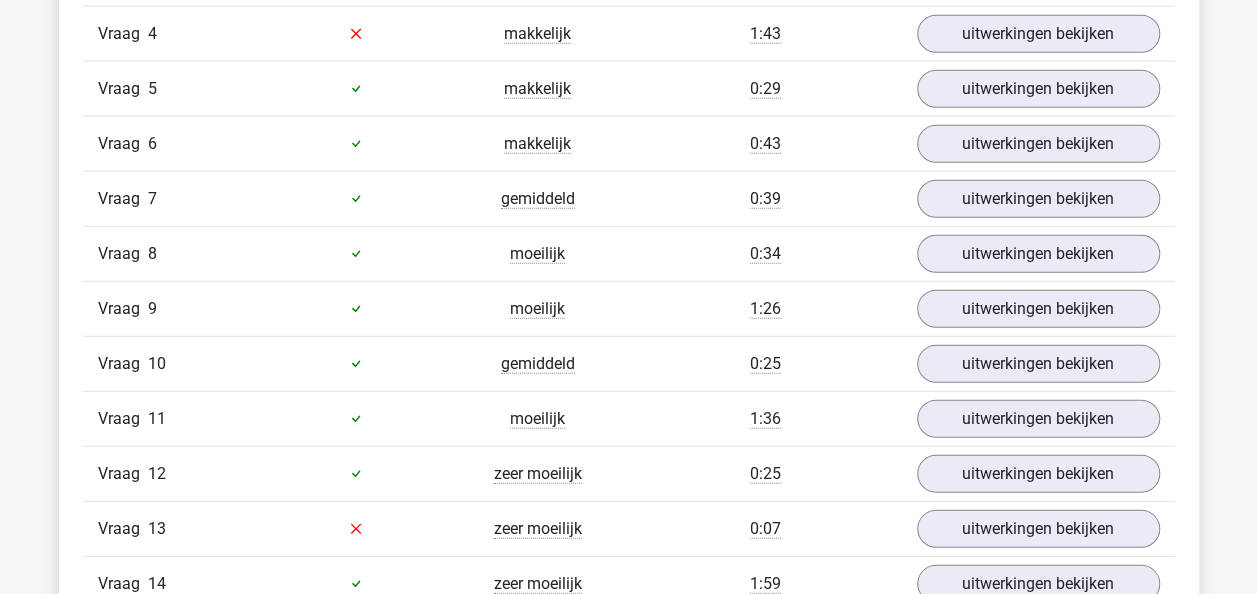 scroll, scrollTop: 2558, scrollLeft: 0, axis: vertical 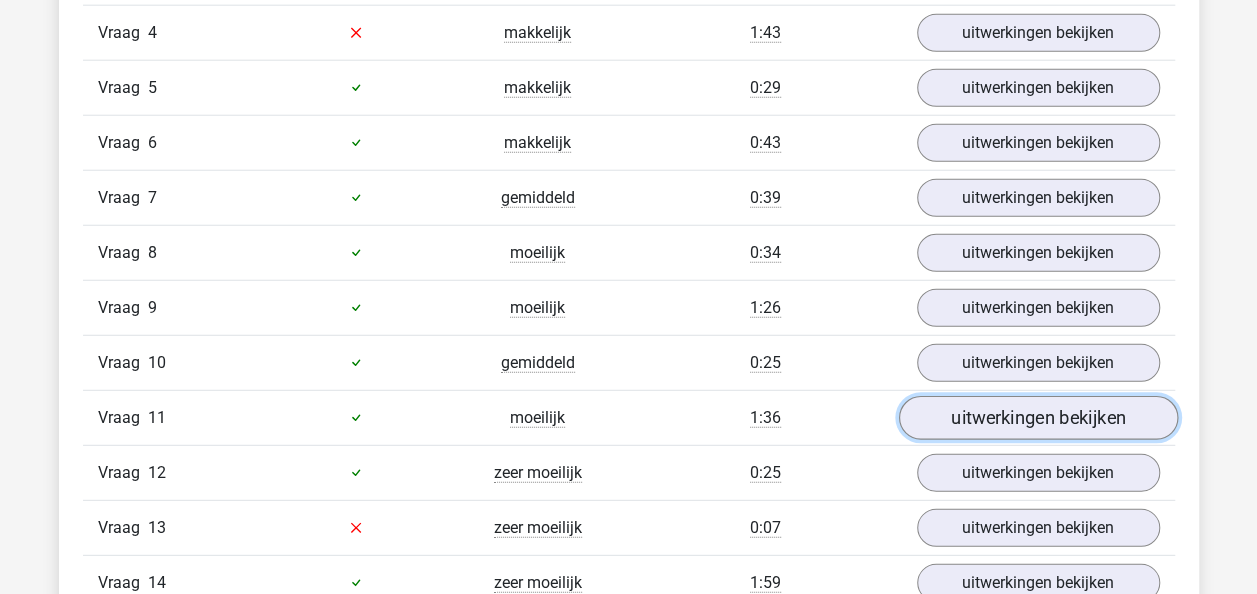 click on "uitwerkingen bekijken" at bounding box center [1037, 418] 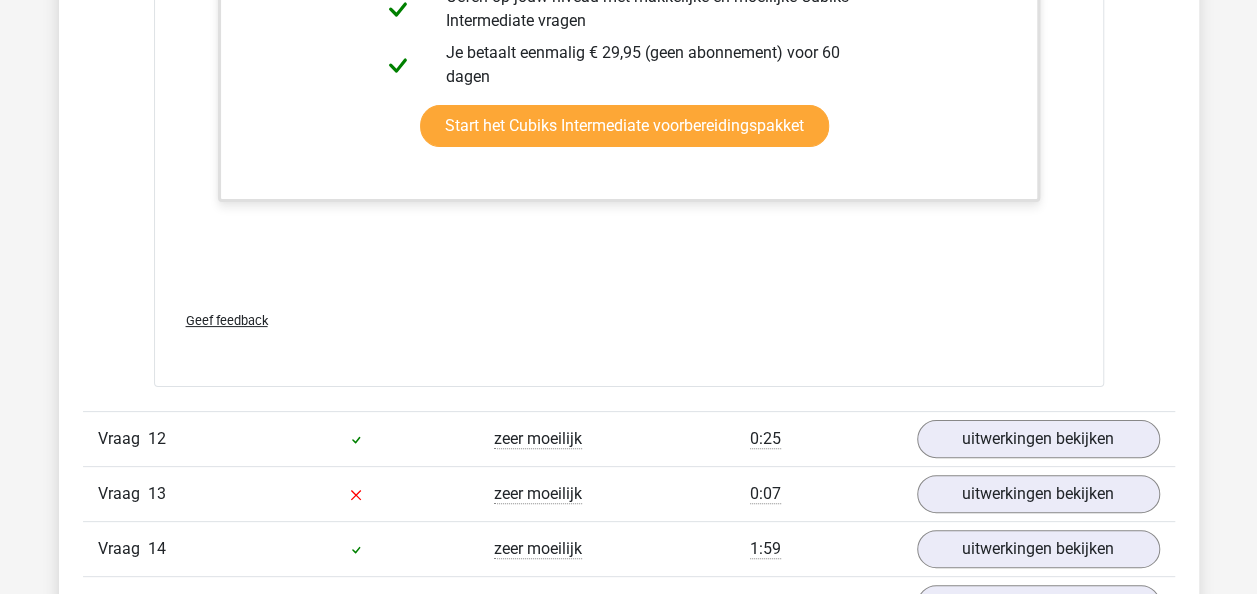 scroll, scrollTop: 3810, scrollLeft: 0, axis: vertical 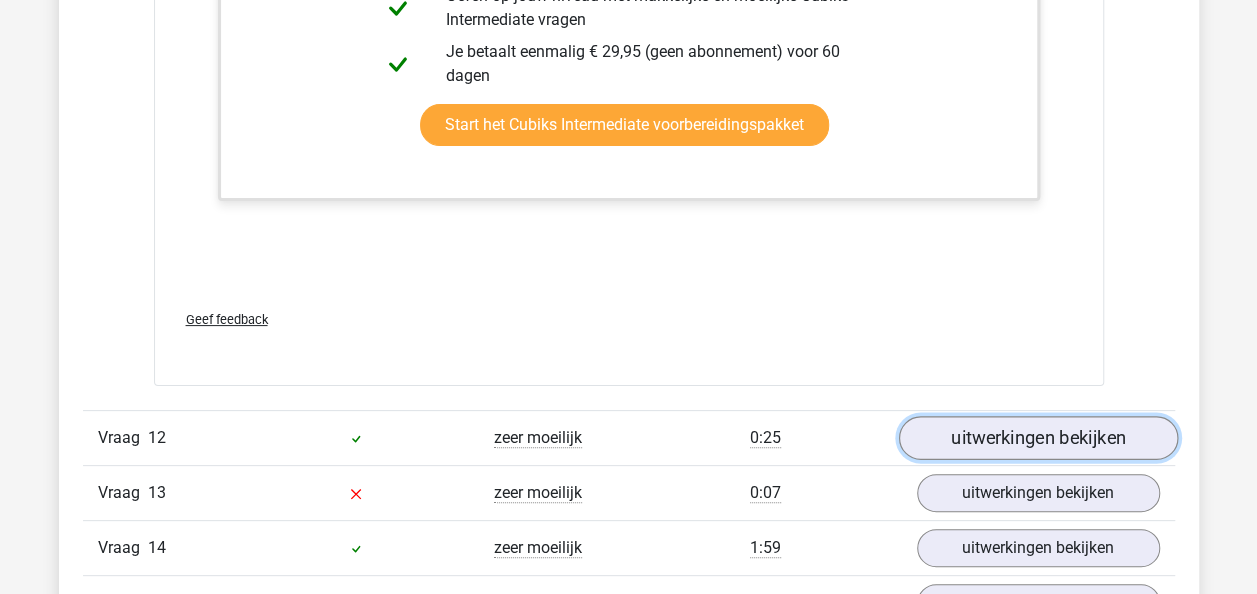 click on "uitwerkingen bekijken" at bounding box center (1037, 439) 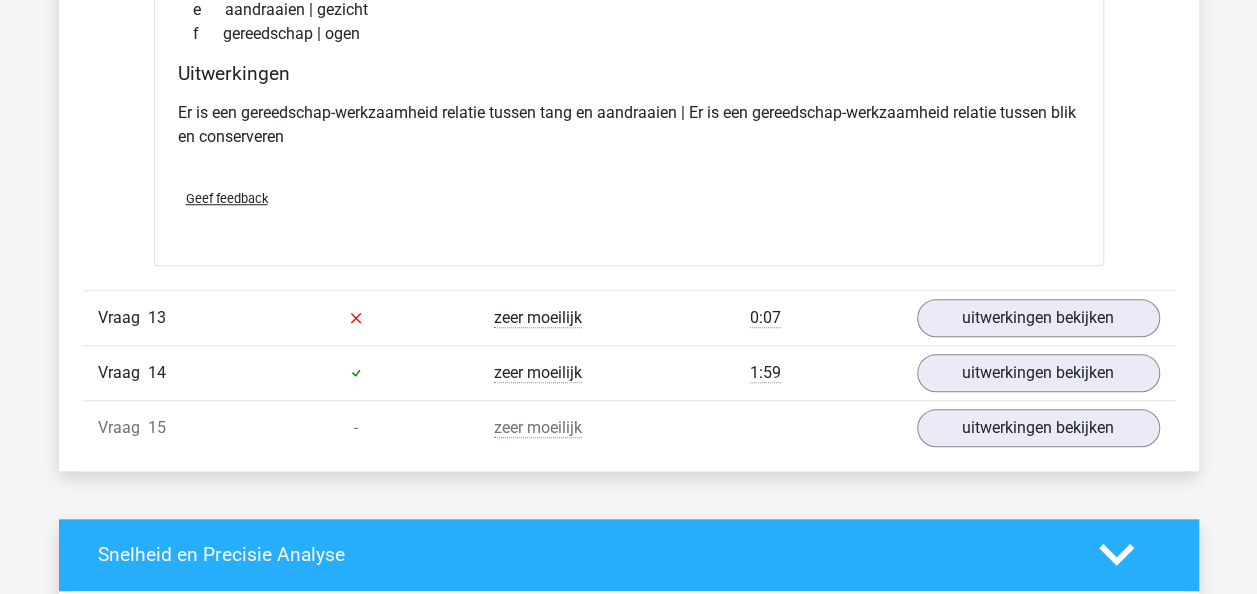 scroll, scrollTop: 4548, scrollLeft: 0, axis: vertical 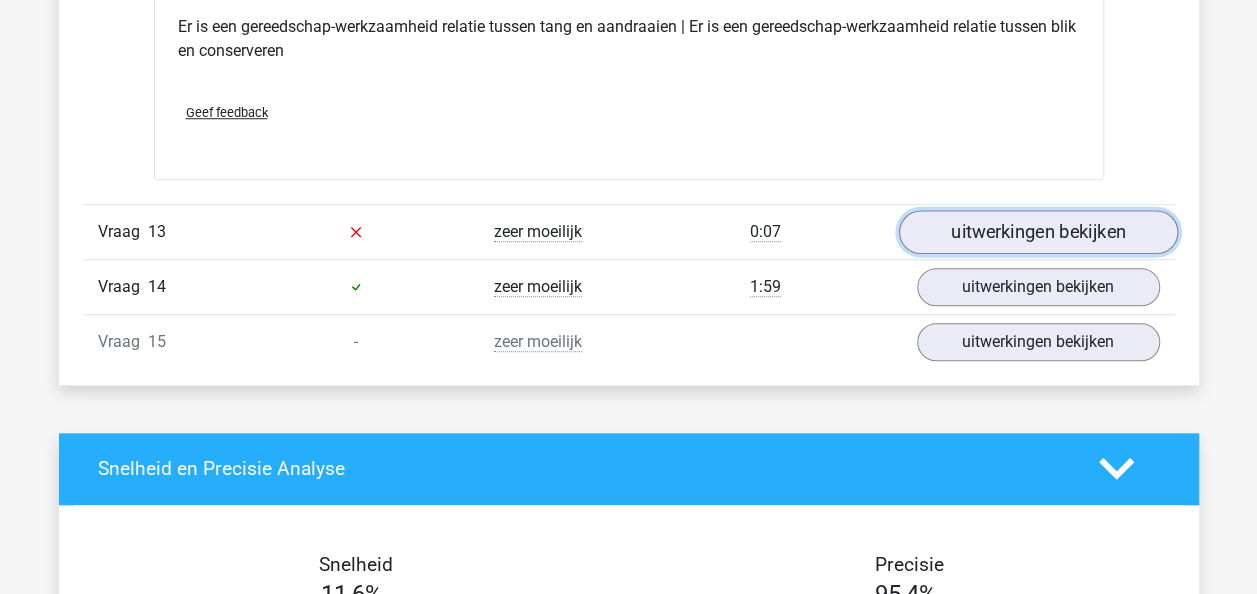 click on "uitwerkingen bekijken" at bounding box center (1037, 232) 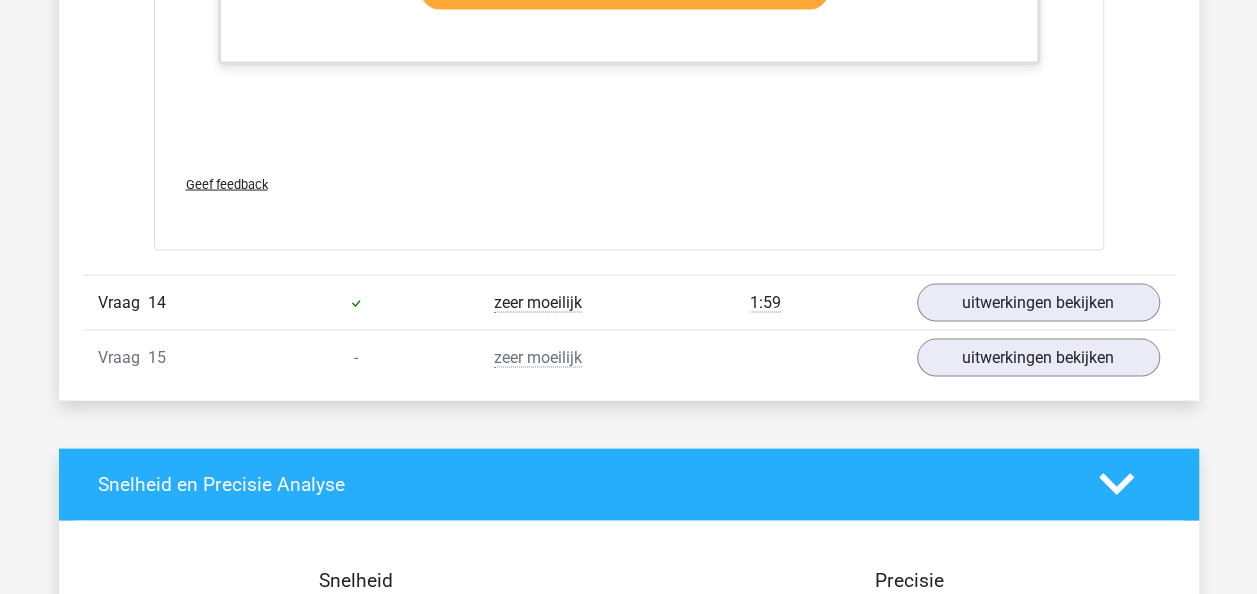 scroll, scrollTop: 5642, scrollLeft: 0, axis: vertical 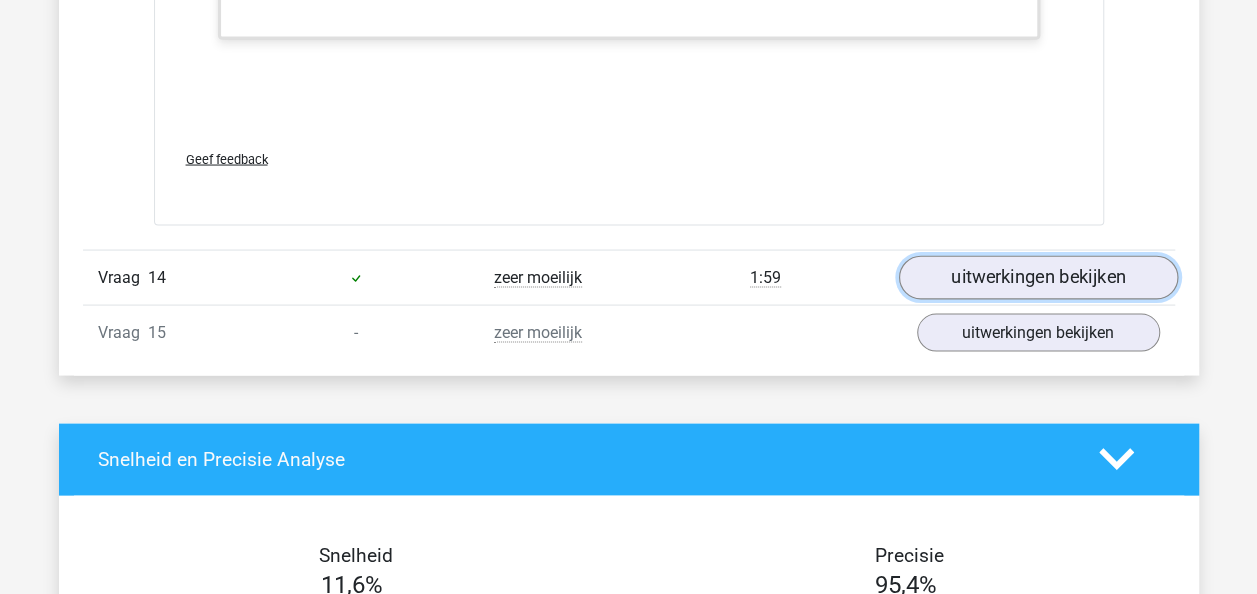click on "uitwerkingen bekijken" at bounding box center (1037, 277) 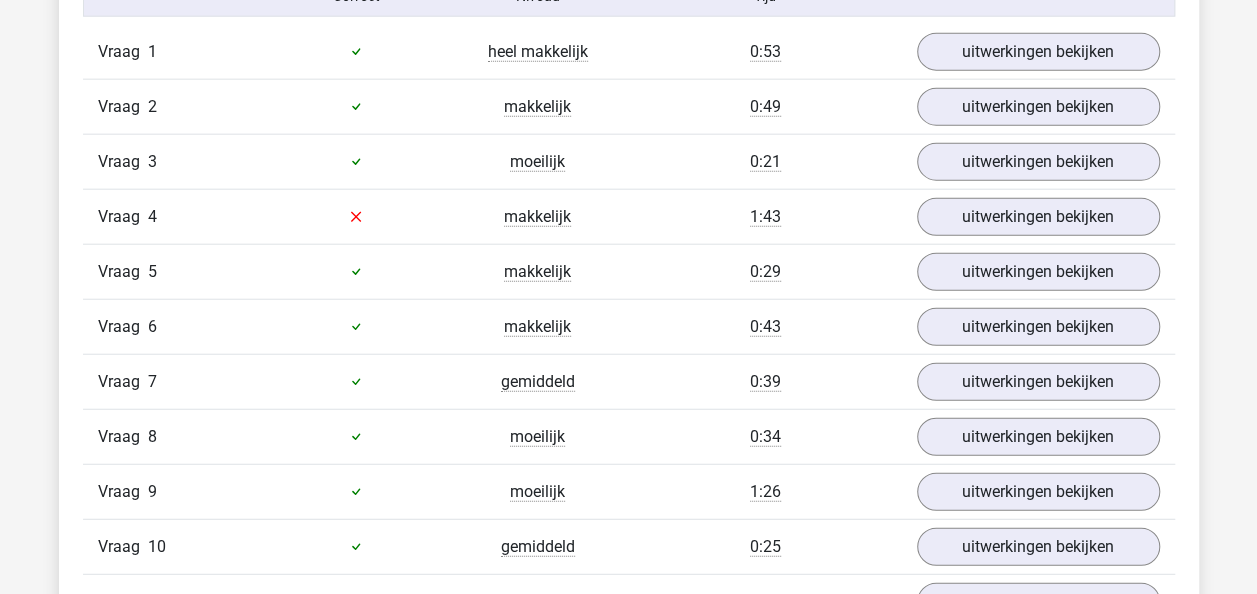 scroll, scrollTop: 2373, scrollLeft: 0, axis: vertical 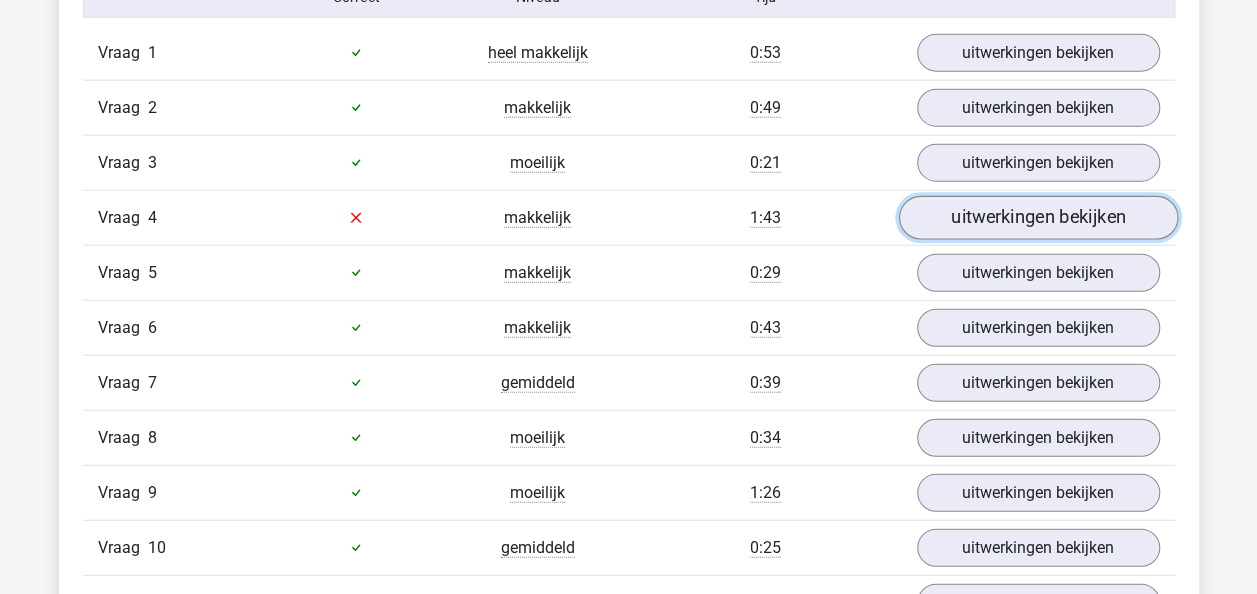click on "uitwerkingen bekijken" at bounding box center (1037, 218) 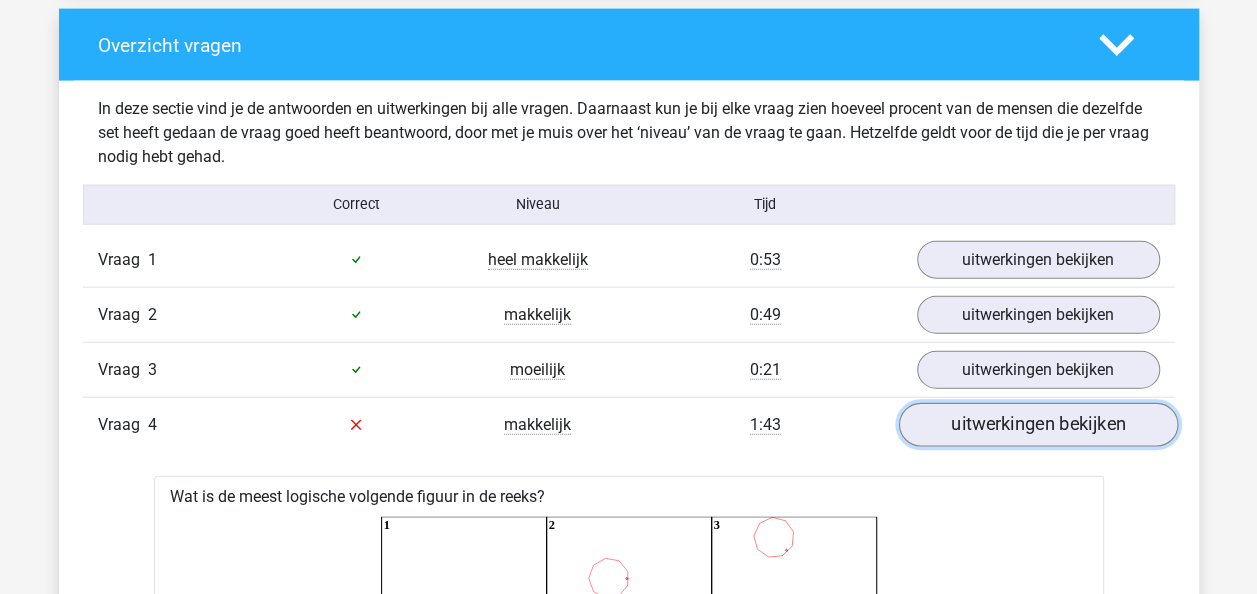 scroll, scrollTop: 2145, scrollLeft: 0, axis: vertical 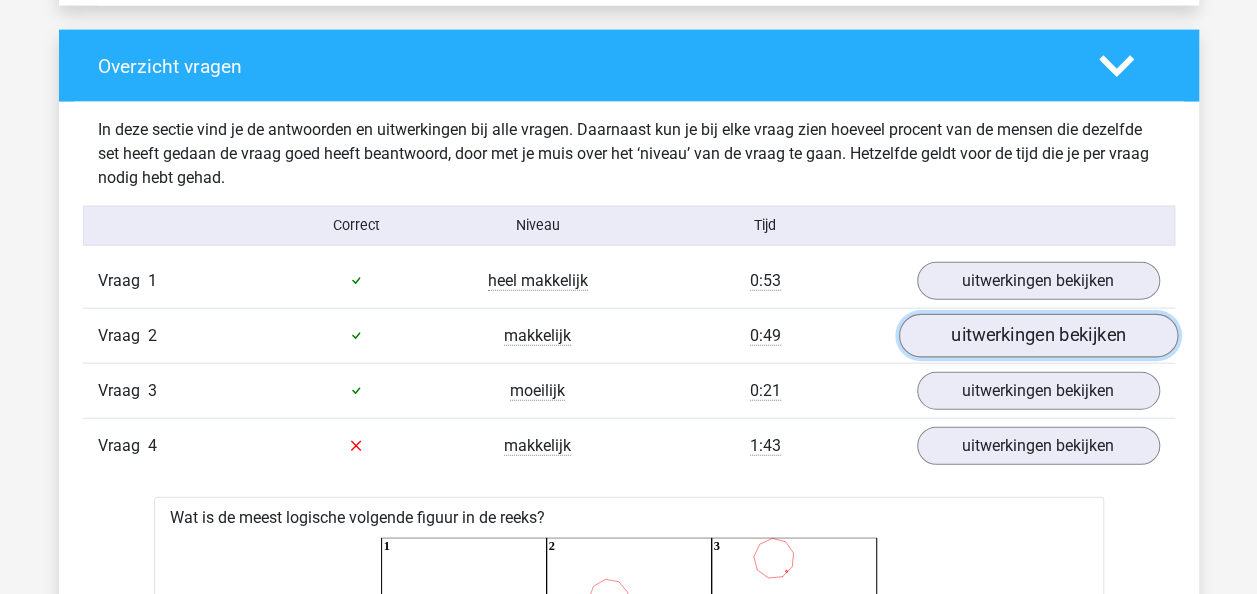 click on "uitwerkingen bekijken" at bounding box center [1037, 336] 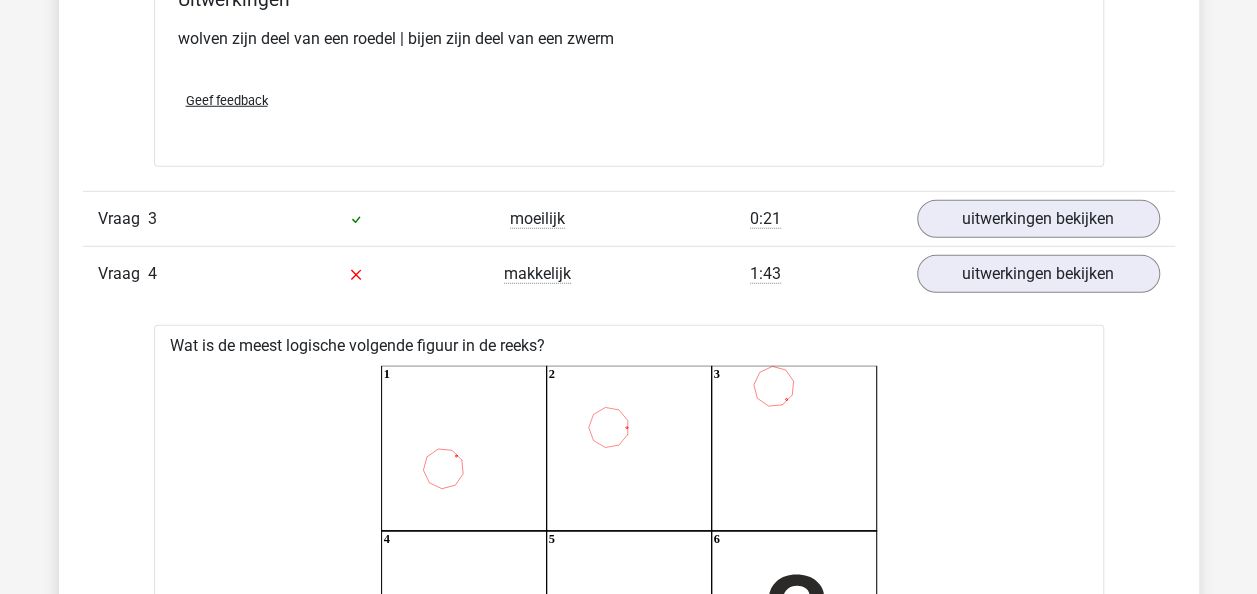 scroll, scrollTop: 2771, scrollLeft: 0, axis: vertical 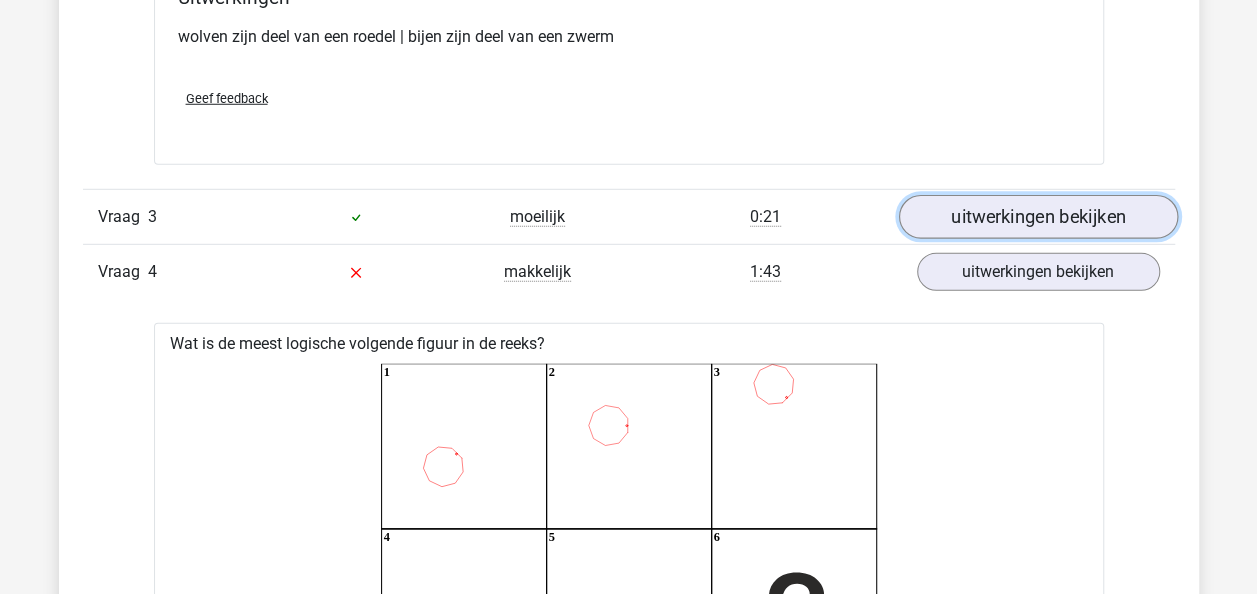 click on "uitwerkingen bekijken" at bounding box center (1037, 217) 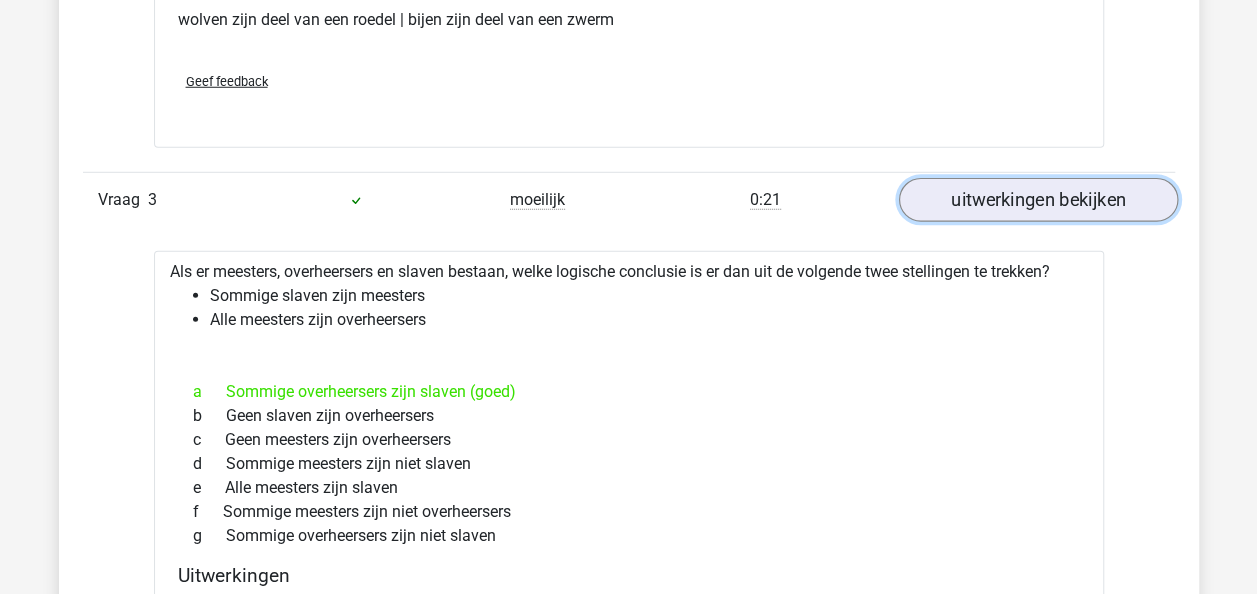 scroll, scrollTop: 2789, scrollLeft: 0, axis: vertical 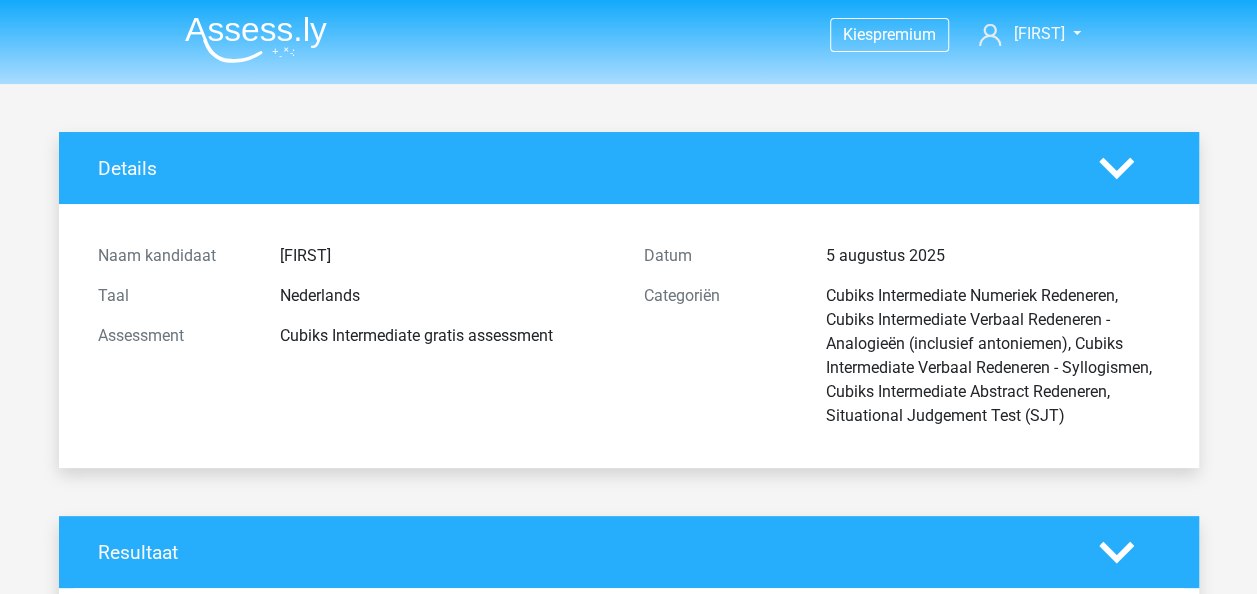 click at bounding box center (256, 39) 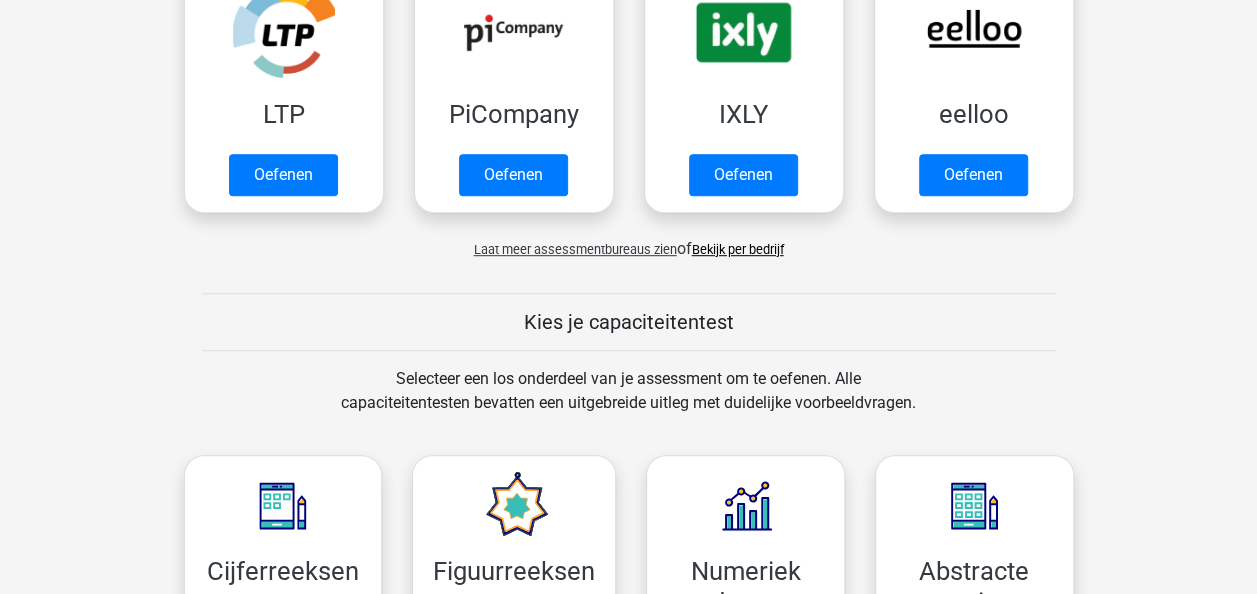 scroll, scrollTop: 527, scrollLeft: 0, axis: vertical 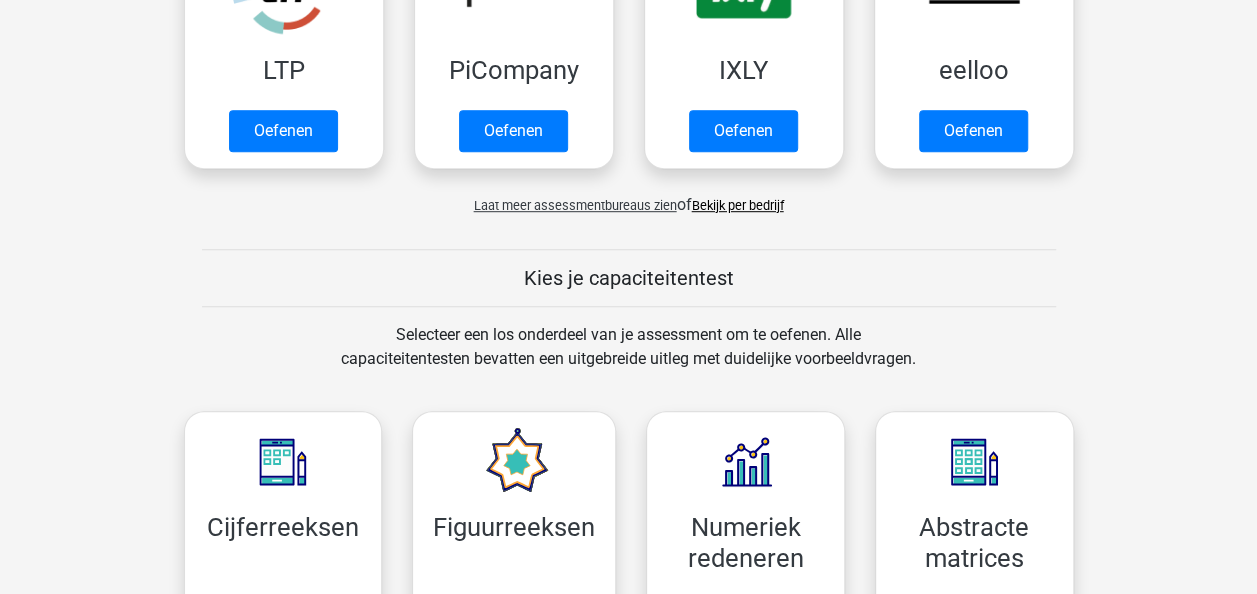 click on "Laat meer assessmentbureaus zien" at bounding box center (575, 205) 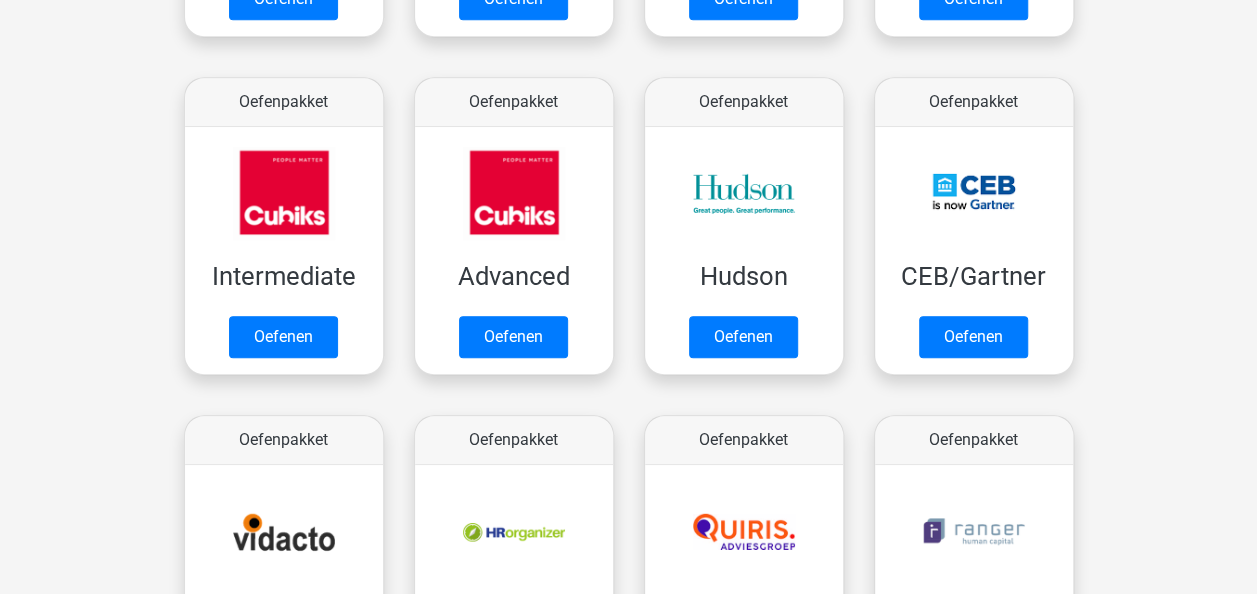 scroll, scrollTop: 733, scrollLeft: 0, axis: vertical 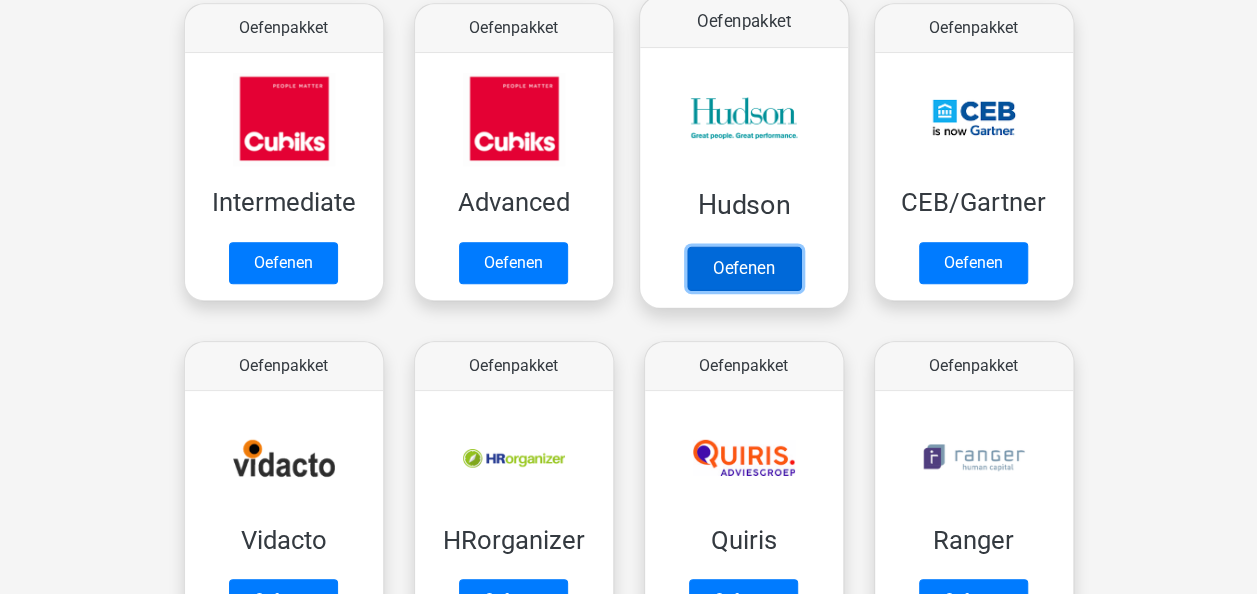 click on "Oefenen" at bounding box center [743, 268] 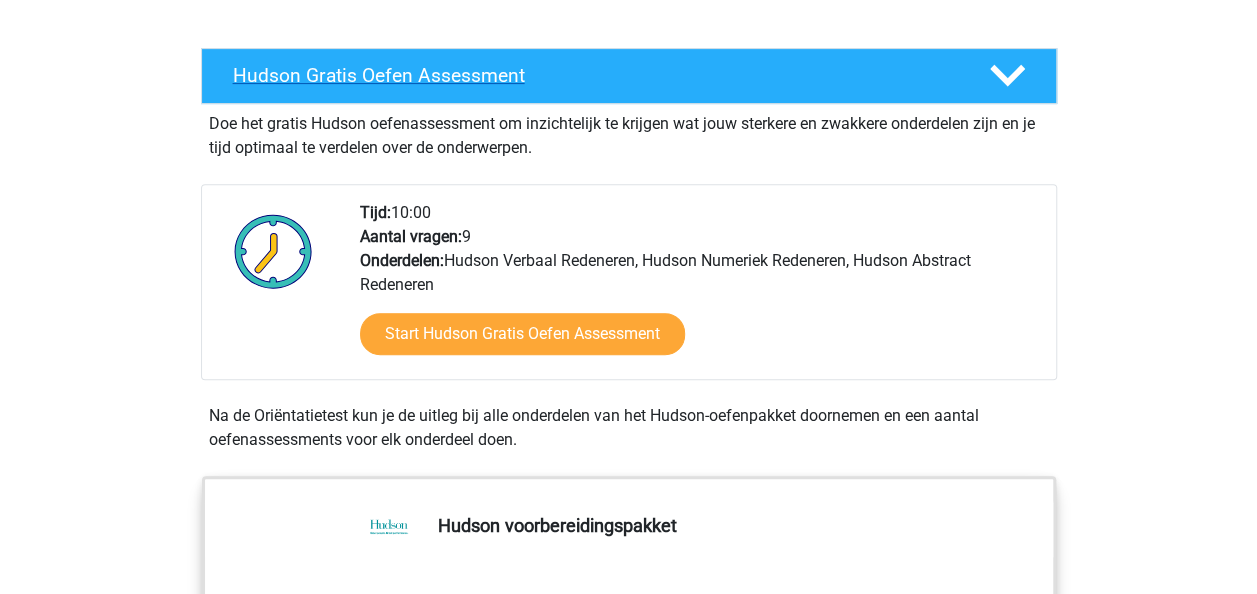 scroll, scrollTop: 340, scrollLeft: 0, axis: vertical 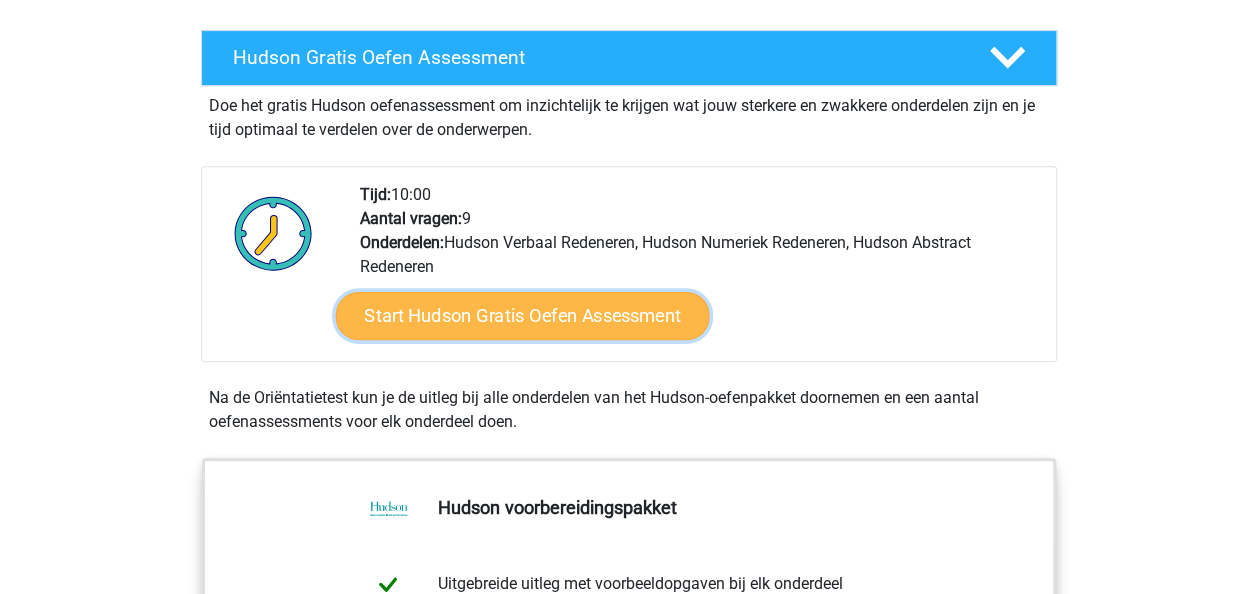 click on "Start Hudson Gratis Oefen Assessment" at bounding box center [522, 316] 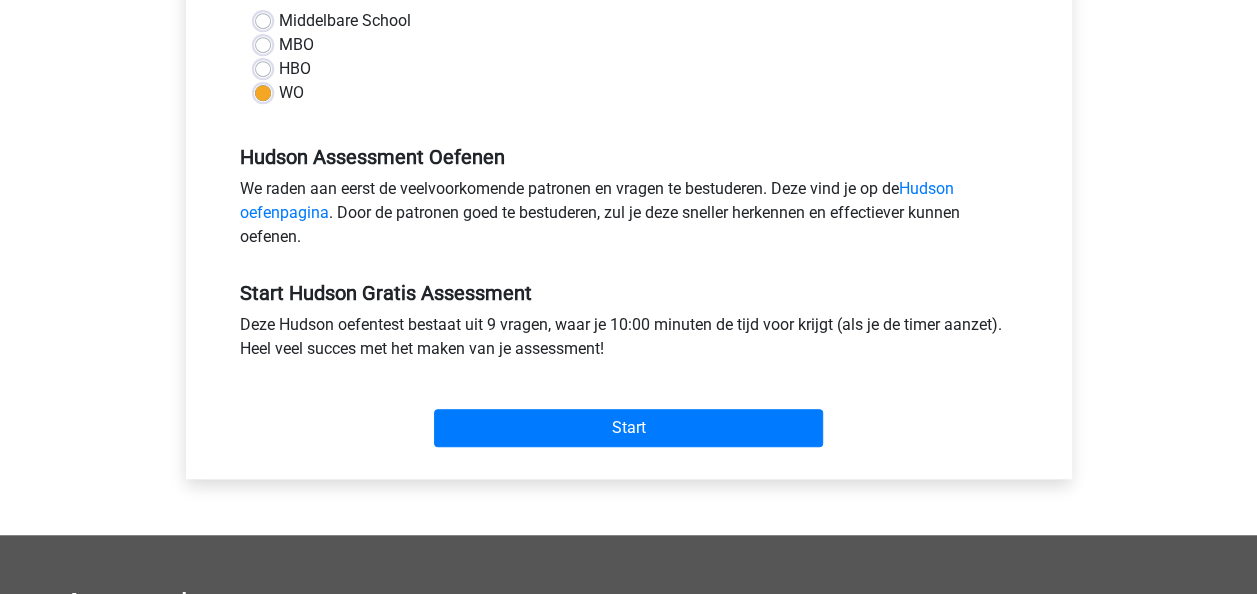 scroll, scrollTop: 516, scrollLeft: 0, axis: vertical 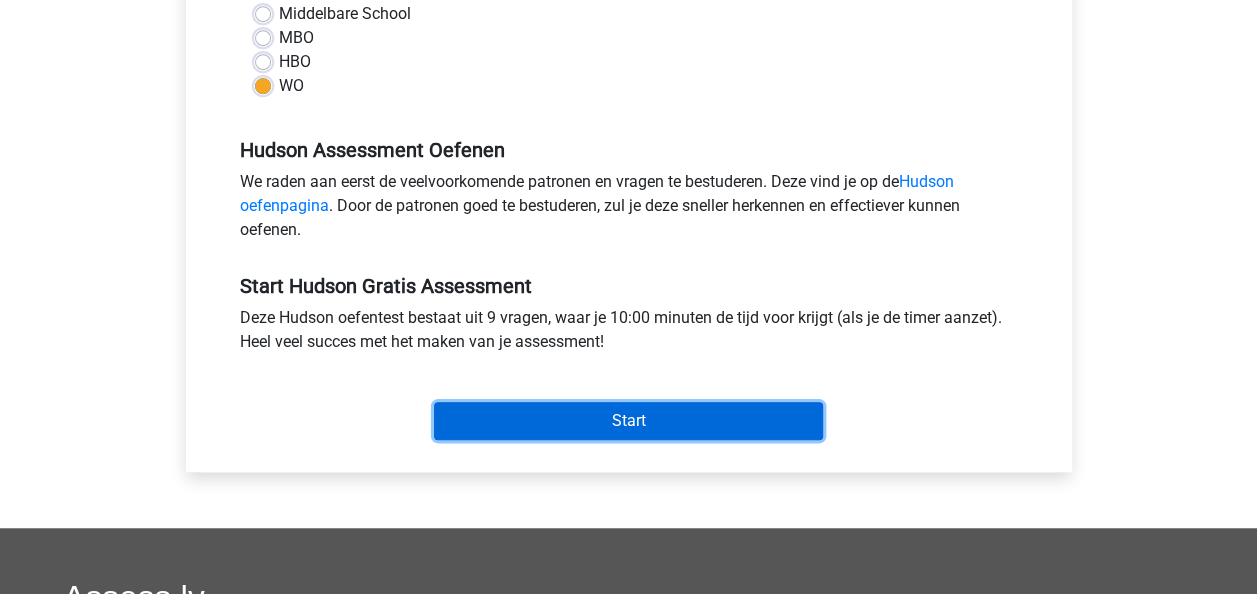 click on "Start" at bounding box center [628, 421] 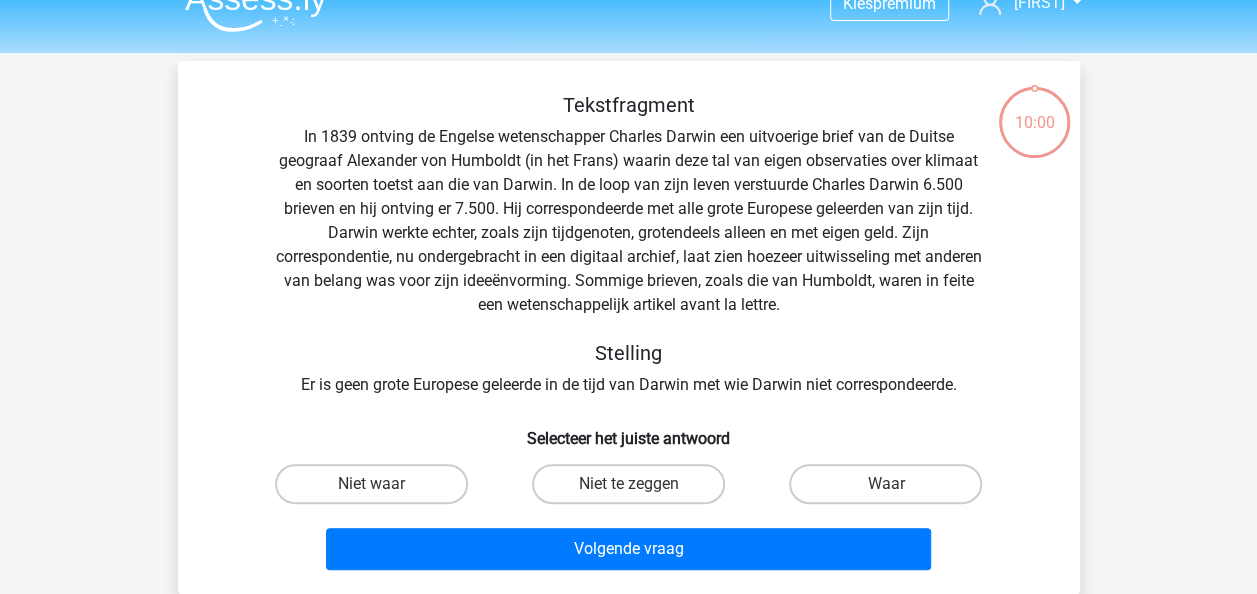 scroll, scrollTop: 32, scrollLeft: 0, axis: vertical 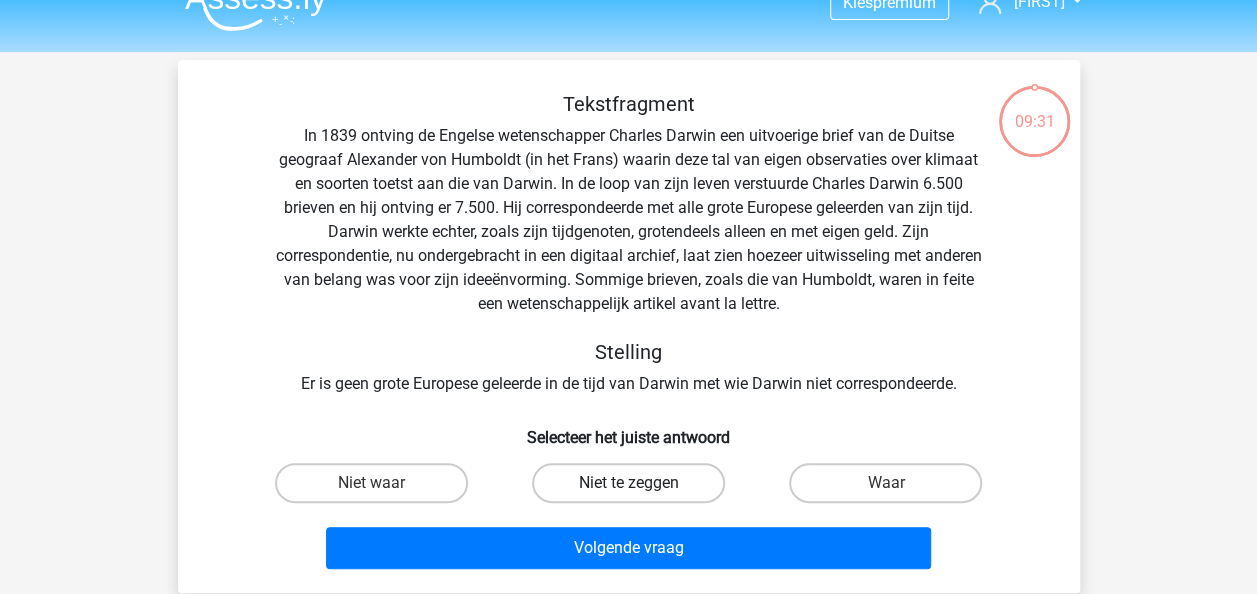 click on "Niet te zeggen" at bounding box center [628, 483] 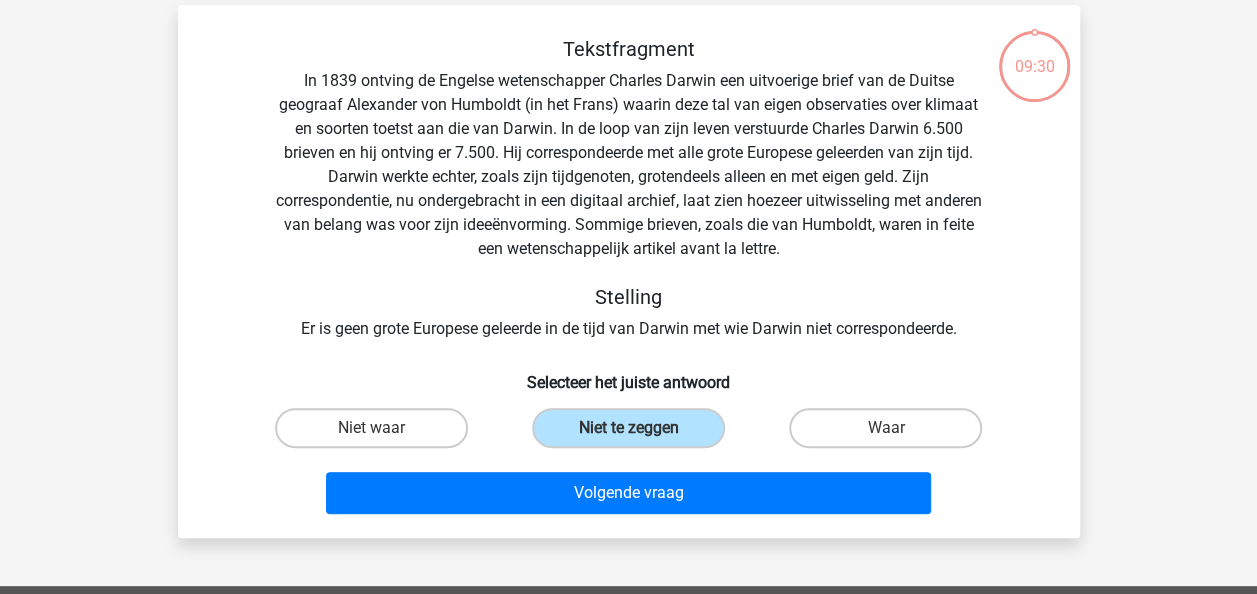 scroll, scrollTop: 88, scrollLeft: 0, axis: vertical 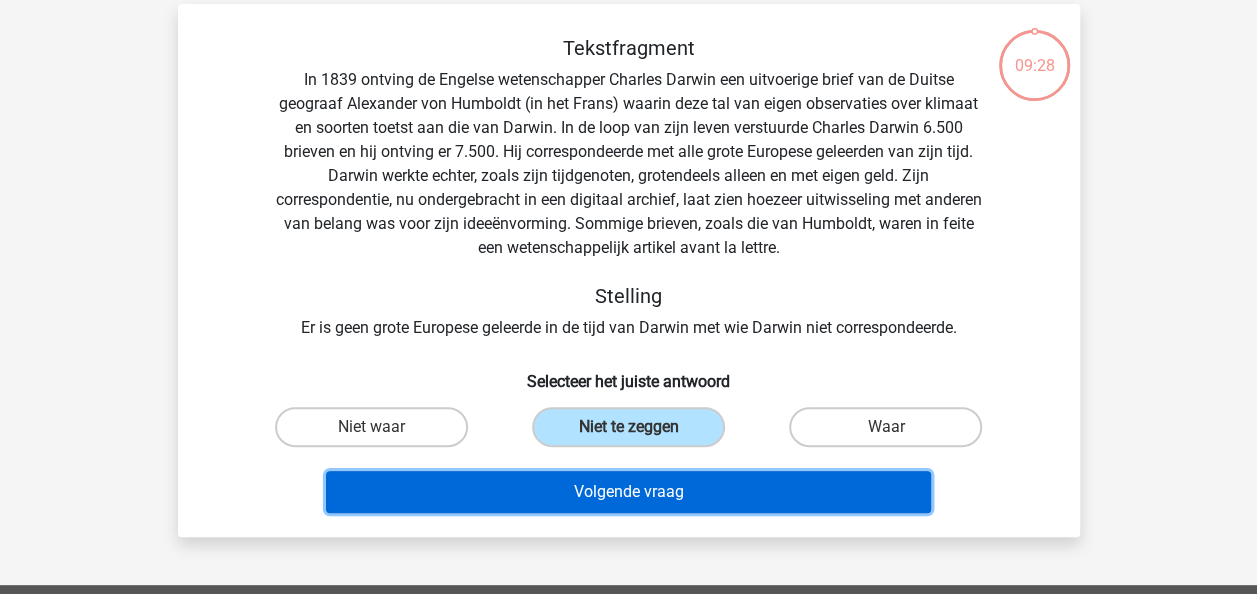 click on "Volgende vraag" at bounding box center [628, 492] 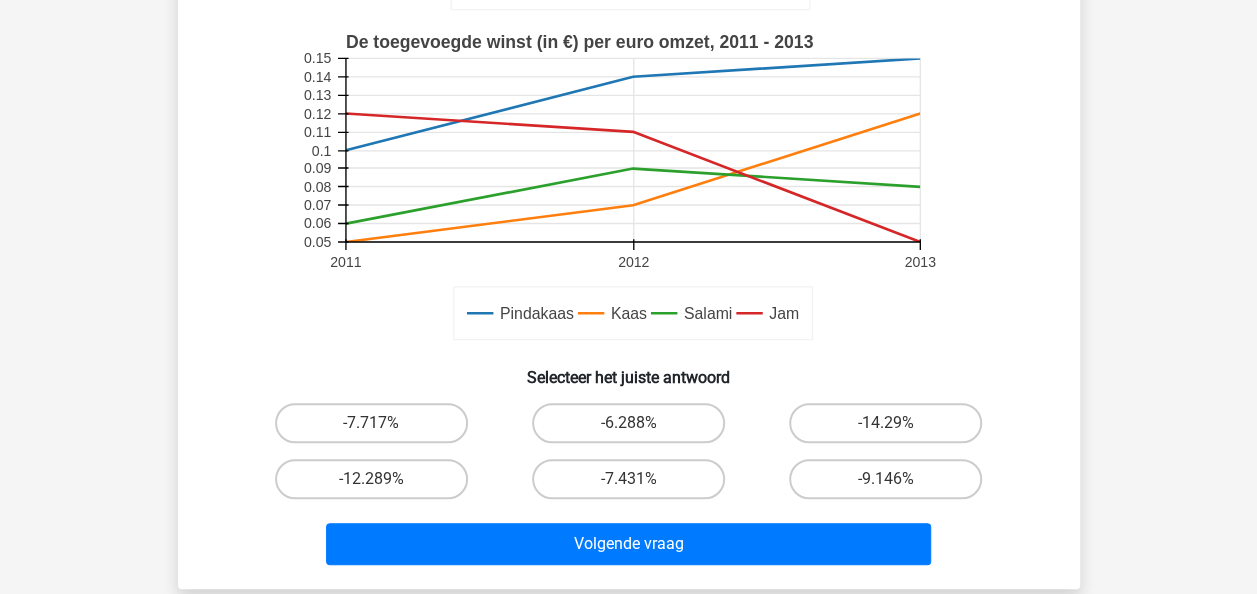 scroll, scrollTop: 494, scrollLeft: 0, axis: vertical 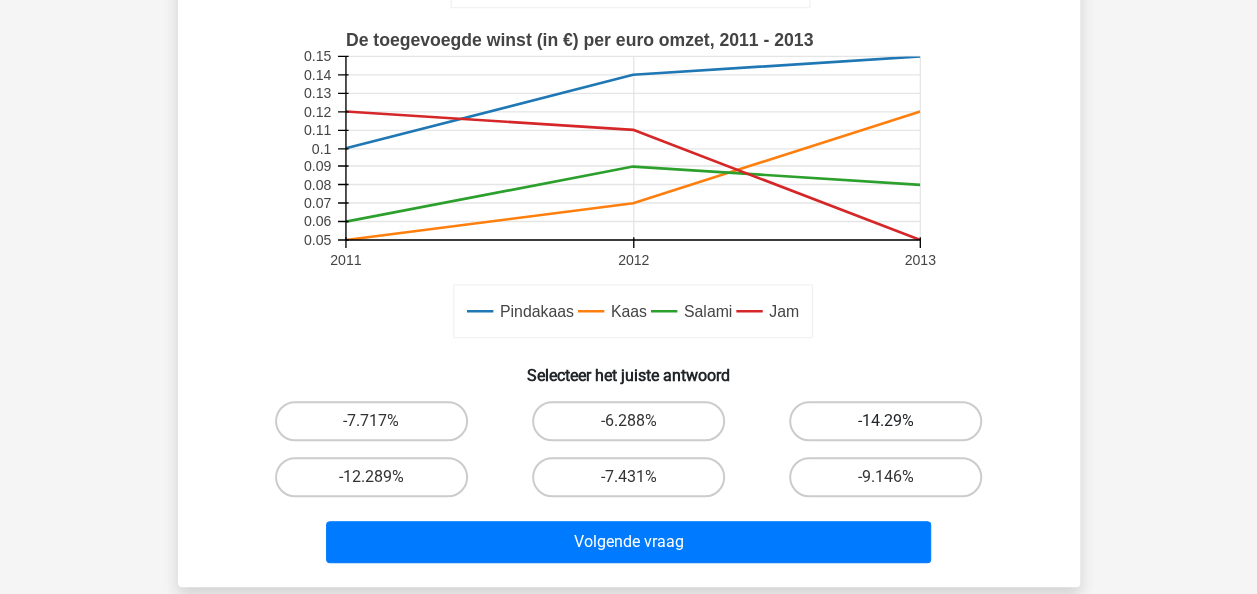 click on "-14.29%" at bounding box center [885, 421] 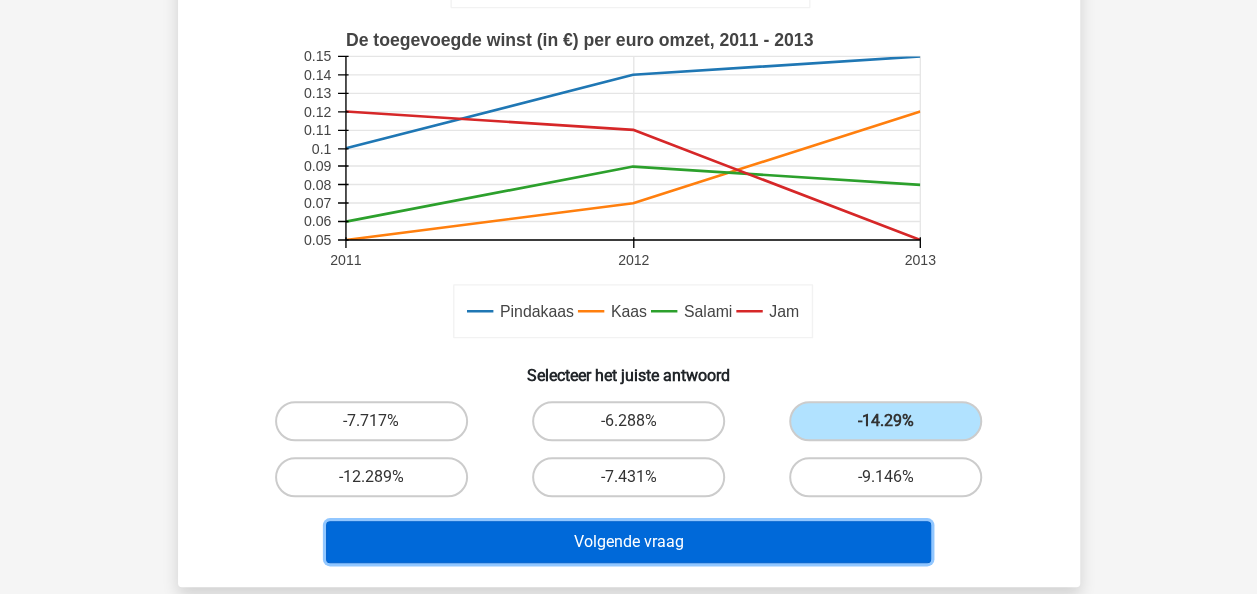 click on "Volgende vraag" at bounding box center [628, 542] 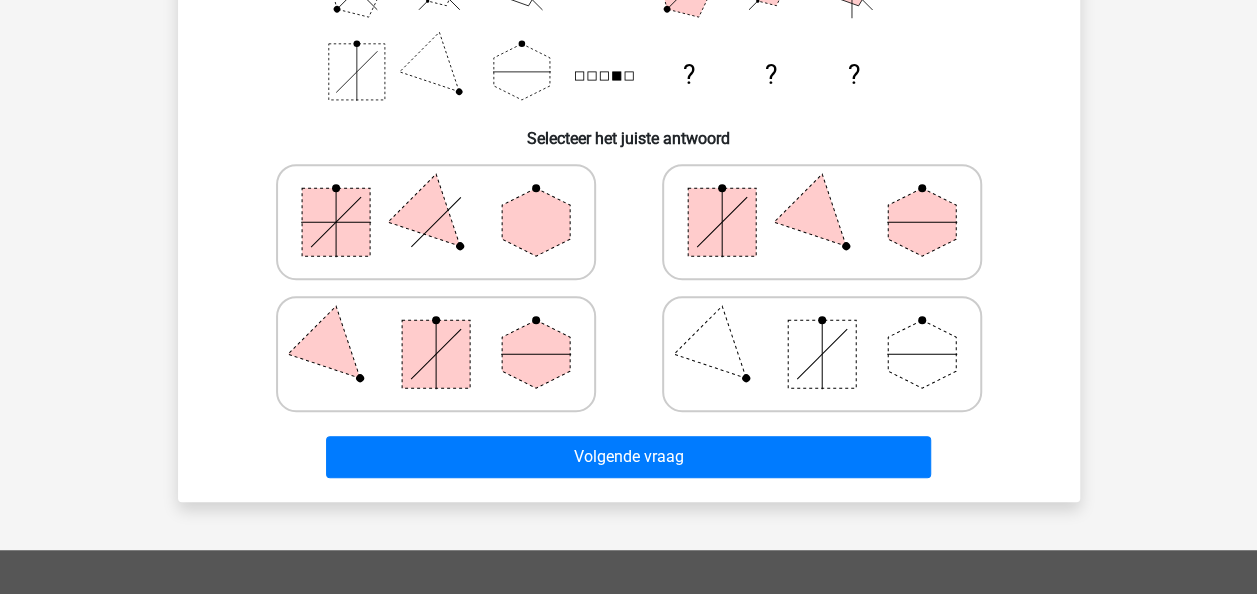 scroll, scrollTop: 363, scrollLeft: 0, axis: vertical 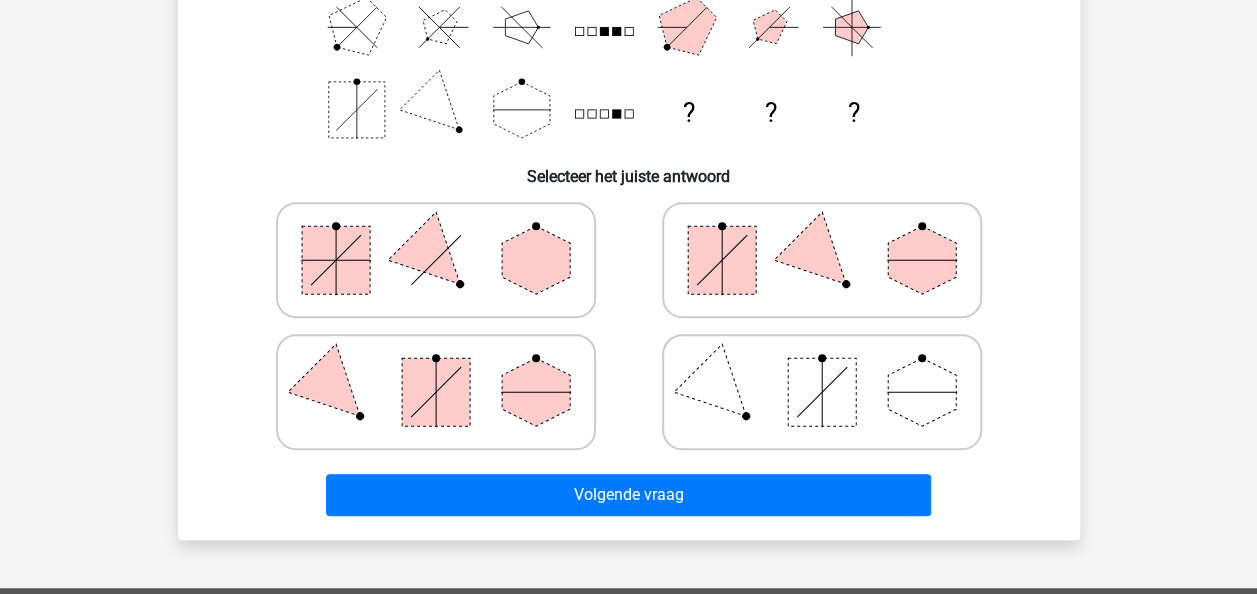 click 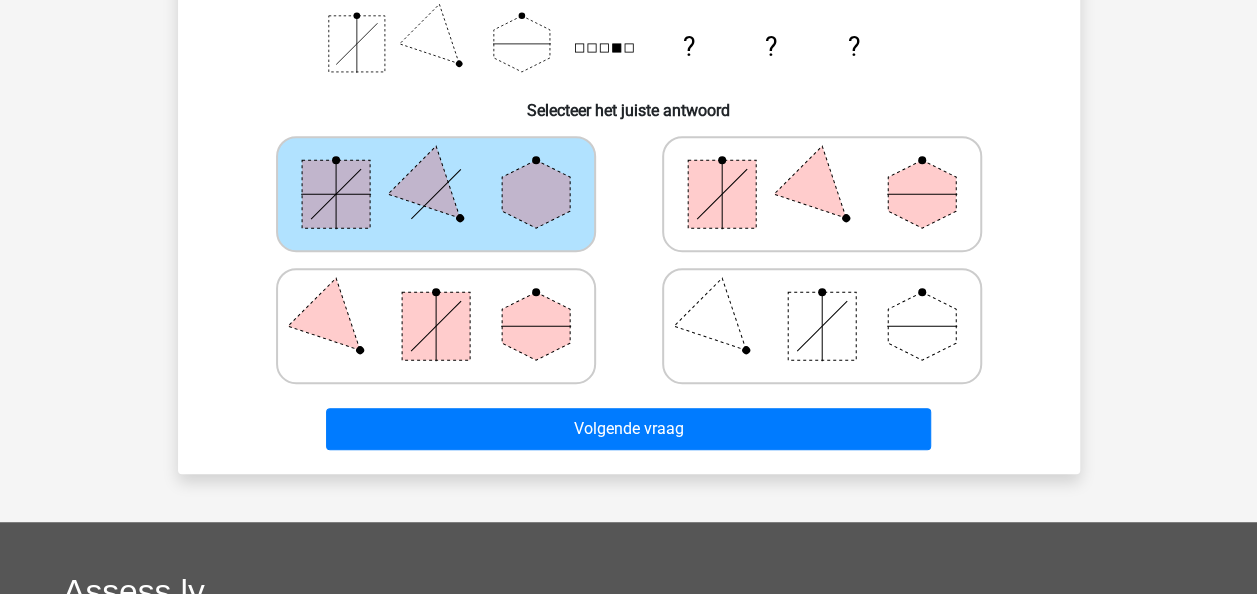 scroll, scrollTop: 457, scrollLeft: 0, axis: vertical 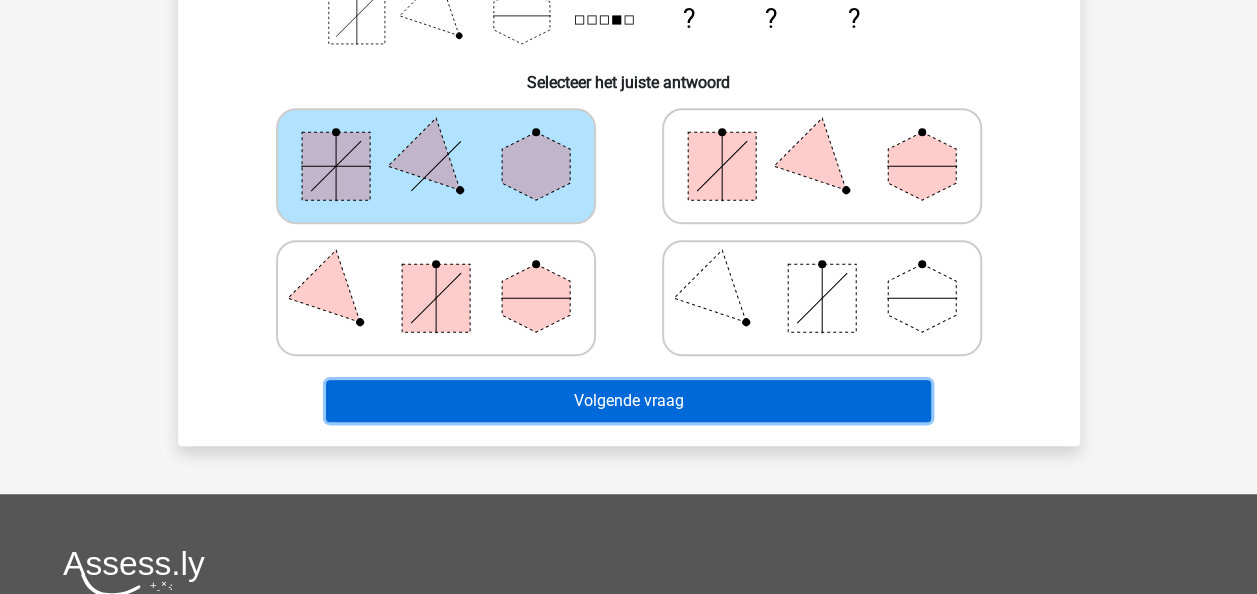 click on "Volgende vraag" at bounding box center (628, 401) 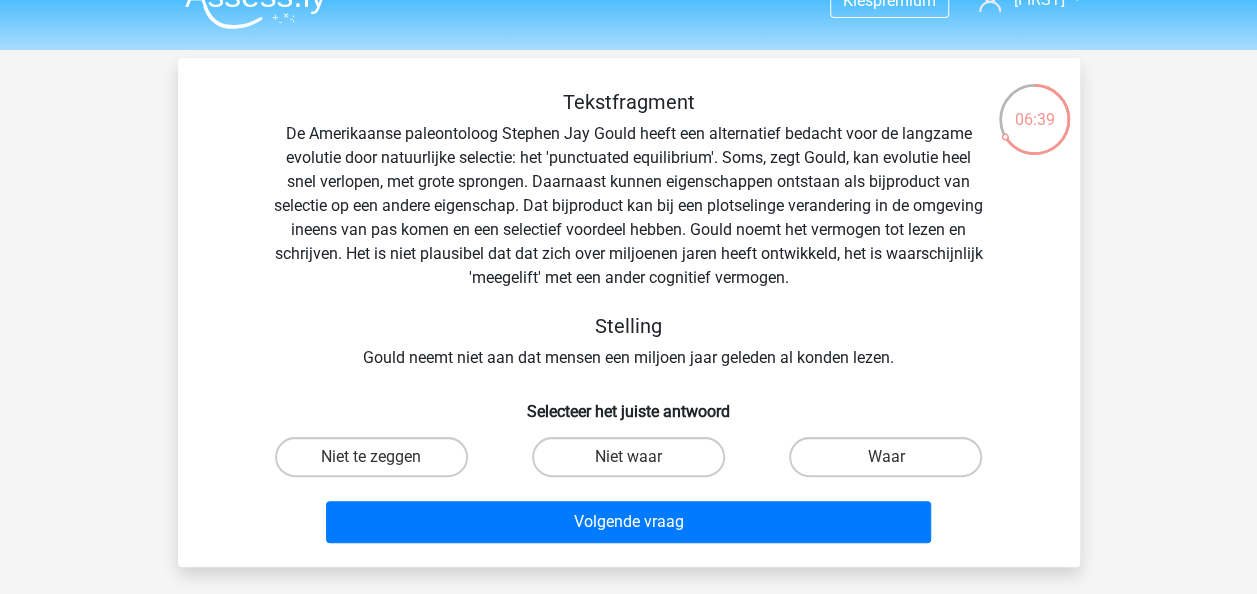 scroll, scrollTop: 30, scrollLeft: 0, axis: vertical 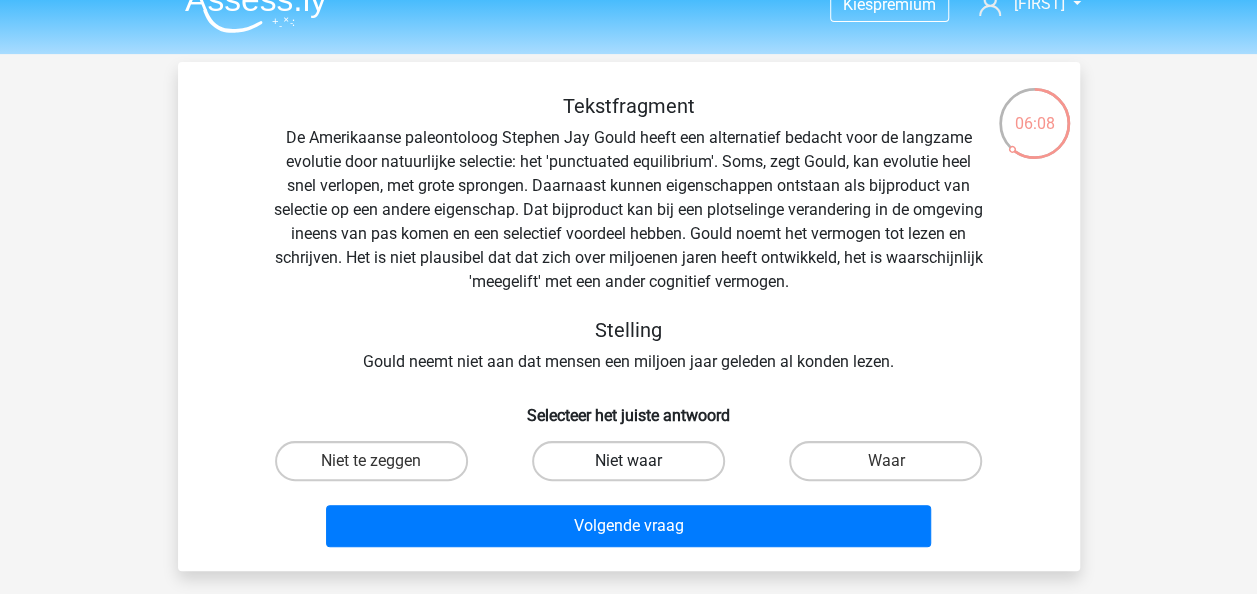 click on "Niet waar" at bounding box center (628, 461) 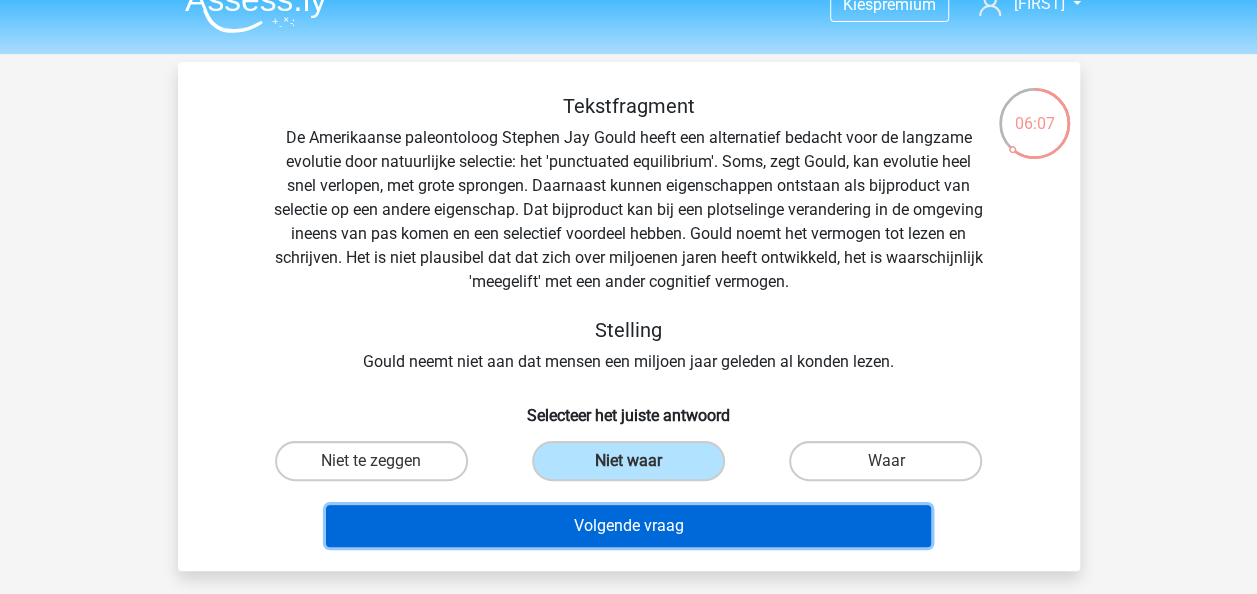 click on "Volgende vraag" at bounding box center (628, 526) 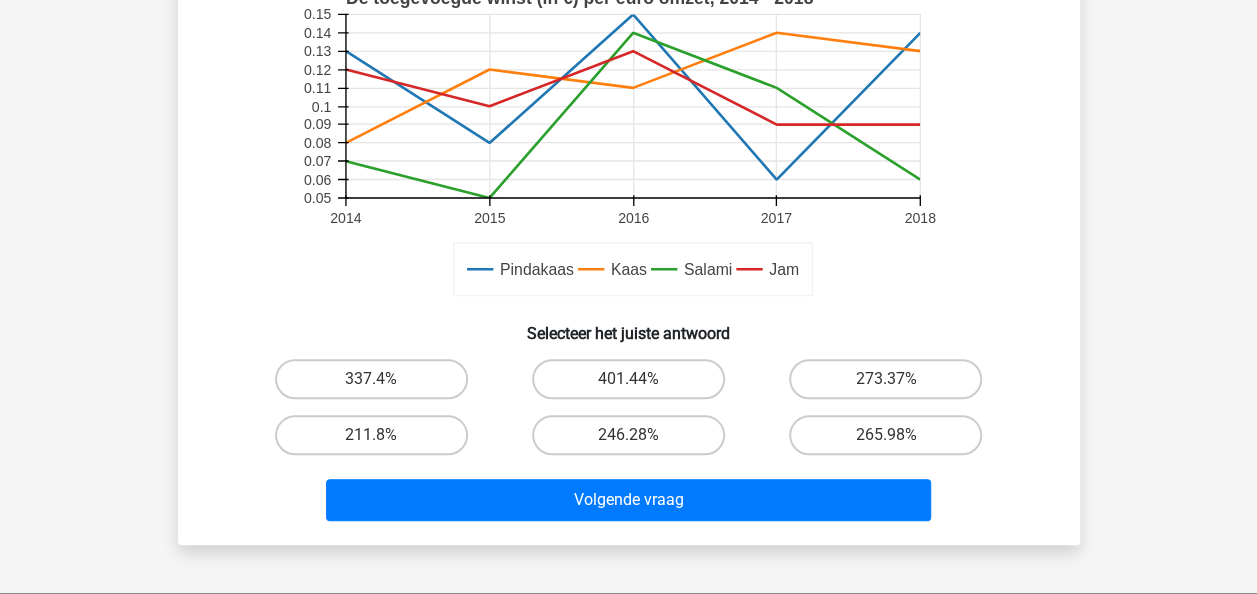 scroll, scrollTop: 613, scrollLeft: 0, axis: vertical 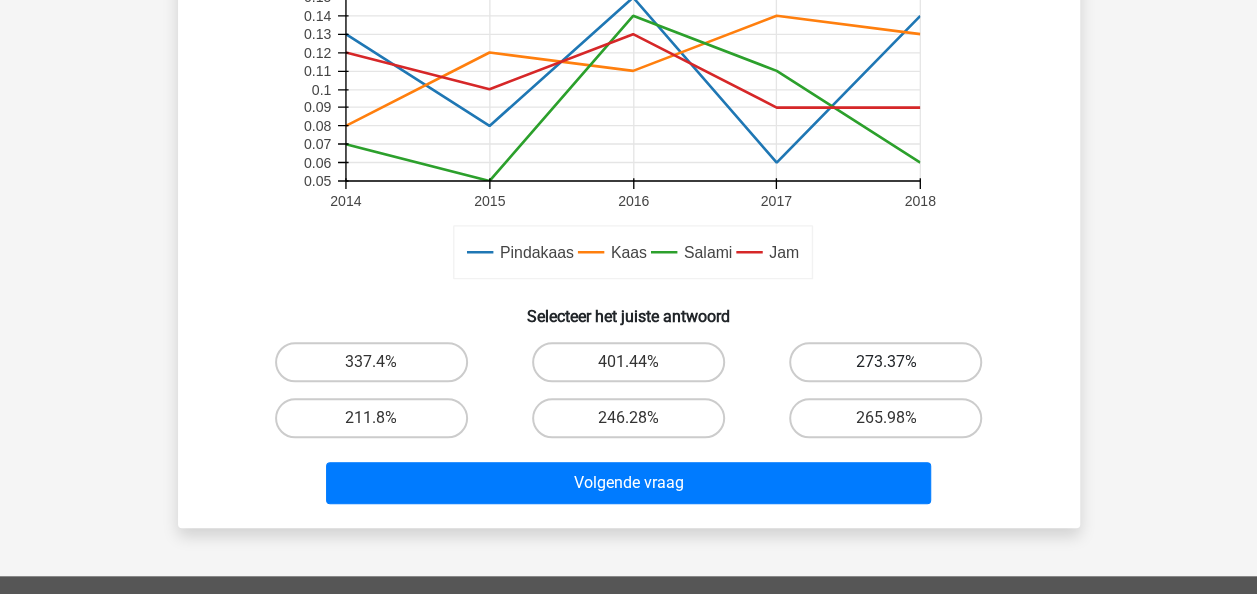 click on "273.37%" at bounding box center [885, 362] 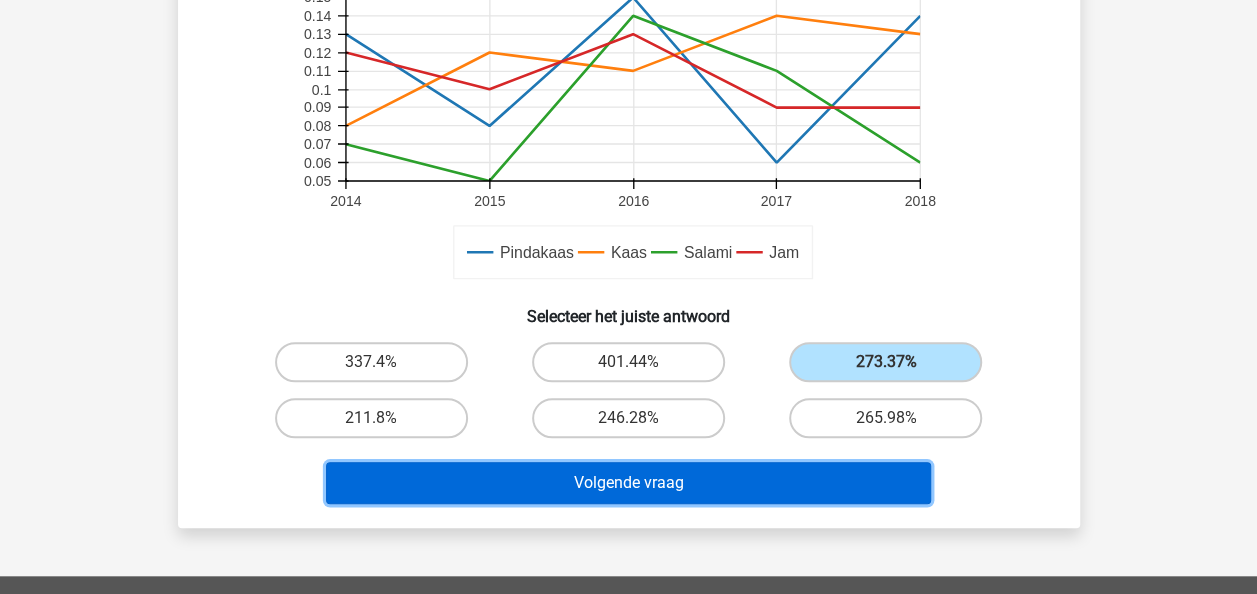 click on "Volgende vraag" at bounding box center (628, 483) 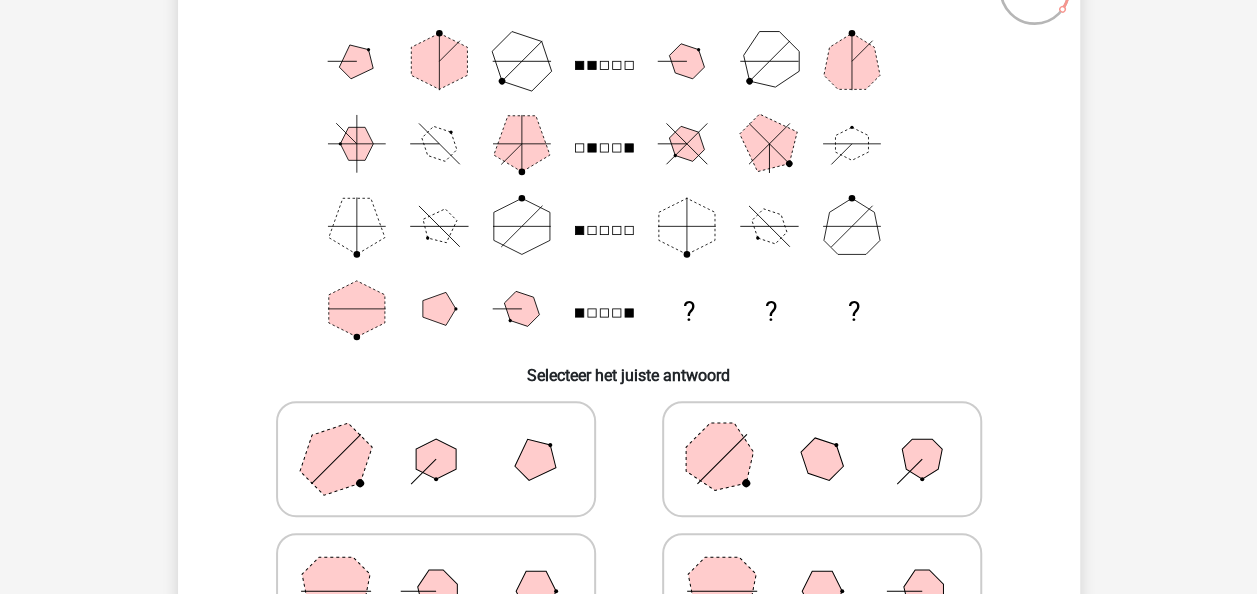 scroll, scrollTop: 377, scrollLeft: 0, axis: vertical 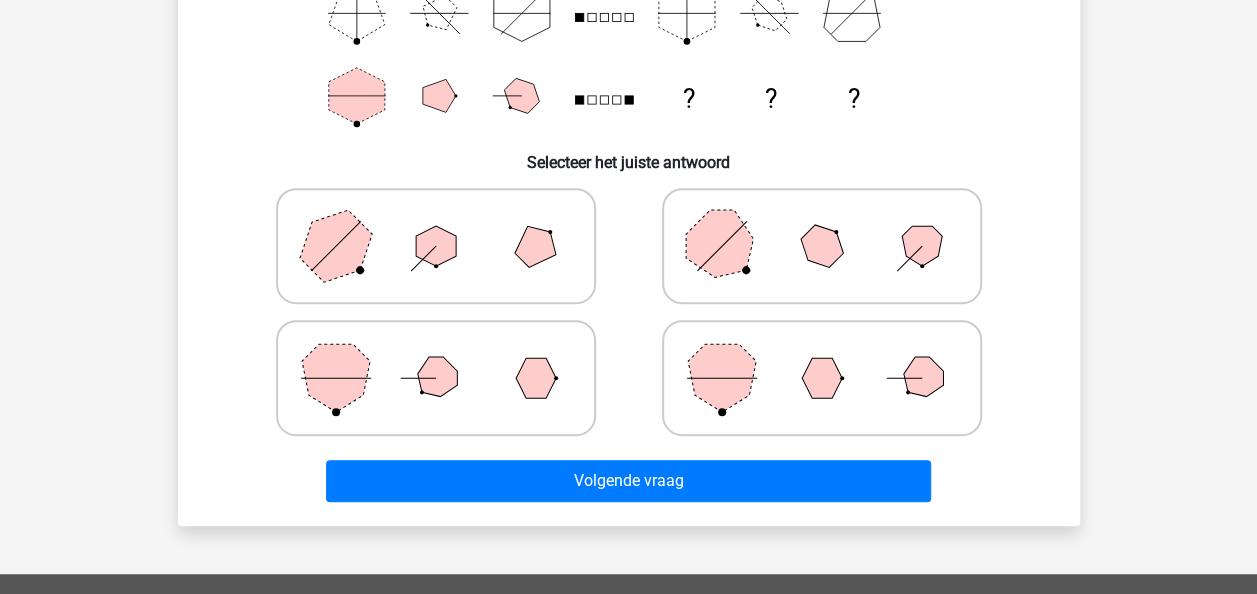 click 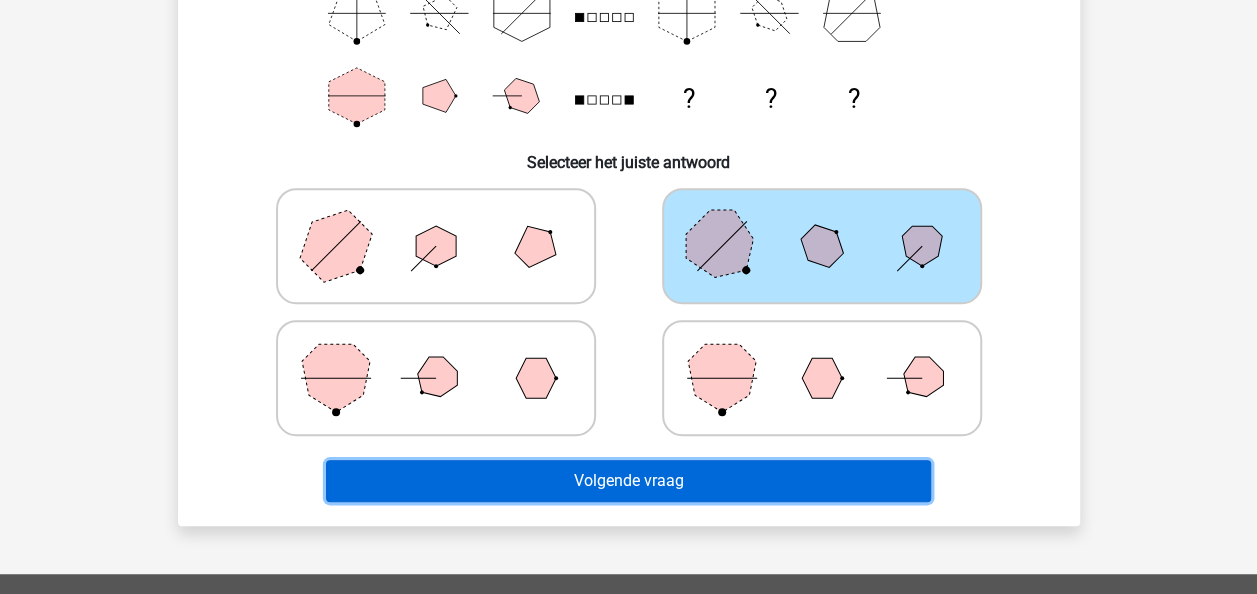 click on "Volgende vraag" at bounding box center [628, 481] 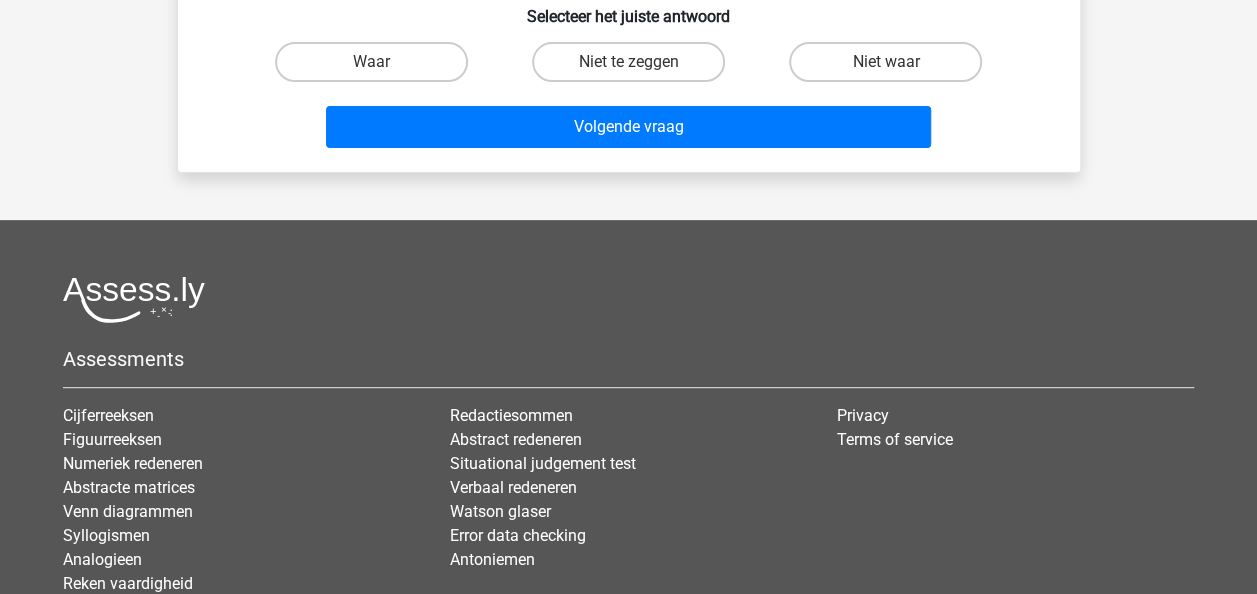 scroll, scrollTop: 92, scrollLeft: 0, axis: vertical 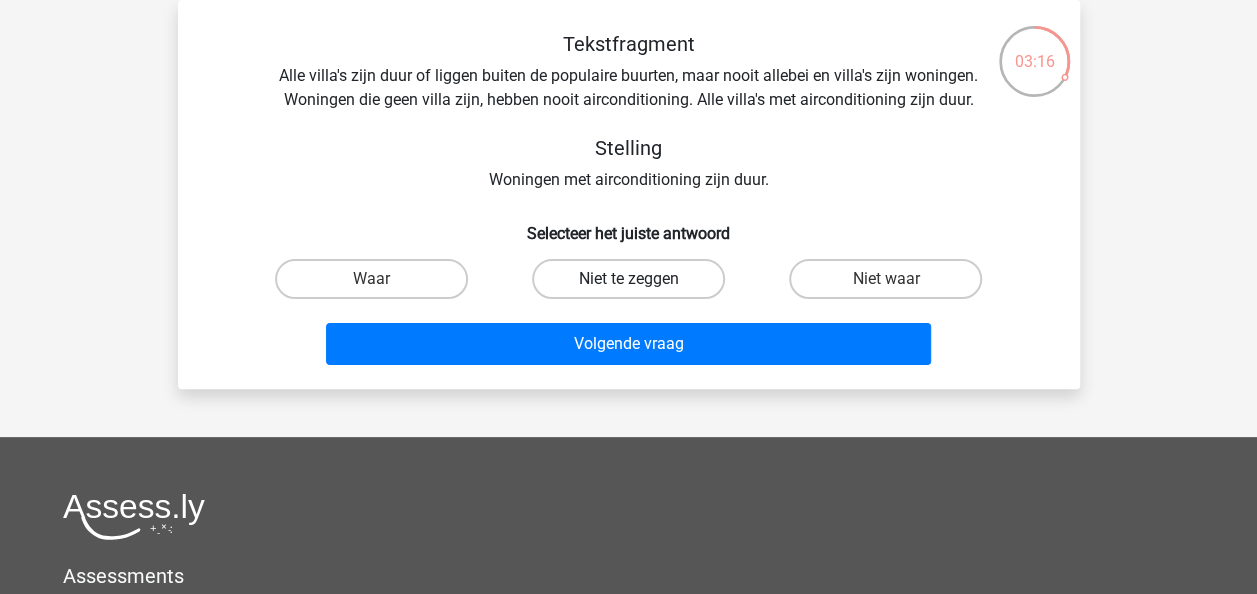 click on "Niet te zeggen" at bounding box center (628, 279) 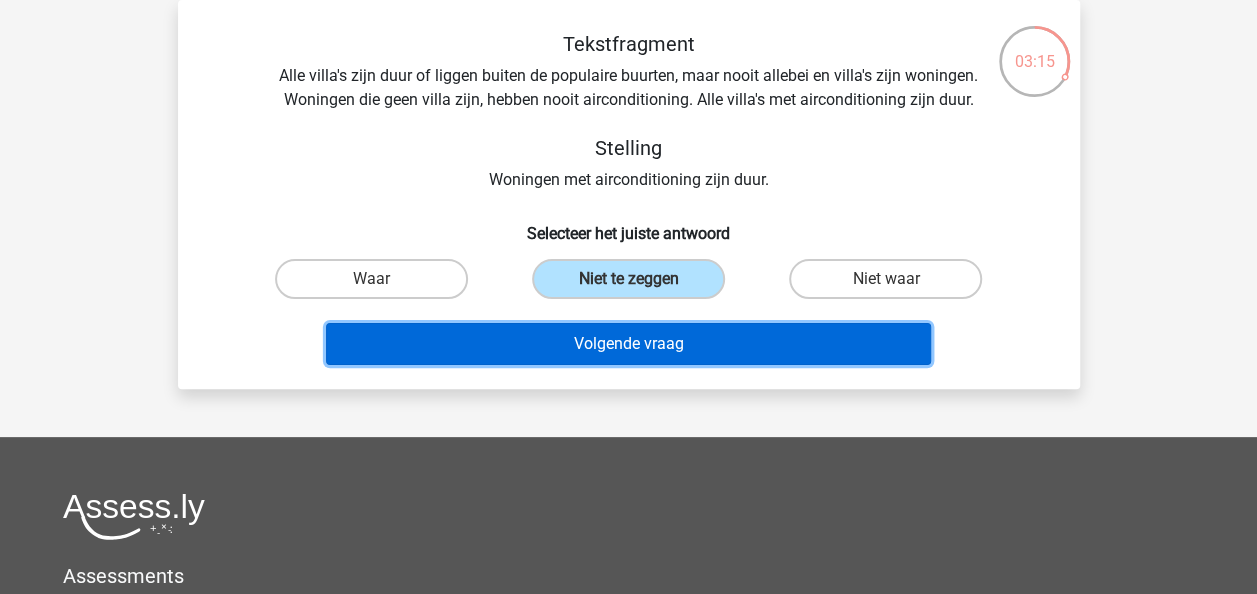 click on "Volgende vraag" at bounding box center (628, 344) 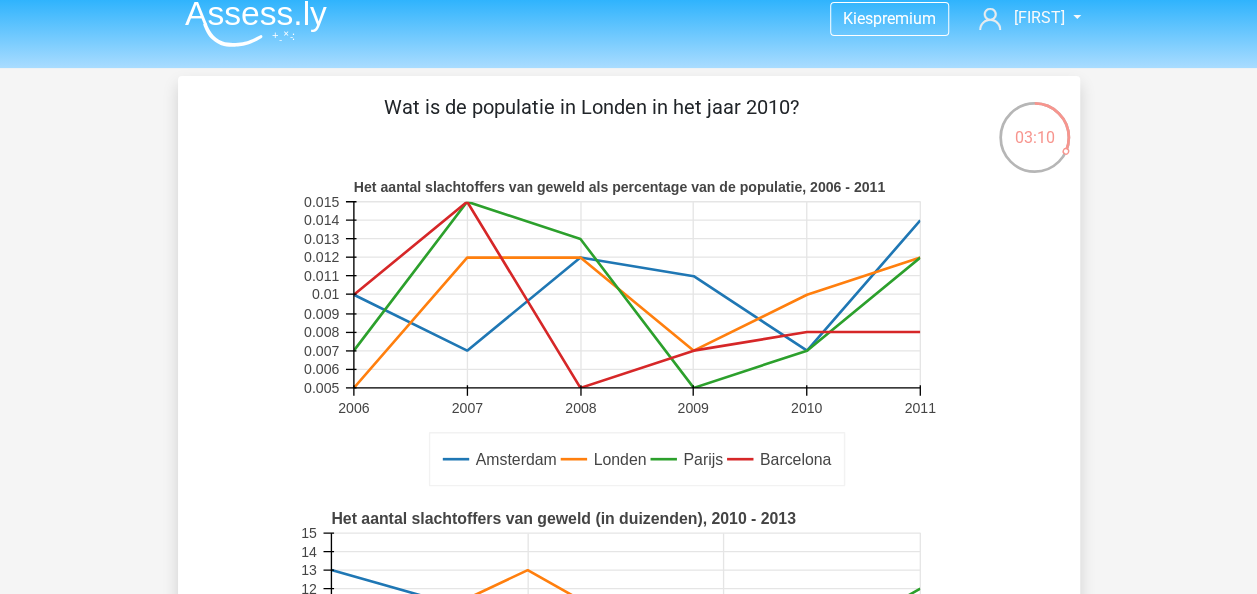 scroll, scrollTop: 18, scrollLeft: 0, axis: vertical 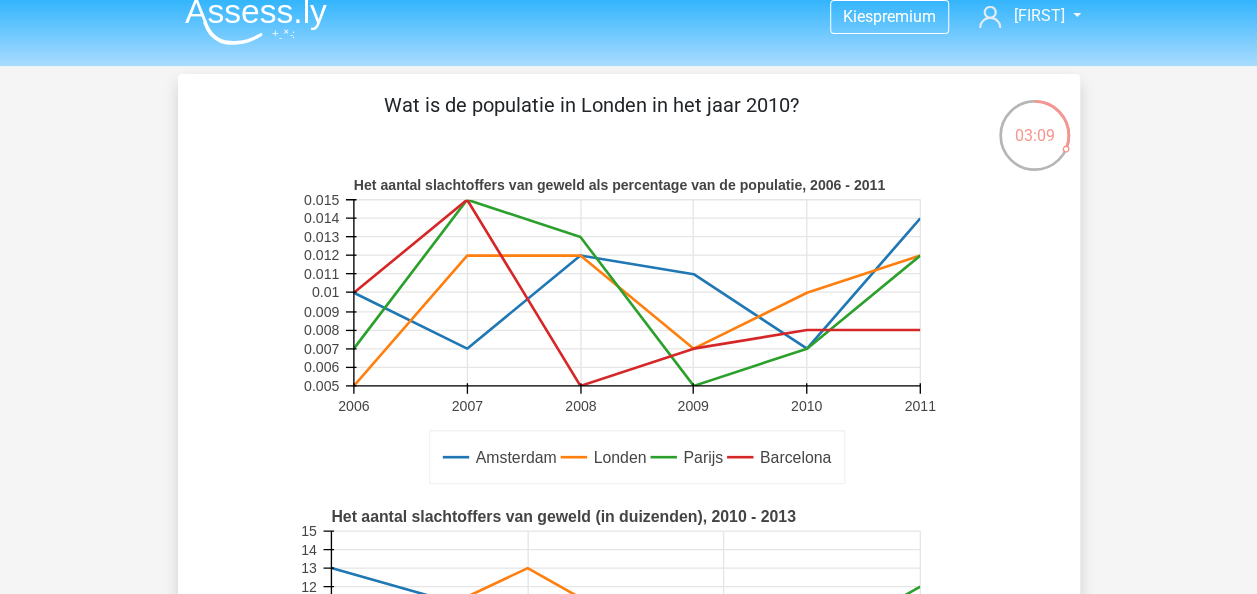 click 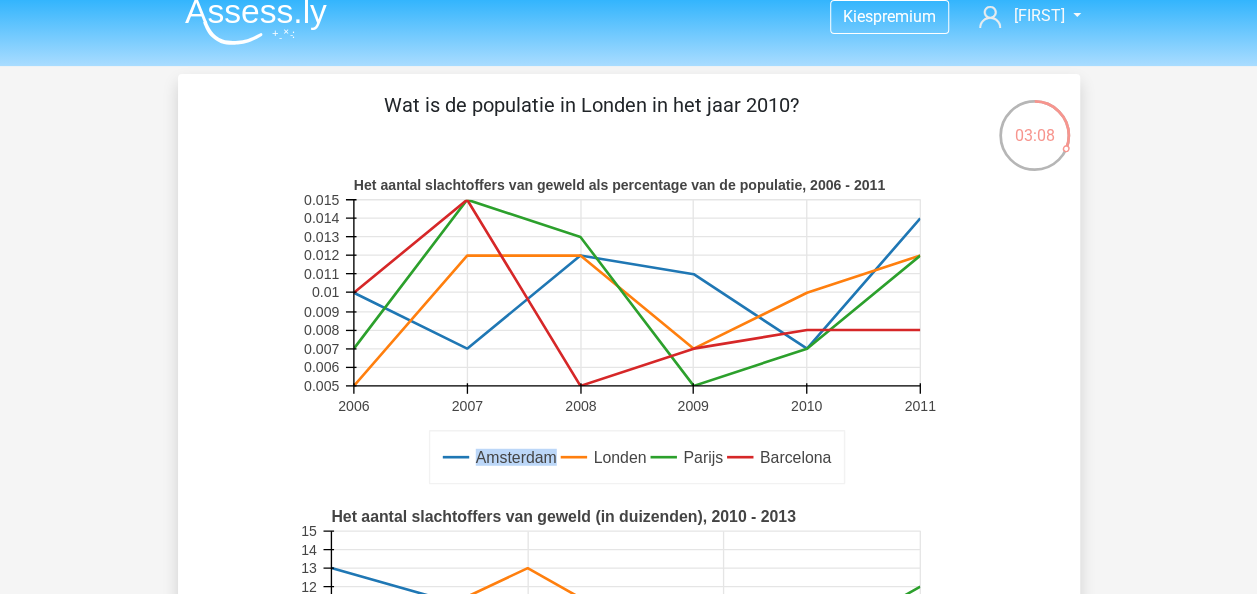 click 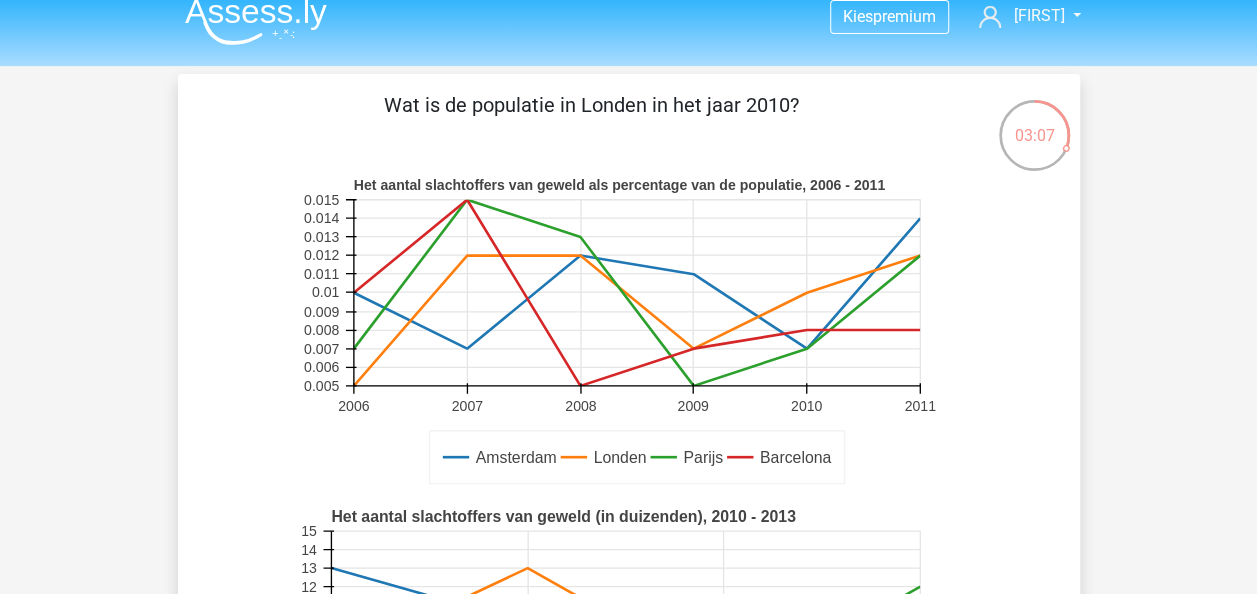 click on "Amsterdam Londen Parijs Barcelona Het aantal slachtoffers van geweld als percentage van de populatie, 2006 - 2011 2006 2007 2008 2009 2010 2011 0.005 0.006 0.007 0.008 0.009 0.01 0.011 0.012 0.013 0.014 0.015" at bounding box center [629, 331] 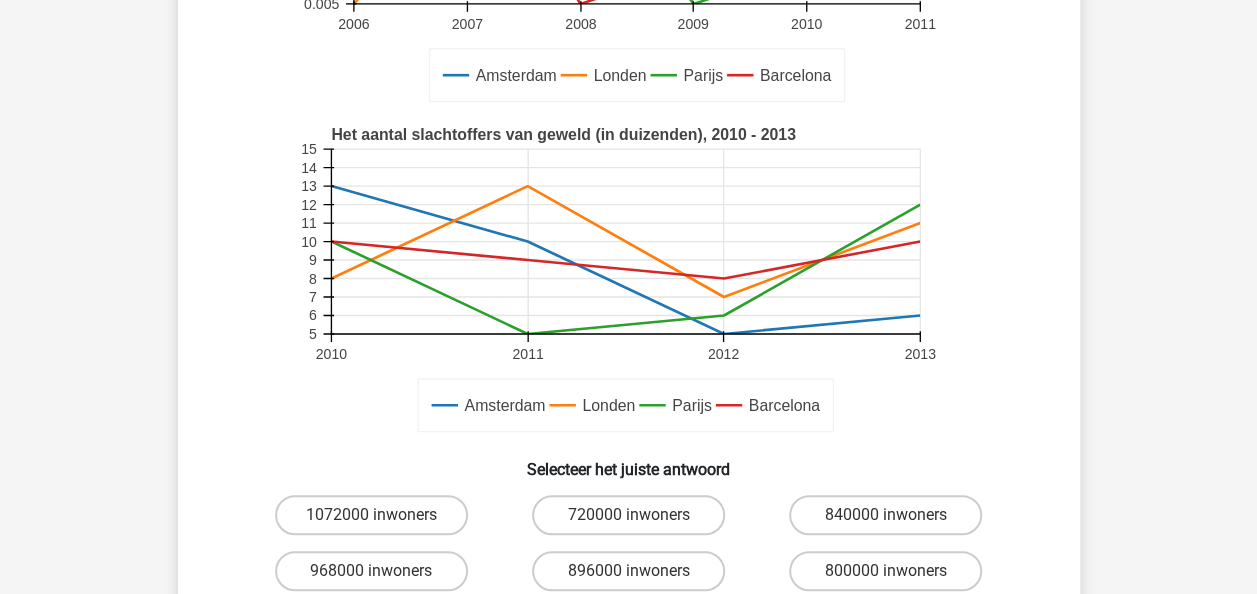 scroll, scrollTop: 485, scrollLeft: 0, axis: vertical 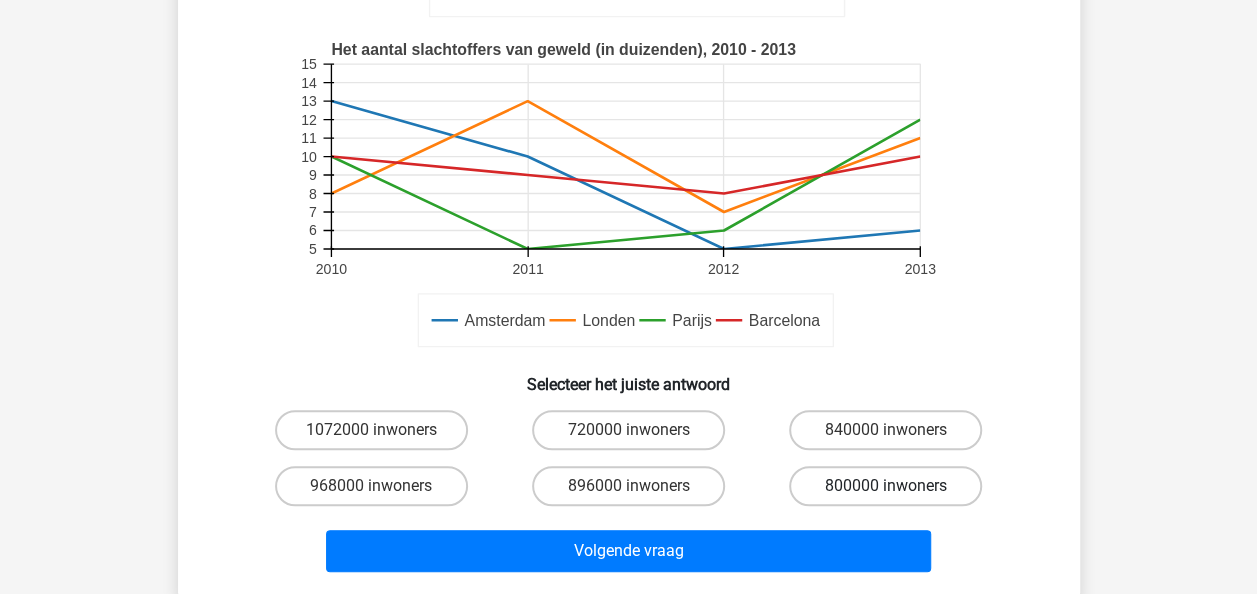 click on "800000 inwoners" at bounding box center (885, 486) 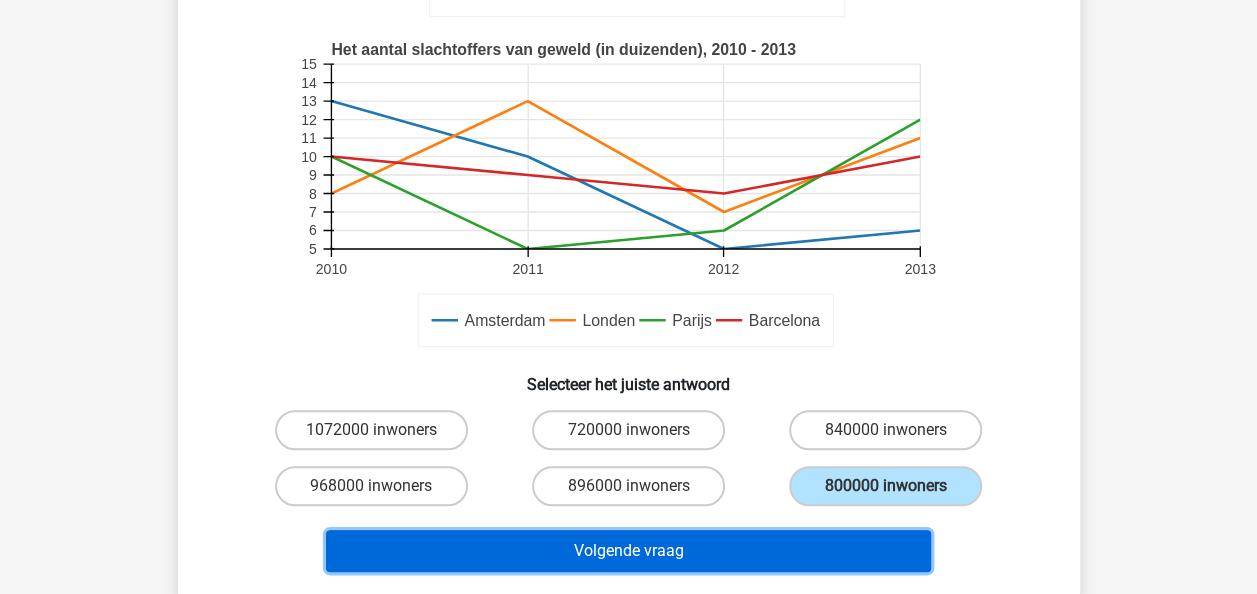 click on "Volgende vraag" at bounding box center (628, 551) 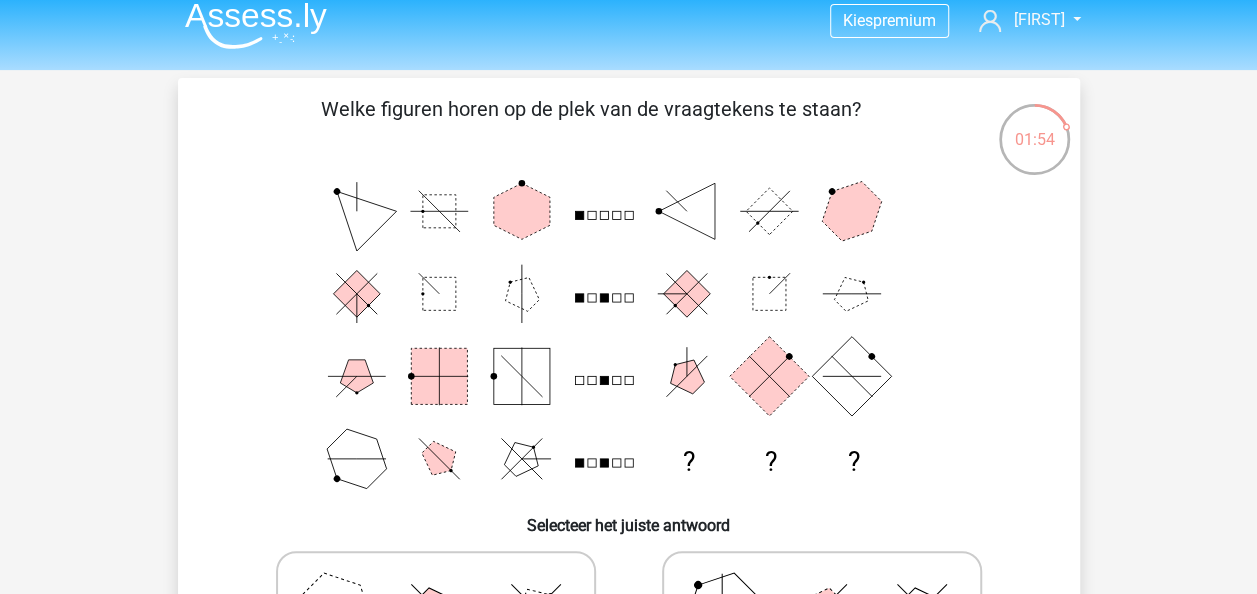 scroll, scrollTop: 13, scrollLeft: 0, axis: vertical 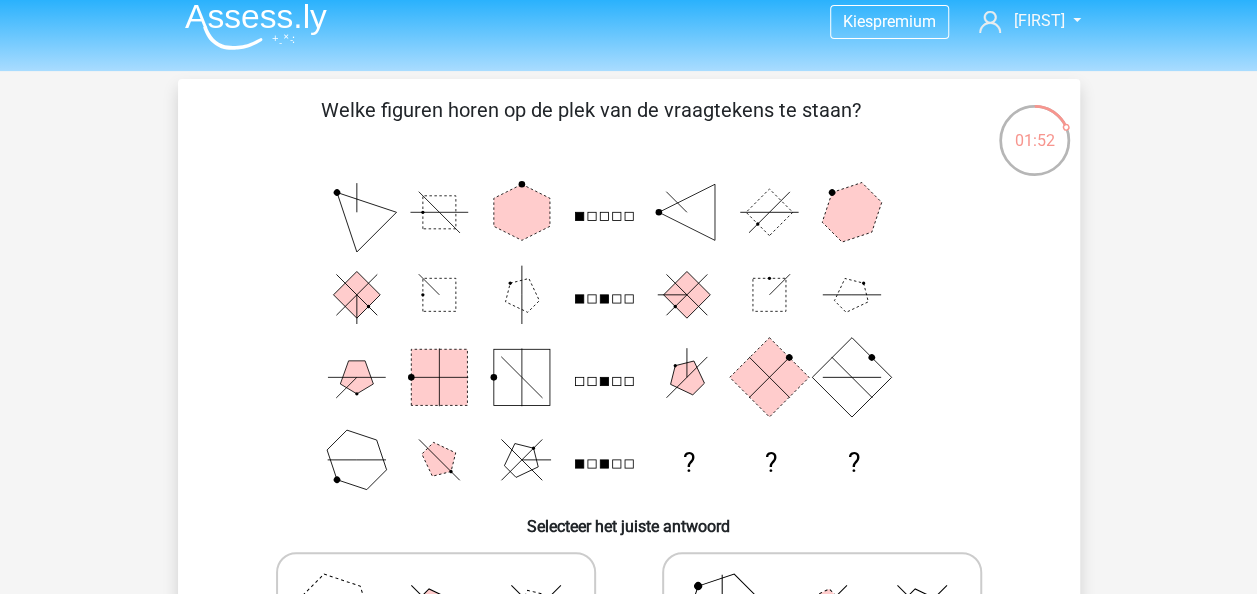 click at bounding box center (822, 610) 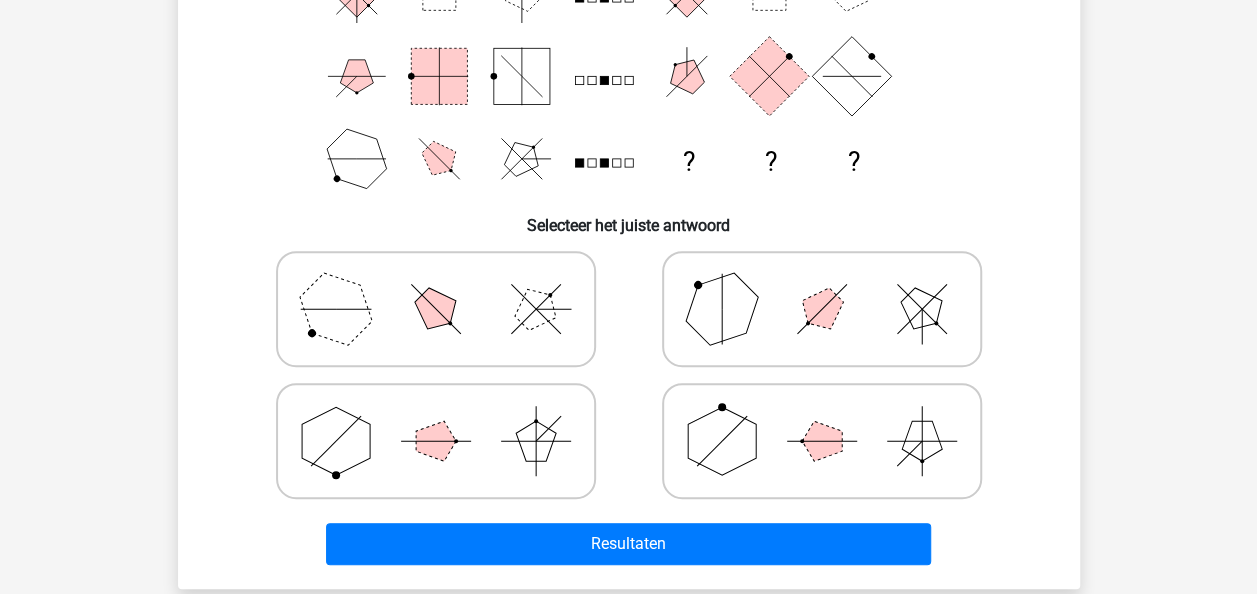 scroll, scrollTop: 315, scrollLeft: 0, axis: vertical 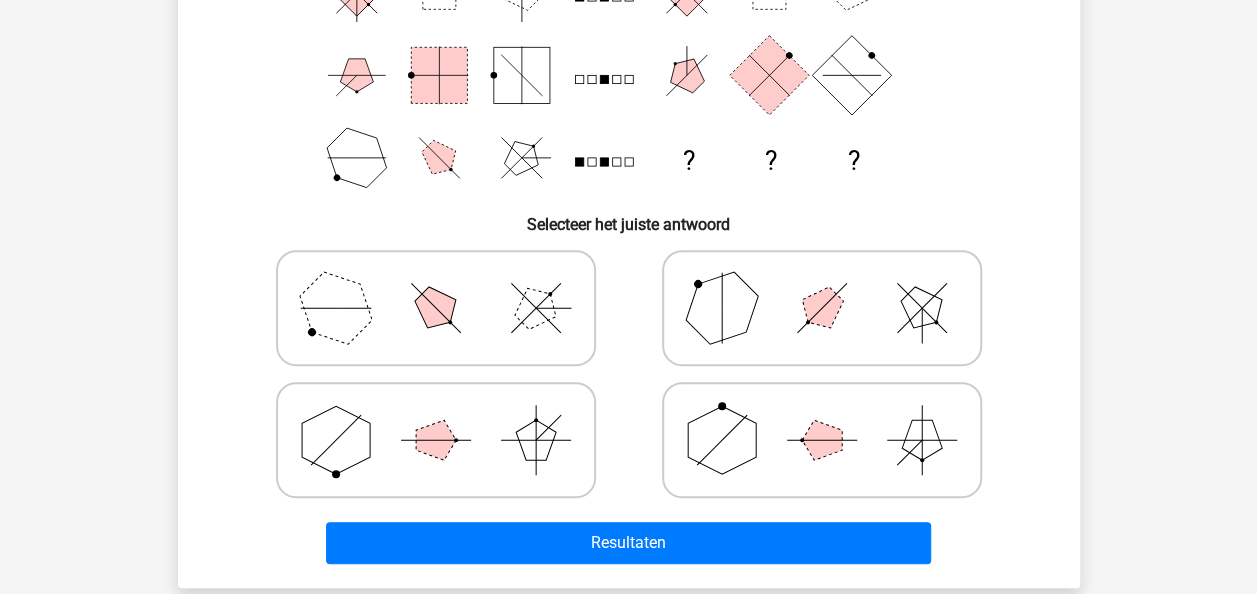 click 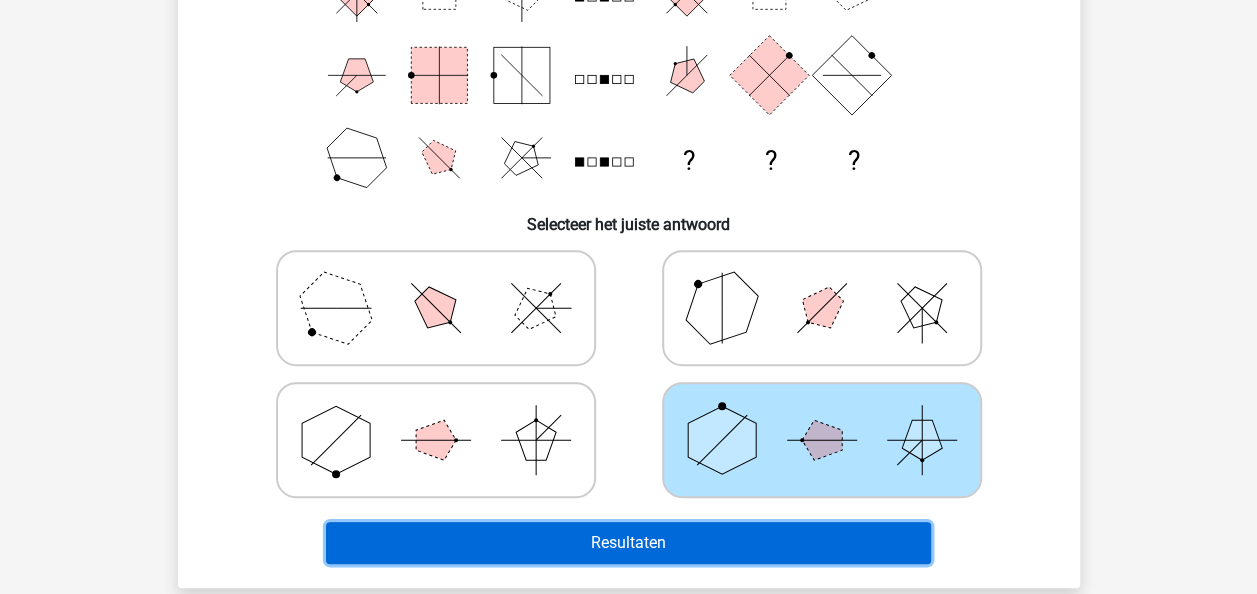 click on "Resultaten" at bounding box center [628, 543] 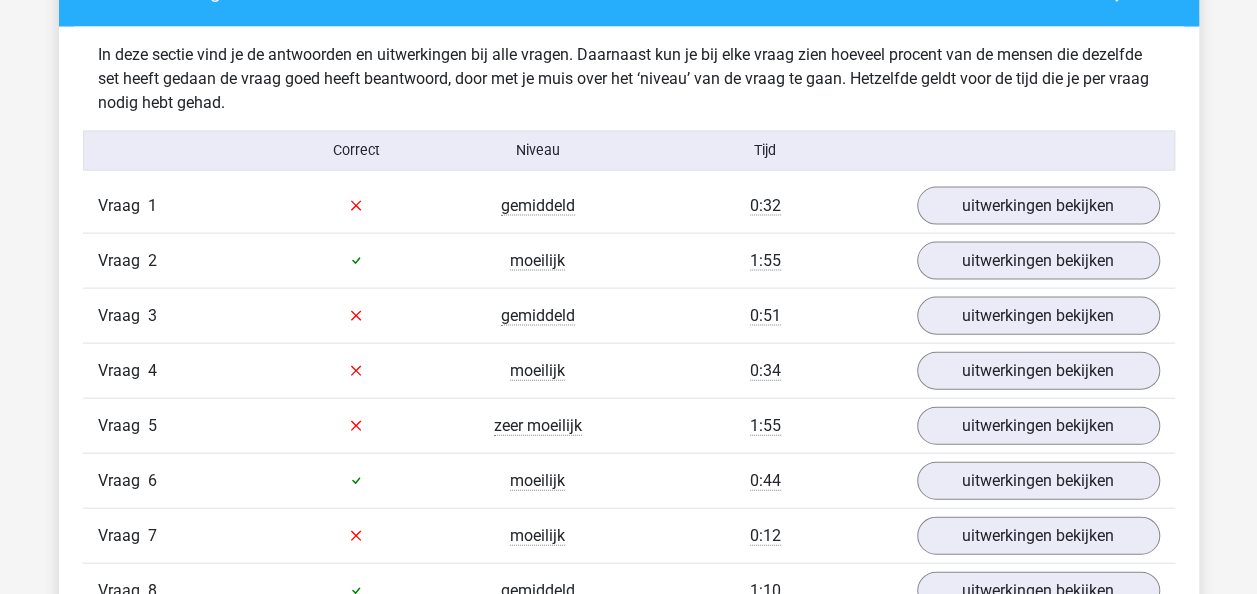 scroll, scrollTop: 2020, scrollLeft: 0, axis: vertical 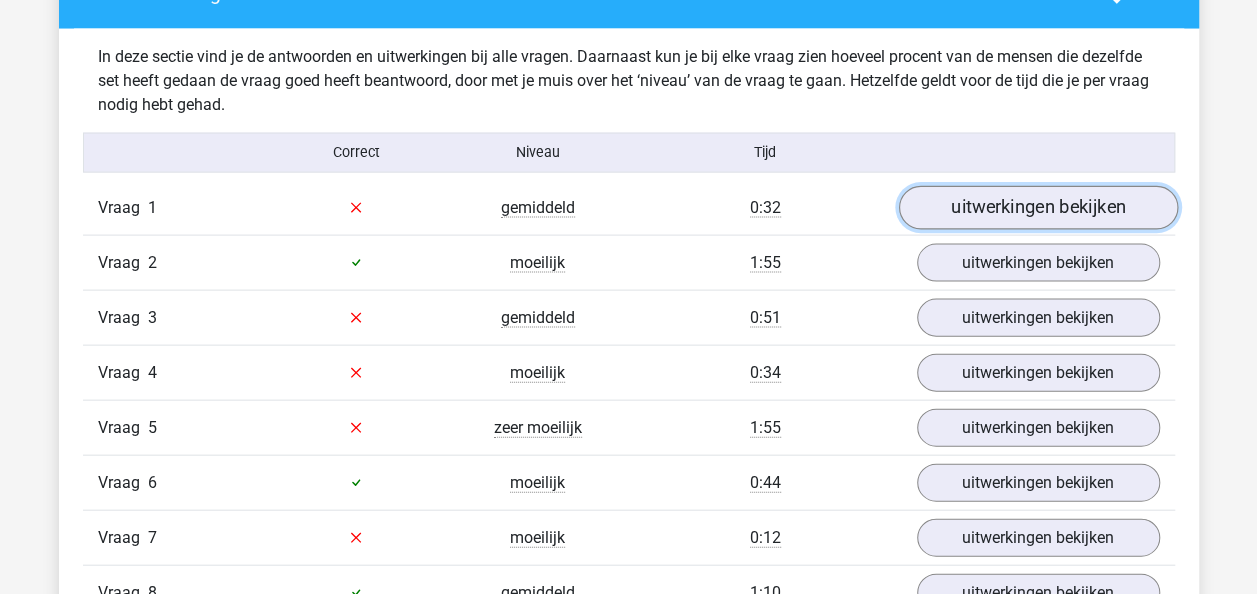 click on "uitwerkingen bekijken" at bounding box center [1037, 208] 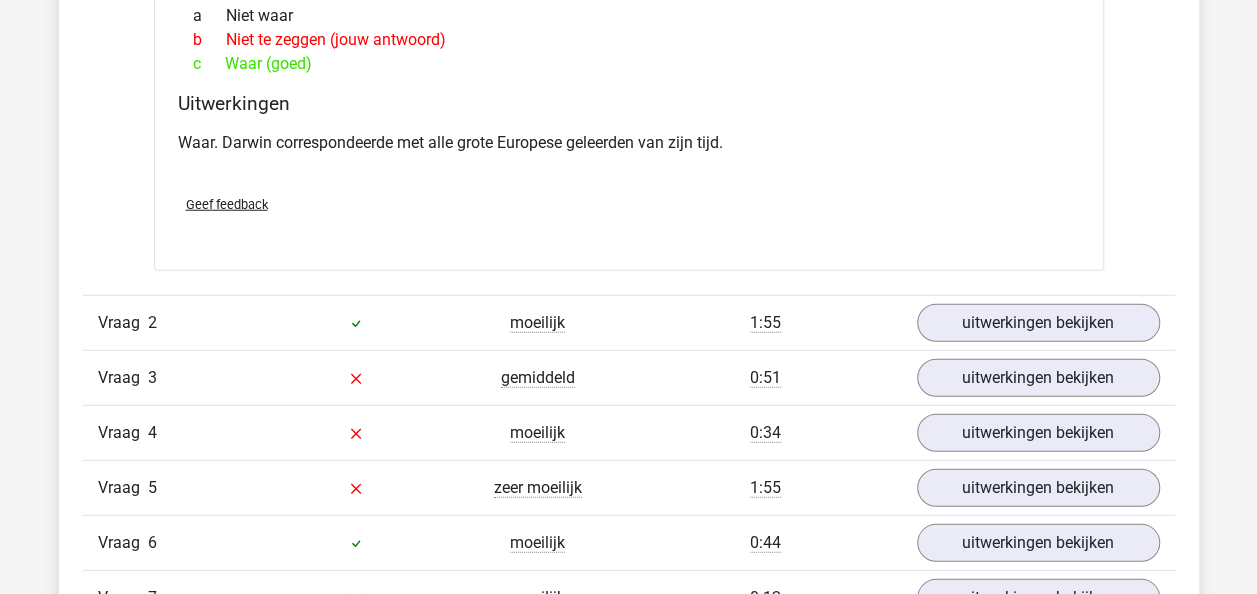 scroll, scrollTop: 2591, scrollLeft: 0, axis: vertical 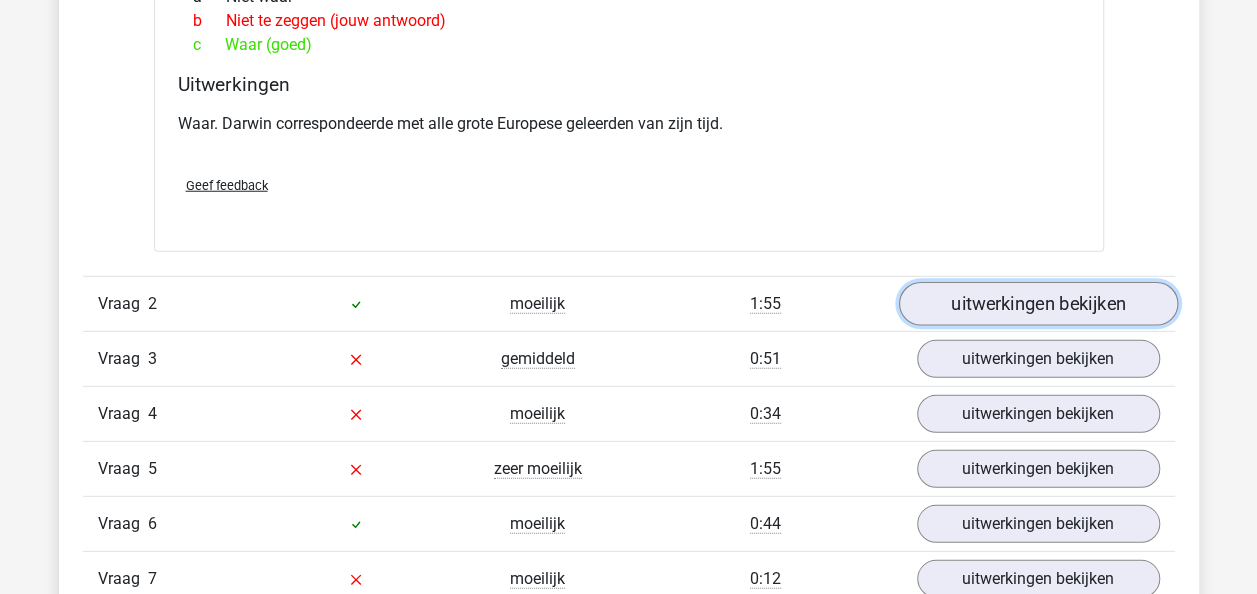 click on "uitwerkingen bekijken" at bounding box center (1037, 304) 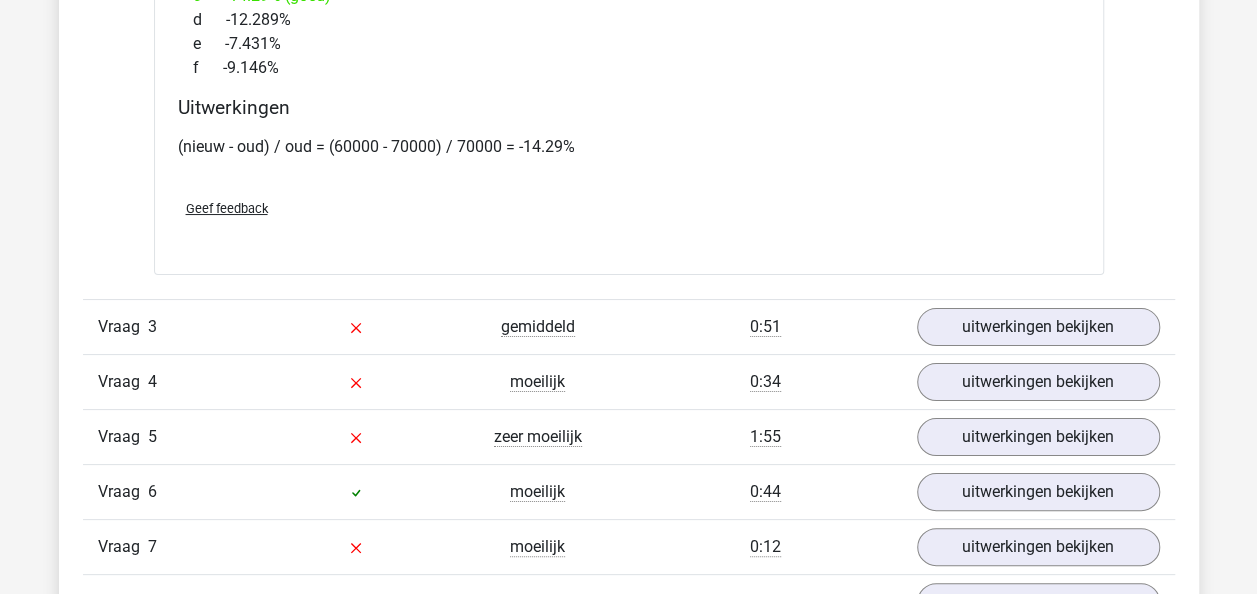 scroll, scrollTop: 3752, scrollLeft: 0, axis: vertical 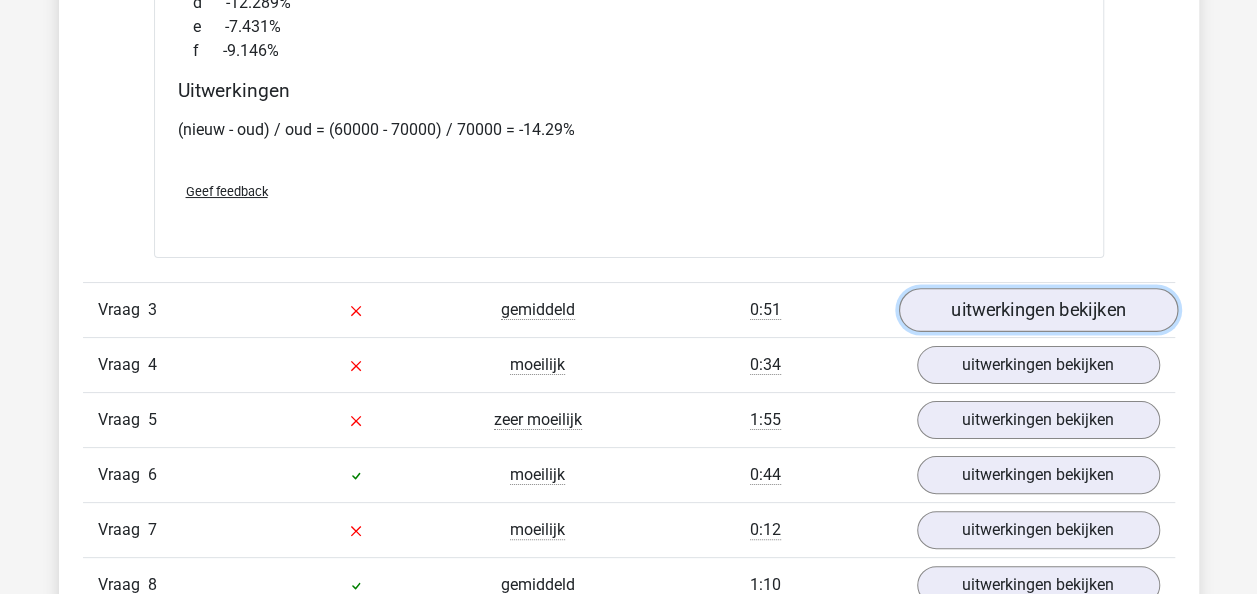 click on "uitwerkingen bekijken" at bounding box center [1037, 310] 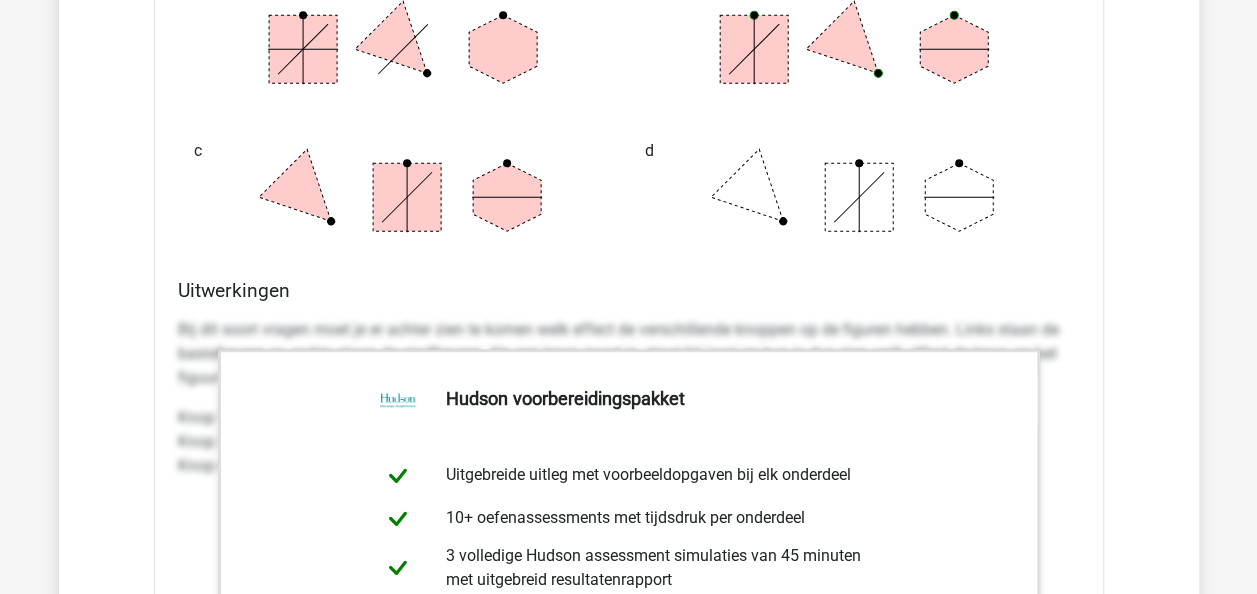 scroll, scrollTop: 4580, scrollLeft: 0, axis: vertical 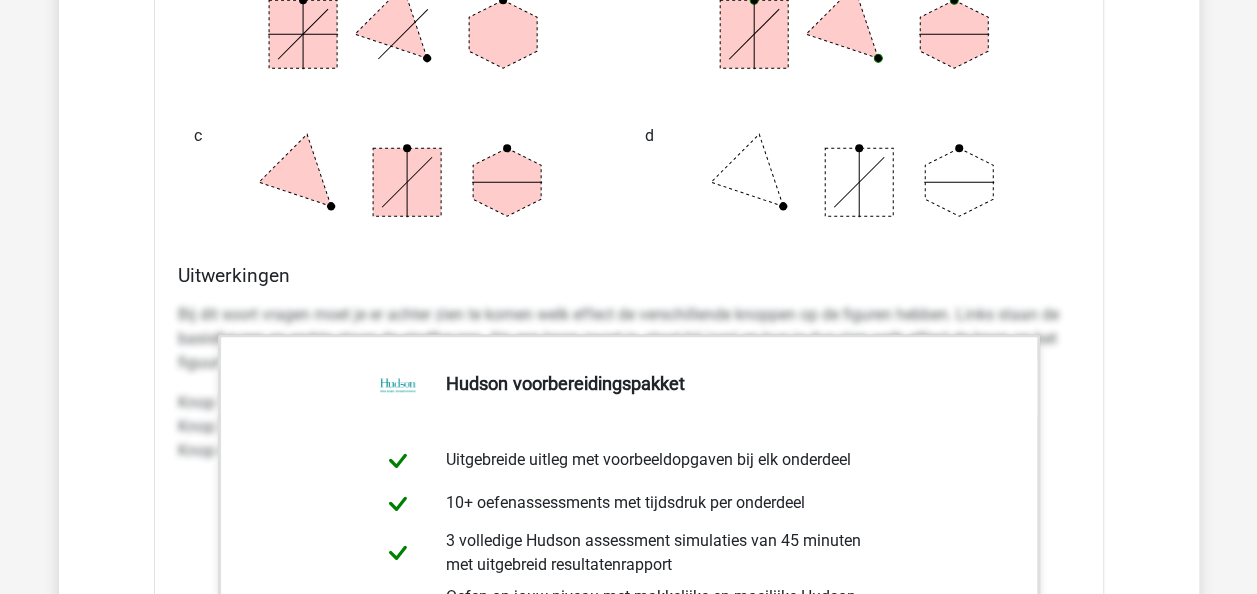 click on "Uitwerkingen
Bij dit soort vragen moet je er achter zien te komen welk effect de verschillende knoppen op de figuren hebben. Links staan de basisfiguren en rechts staan de eindfiguren. Als een knop zwart is, staat hij 'aan' en kun je dus zien welk effect de knop op het figuur heeft. In dit geval moet je er achter komen welke transformatie knop 4 veroorzaakt
Knop 1: verwisselt de figuren op plaats 1 en 2 Knop 3: voegt een horizontale lijn toe, of verwijdert een horizontele lijn als deze er al is Knop 4: kleurt een figuur roze als deze wit is en wit wanneer de figuur roze is" at bounding box center [629, 579] 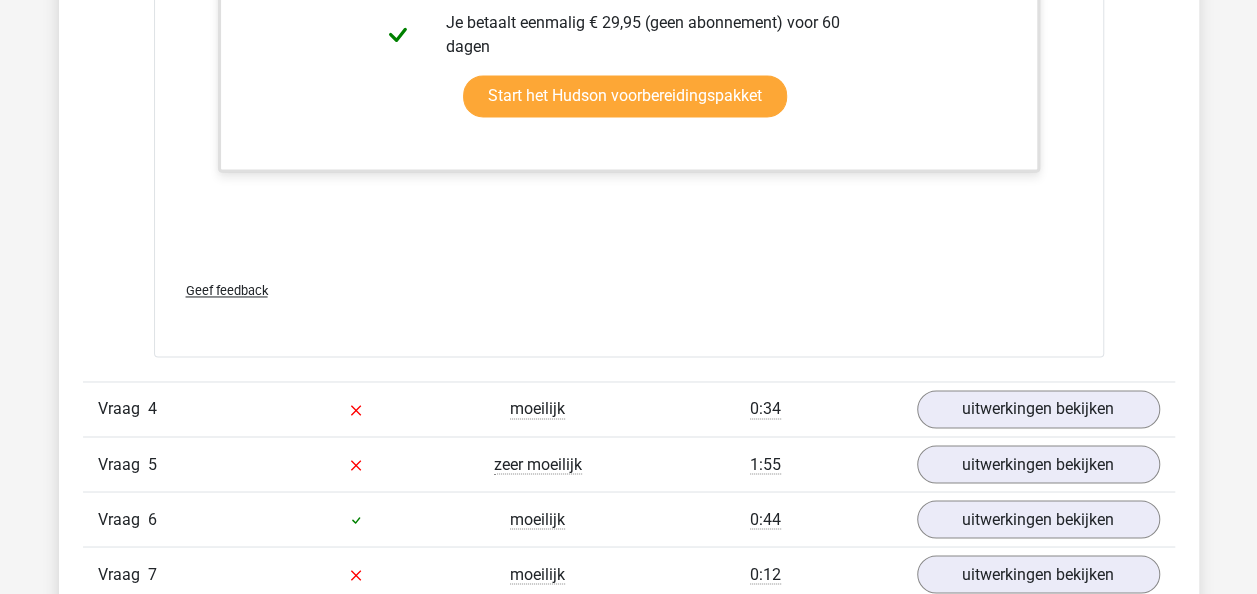 scroll, scrollTop: 5214, scrollLeft: 0, axis: vertical 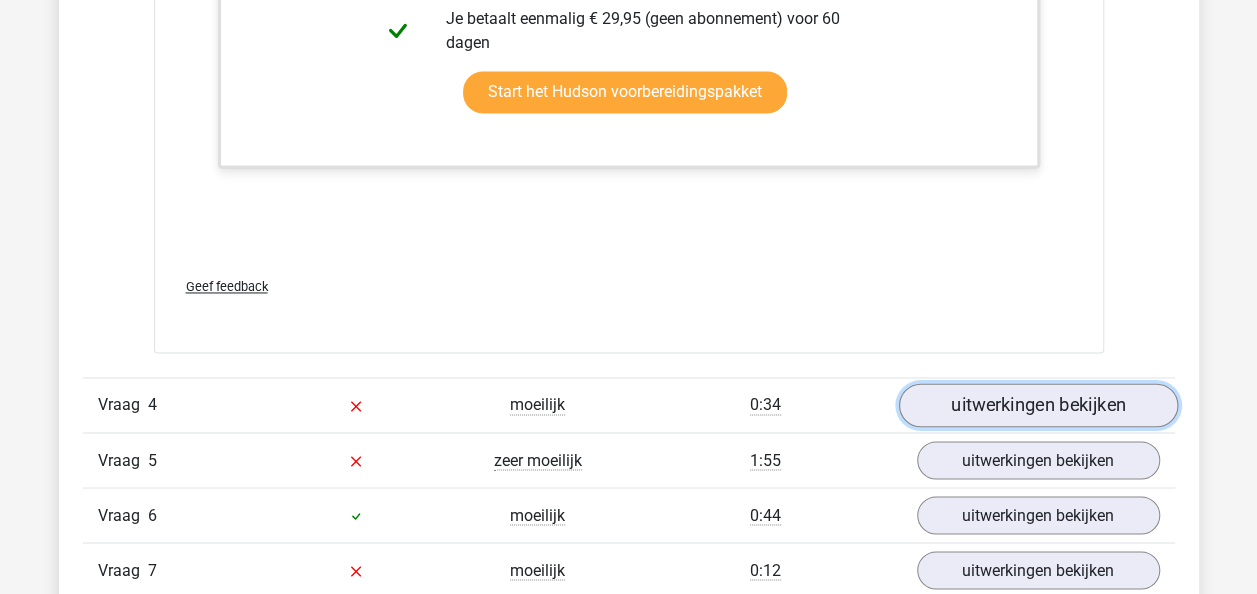 click on "uitwerkingen bekijken" at bounding box center (1037, 406) 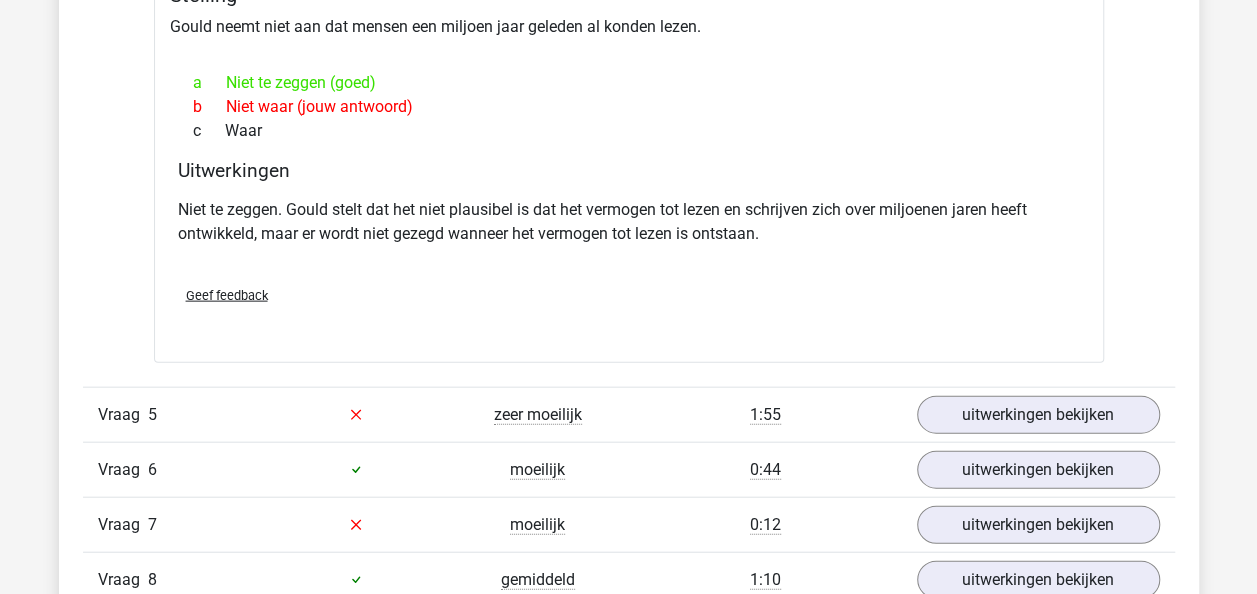scroll, scrollTop: 5873, scrollLeft: 0, axis: vertical 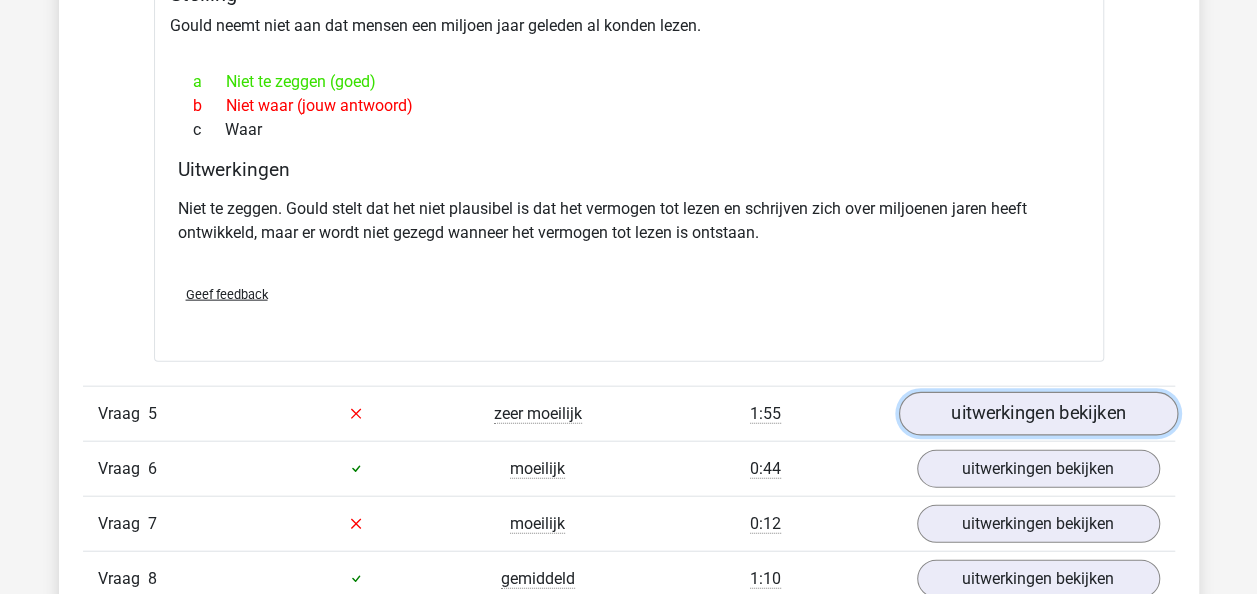 click on "uitwerkingen bekijken" at bounding box center [1037, 414] 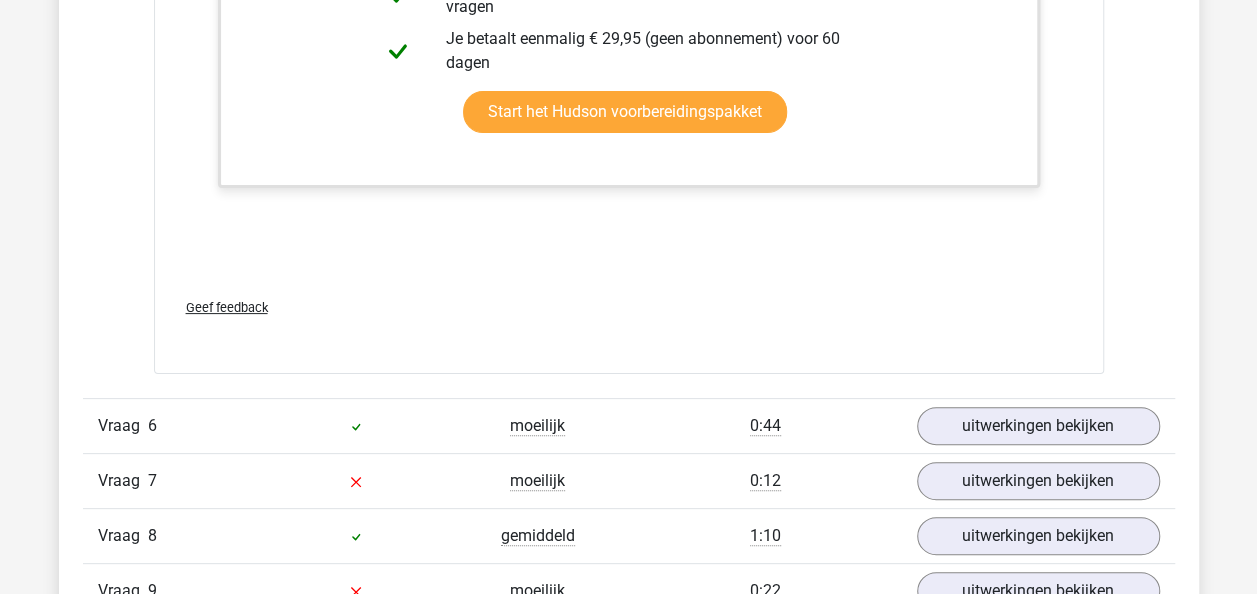 scroll, scrollTop: 7622, scrollLeft: 0, axis: vertical 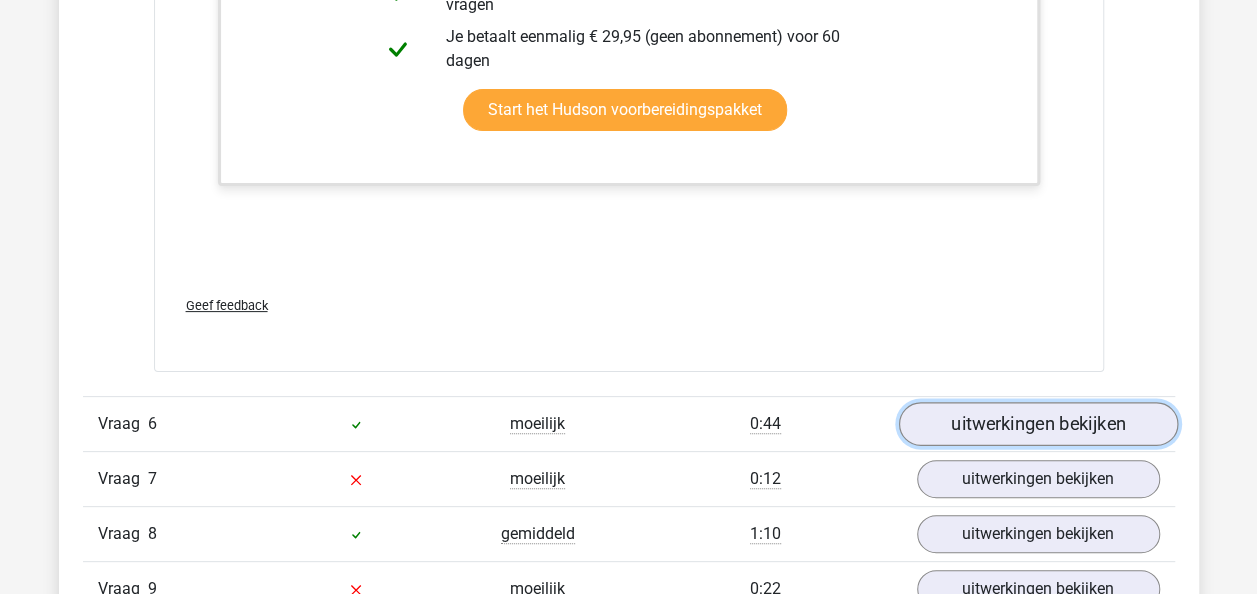 click on "uitwerkingen bekijken" at bounding box center [1037, 424] 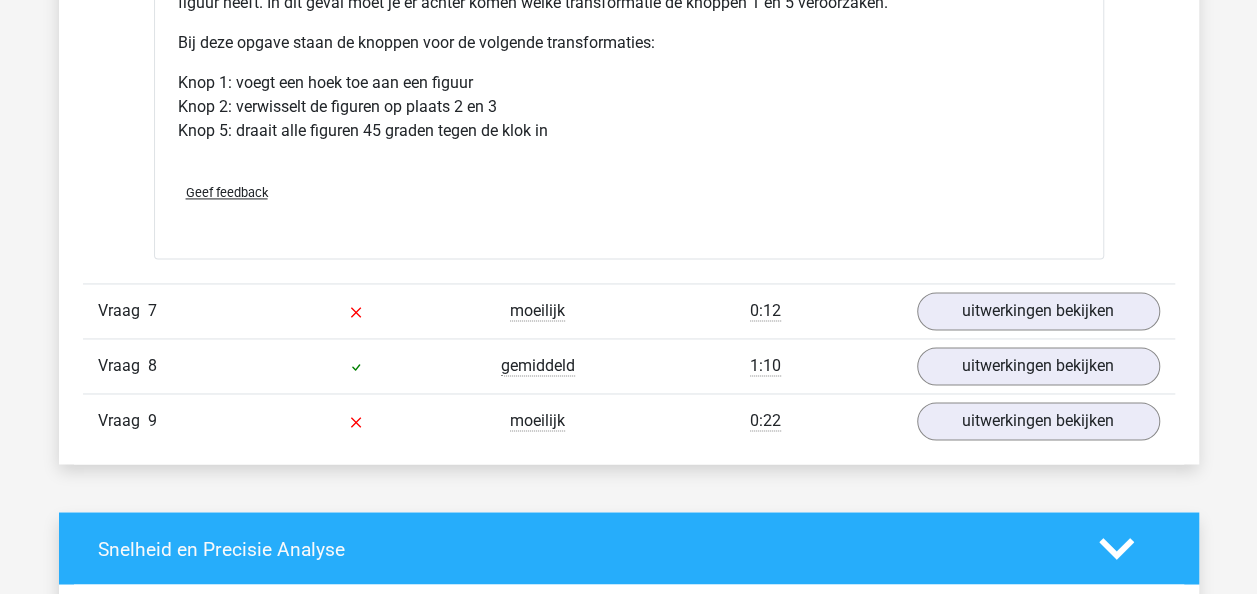 scroll, scrollTop: 8925, scrollLeft: 0, axis: vertical 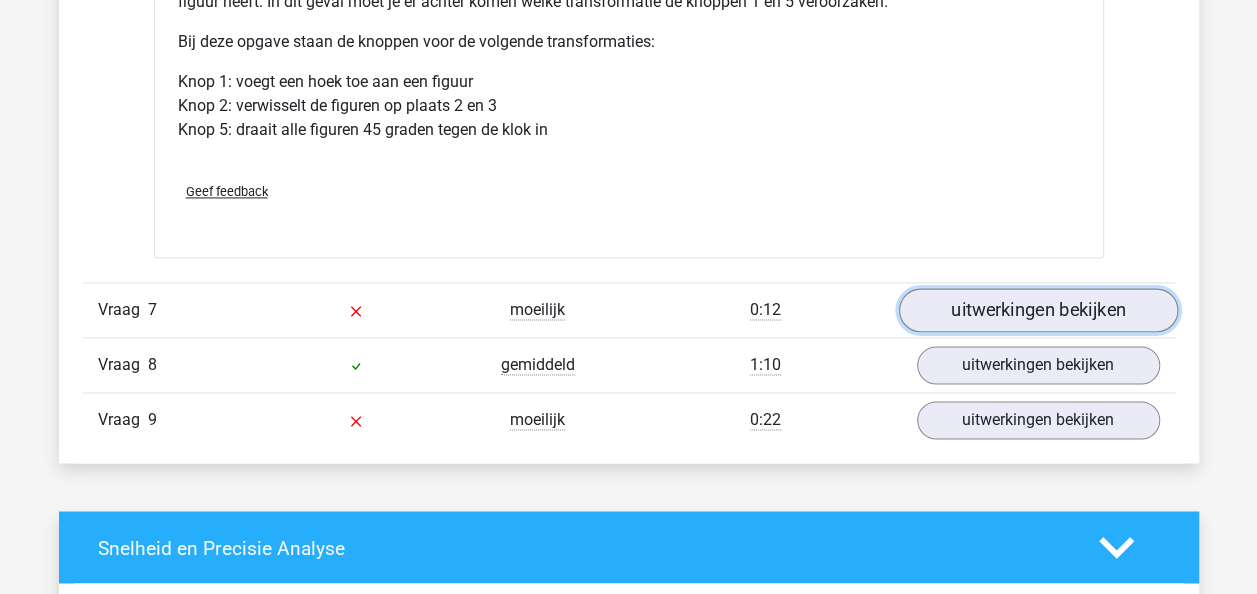 click on "uitwerkingen bekijken" at bounding box center [1037, 310] 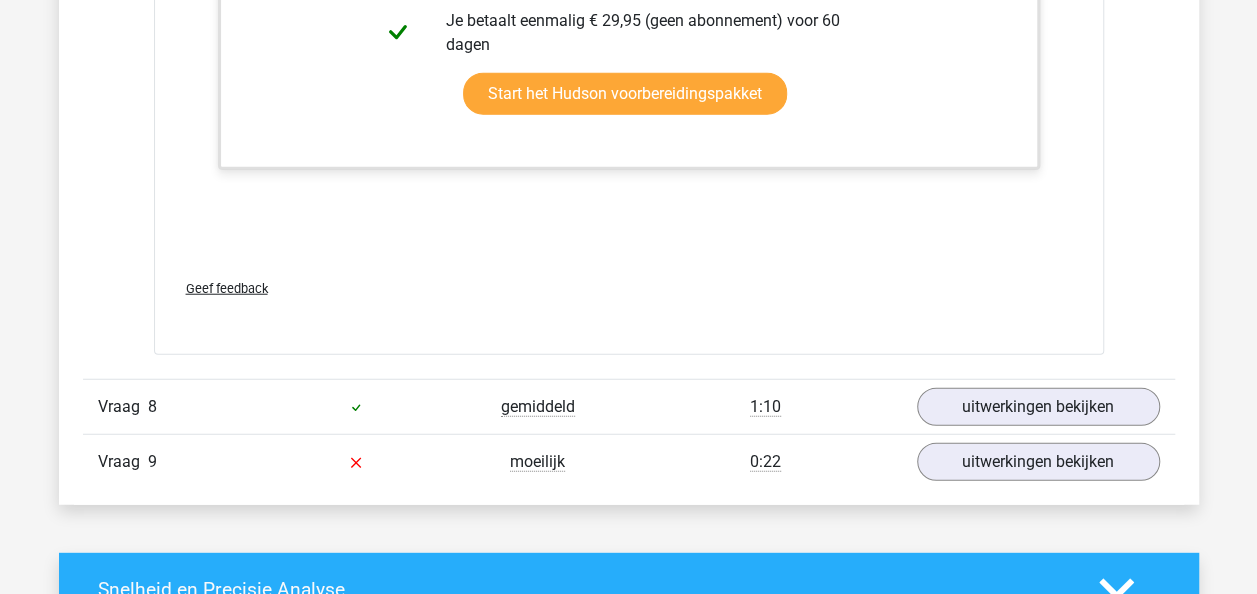 scroll, scrollTop: 9945, scrollLeft: 0, axis: vertical 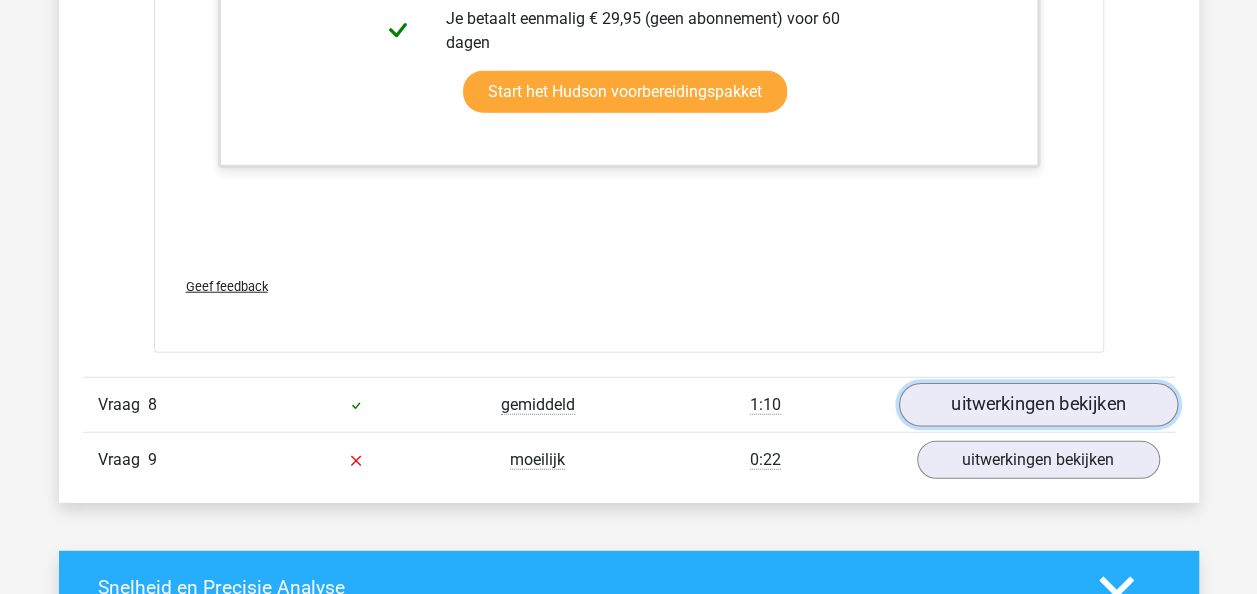 click on "uitwerkingen bekijken" at bounding box center [1037, 405] 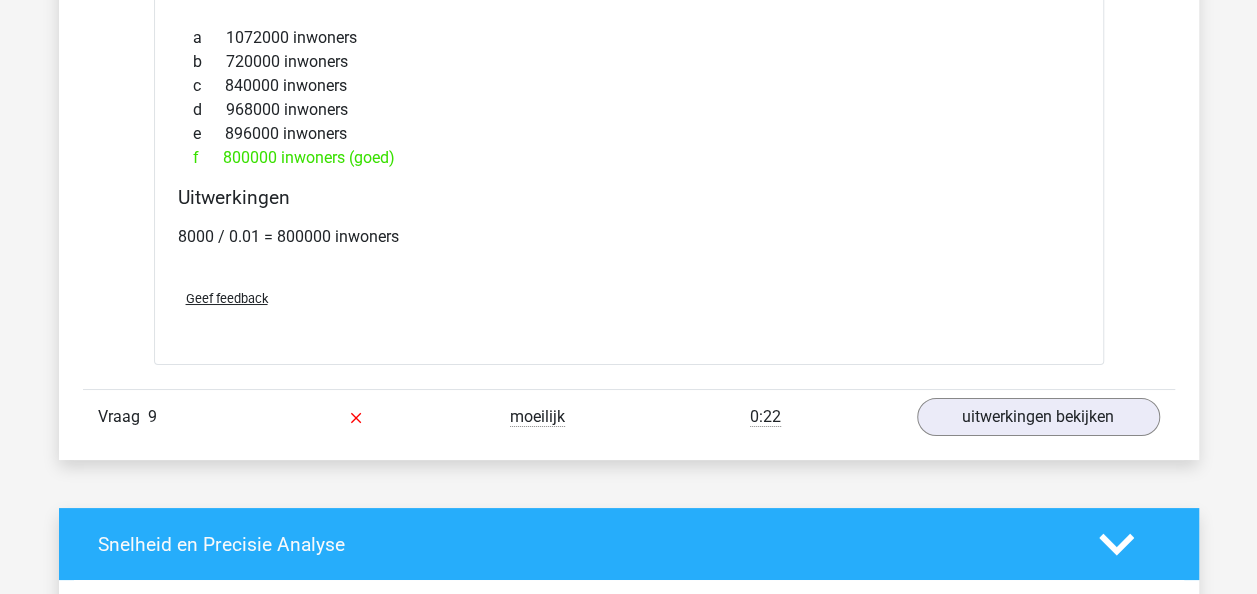 scroll, scrollTop: 11183, scrollLeft: 0, axis: vertical 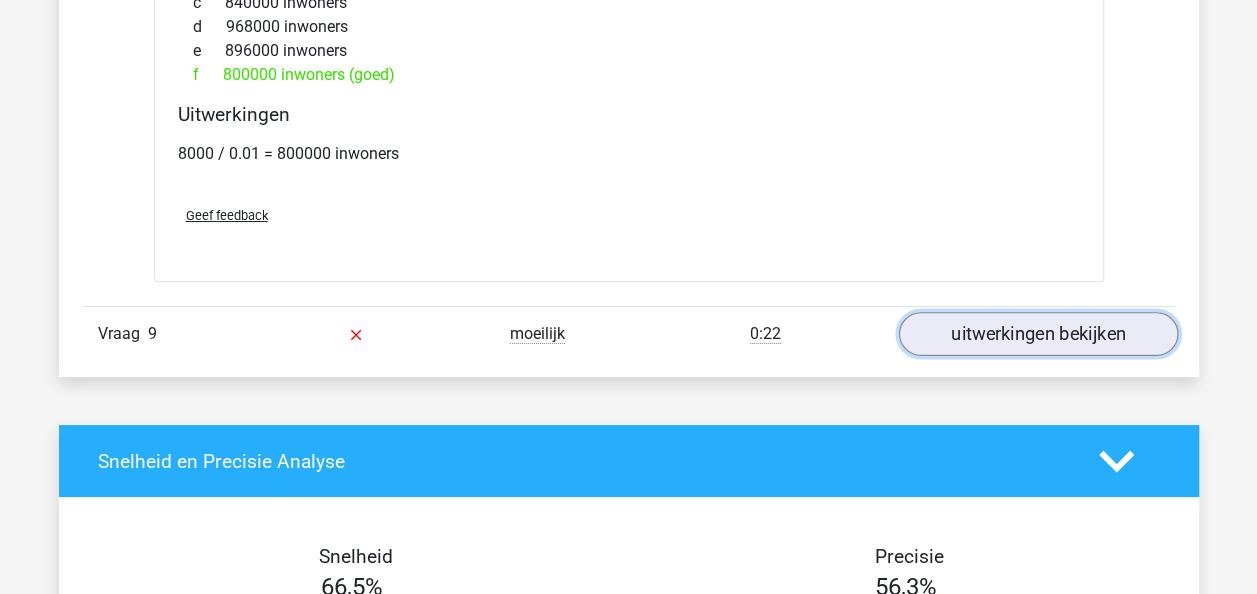 click on "uitwerkingen bekijken" at bounding box center [1037, 335] 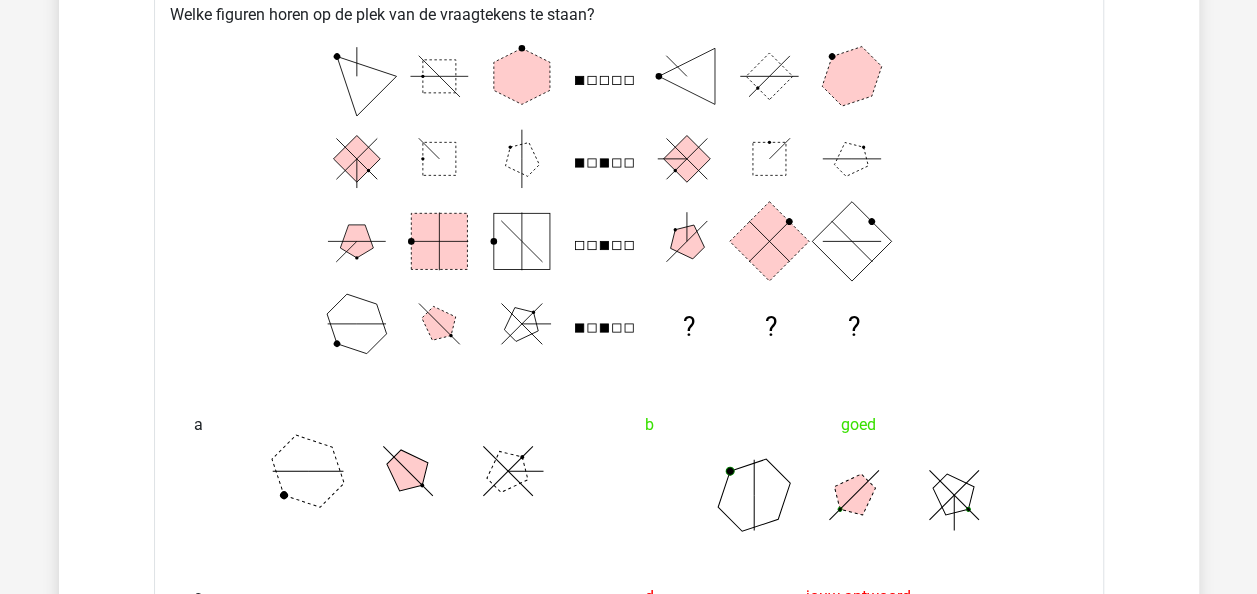 scroll, scrollTop: 11546, scrollLeft: 0, axis: vertical 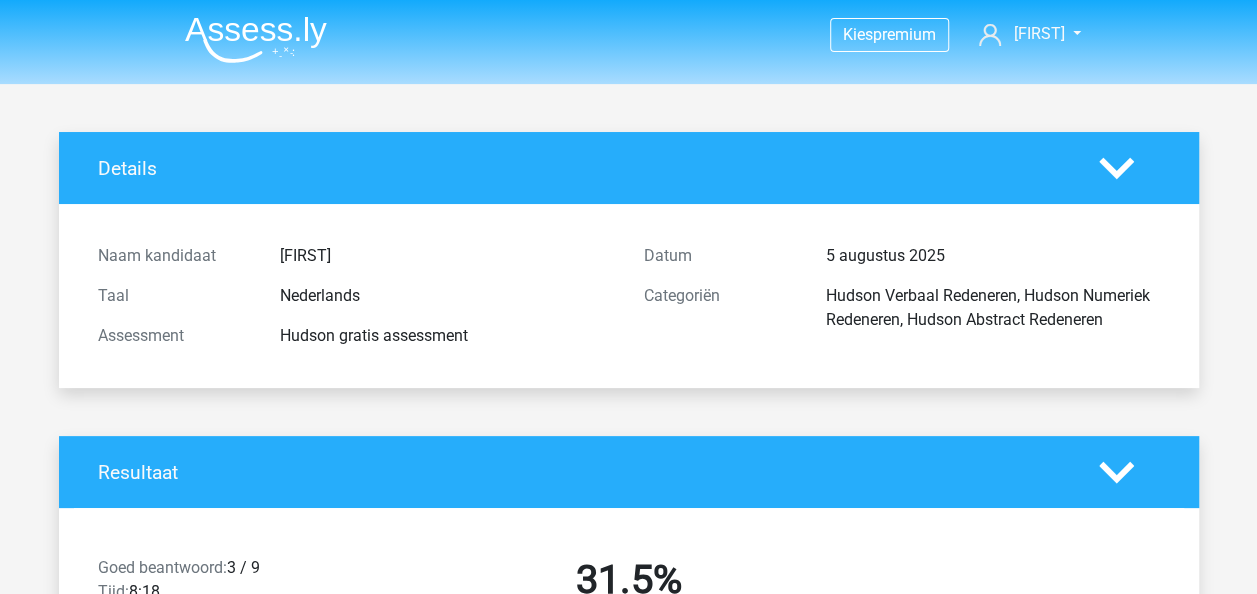 click at bounding box center (256, 39) 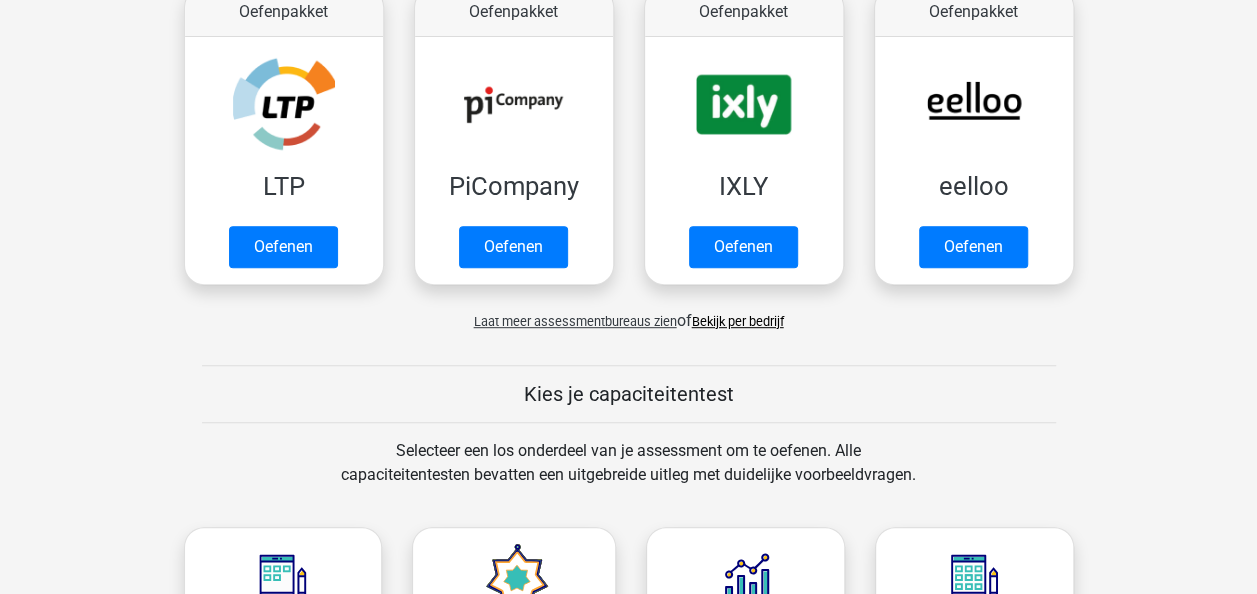 scroll, scrollTop: 531, scrollLeft: 0, axis: vertical 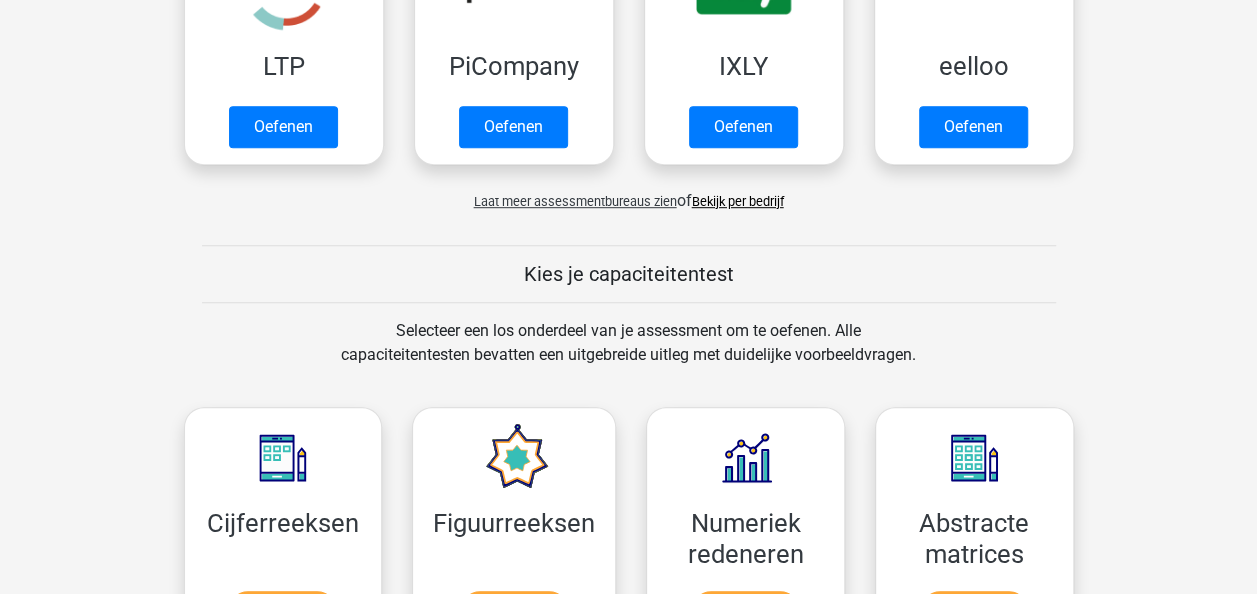 click on "Laat meer assessmentbureaus zien
of
Bekijk per bedrijf" at bounding box center (629, 193) 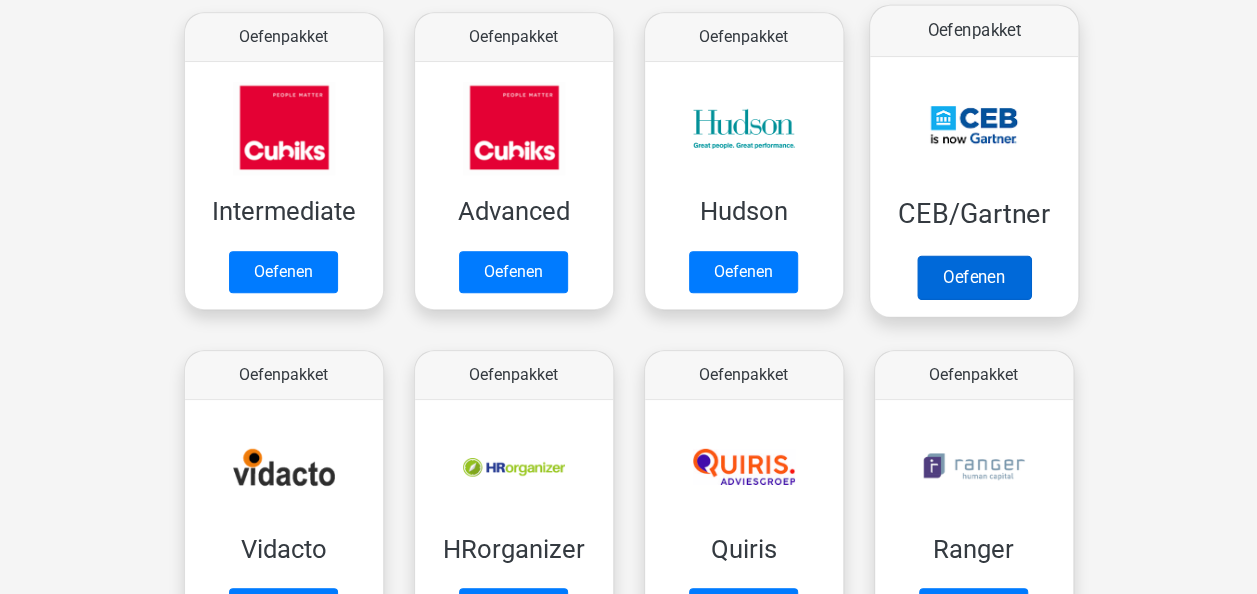 scroll, scrollTop: 734, scrollLeft: 0, axis: vertical 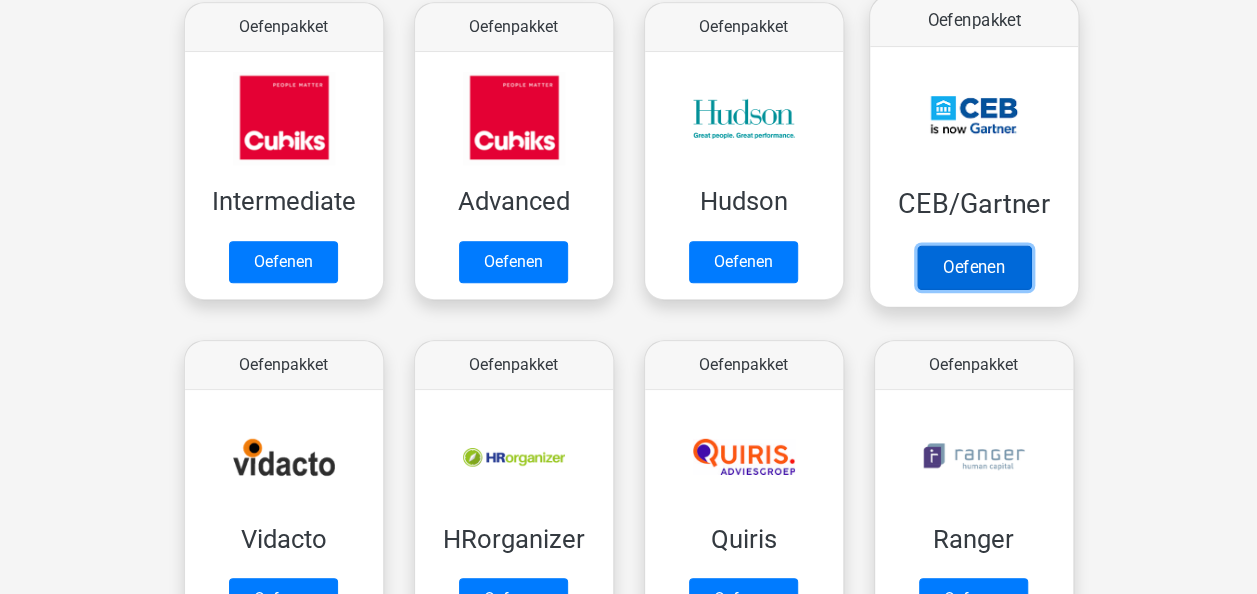 click on "Oefenen" at bounding box center (973, 267) 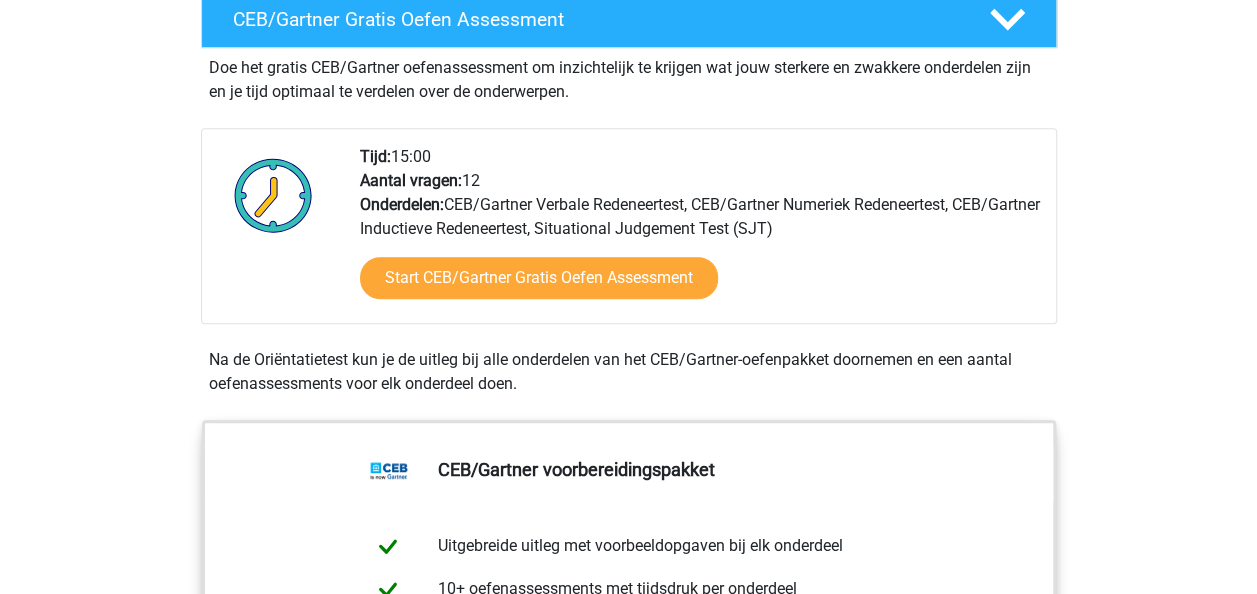 scroll, scrollTop: 379, scrollLeft: 0, axis: vertical 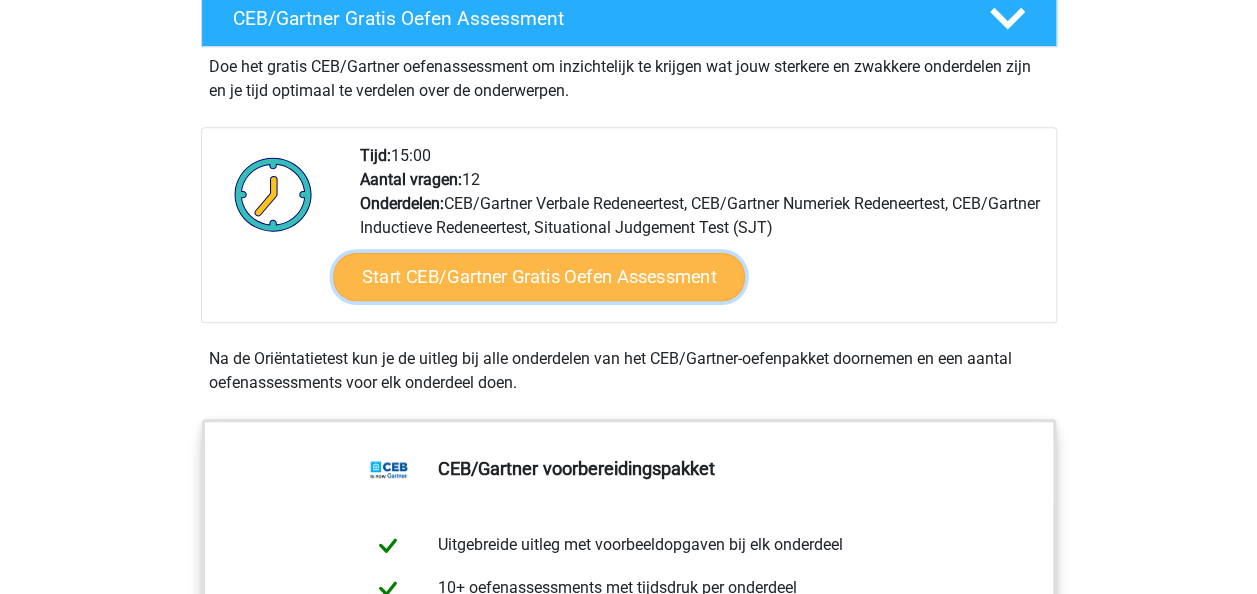 click on "Start CEB/Gartner Gratis Oefen Assessment" at bounding box center (539, 277) 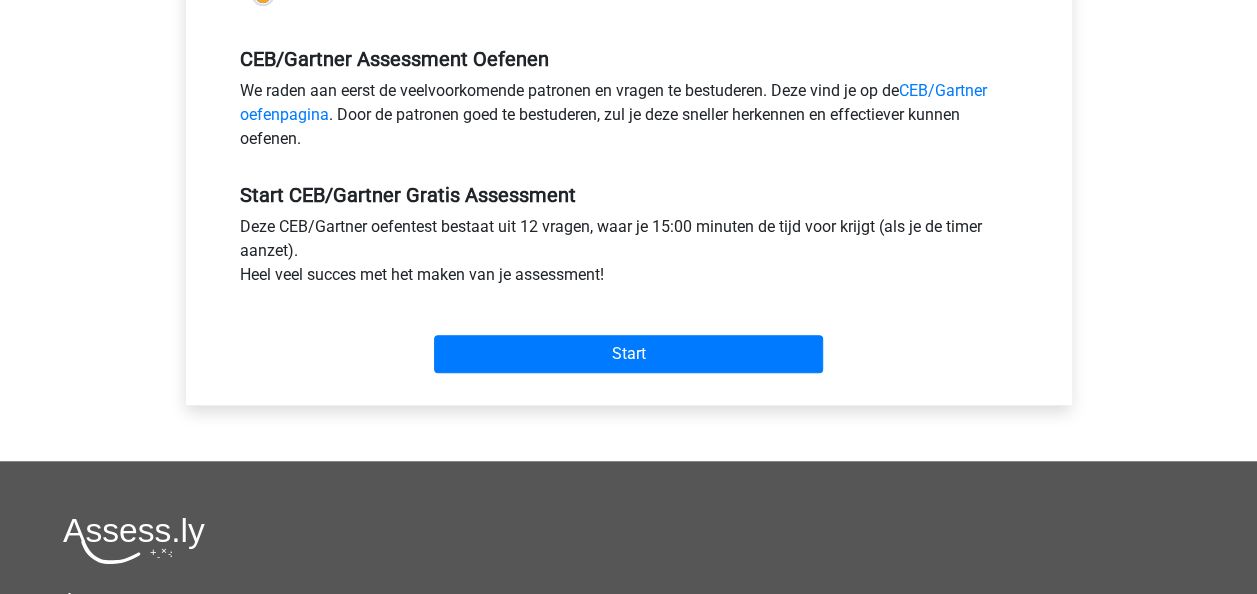 scroll, scrollTop: 633, scrollLeft: 0, axis: vertical 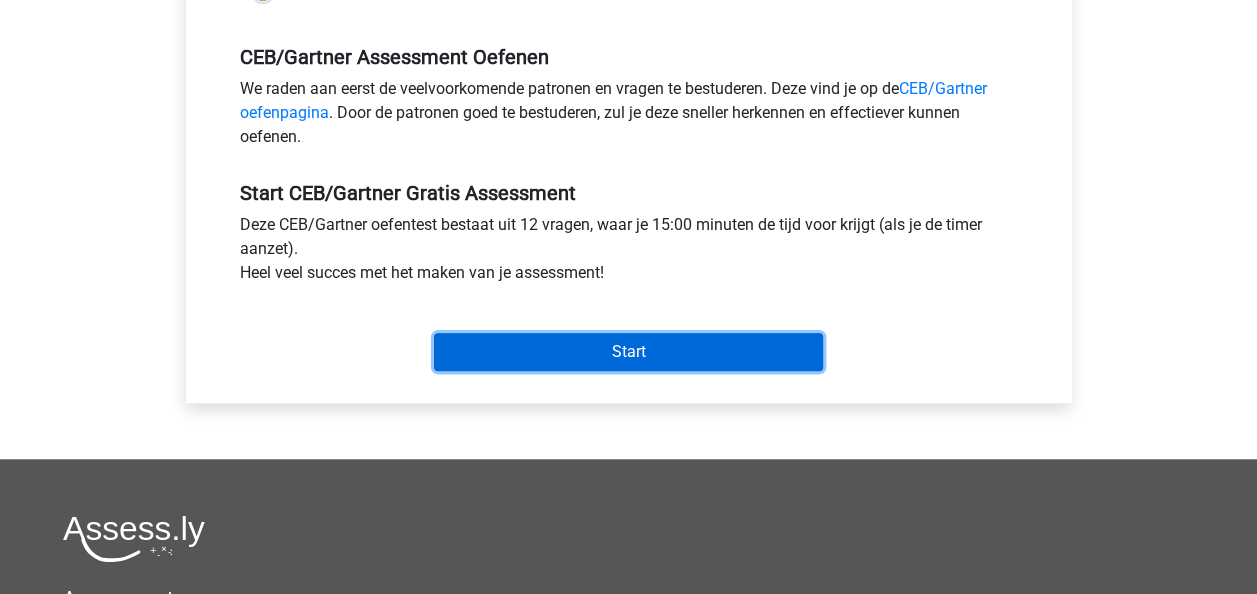 click on "Start" at bounding box center (628, 352) 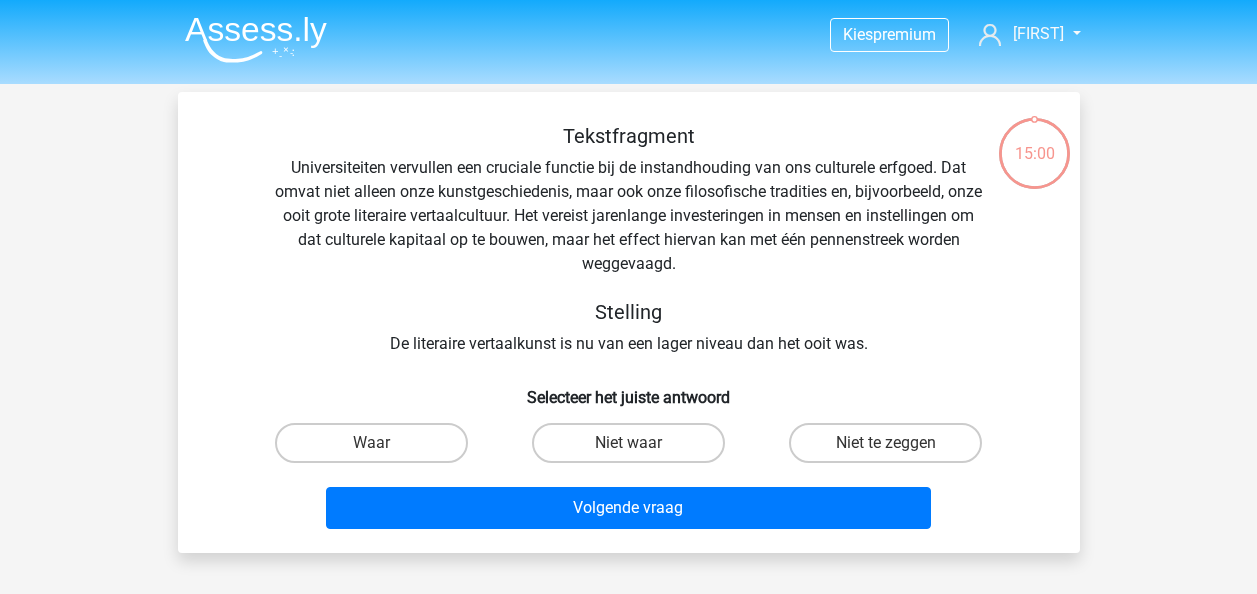 scroll, scrollTop: 0, scrollLeft: 0, axis: both 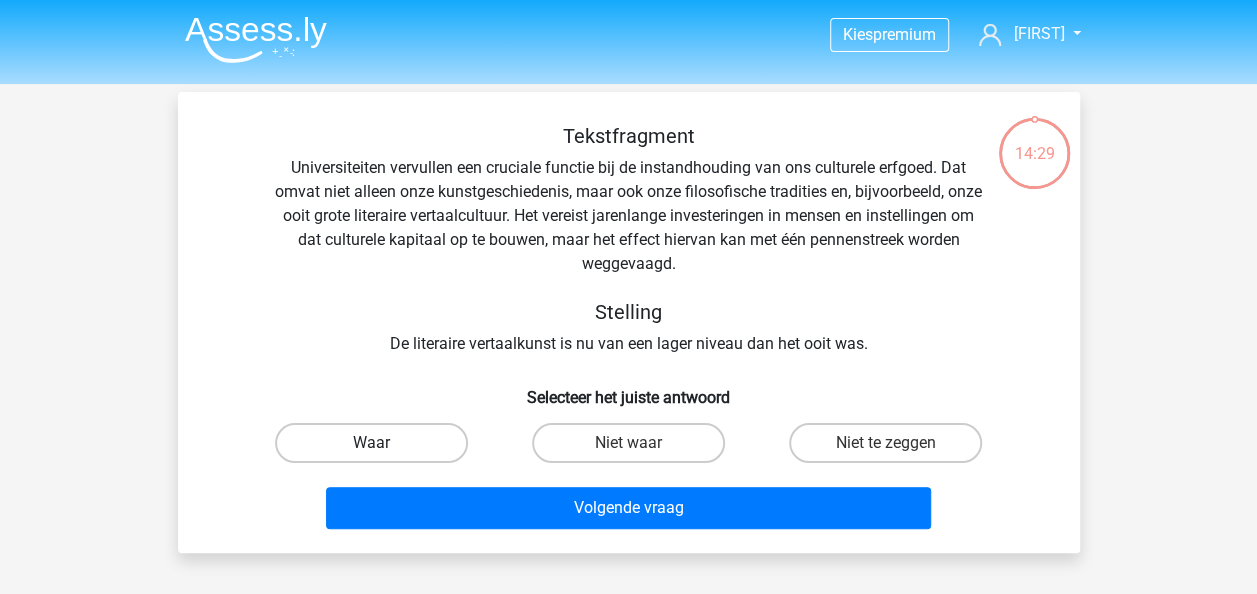 click on "Waar" at bounding box center (371, 443) 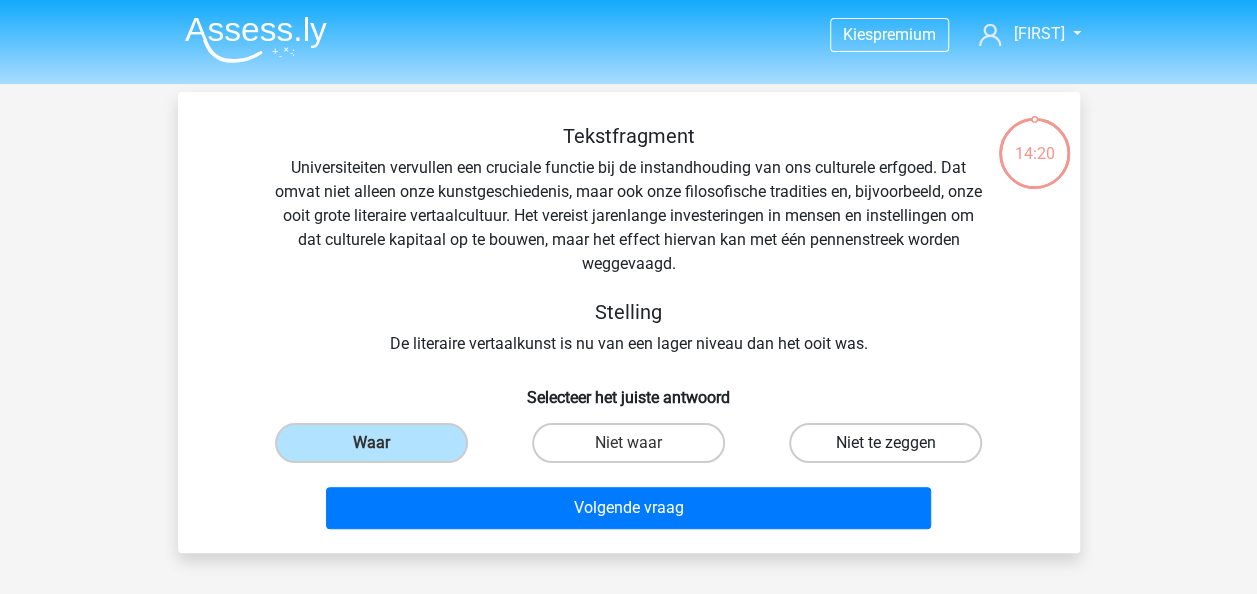 click on "Niet te zeggen" at bounding box center [885, 443] 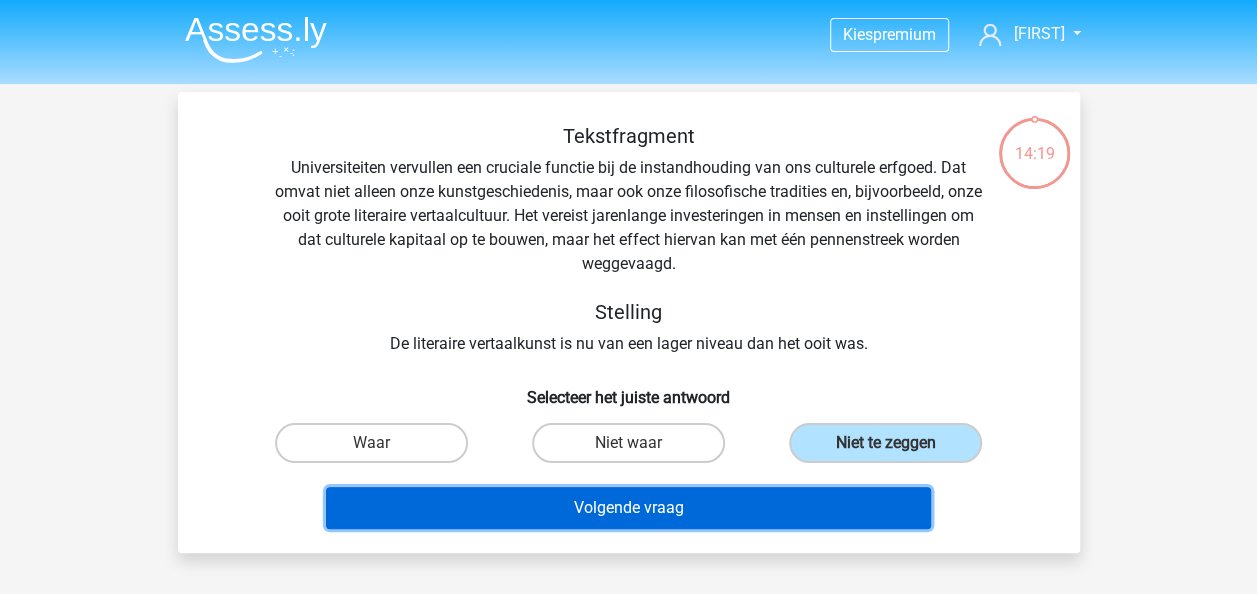 click on "Volgende vraag" at bounding box center [628, 508] 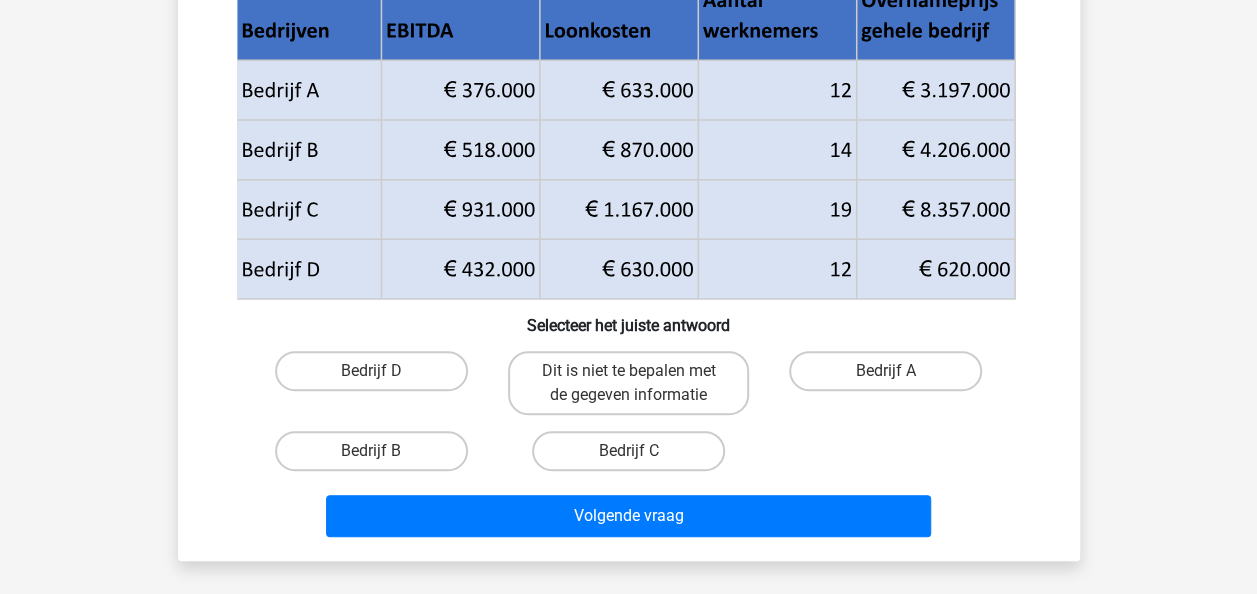 scroll, scrollTop: 247, scrollLeft: 0, axis: vertical 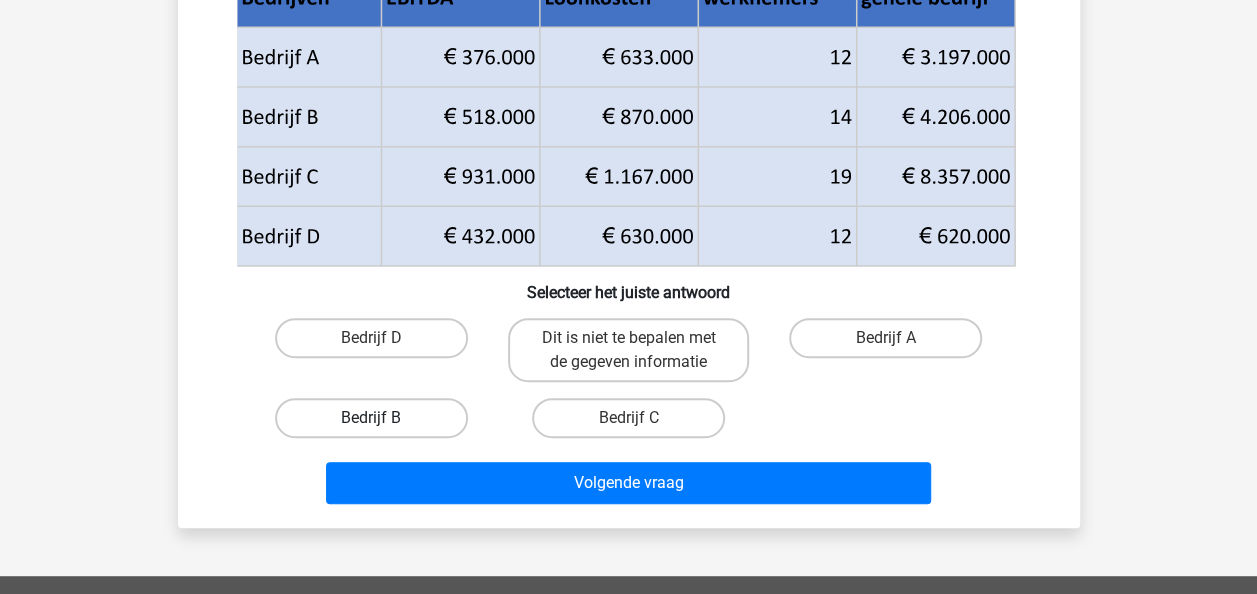 click on "Bedrijf B" at bounding box center [371, 418] 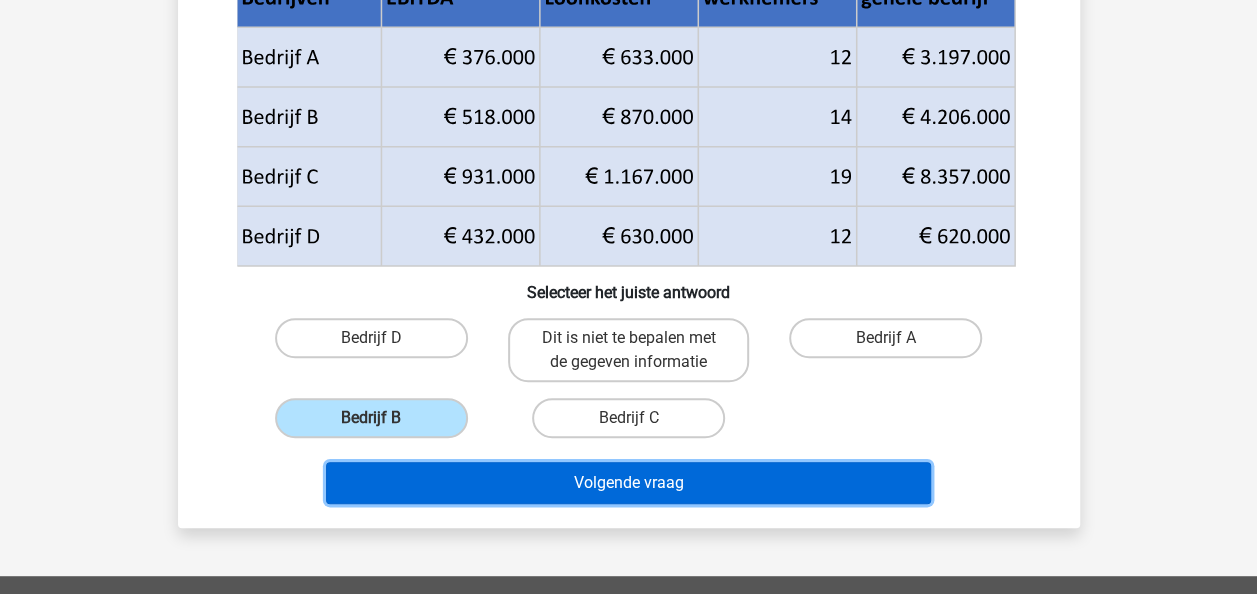 click on "Volgende vraag" at bounding box center [628, 483] 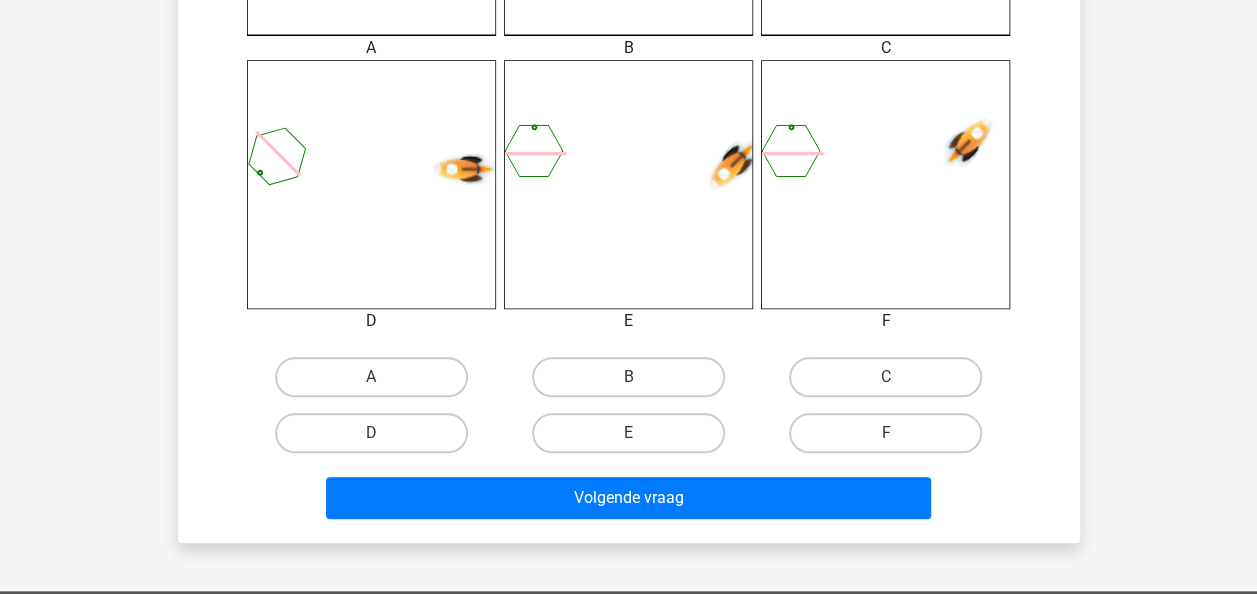 scroll, scrollTop: 782, scrollLeft: 0, axis: vertical 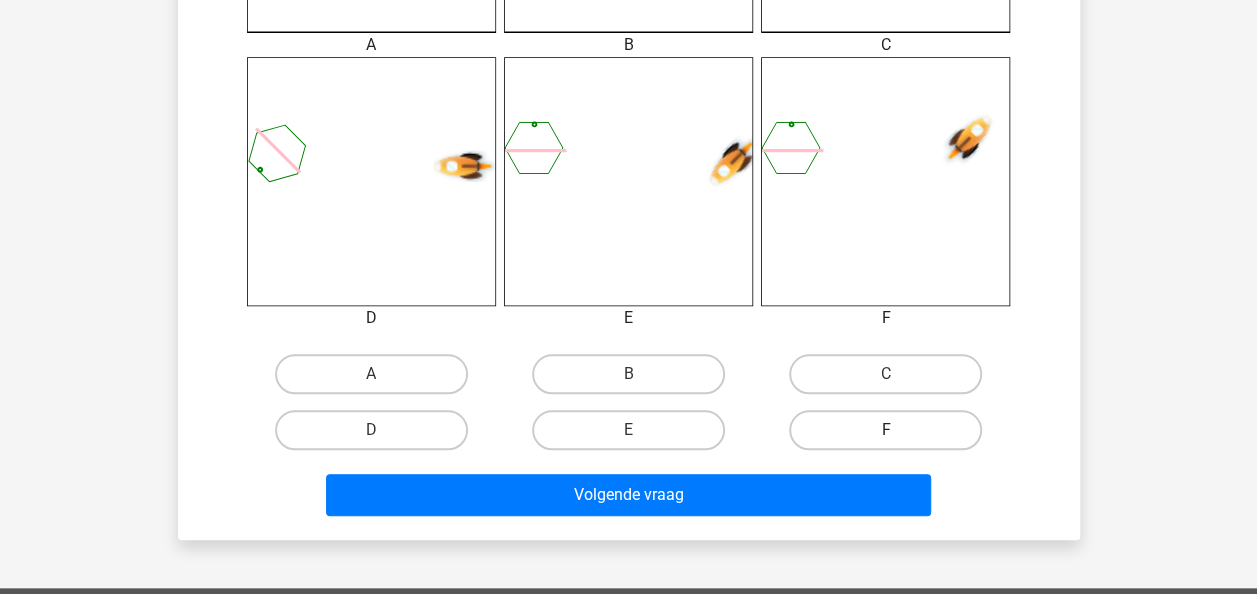 click on "F" at bounding box center [885, 430] 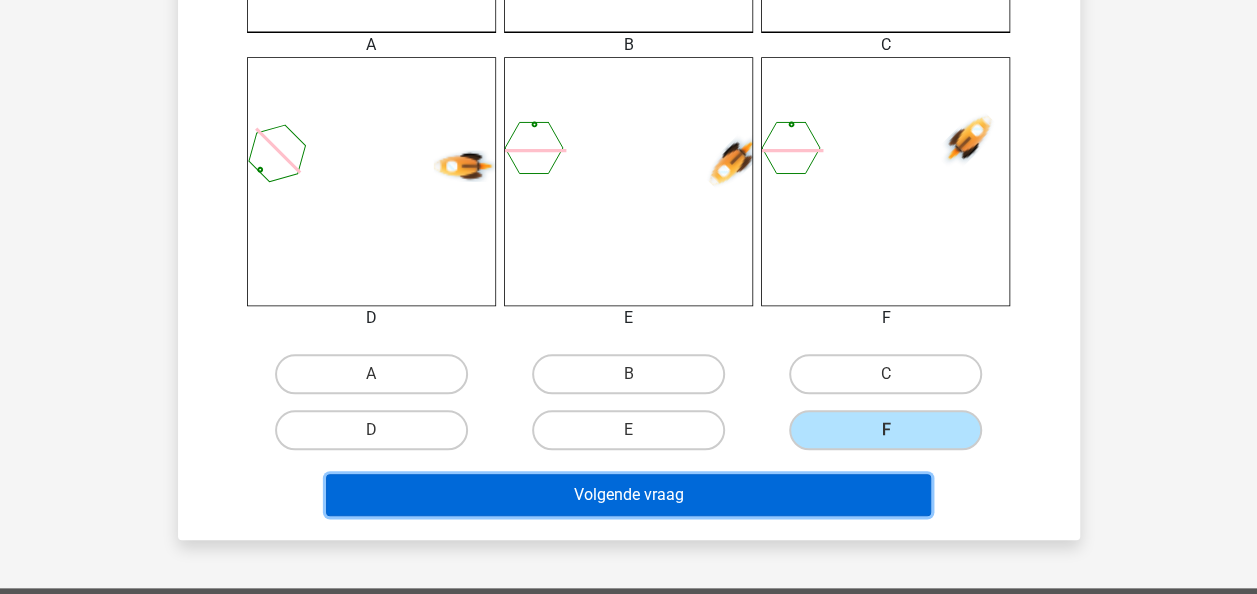 click on "Volgende vraag" at bounding box center [628, 495] 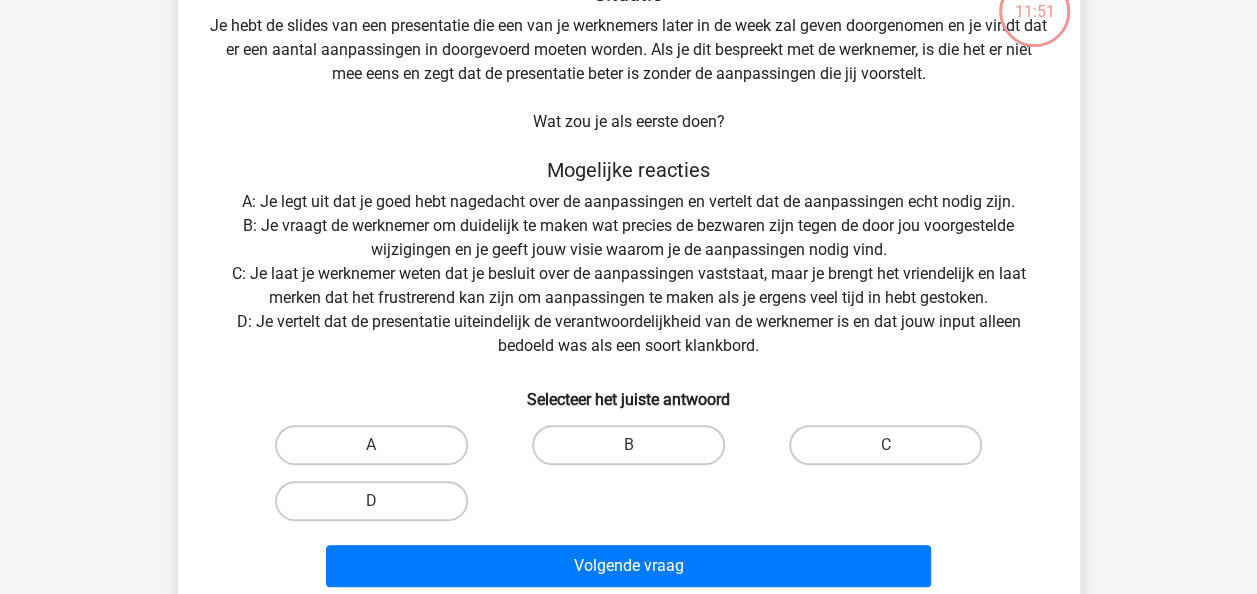 scroll, scrollTop: 92, scrollLeft: 0, axis: vertical 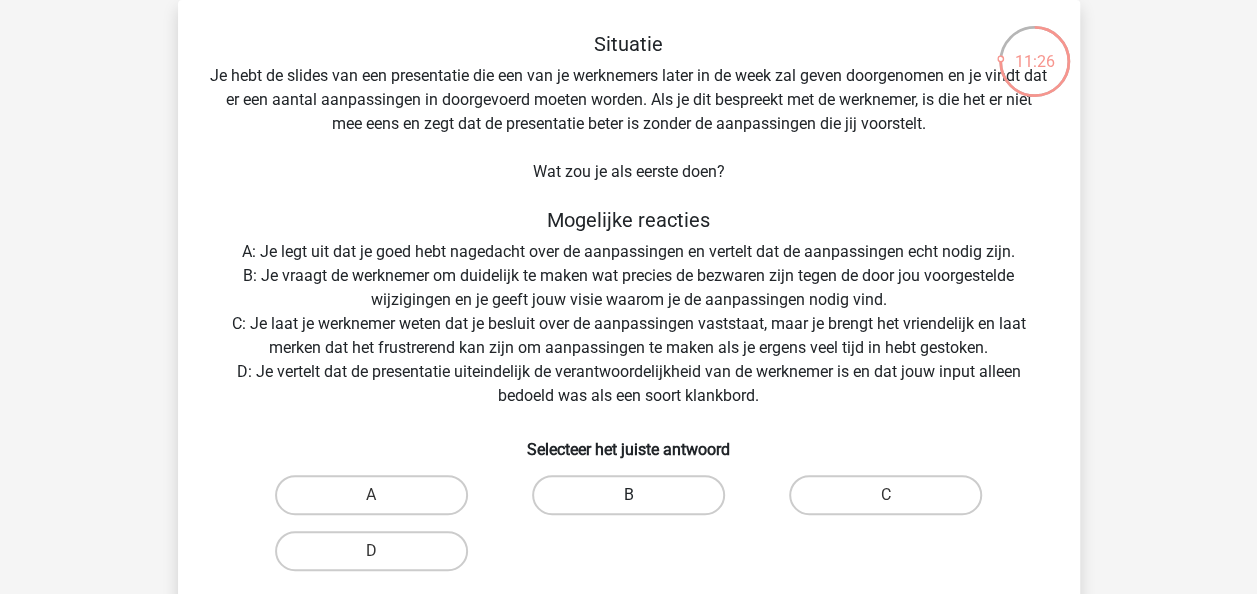 click on "B" at bounding box center (628, 495) 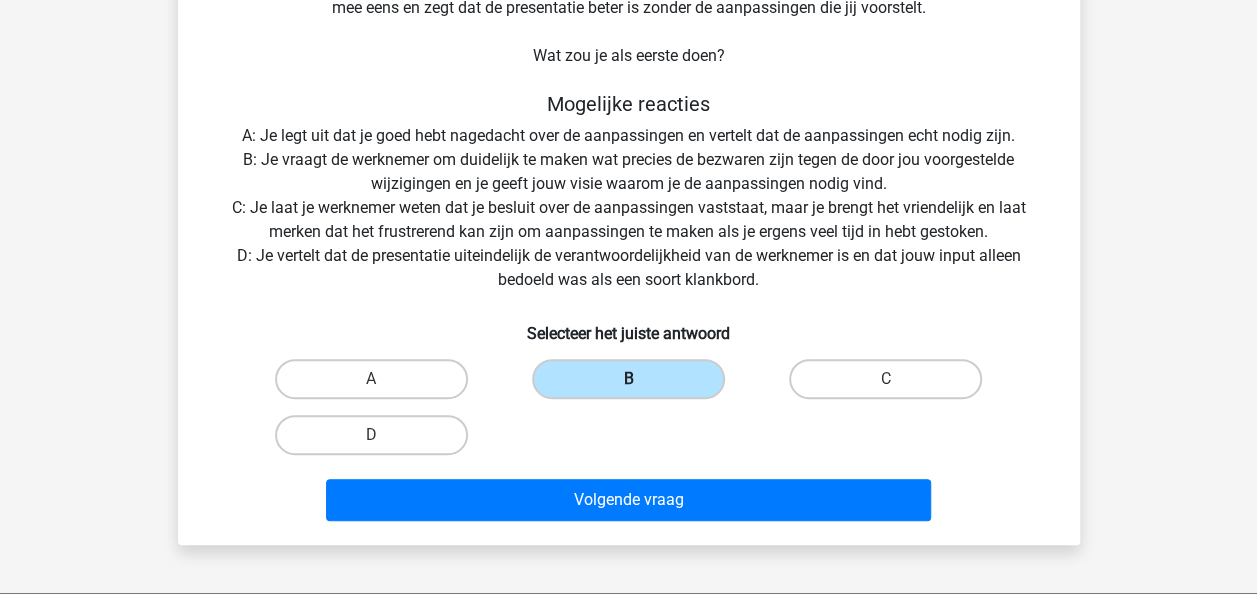scroll, scrollTop: 210, scrollLeft: 0, axis: vertical 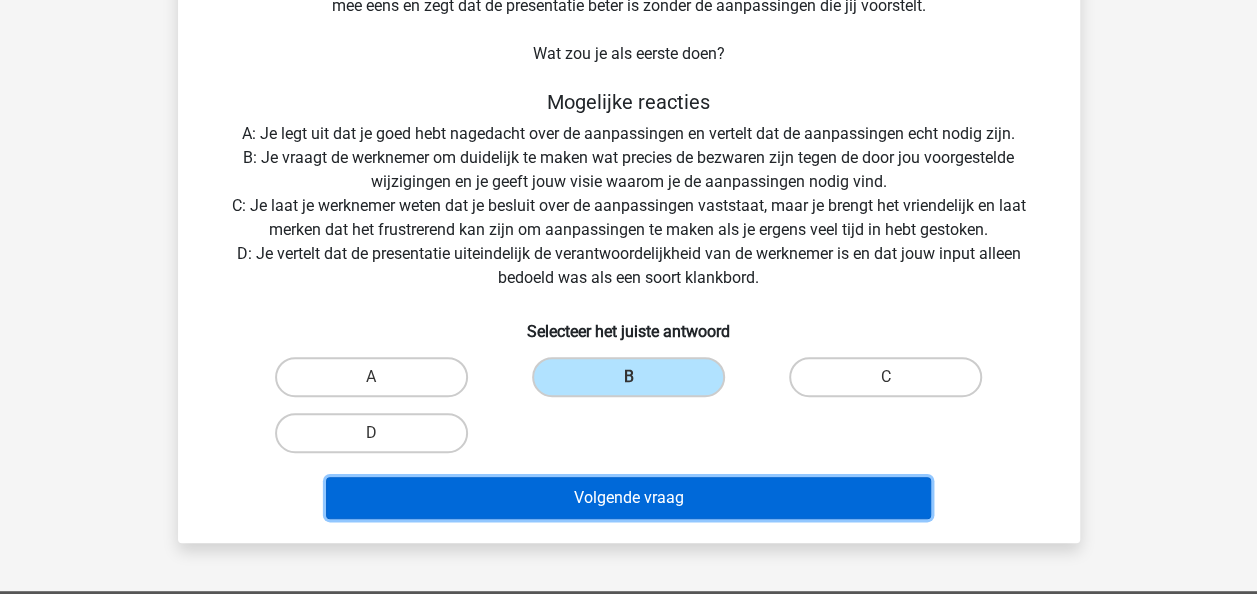 click on "Volgende vraag" at bounding box center [628, 498] 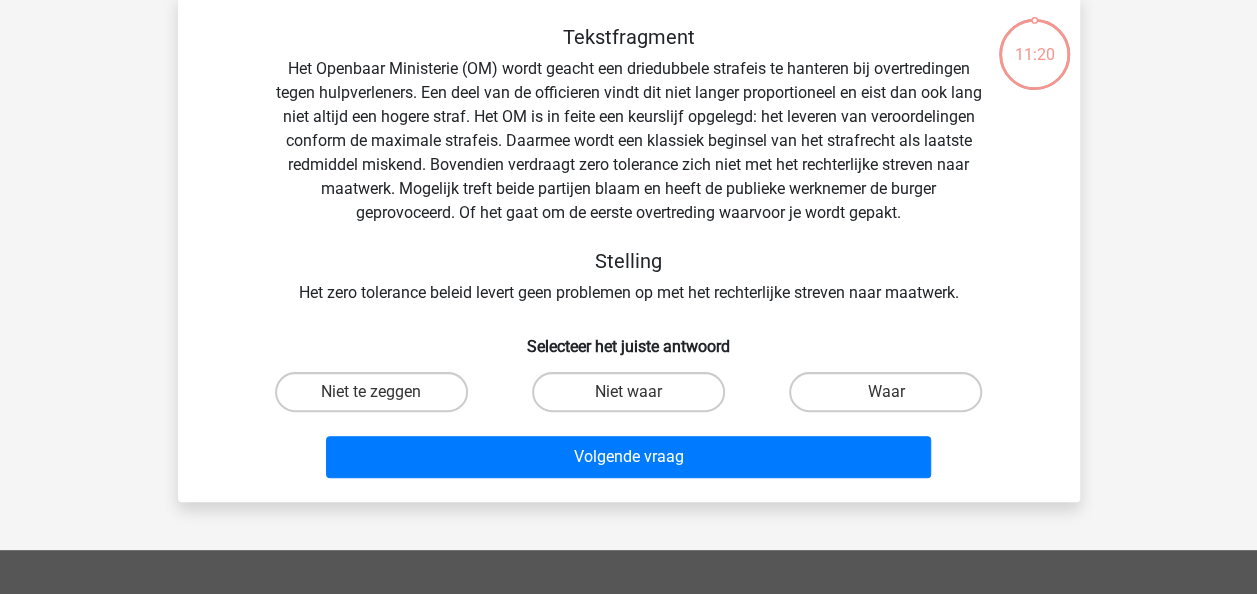 scroll, scrollTop: 92, scrollLeft: 0, axis: vertical 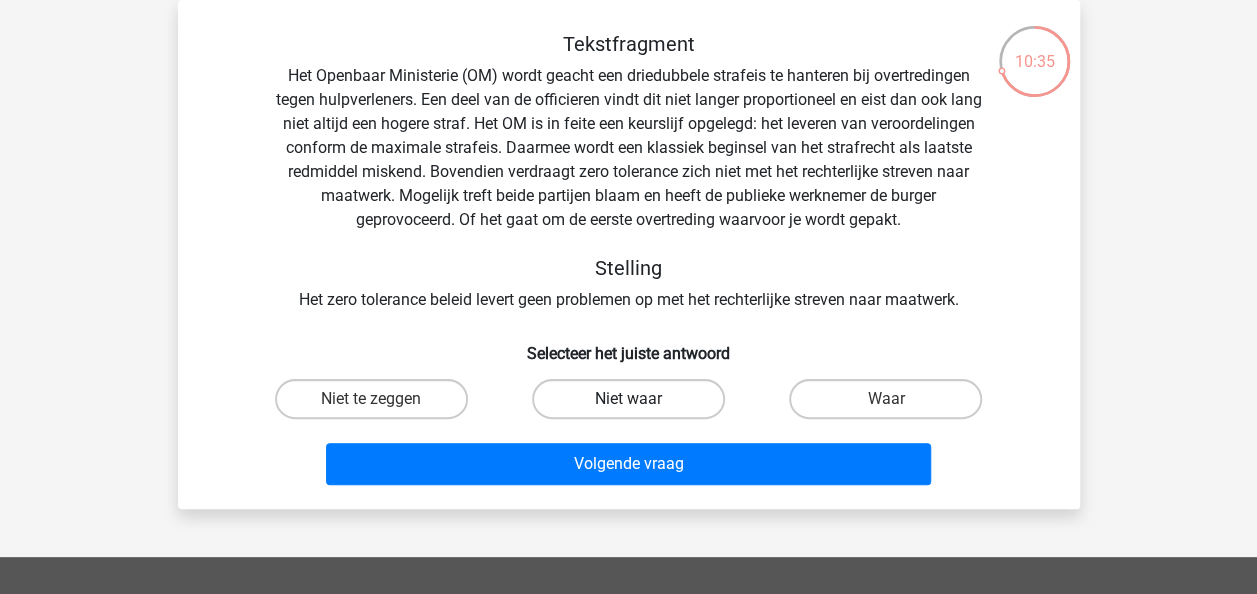click on "Niet waar" at bounding box center [628, 399] 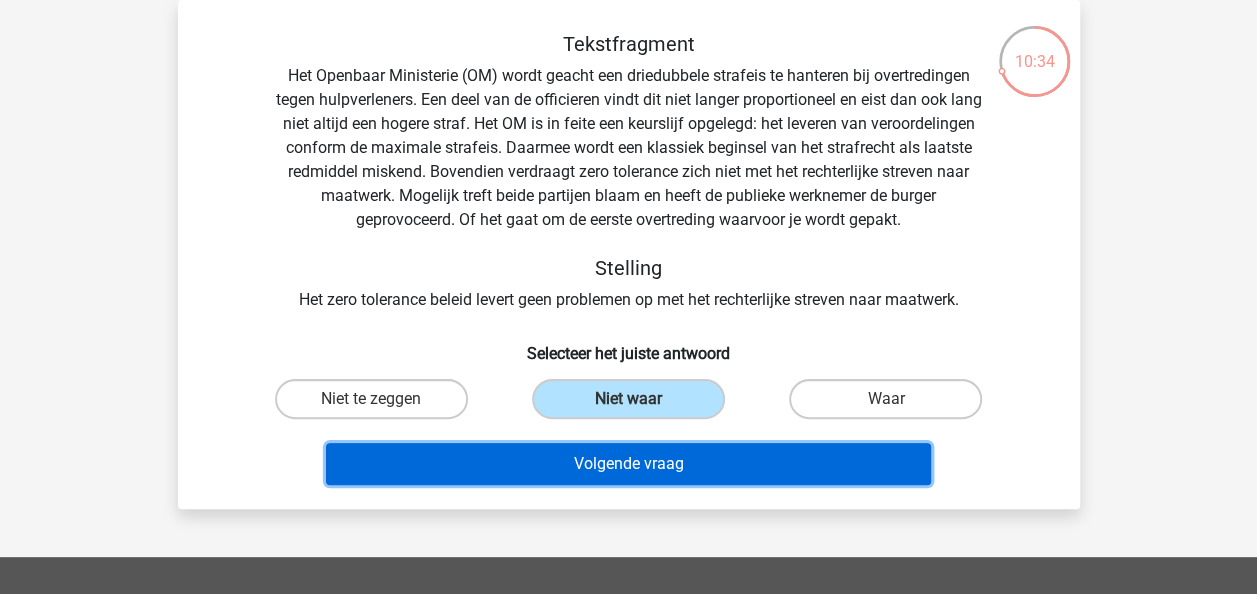 click on "Volgende vraag" at bounding box center (628, 464) 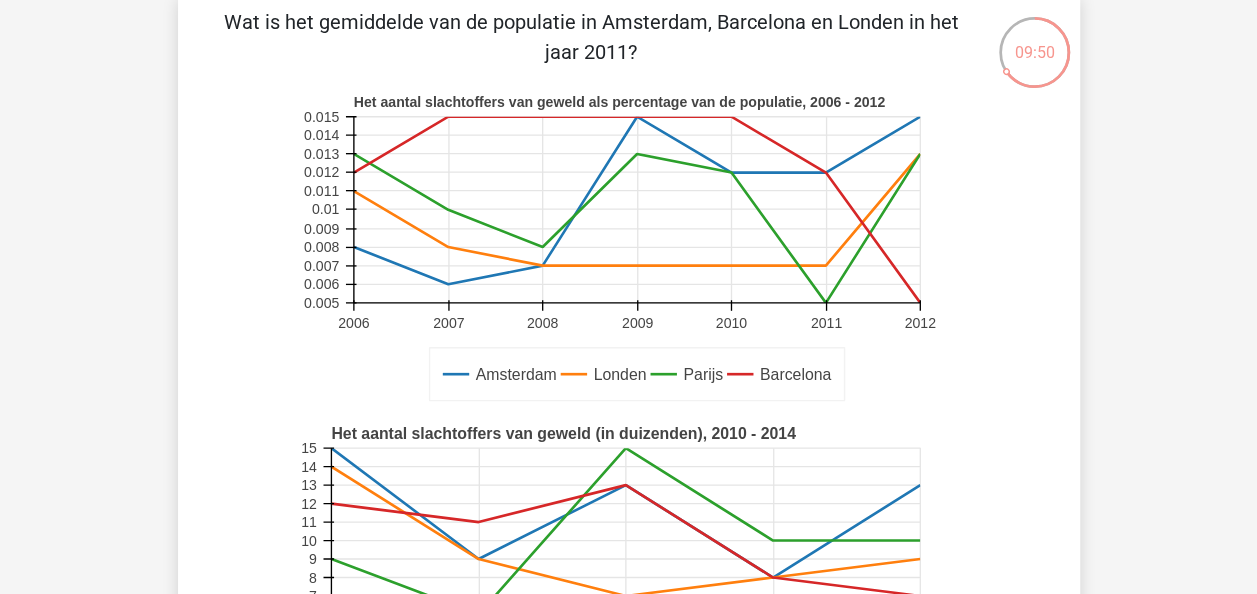 scroll, scrollTop: 100, scrollLeft: 0, axis: vertical 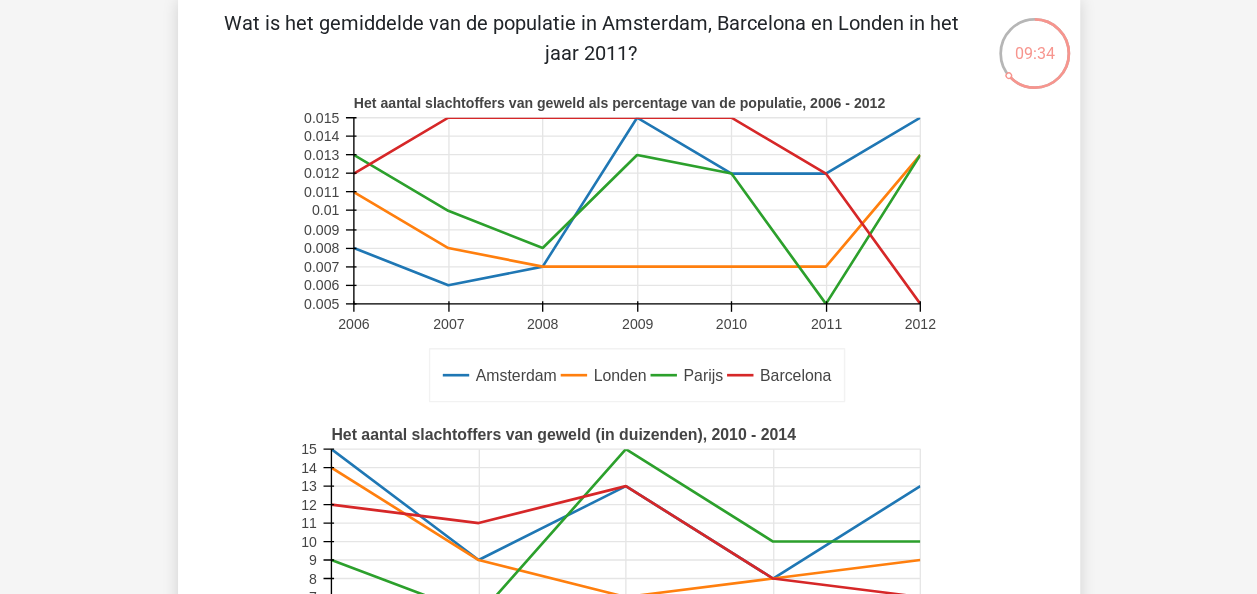 click 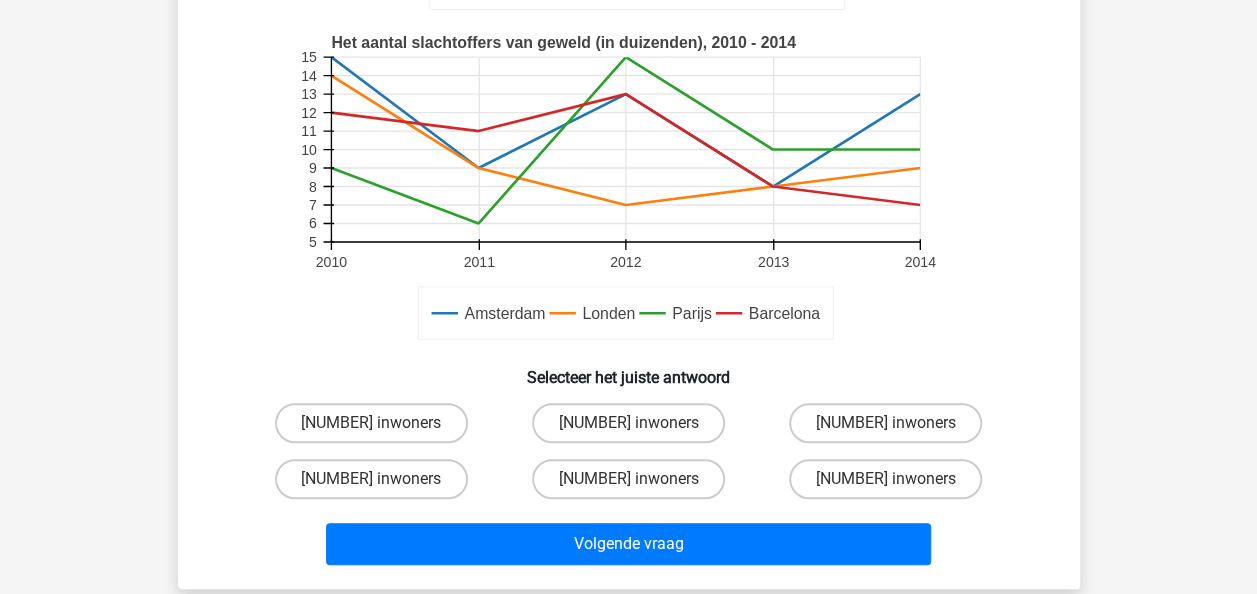 scroll, scrollTop: 495, scrollLeft: 0, axis: vertical 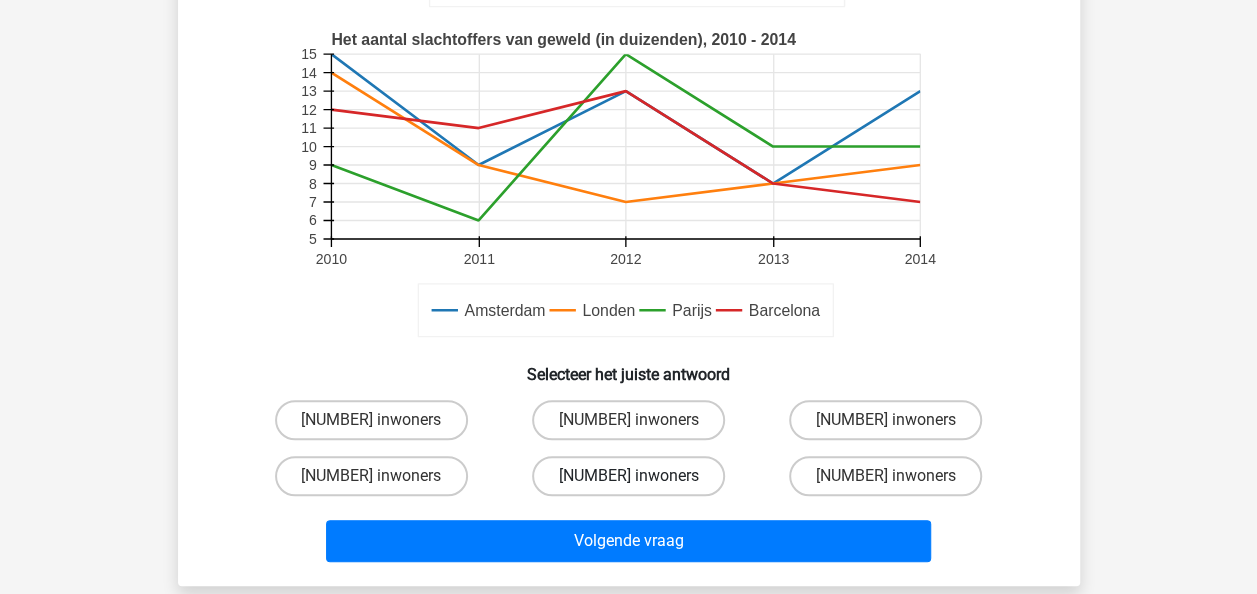 click on "984127 inwoners" at bounding box center (628, 476) 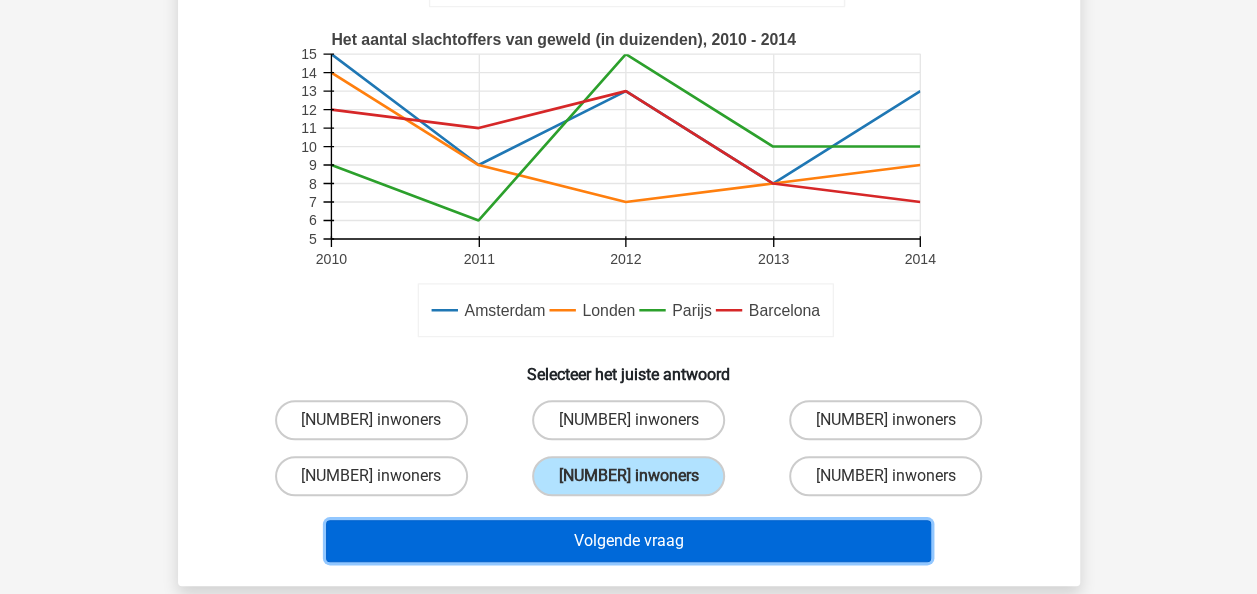 click on "Volgende vraag" at bounding box center [628, 541] 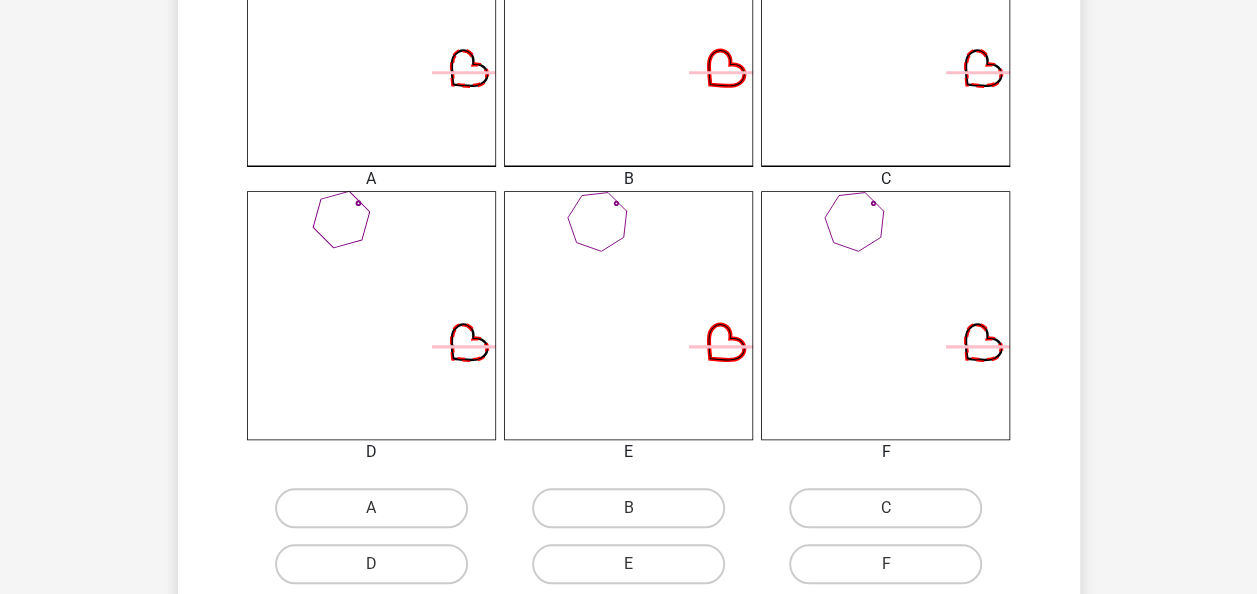 scroll, scrollTop: 738, scrollLeft: 0, axis: vertical 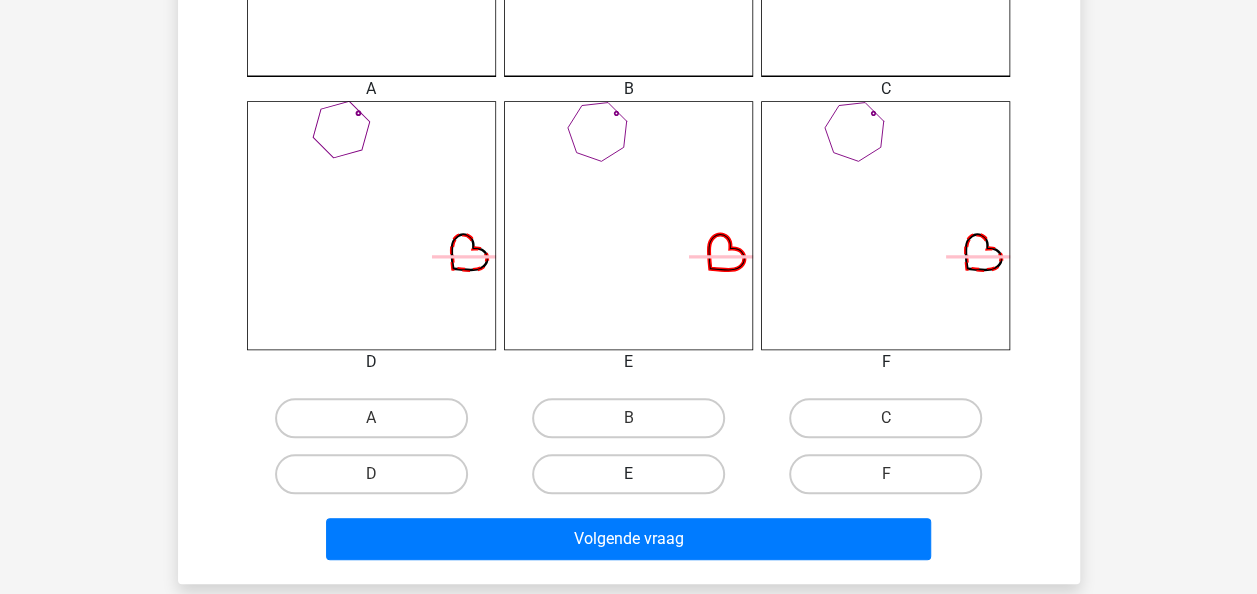 click on "E" at bounding box center [628, 474] 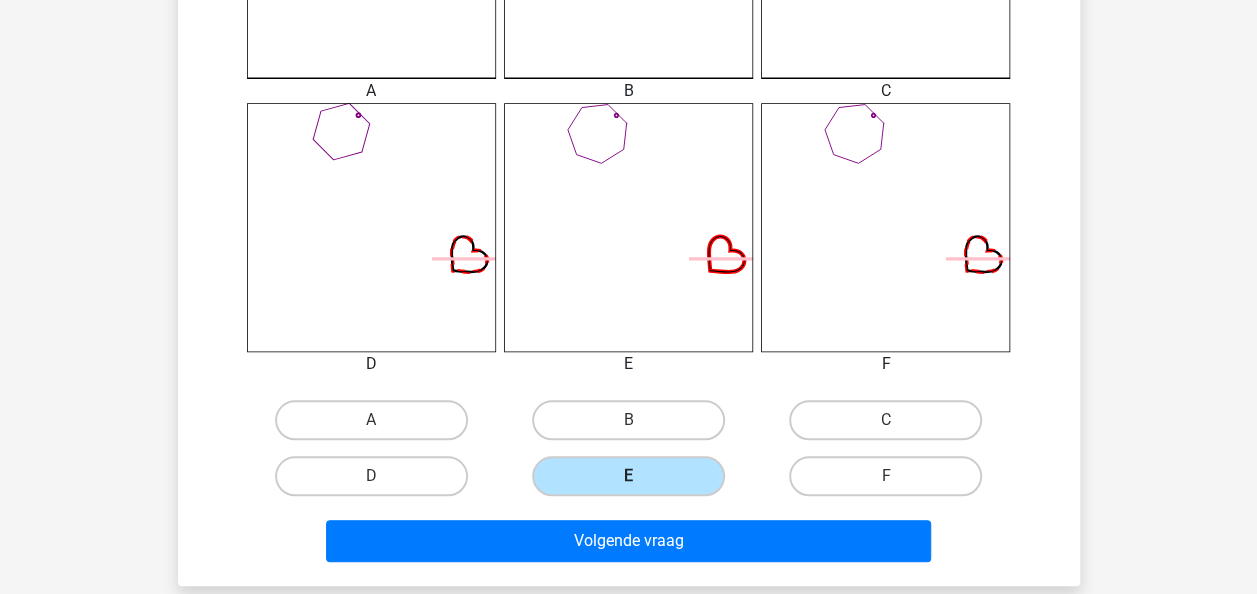 scroll, scrollTop: 802, scrollLeft: 0, axis: vertical 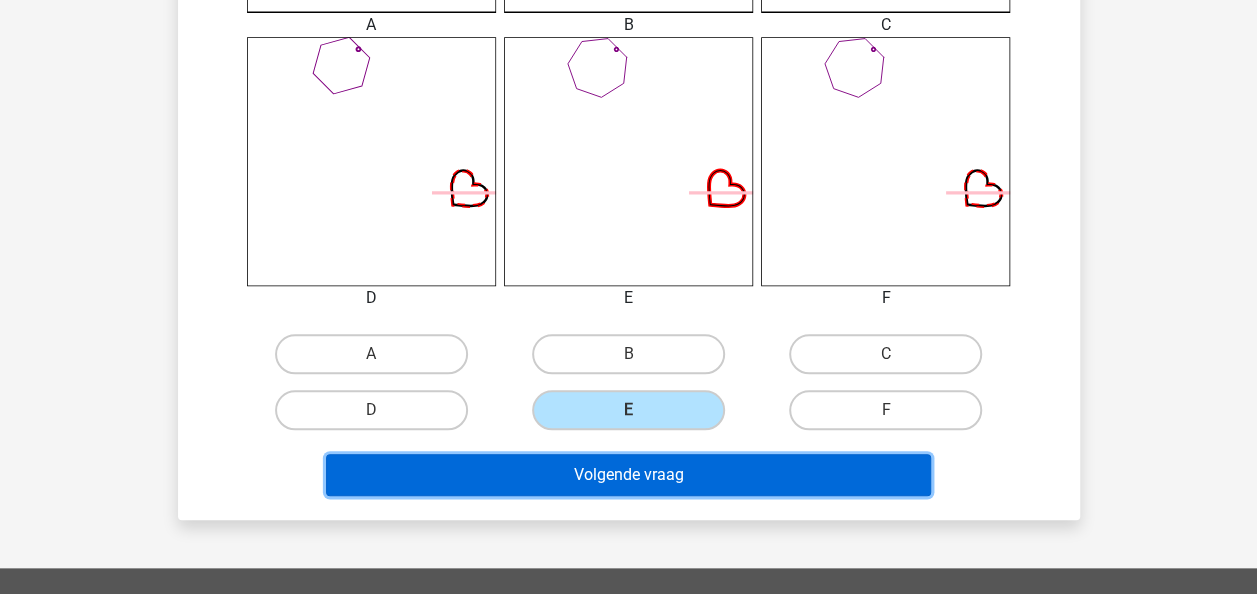 click on "Volgende vraag" at bounding box center [628, 475] 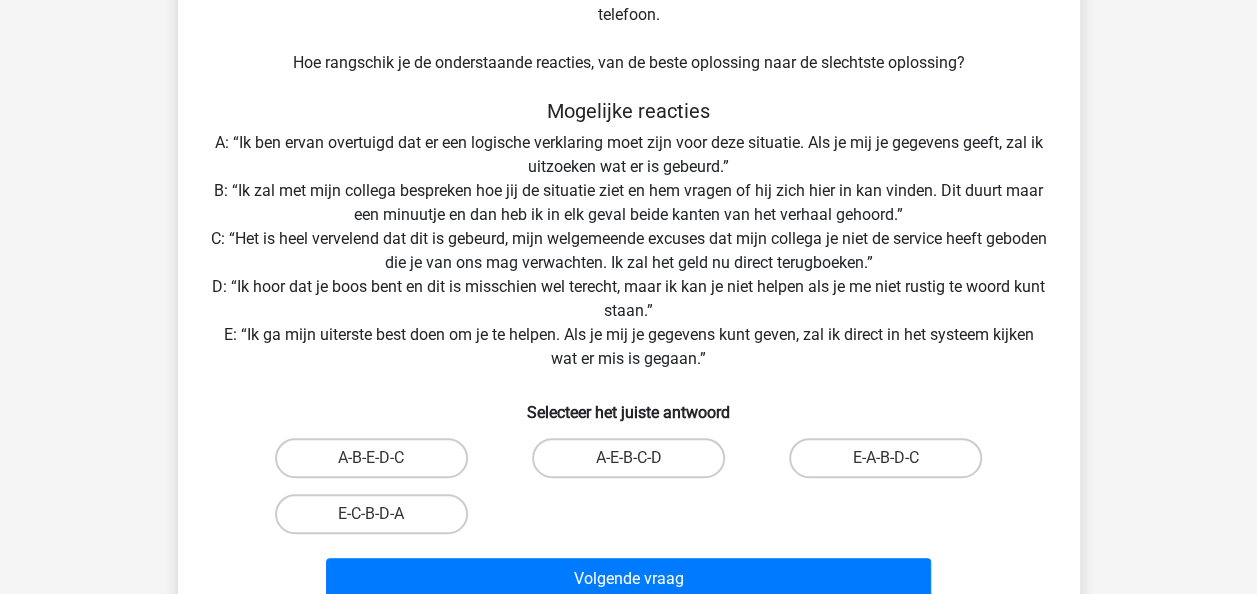 scroll, scrollTop: 272, scrollLeft: 0, axis: vertical 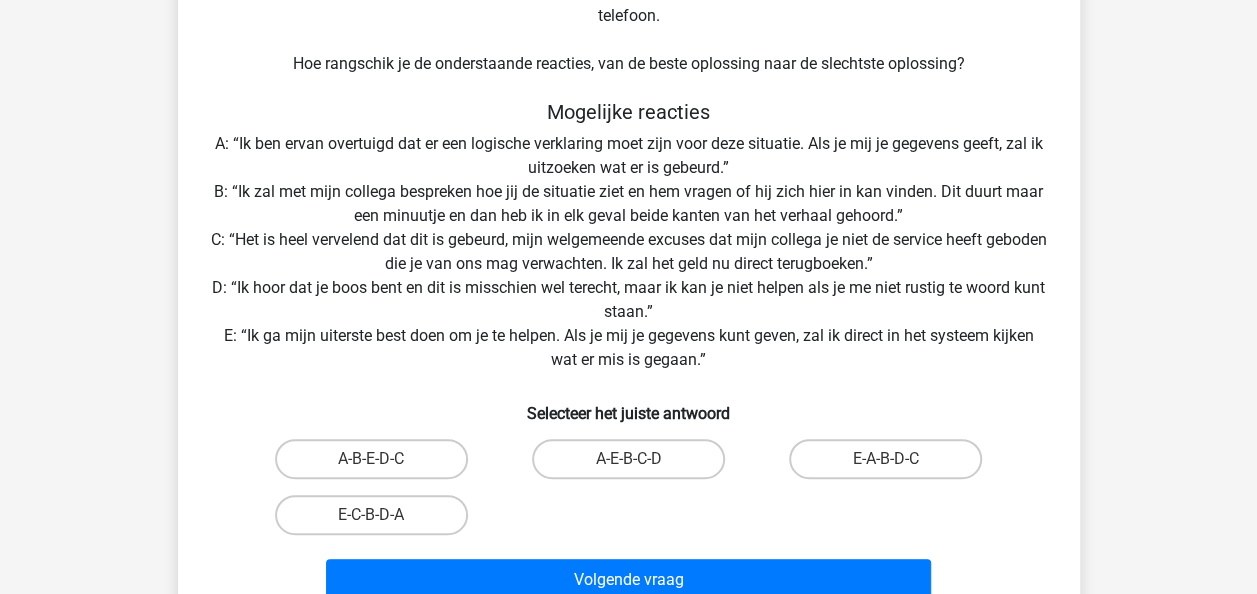 click on "A-E-B-C-D" at bounding box center [628, 459] 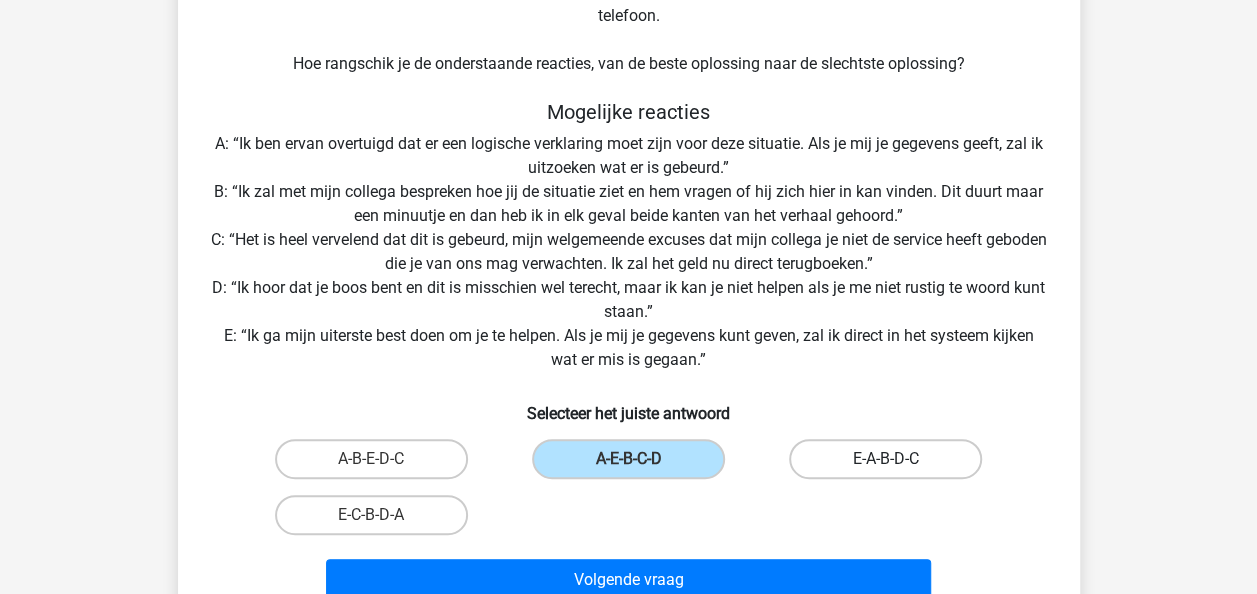 click on "E-A-B-D-C" at bounding box center [885, 459] 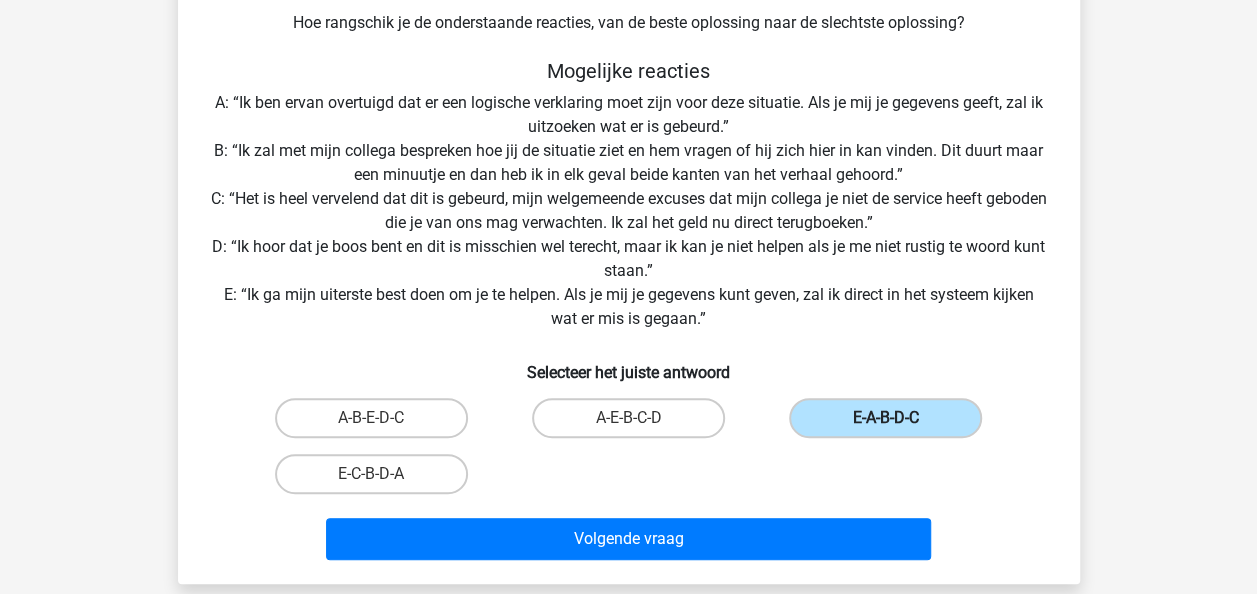 scroll, scrollTop: 314, scrollLeft: 0, axis: vertical 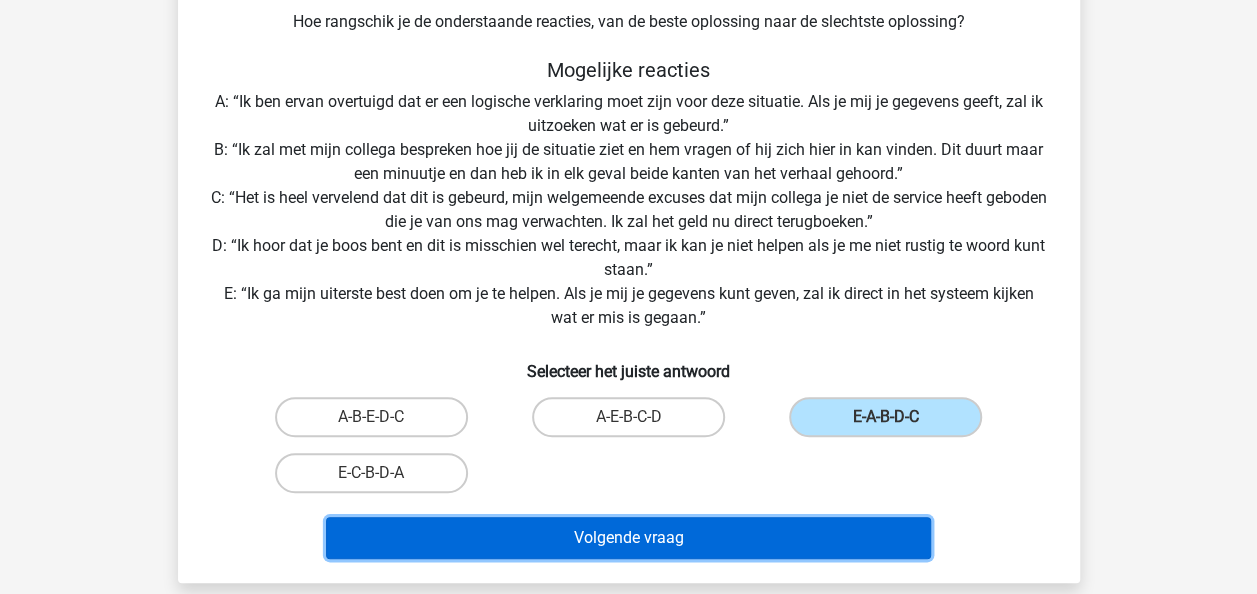 click on "Volgende vraag" at bounding box center [628, 538] 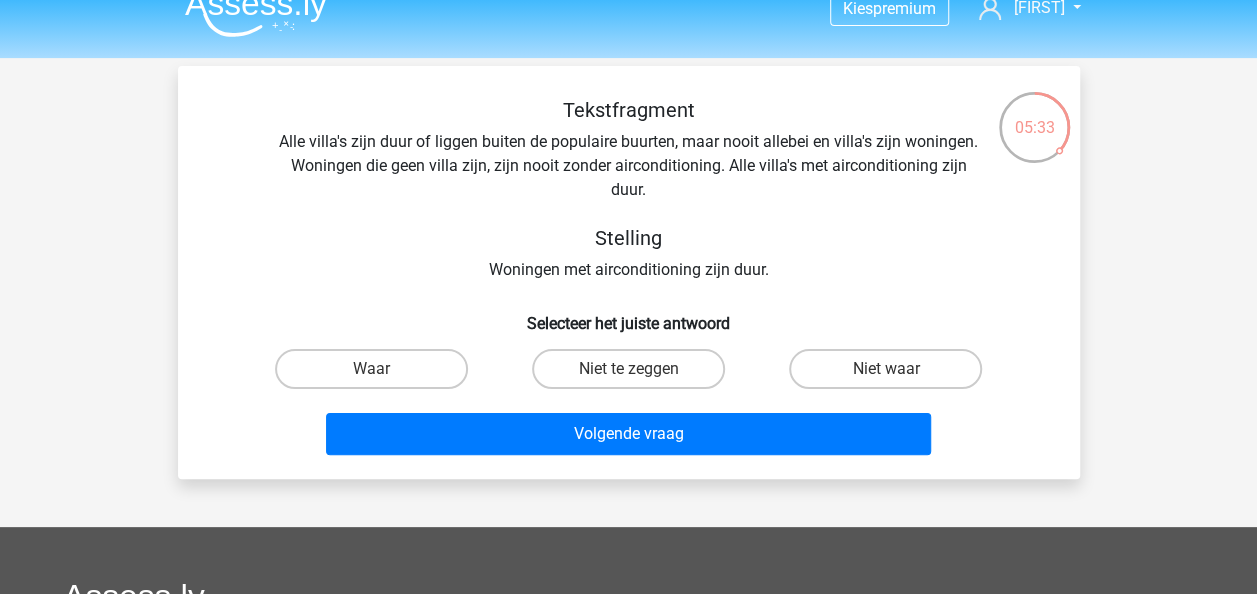 scroll, scrollTop: 25, scrollLeft: 0, axis: vertical 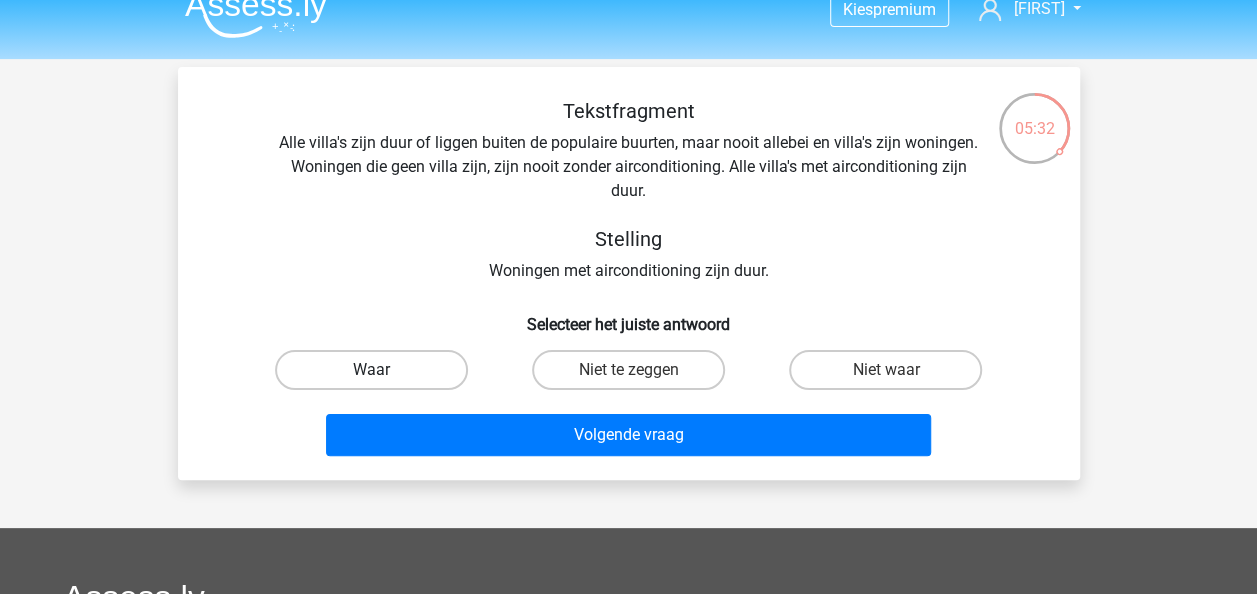 click on "Waar" at bounding box center (371, 370) 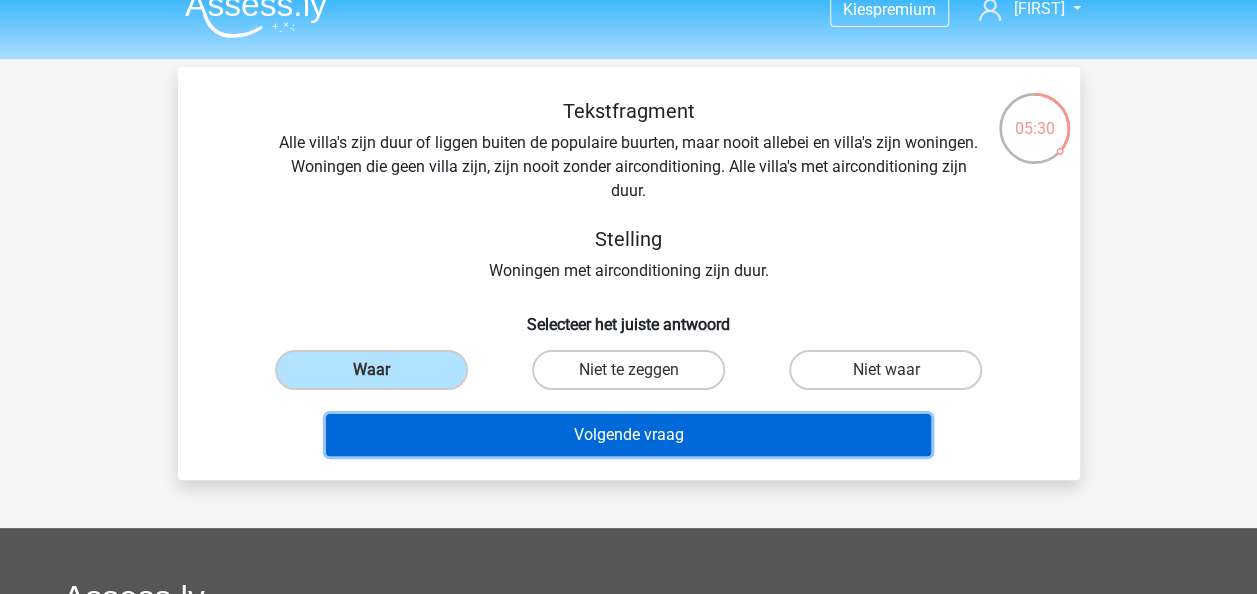 click on "Volgende vraag" at bounding box center (628, 435) 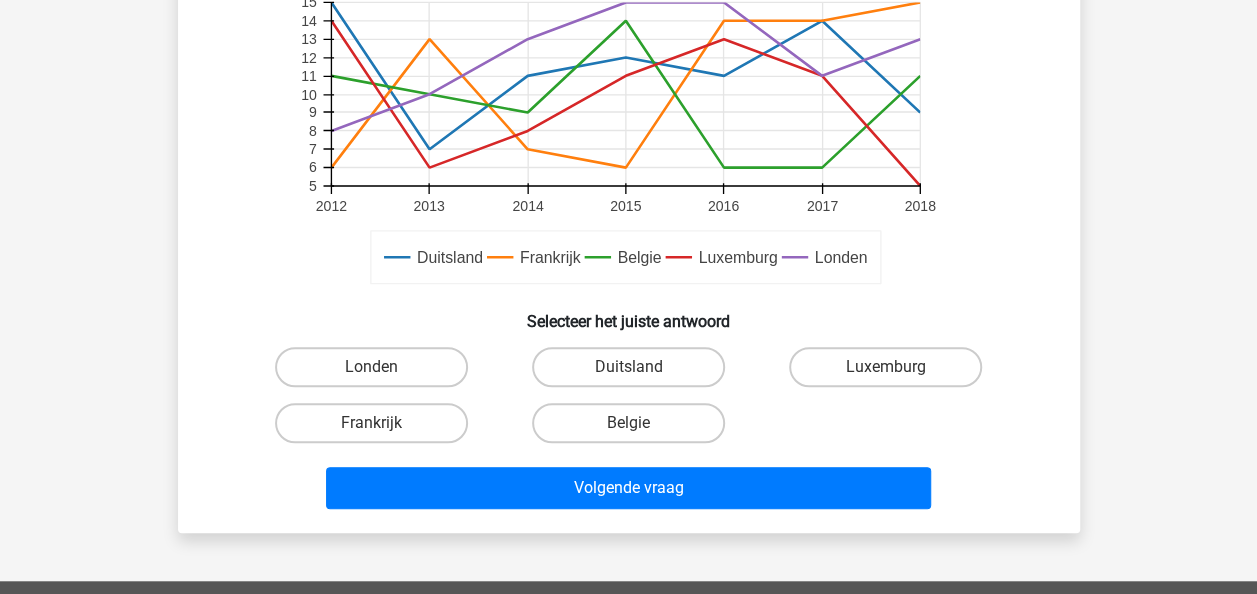 scroll, scrollTop: 550, scrollLeft: 0, axis: vertical 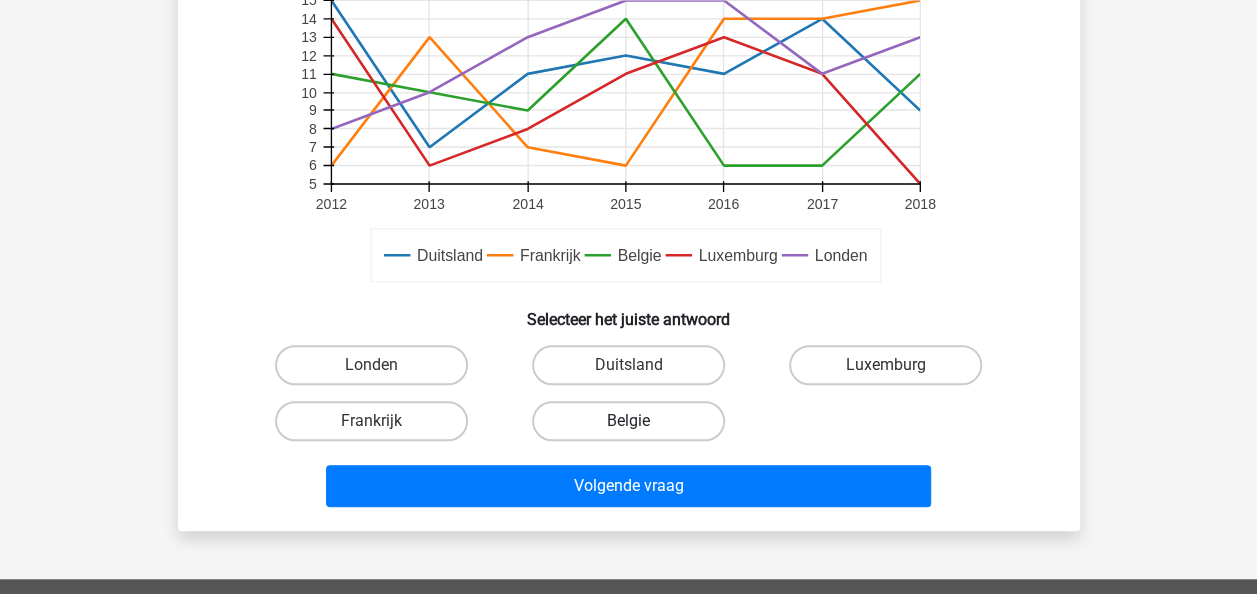 click on "Belgie" at bounding box center (628, 421) 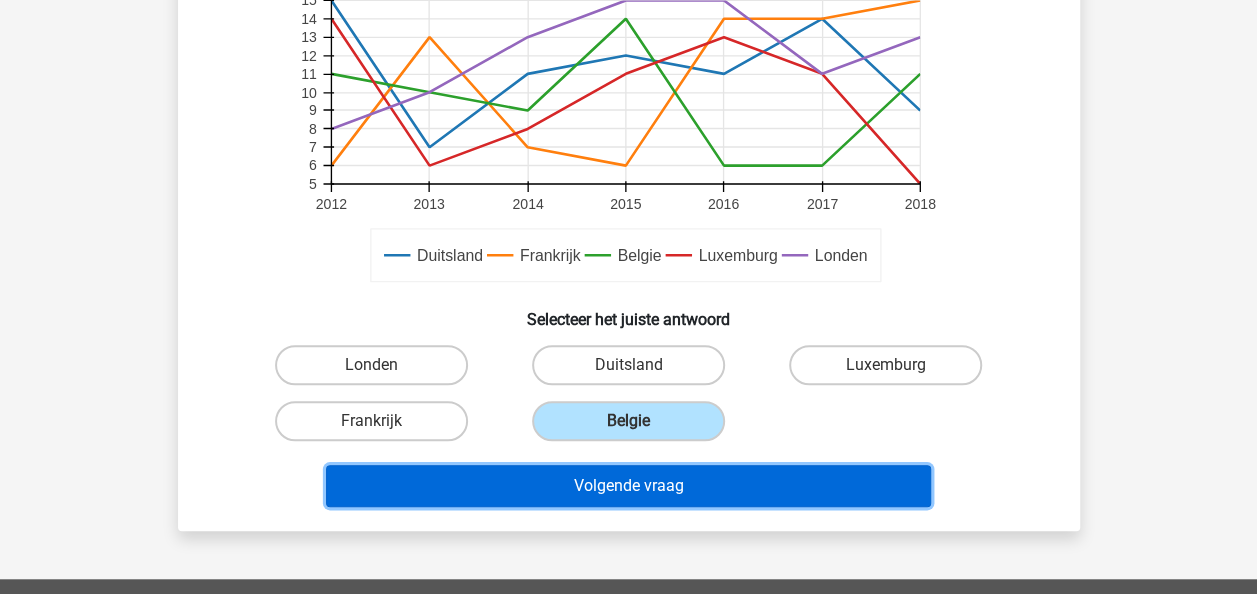 click on "Volgende vraag" at bounding box center [628, 486] 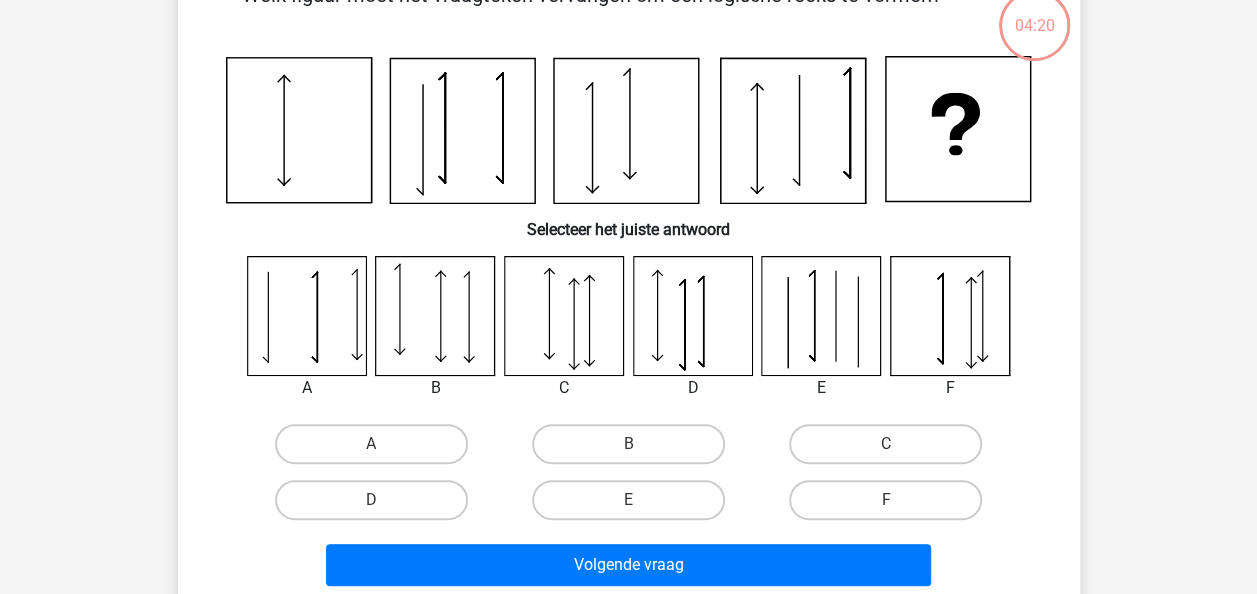 scroll, scrollTop: 92, scrollLeft: 0, axis: vertical 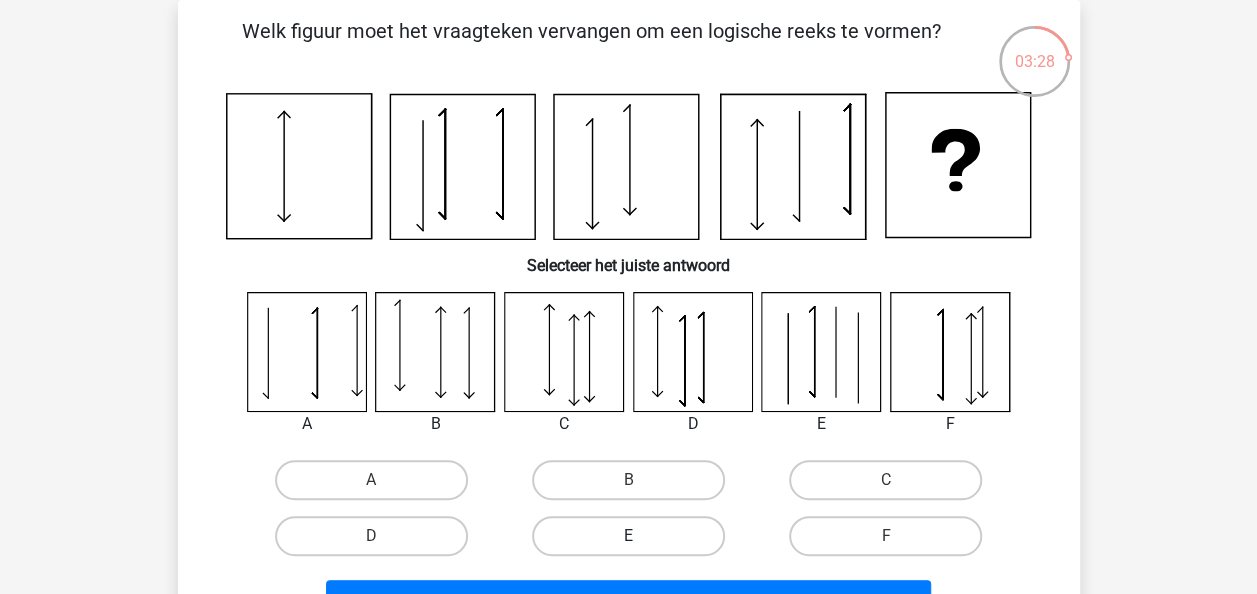click on "E" at bounding box center (628, 536) 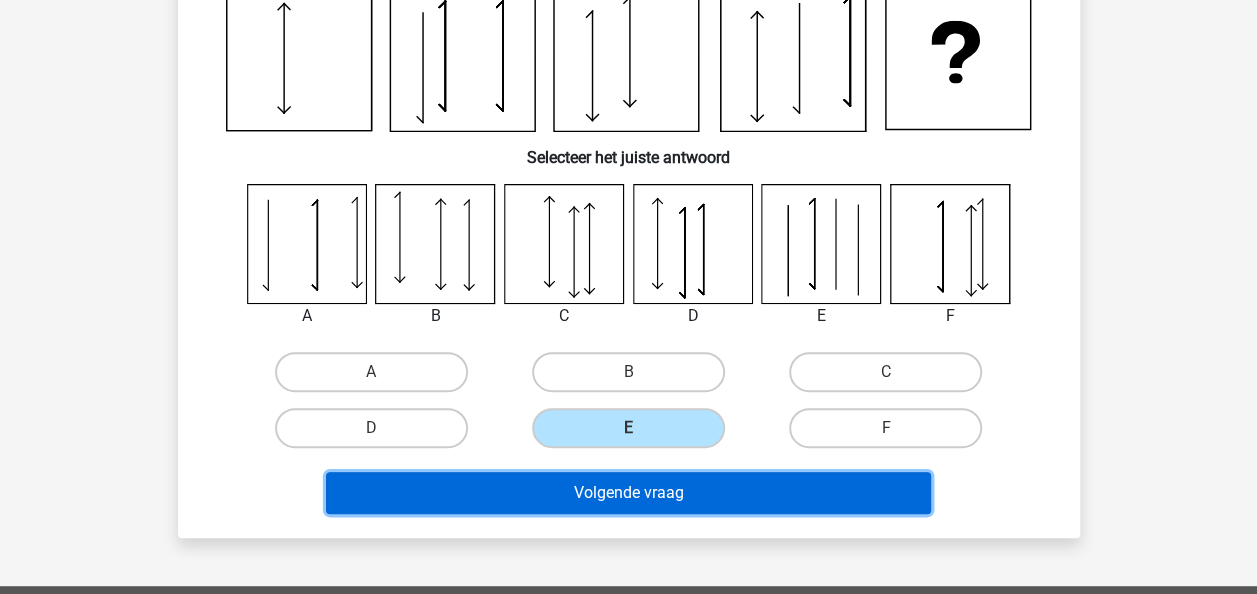 click on "Volgende vraag" at bounding box center (628, 493) 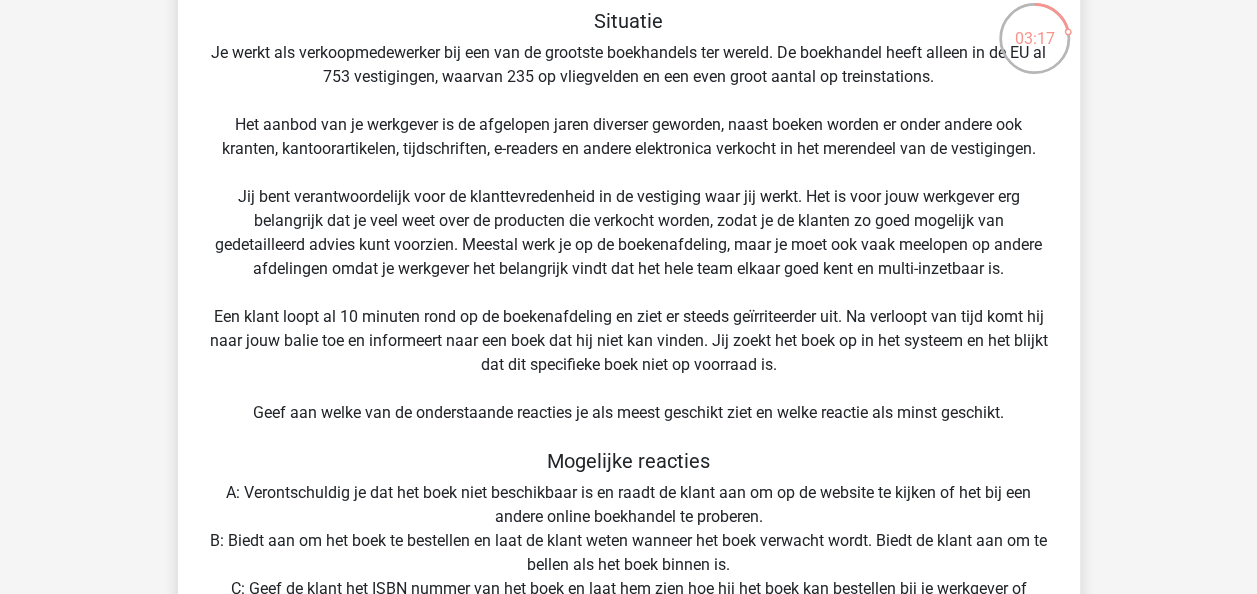 scroll, scrollTop: 99, scrollLeft: 0, axis: vertical 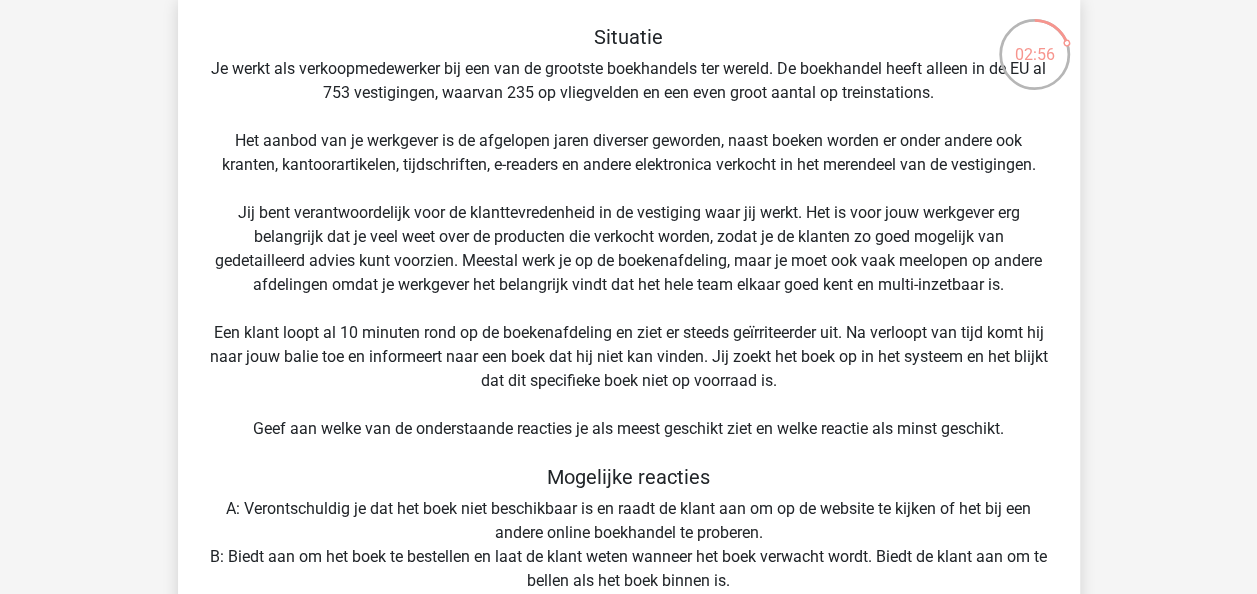 click on "Situatie Je werkt als verkoopmedewerker bij een van de grootste boekhandels ter wereld.  De boekhandel heeft alleen in de EU al 753 vestigingen, waarvan 235 op vliegvelden en een even groot aantal op treinstations. Het aanbod van je werkgever is de afgelopen jaren diverser geworden, naast boeken worden er onder andere ook kranten, kantoorartikelen, tijdschriften, e-readers en andere elektronica verkocht in het merendeel van de vestigingen. Jij bent verantwoordelijk voor de klanttevredenheid in de vestiging waar jij werkt. Het is voor jouw werkgever erg belangrijk dat je veel weet over de producten die verkocht worden, zodat je de klanten zo goed mogelijk van gedetailleerd advies kunt voorzien. Meestal werk je op de boekenafdeling, maar je moet ook vaak meelopen op andere afdelingen omdat je werkgever het belangrijk vindt dat het hele team elkaar goed kent en multi-inzetbaar is. Mogelijke reacties Selecteer het juiste antwoord" at bounding box center (629, 475) 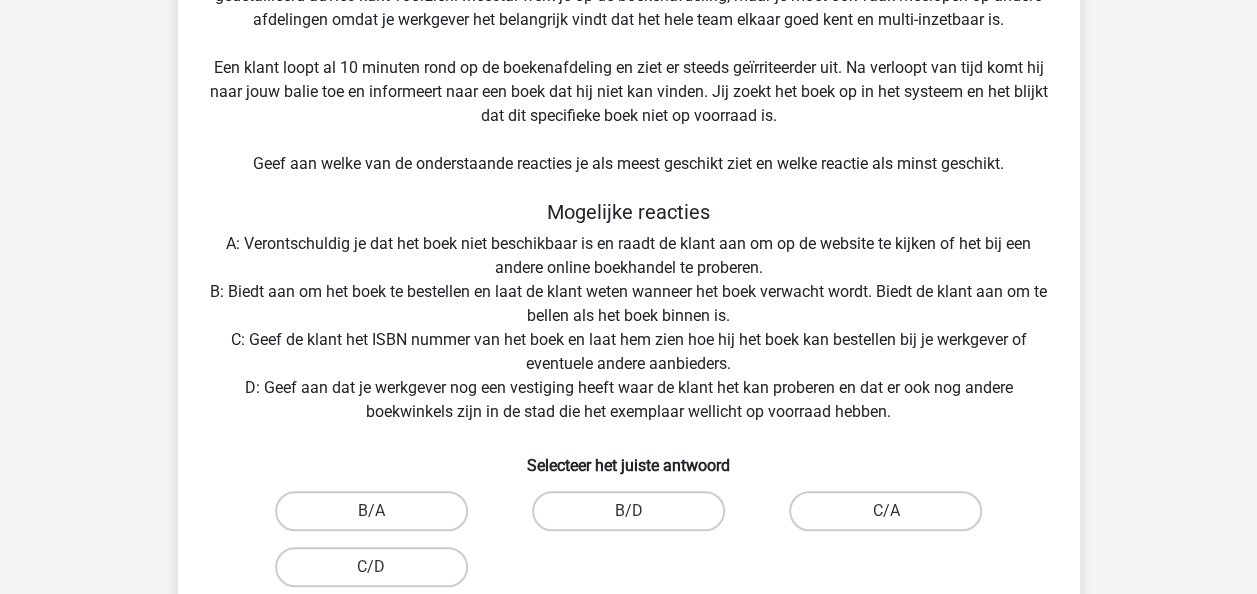 scroll, scrollTop: 365, scrollLeft: 0, axis: vertical 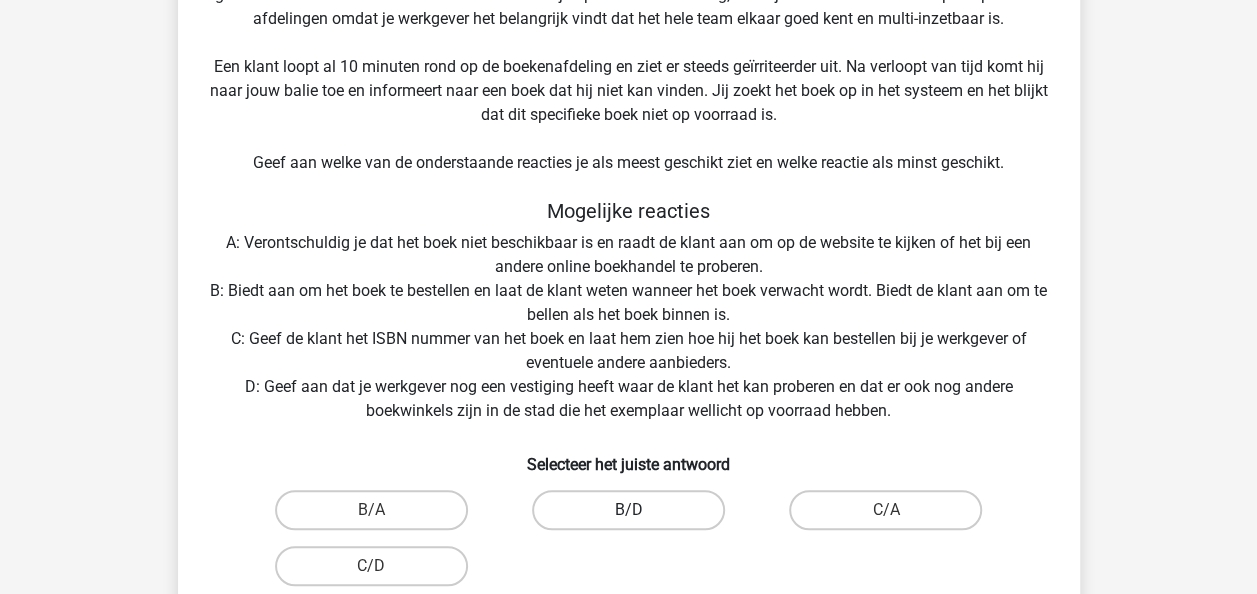 click on "B/D" at bounding box center (628, 510) 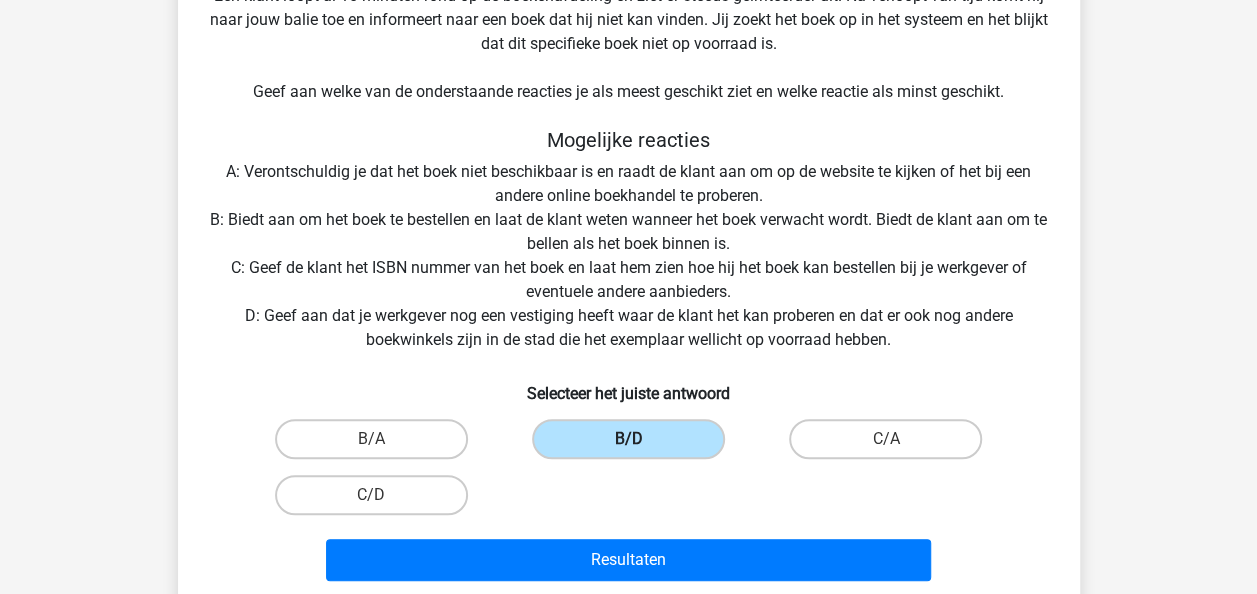 scroll, scrollTop: 447, scrollLeft: 0, axis: vertical 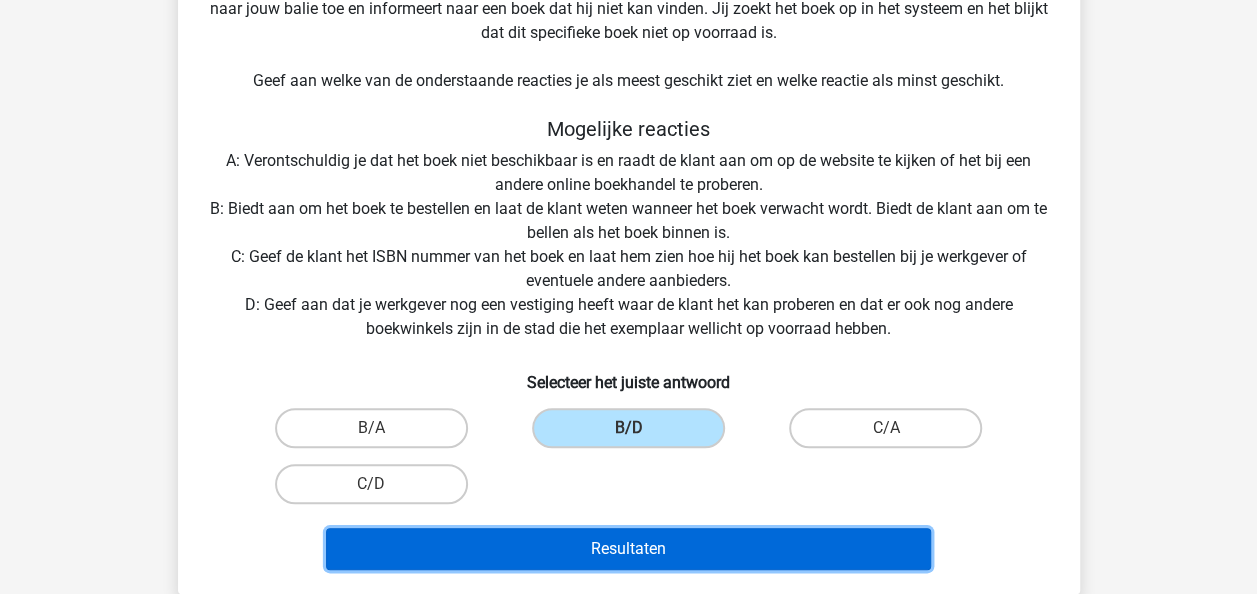 click on "Resultaten" at bounding box center [628, 549] 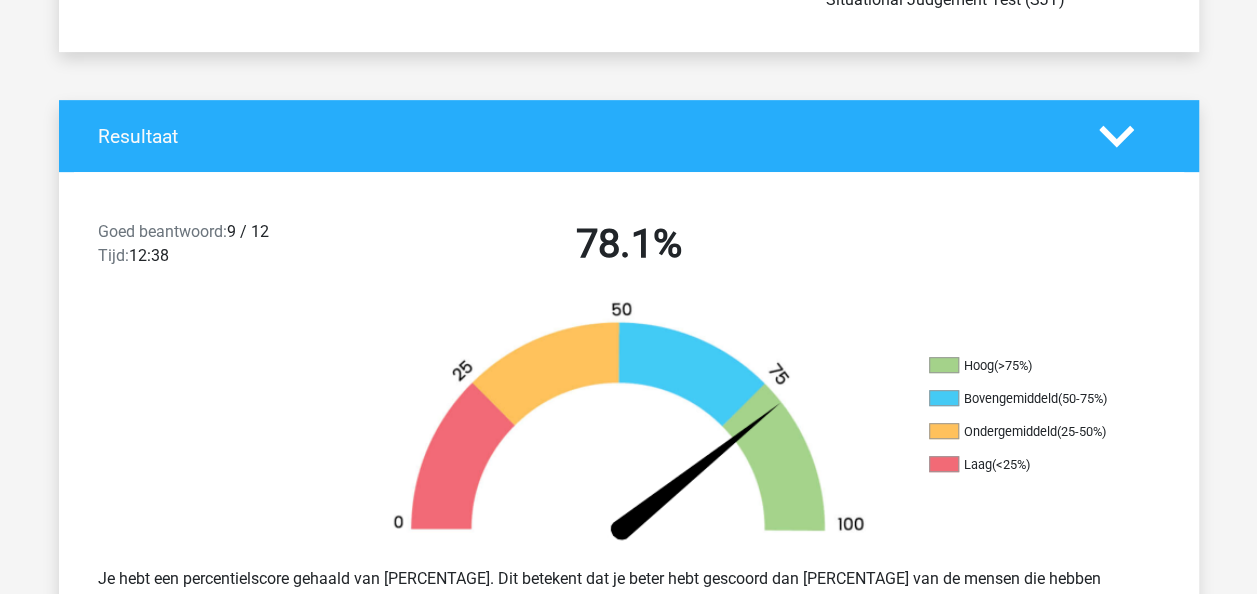 scroll, scrollTop: 0, scrollLeft: 0, axis: both 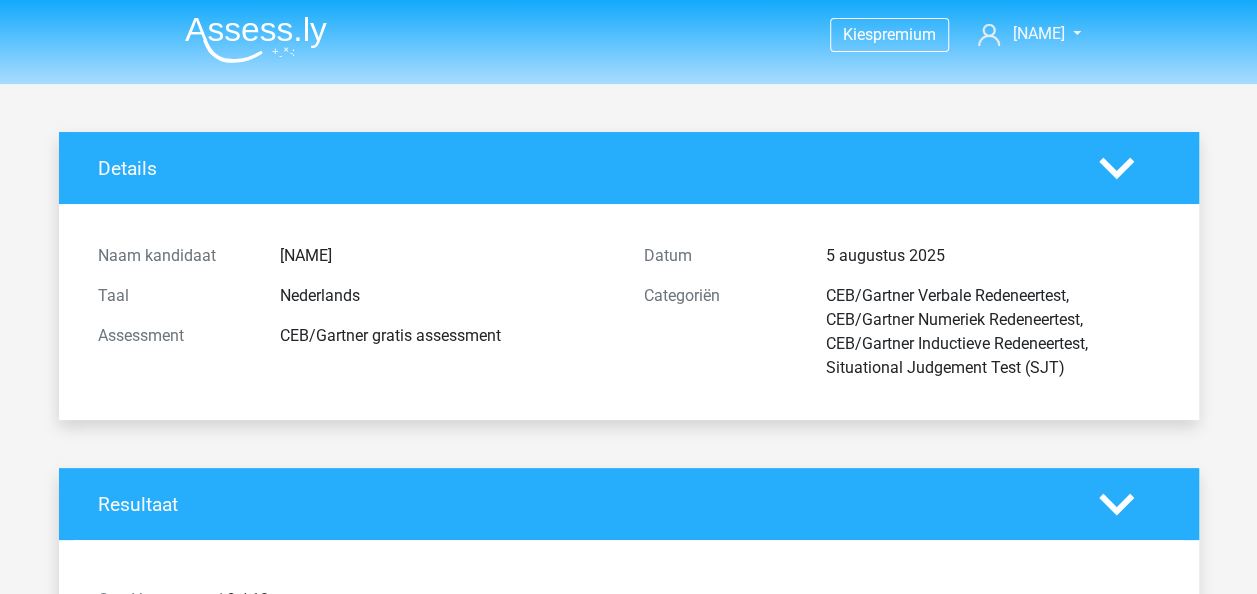 click at bounding box center [256, 39] 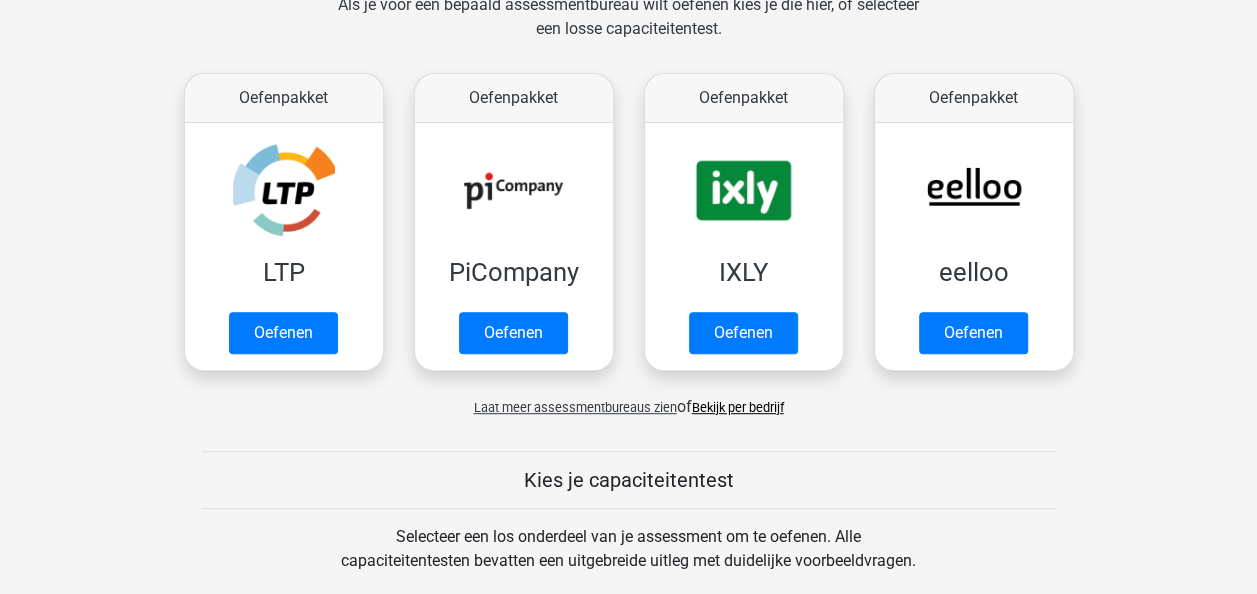 scroll, scrollTop: 434, scrollLeft: 0, axis: vertical 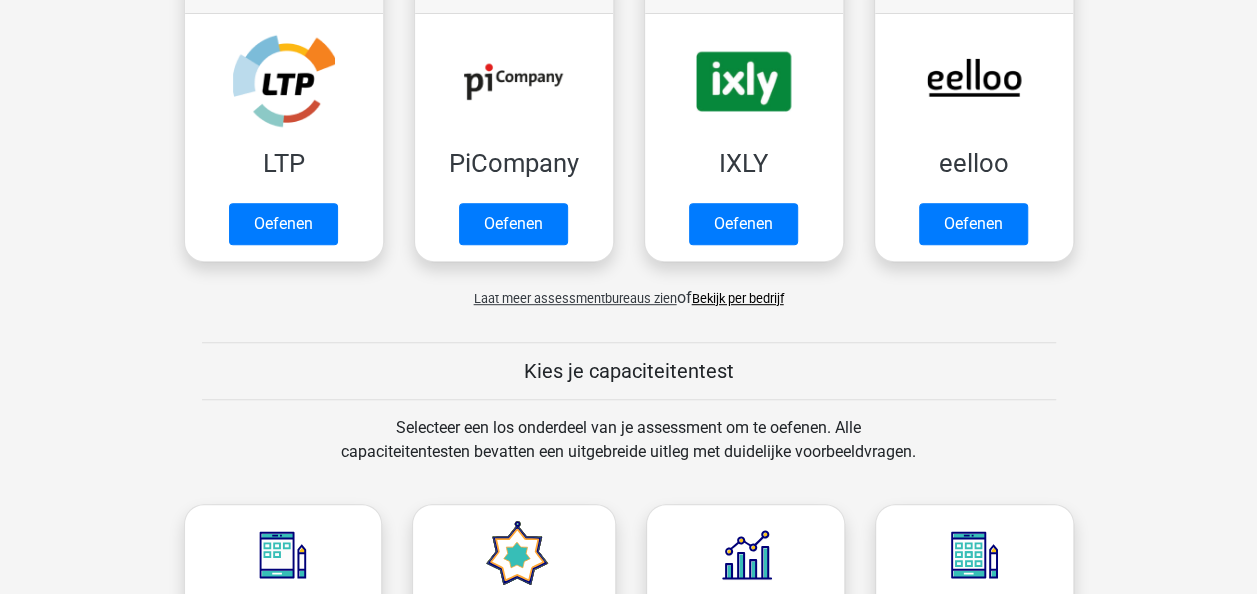 click on "Laat meer assessmentbureaus zien" at bounding box center [575, 298] 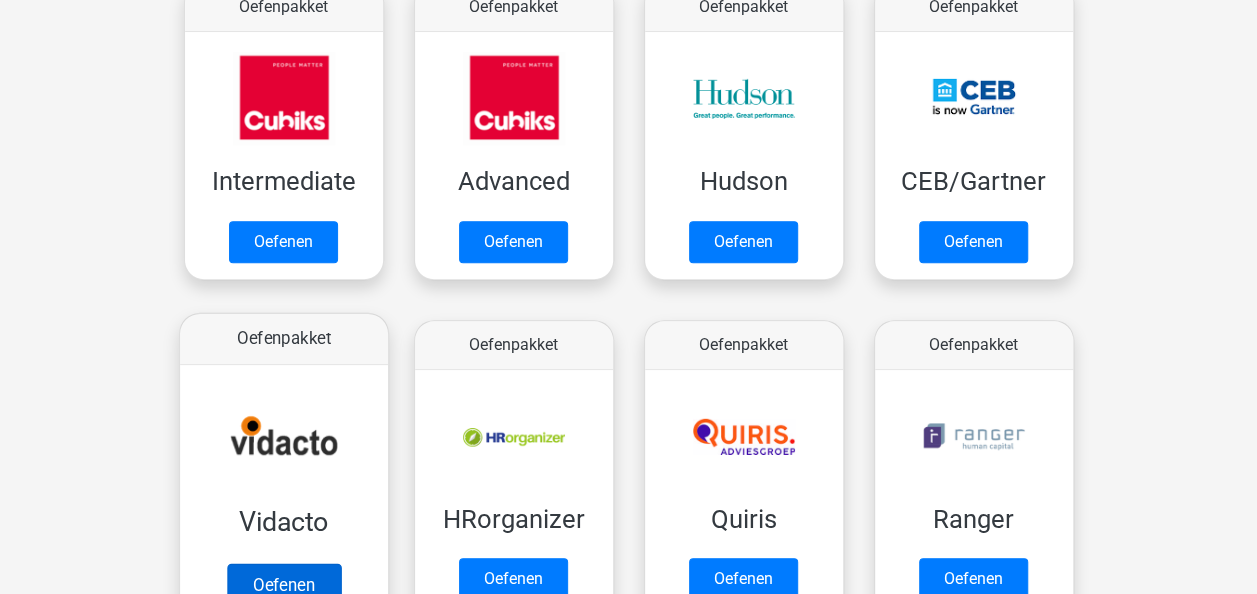 scroll, scrollTop: 1010, scrollLeft: 0, axis: vertical 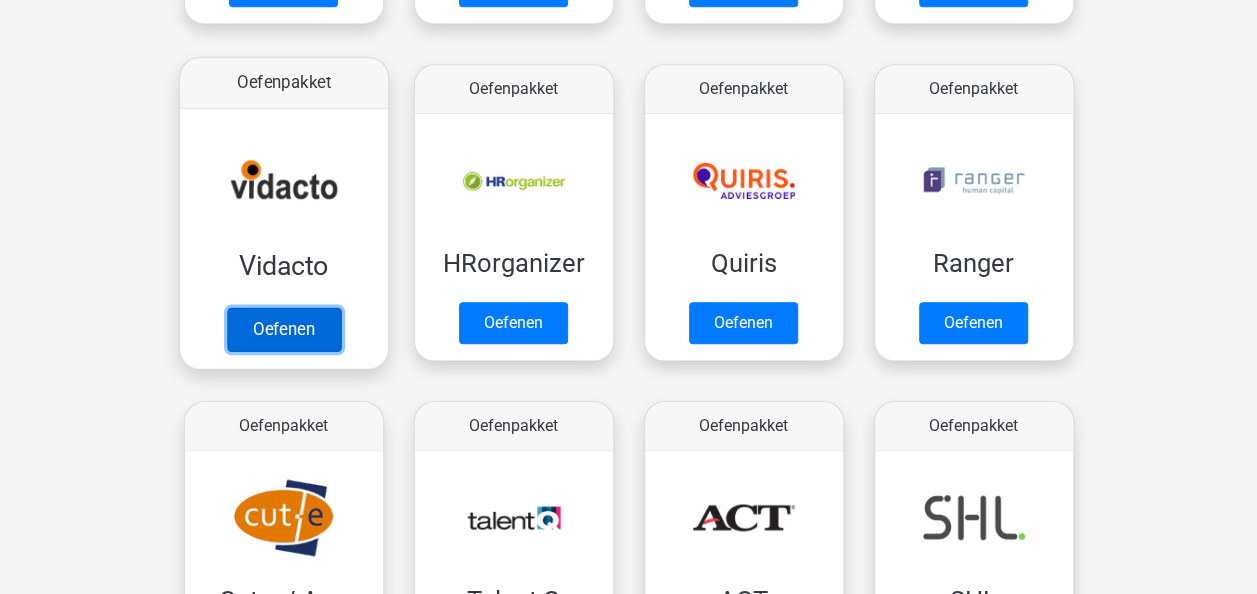 click on "Oefenen" at bounding box center (283, 329) 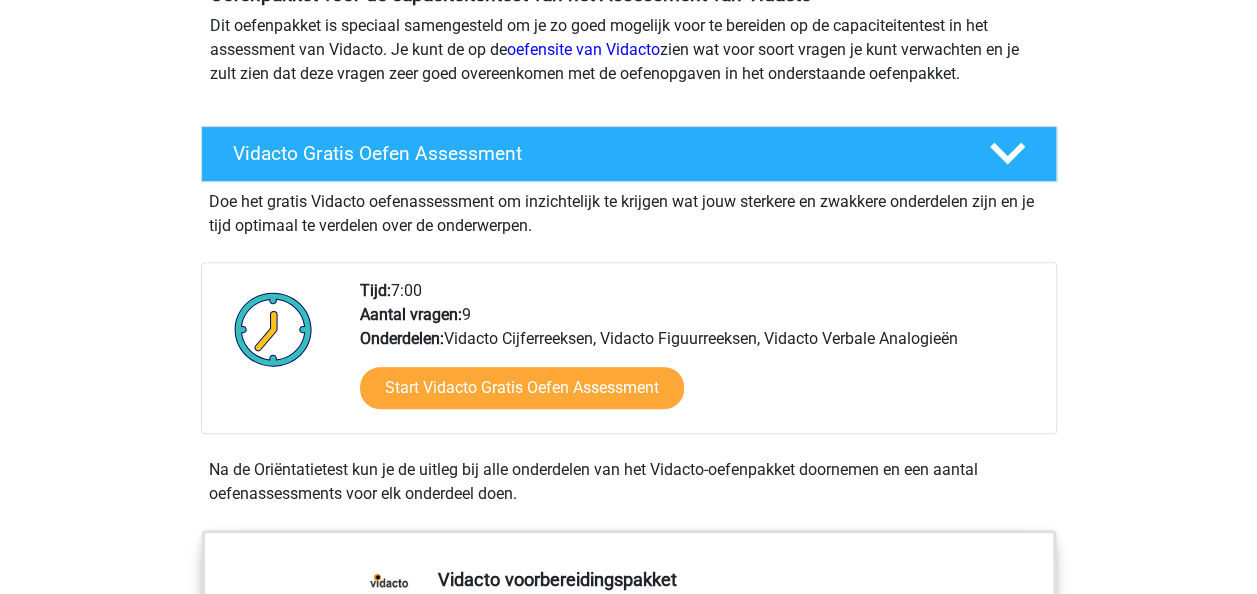 scroll, scrollTop: 378, scrollLeft: 0, axis: vertical 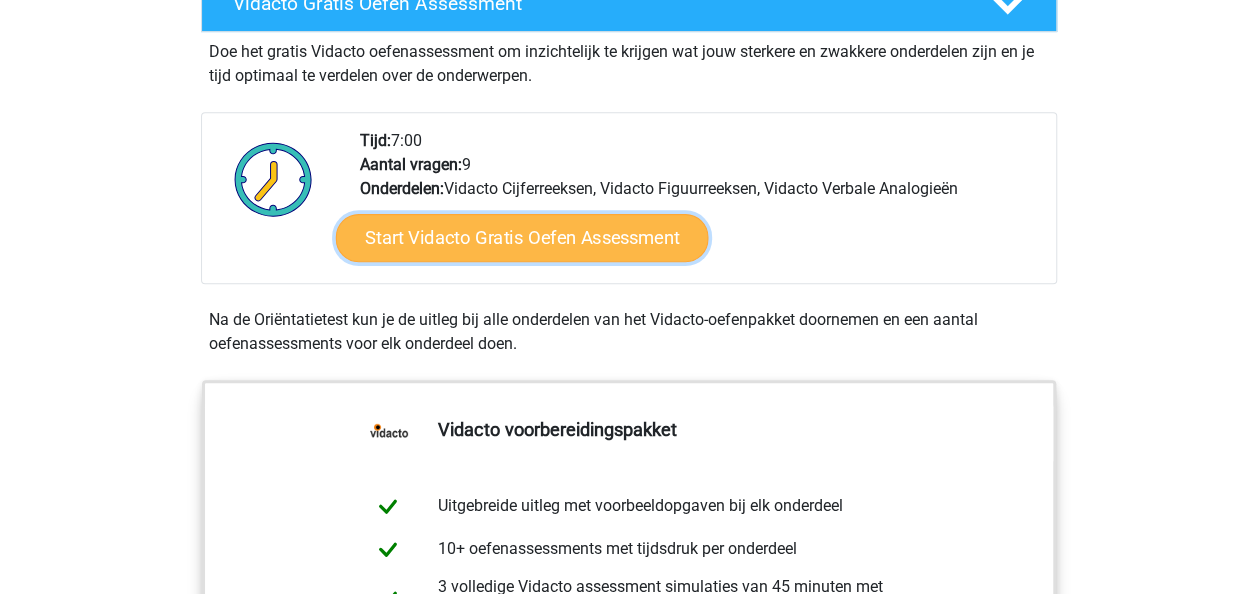 click on "Start Vidacto Gratis Oefen Assessment" at bounding box center (521, 238) 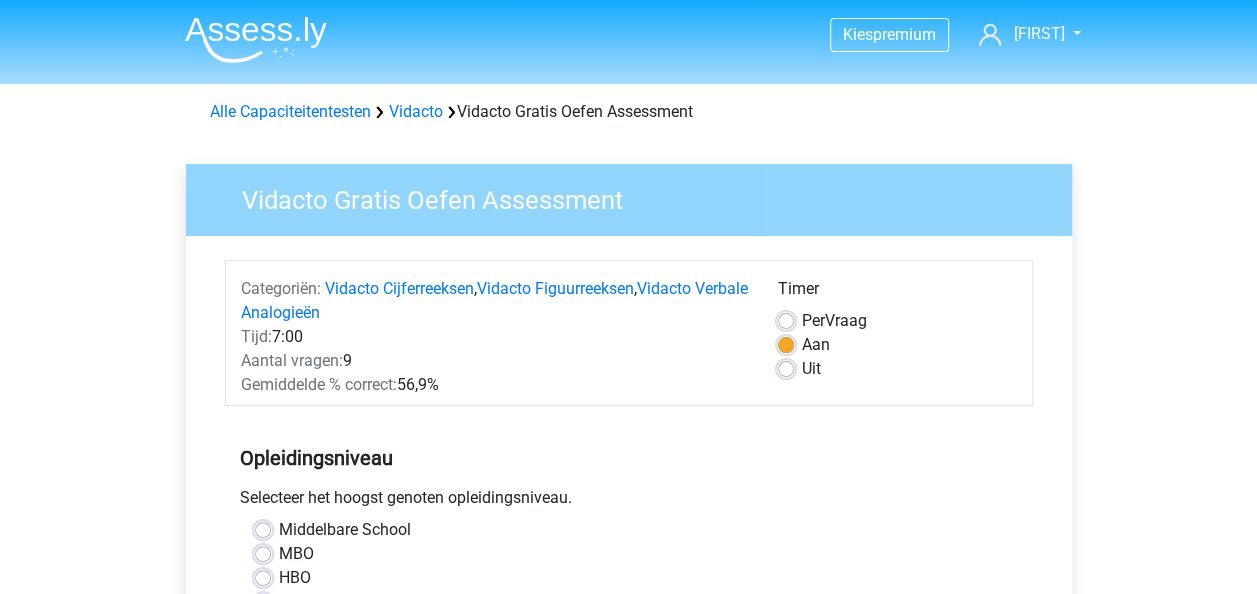 scroll, scrollTop: 447, scrollLeft: 0, axis: vertical 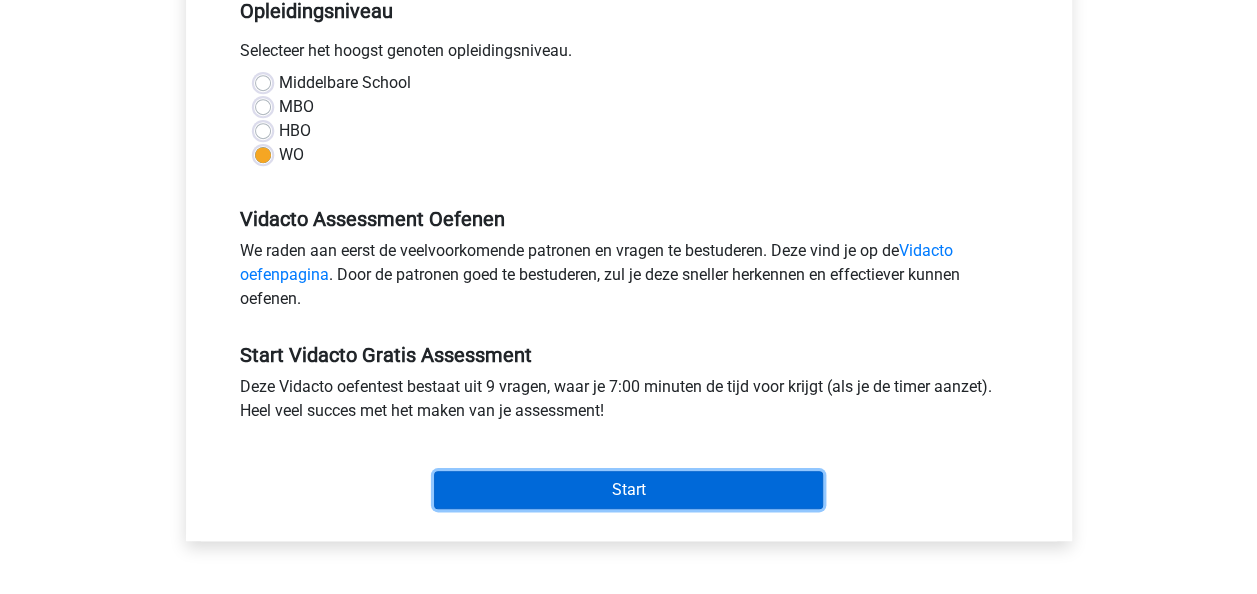 click on "Start" at bounding box center [628, 490] 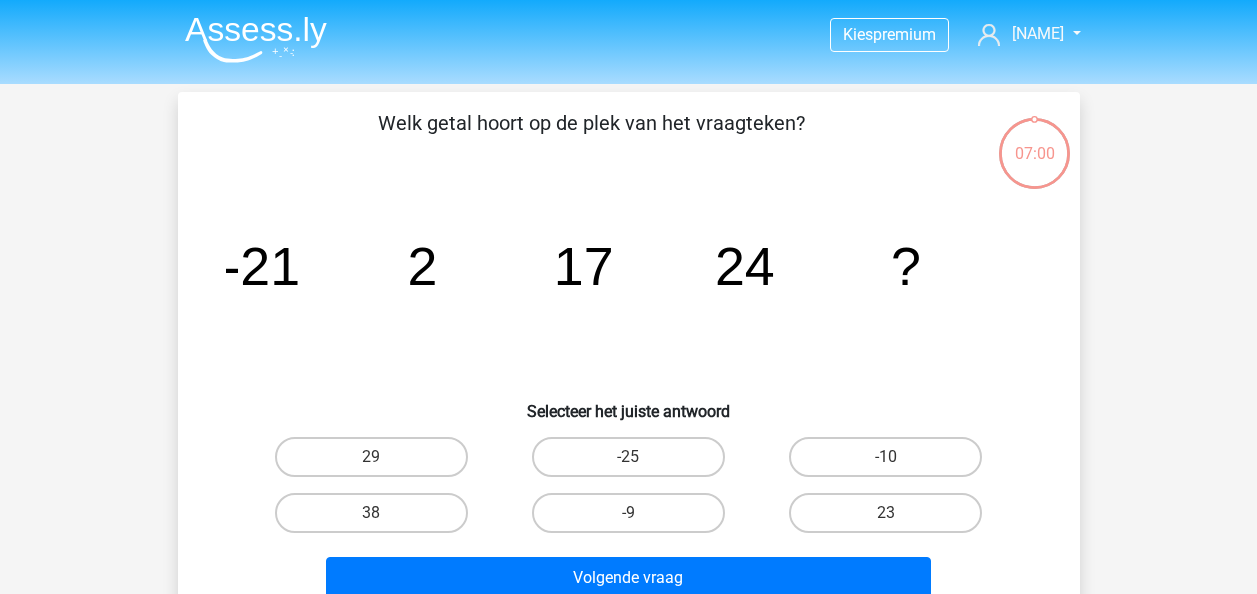 scroll, scrollTop: 0, scrollLeft: 0, axis: both 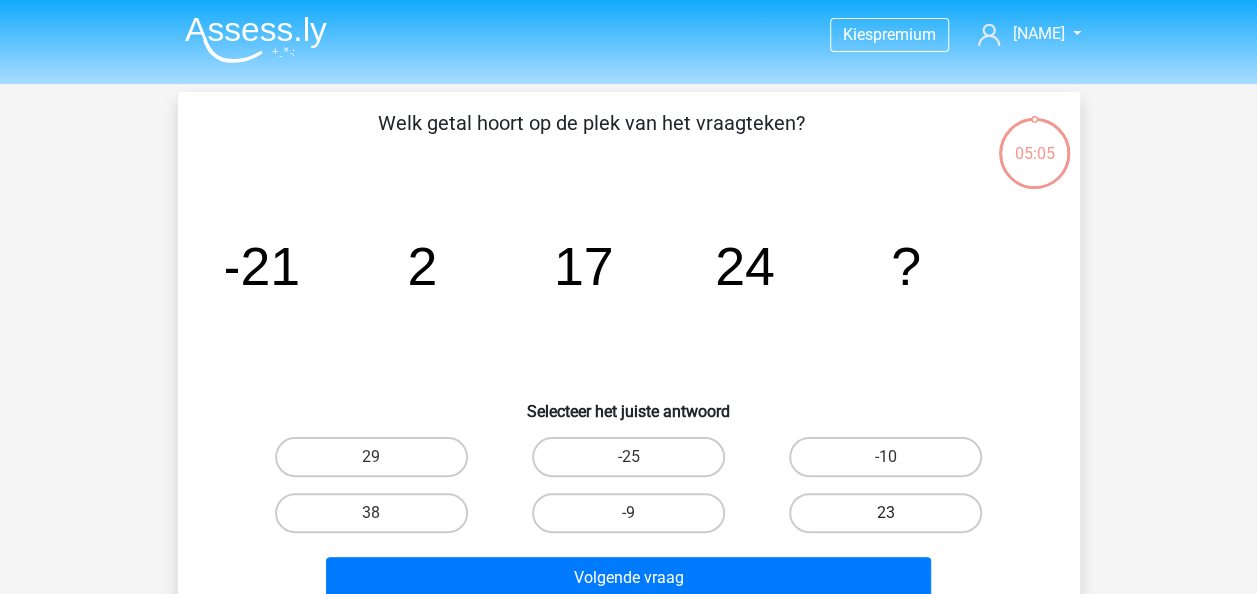 click on "23" at bounding box center [885, 513] 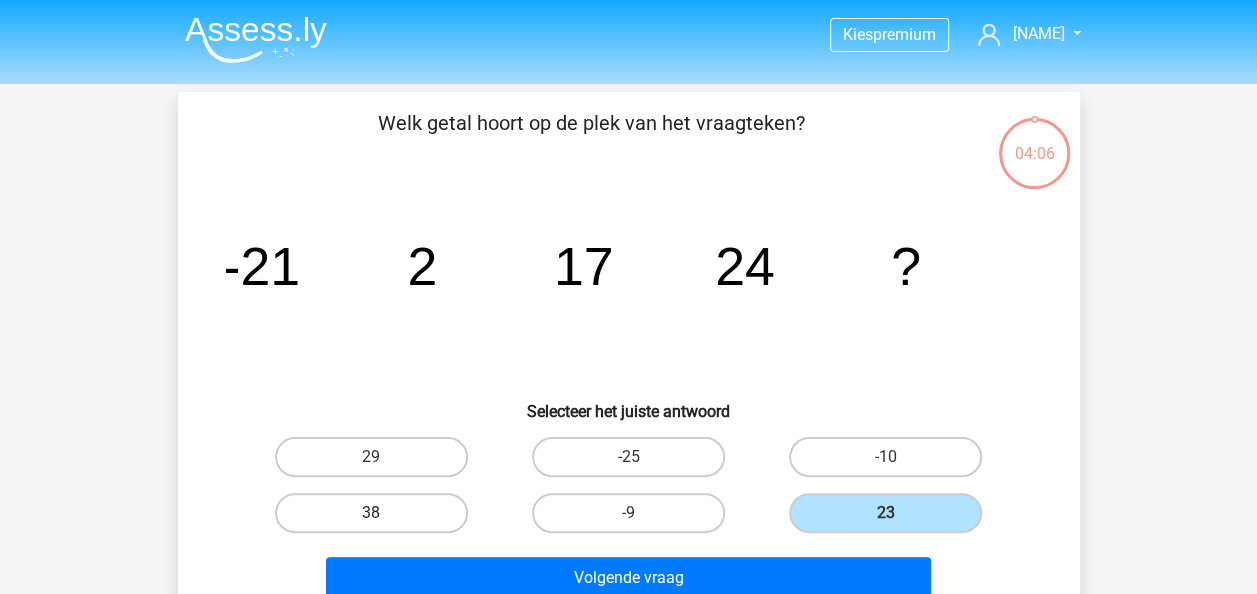 click on "38" at bounding box center (371, 513) 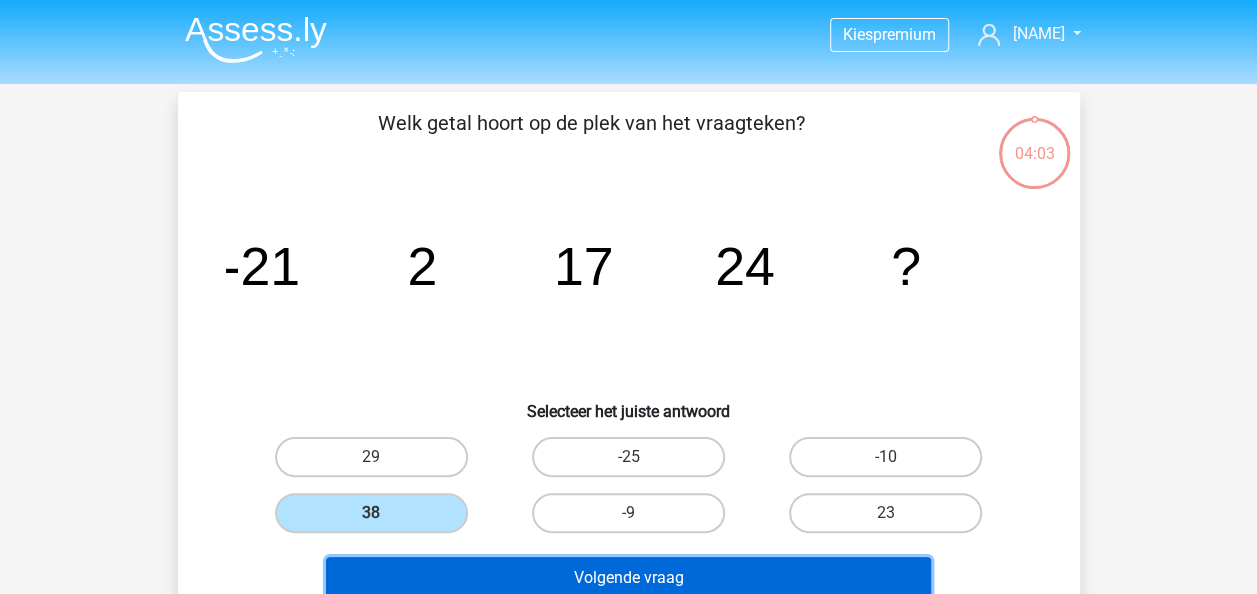 click on "Volgende vraag" at bounding box center [628, 578] 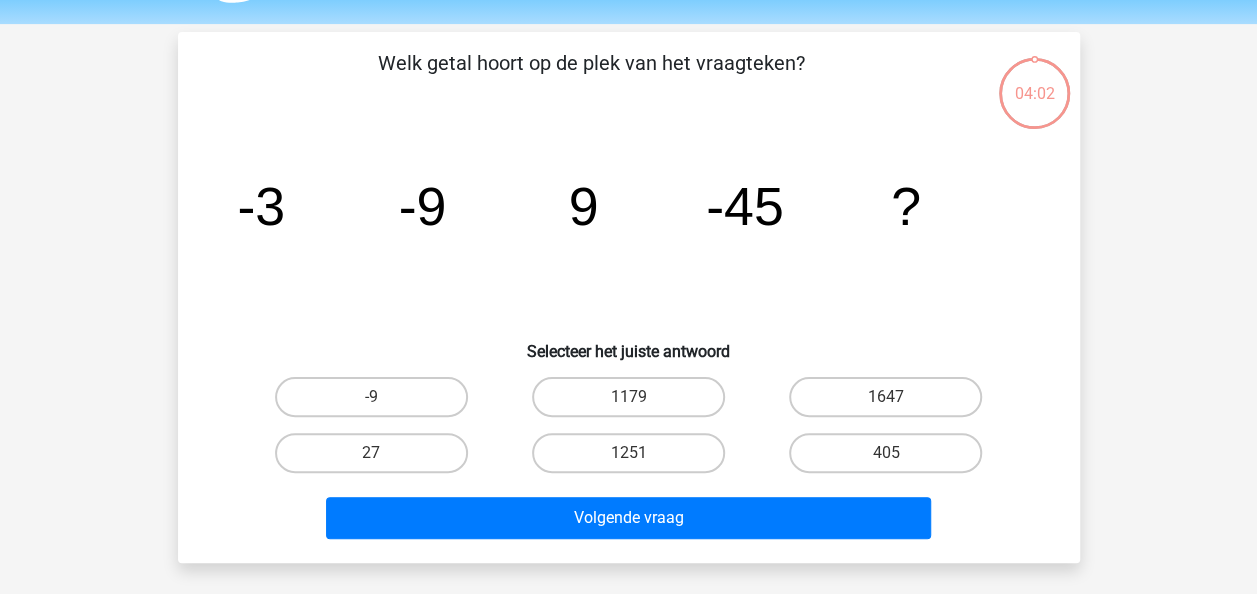 scroll, scrollTop: 92, scrollLeft: 0, axis: vertical 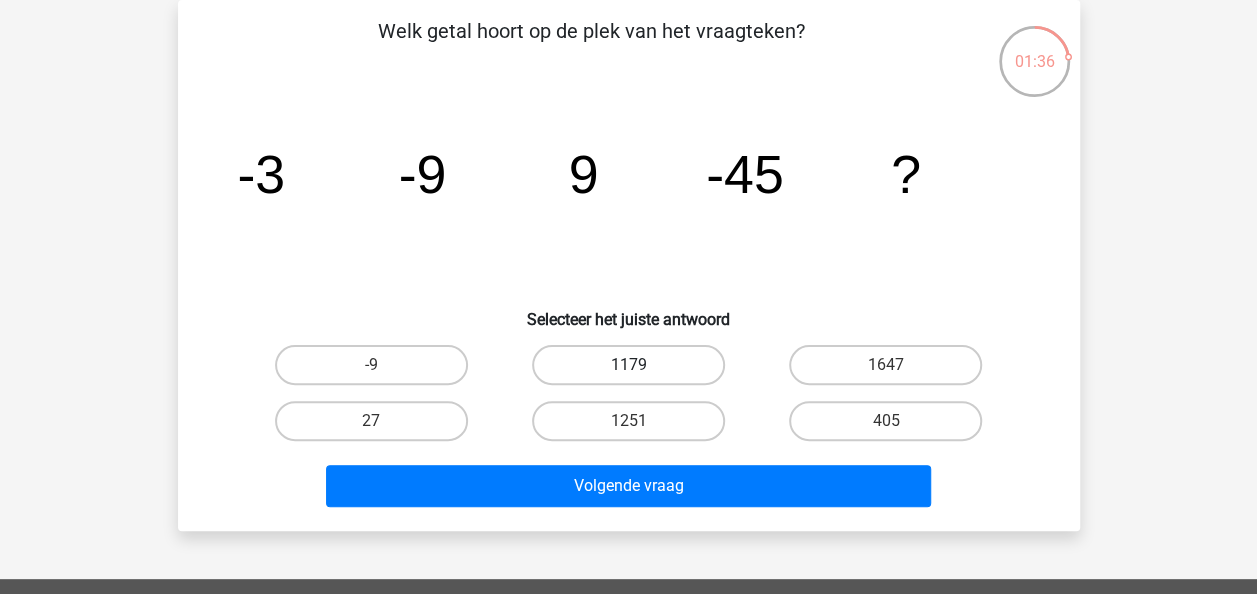 click on "1179" at bounding box center [628, 365] 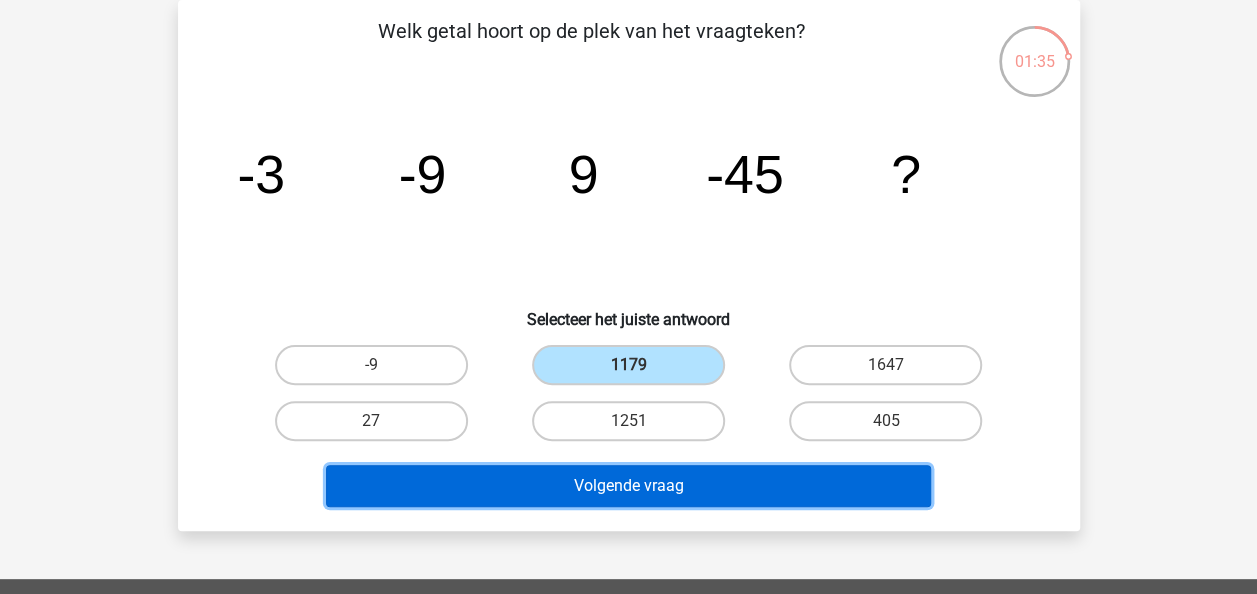 click on "Volgende vraag" at bounding box center (628, 486) 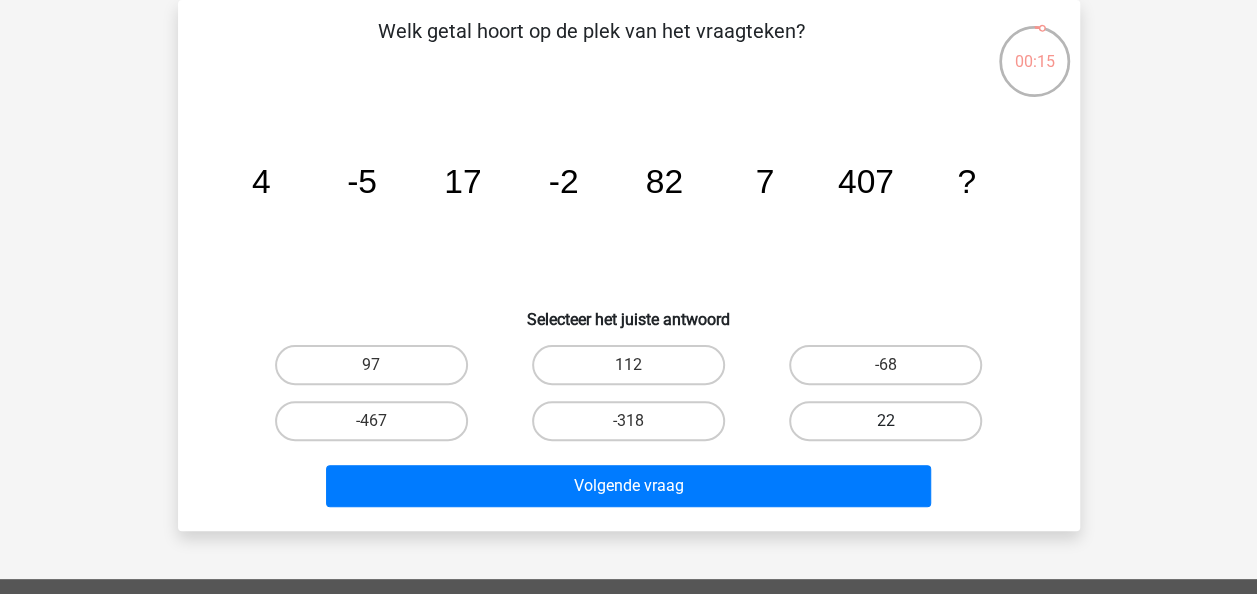 click on "22" at bounding box center (885, 421) 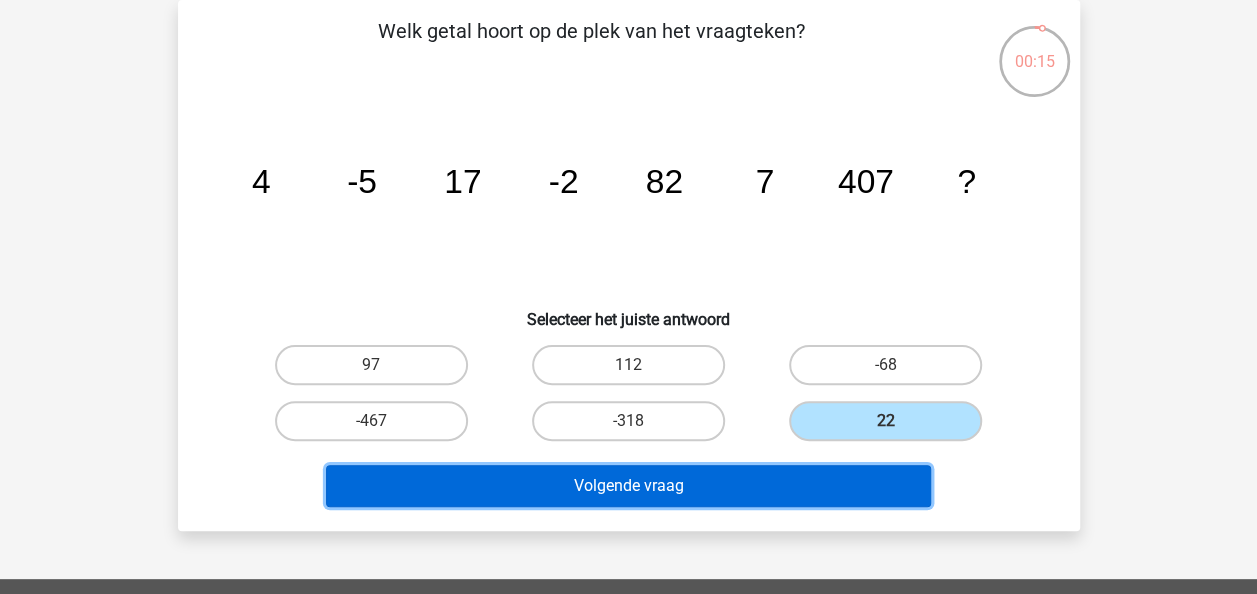click on "Volgende vraag" at bounding box center [628, 486] 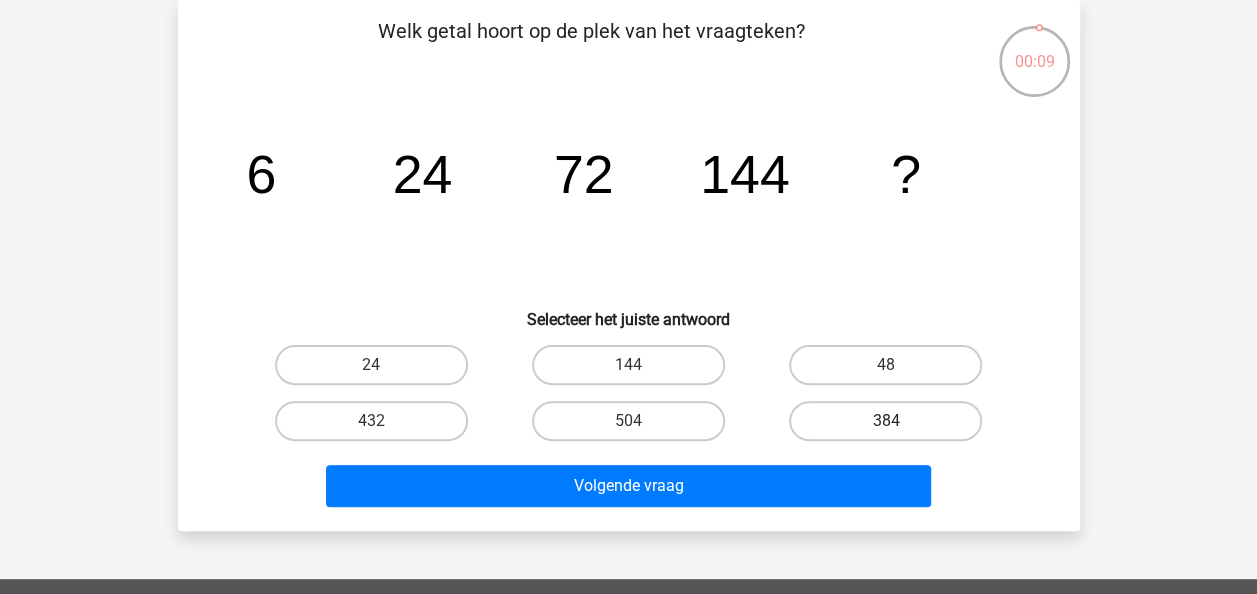 click on "384" at bounding box center [885, 421] 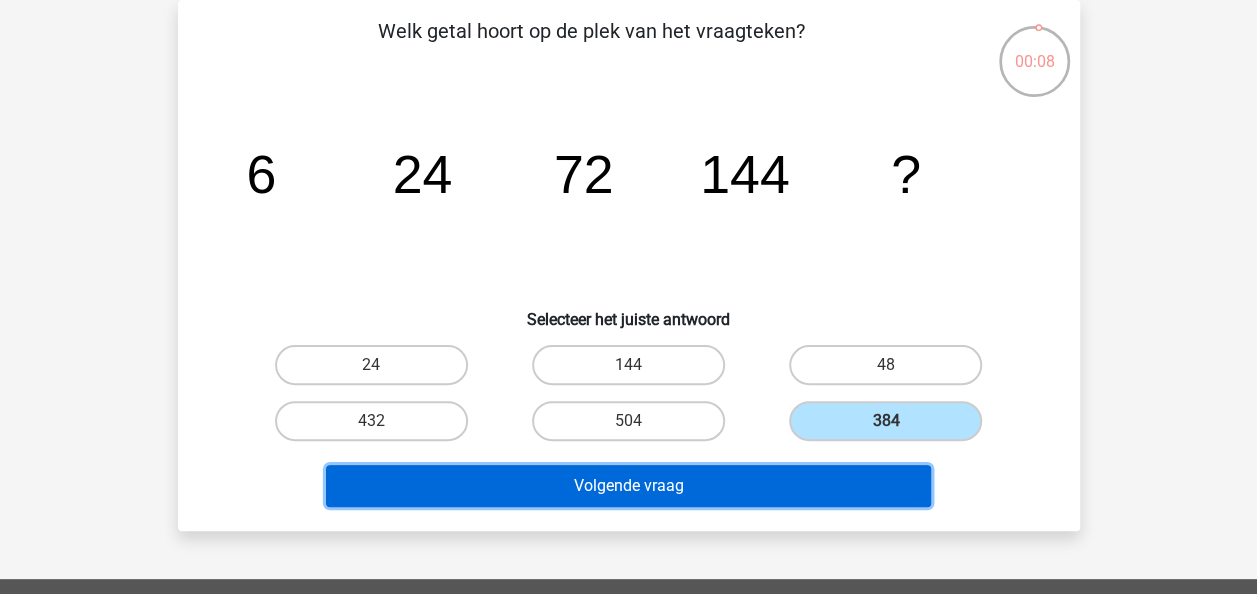 click on "Volgende vraag" at bounding box center [628, 486] 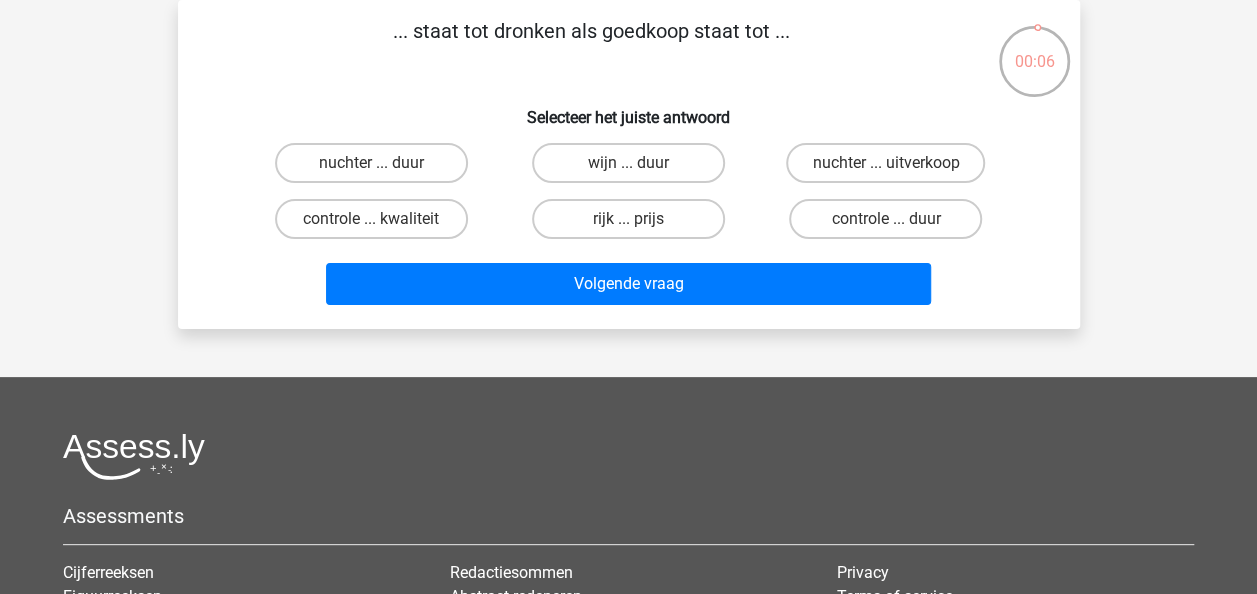 scroll, scrollTop: 0, scrollLeft: 0, axis: both 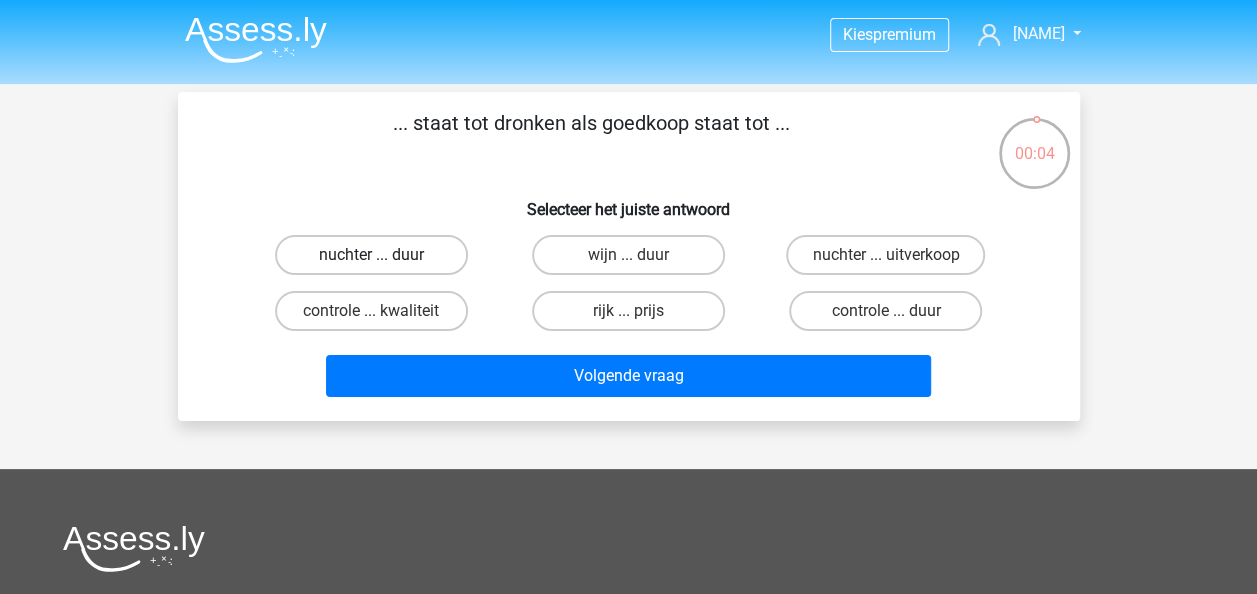 click on "nuchter ... duur" at bounding box center (371, 255) 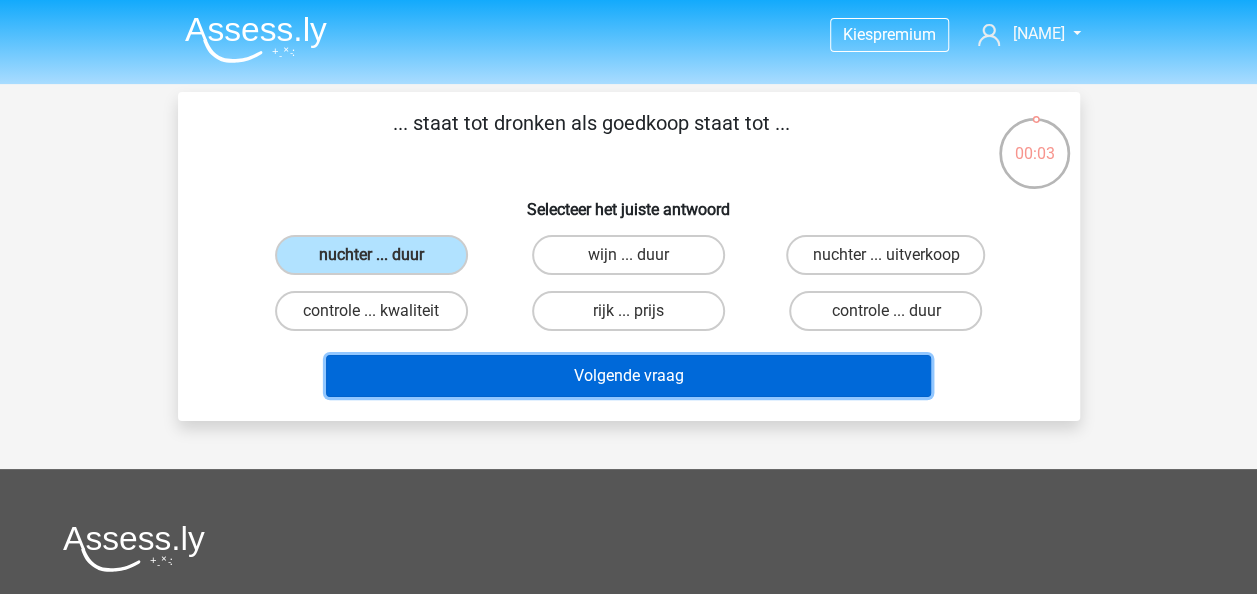 click on "Volgende vraag" at bounding box center [628, 376] 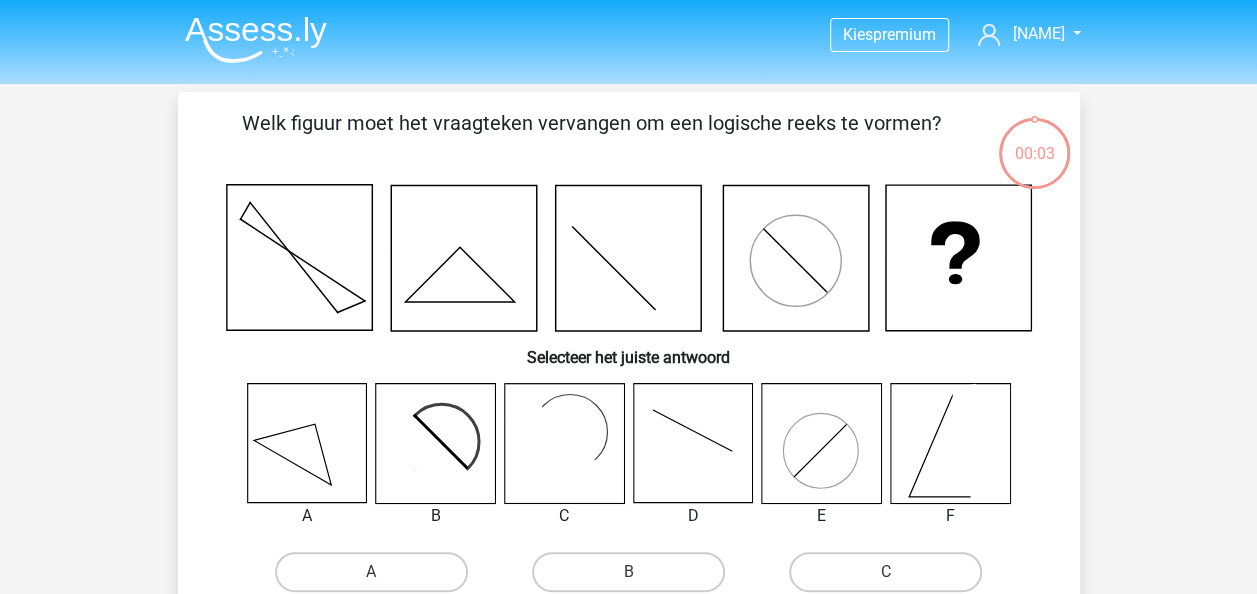 scroll, scrollTop: 92, scrollLeft: 0, axis: vertical 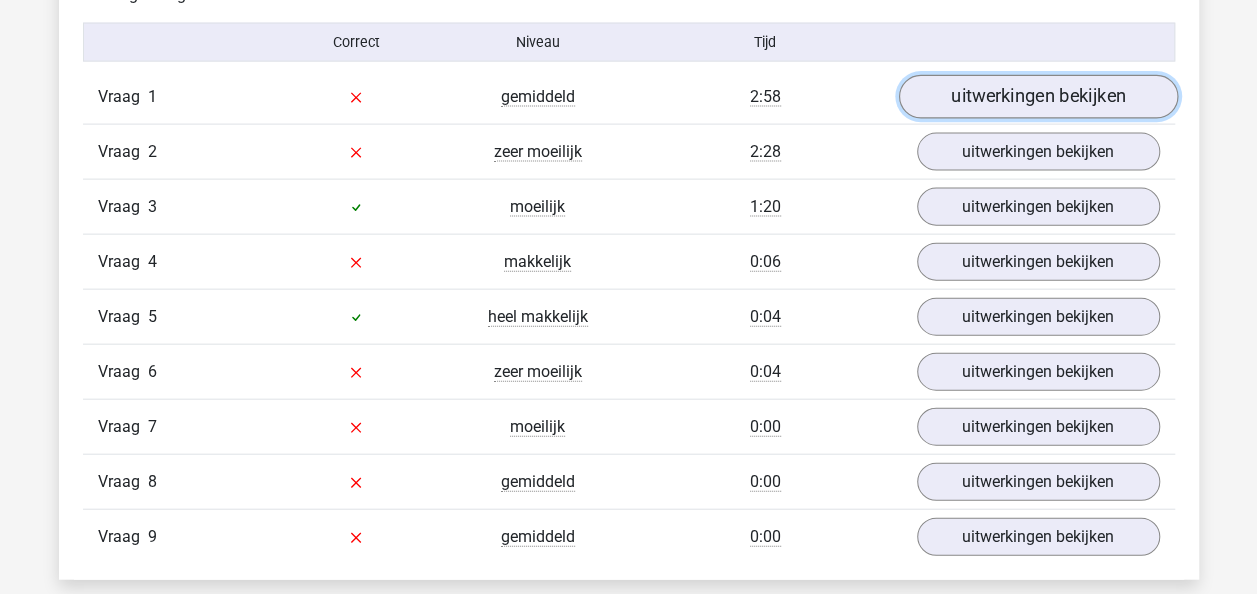 click on "uitwerkingen bekijken" at bounding box center (1037, 97) 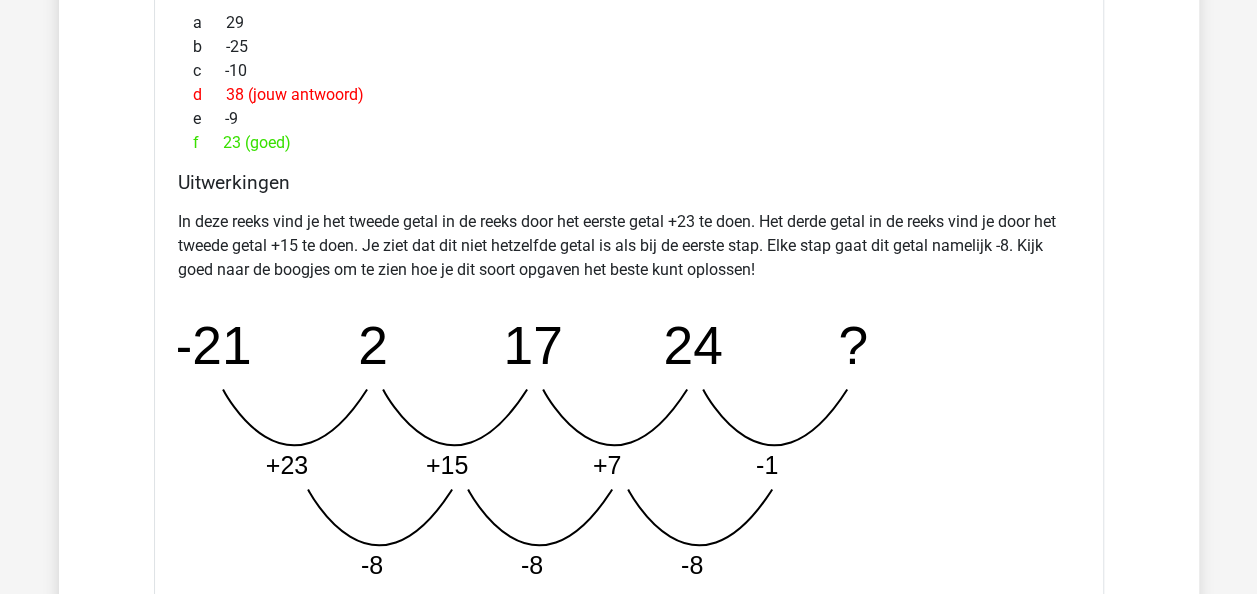 scroll, scrollTop: 2553, scrollLeft: 0, axis: vertical 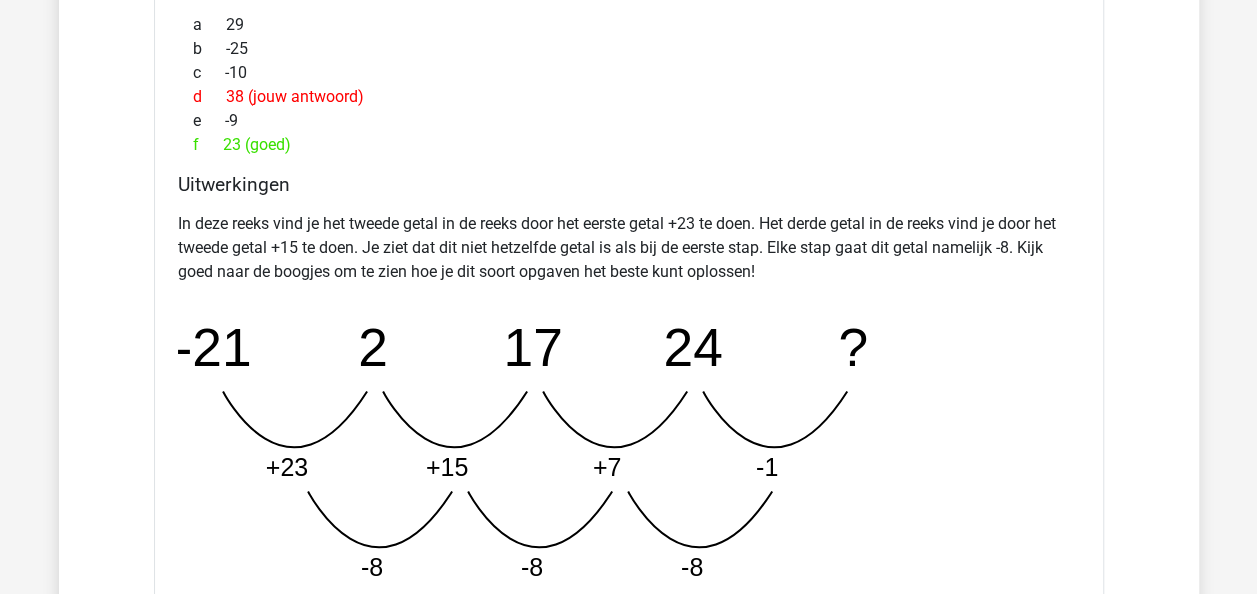 click on "Uitwerkingen" at bounding box center (629, 184) 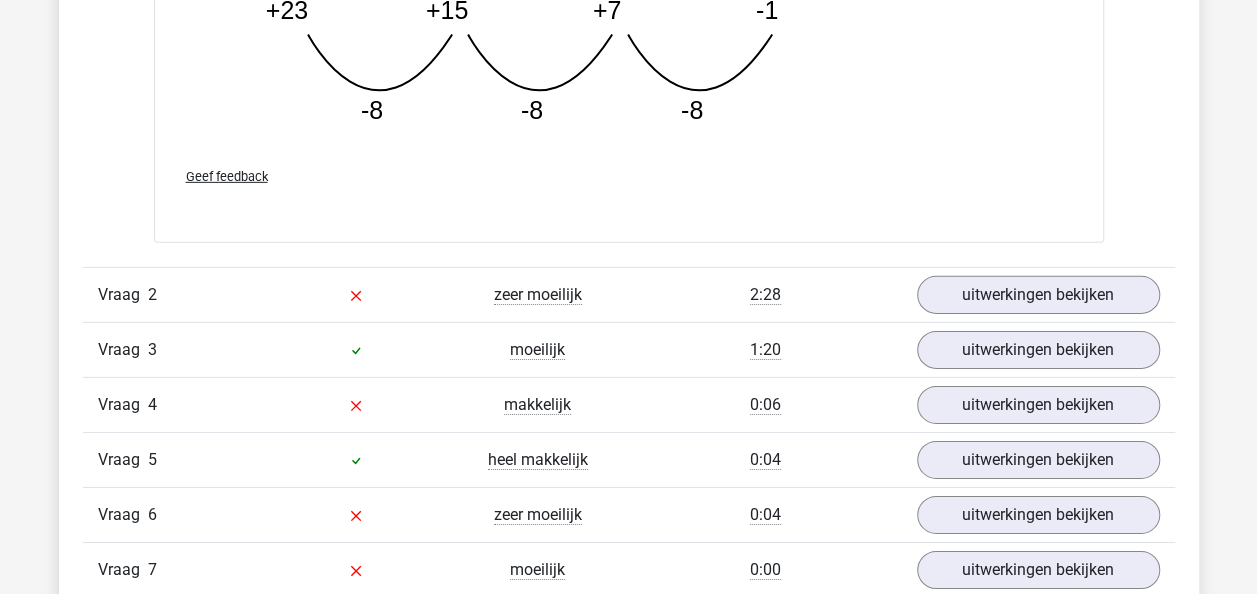 scroll, scrollTop: 3011, scrollLeft: 0, axis: vertical 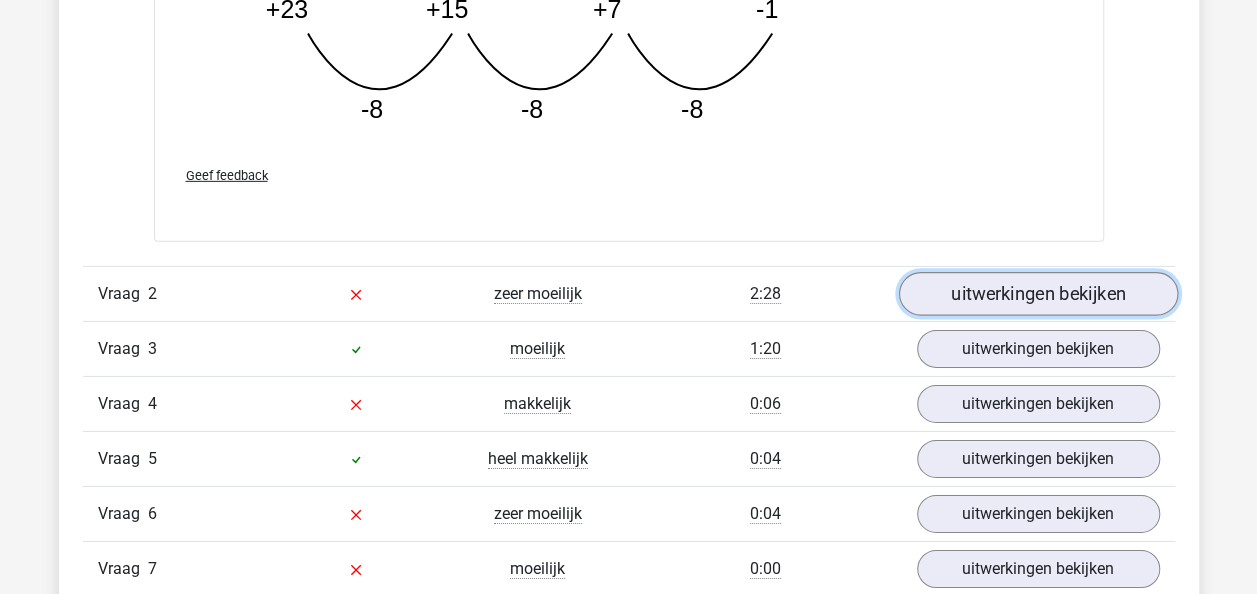 click on "uitwerkingen bekijken" at bounding box center (1037, 294) 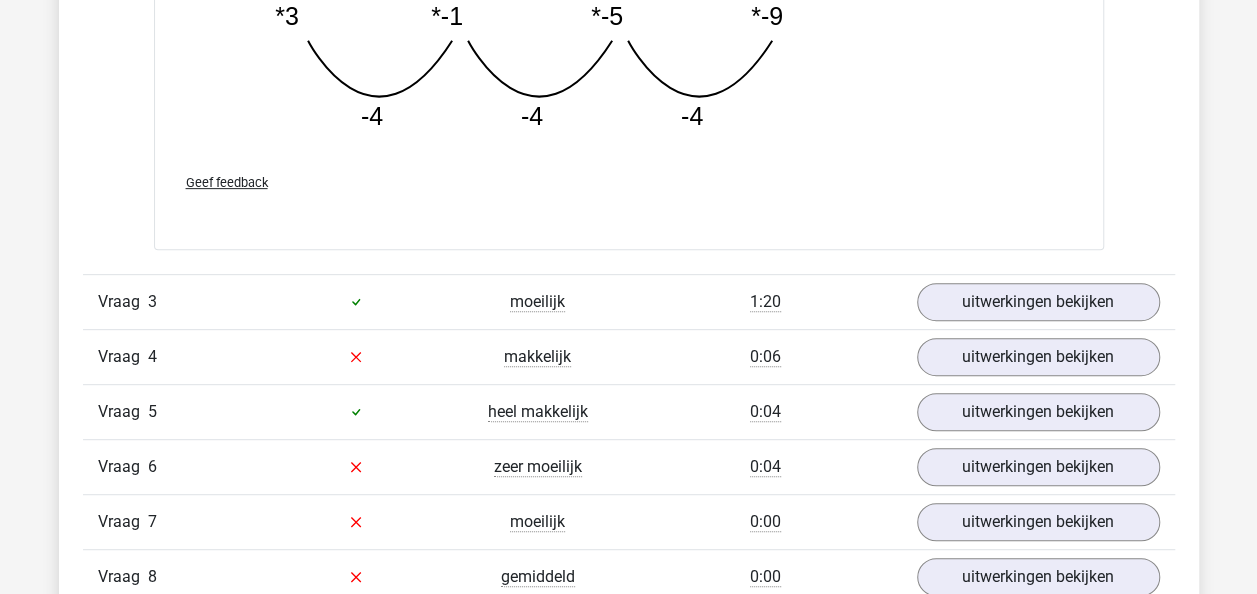 scroll, scrollTop: 4226, scrollLeft: 0, axis: vertical 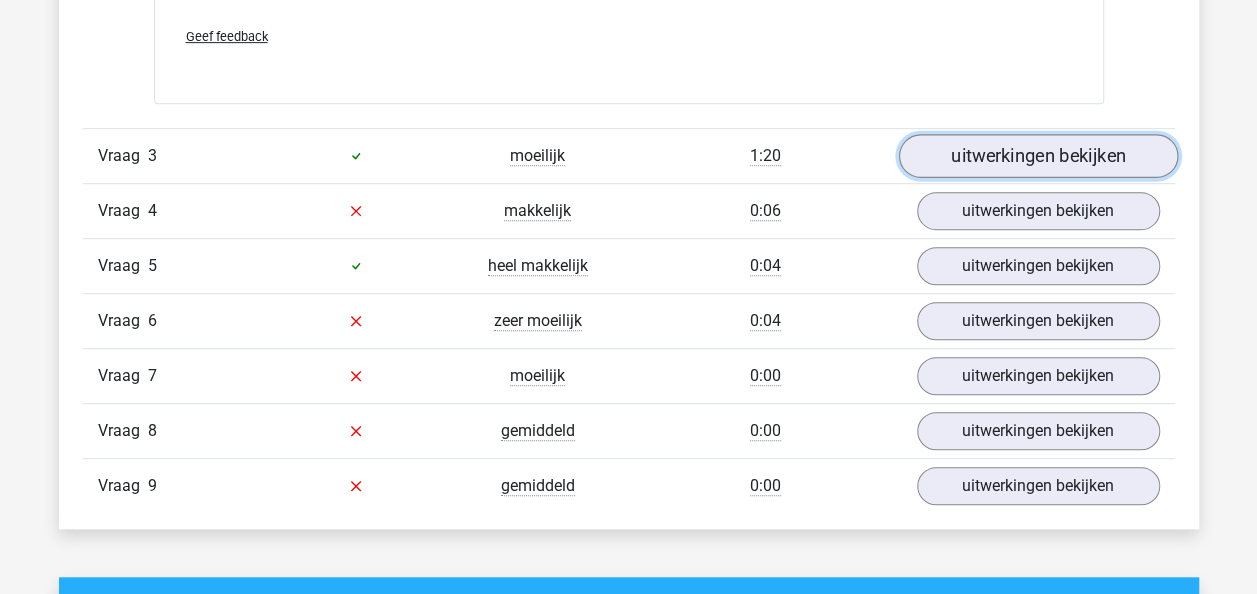 click on "uitwerkingen bekijken" at bounding box center (1037, 156) 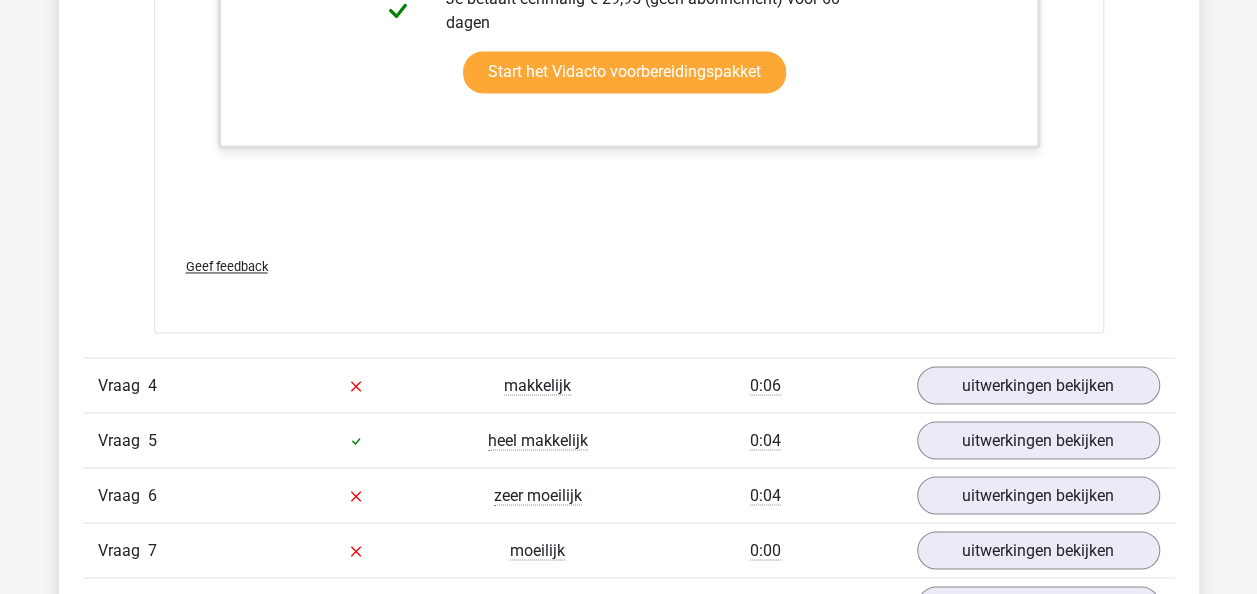 scroll, scrollTop: 5273, scrollLeft: 0, axis: vertical 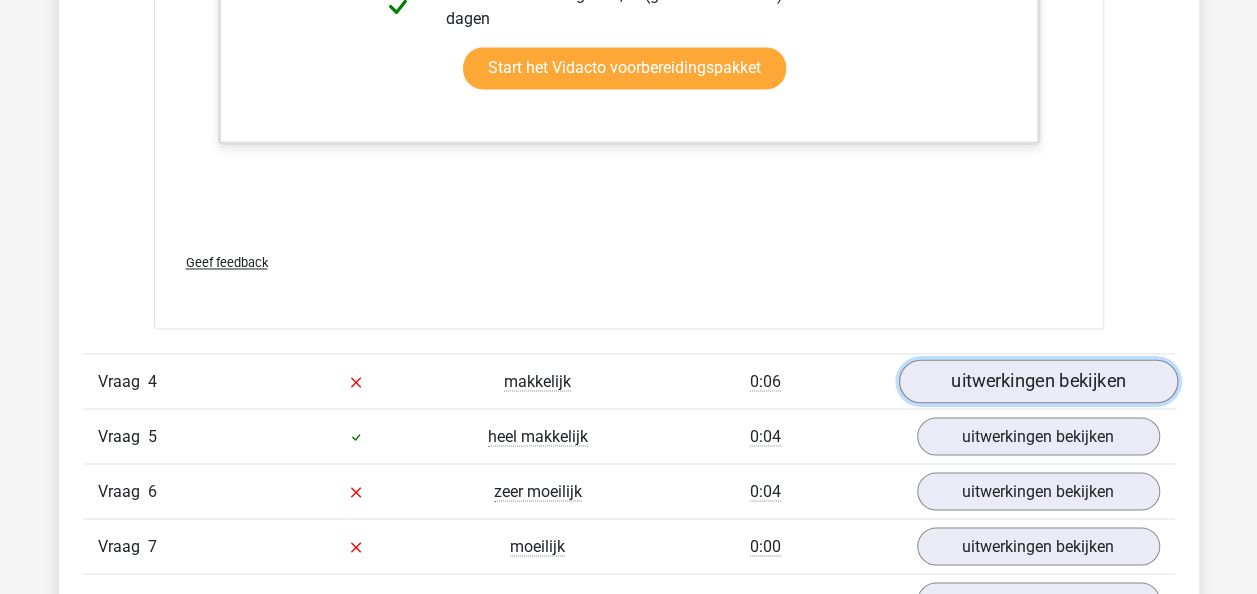 click on "uitwerkingen bekijken" at bounding box center (1037, 382) 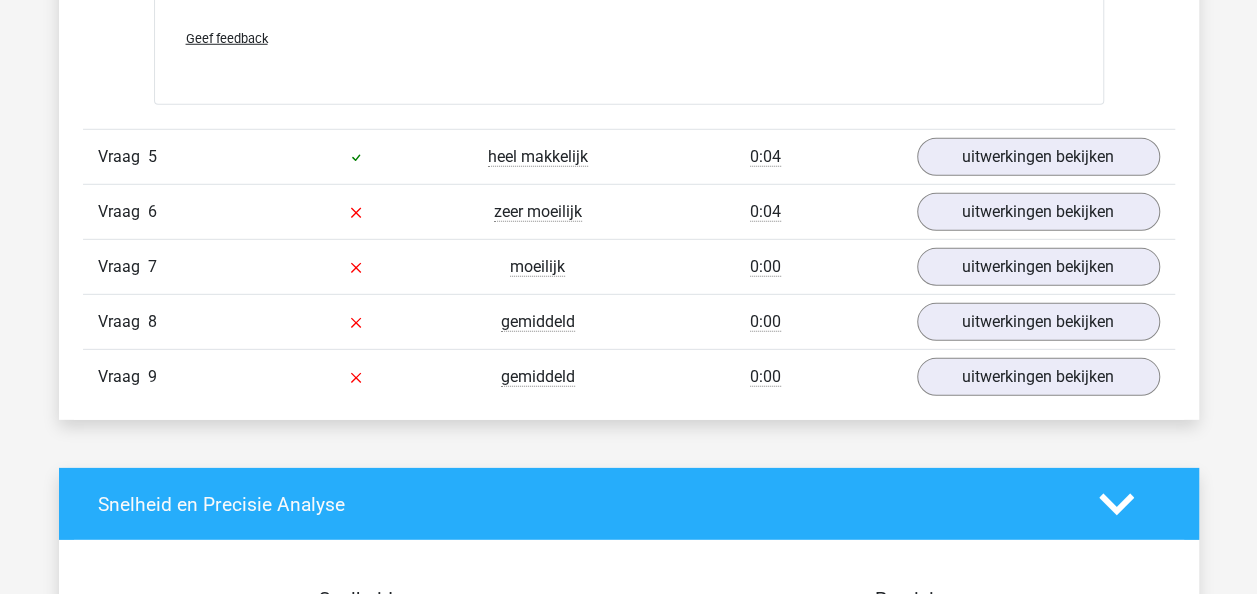 scroll, scrollTop: 6583, scrollLeft: 0, axis: vertical 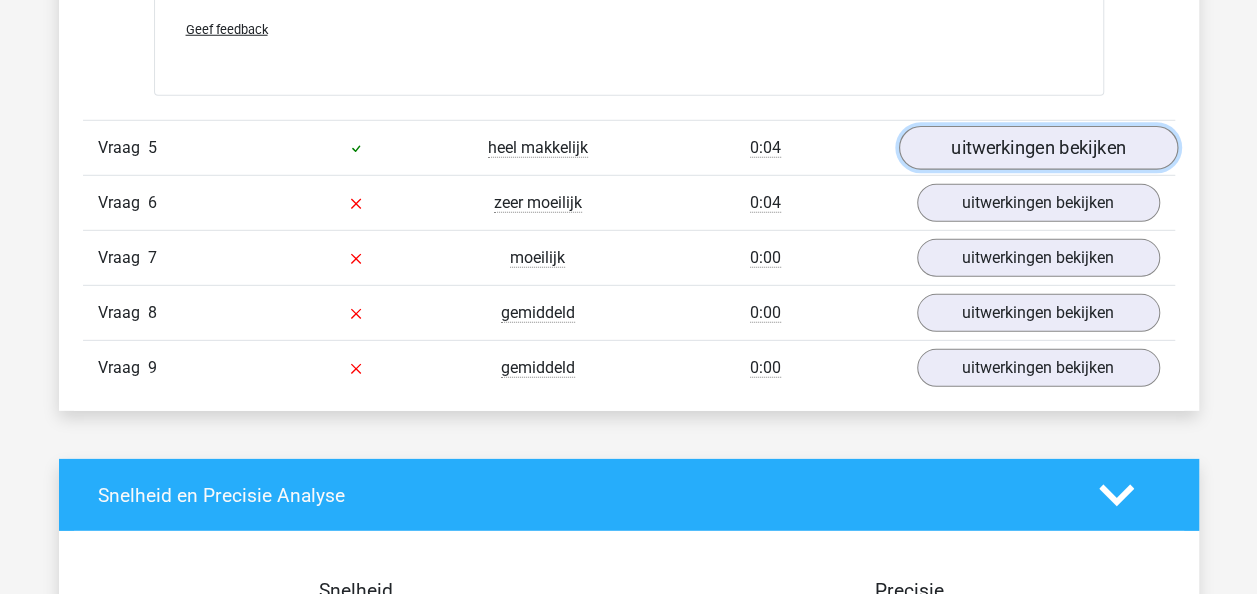 click on "uitwerkingen bekijken" at bounding box center (1037, 148) 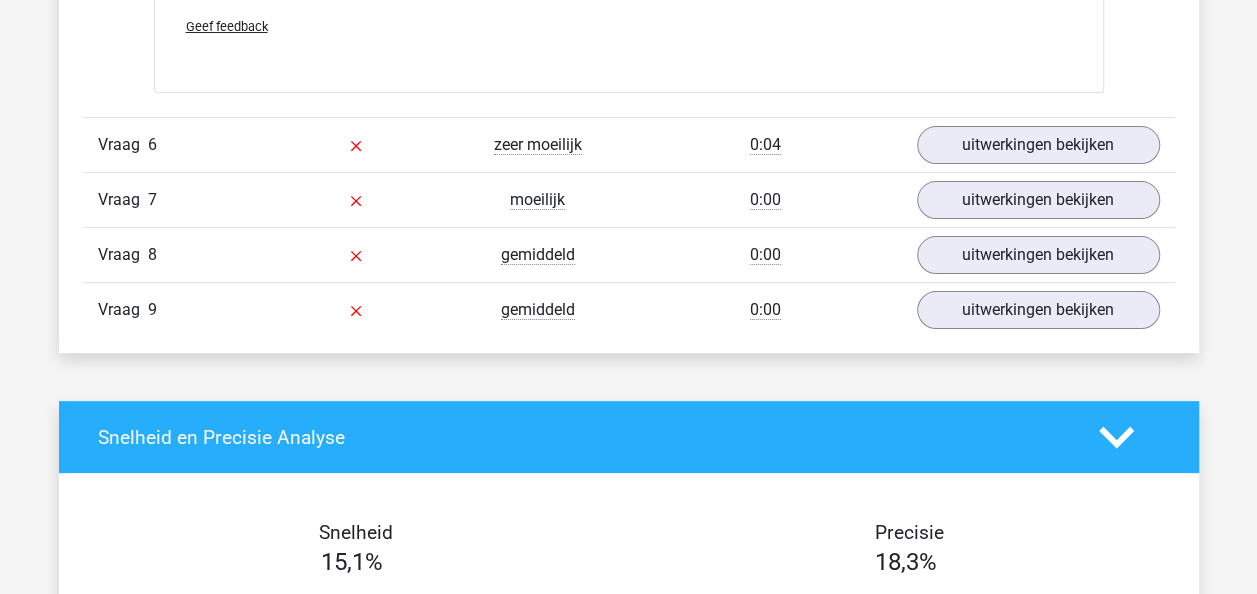 scroll, scrollTop: 7638, scrollLeft: 0, axis: vertical 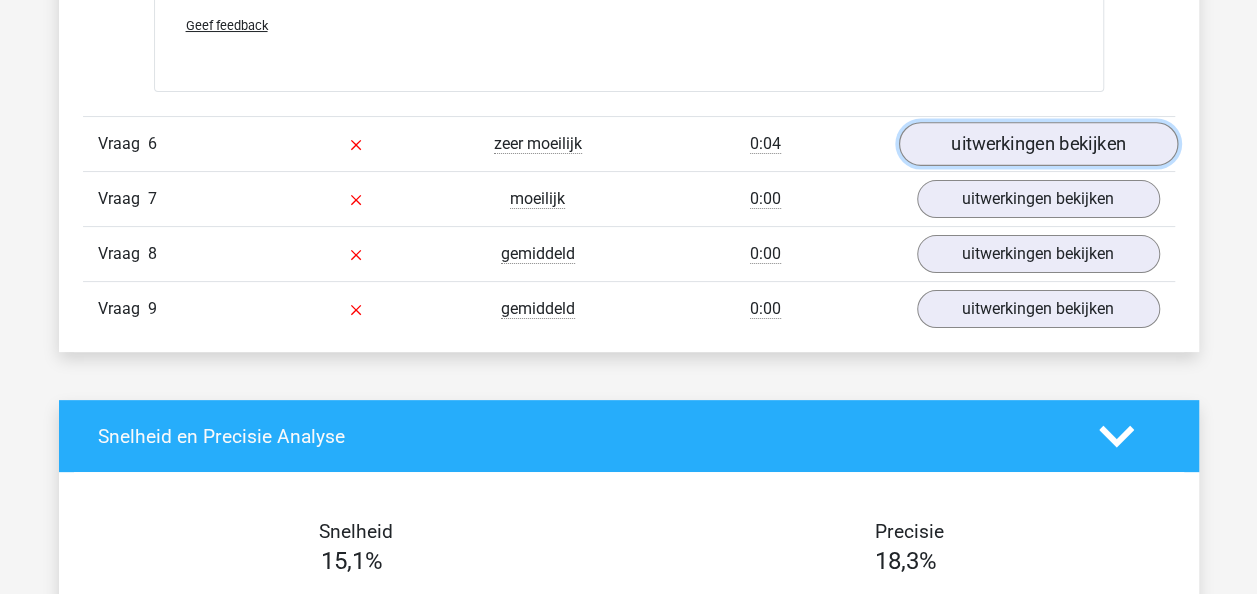 click on "uitwerkingen bekijken" at bounding box center [1037, 144] 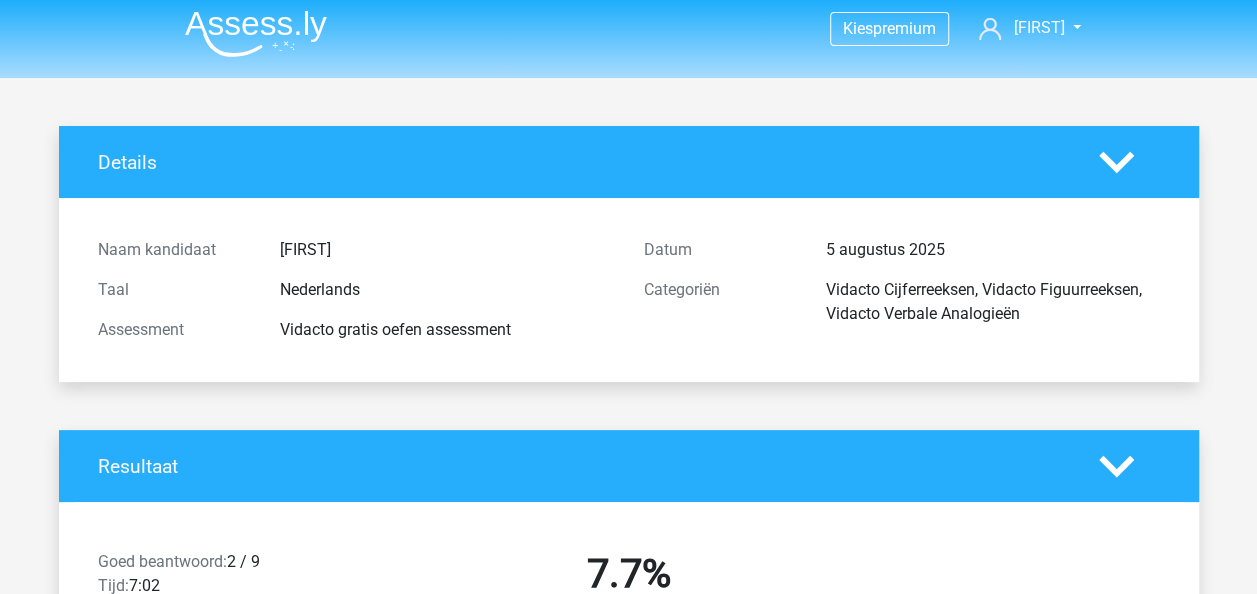 scroll, scrollTop: 0, scrollLeft: 0, axis: both 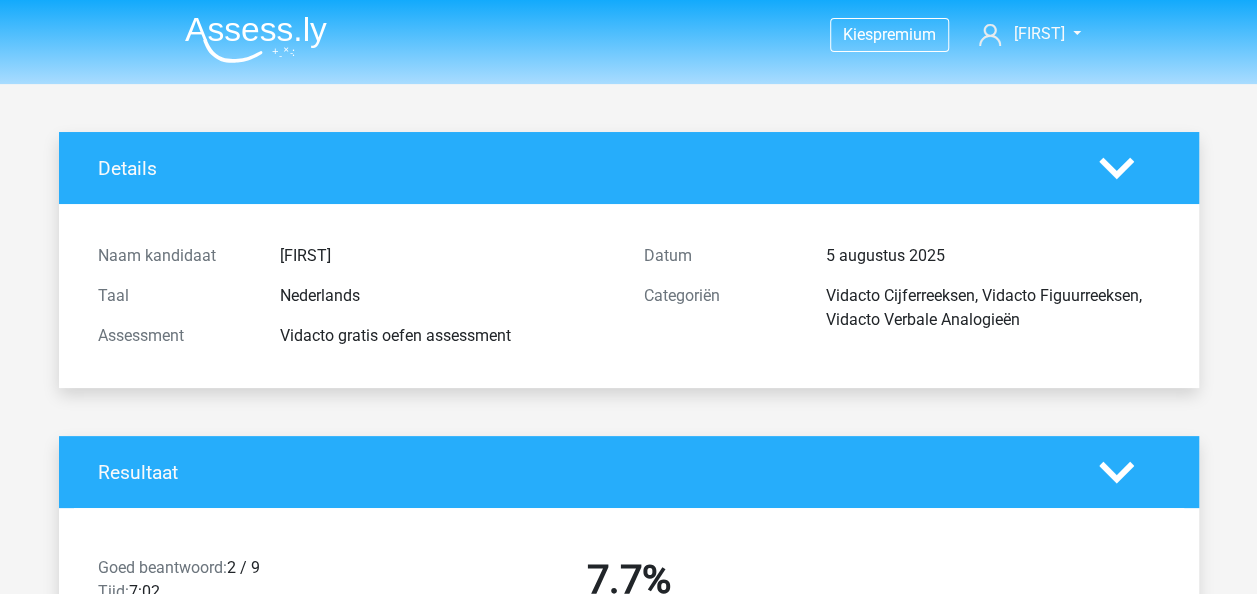 click on "Kies  premium
Ruth
ruth.schobben@amsterdam.nl" at bounding box center (629, 35) 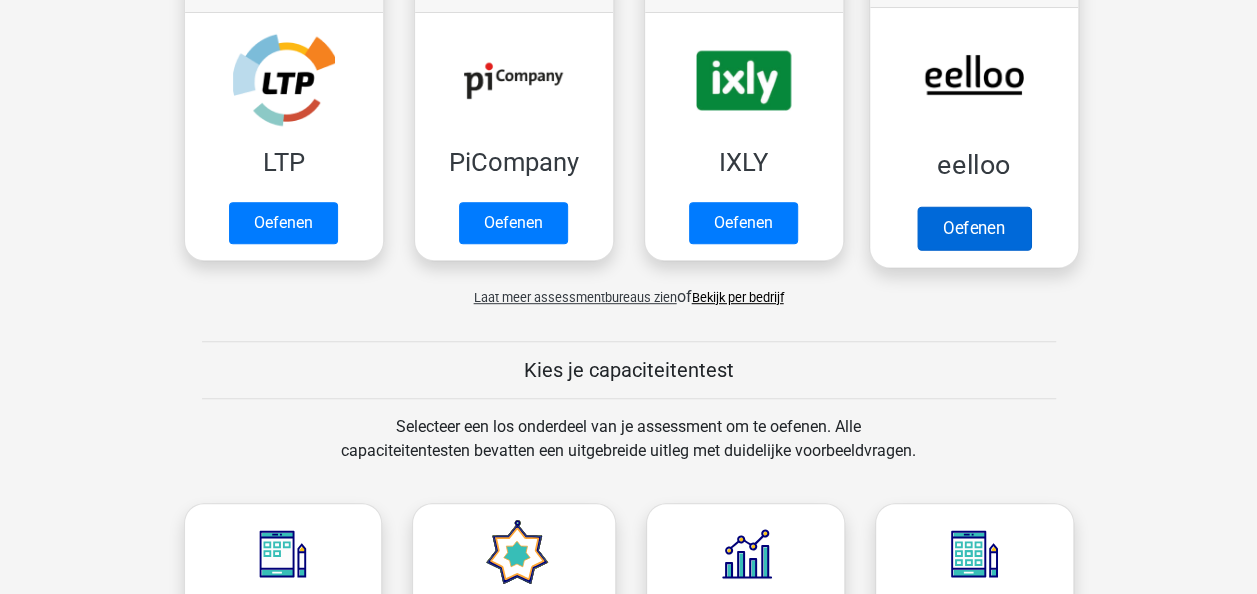 scroll, scrollTop: 490, scrollLeft: 0, axis: vertical 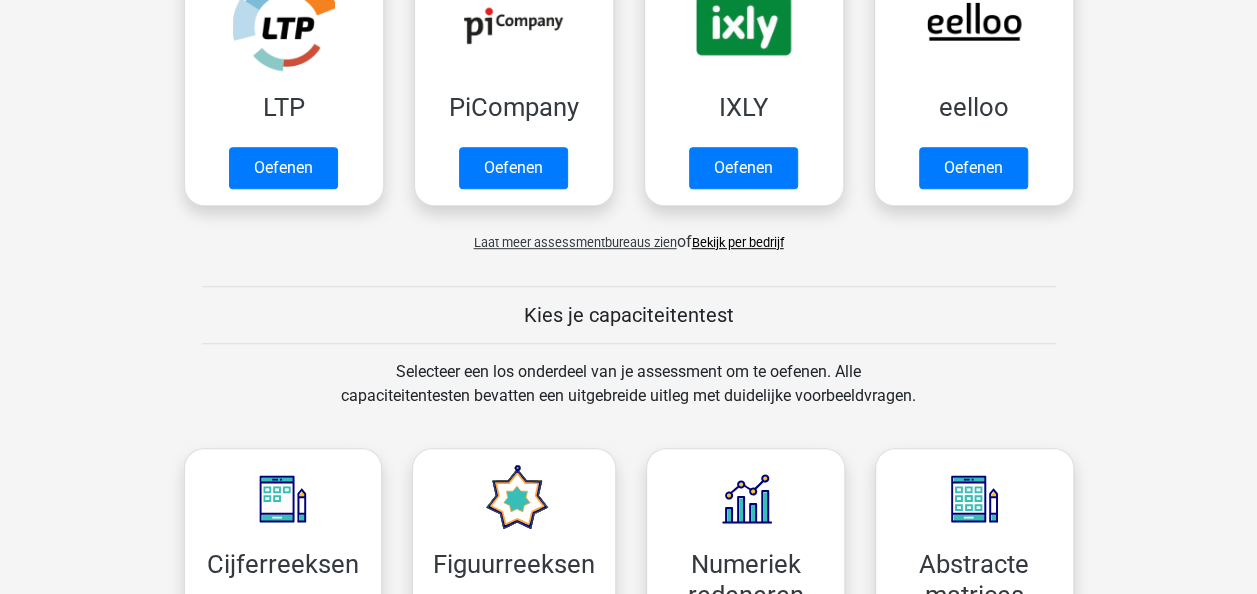 click on "Laat meer assessmentbureaus zien" at bounding box center (575, 242) 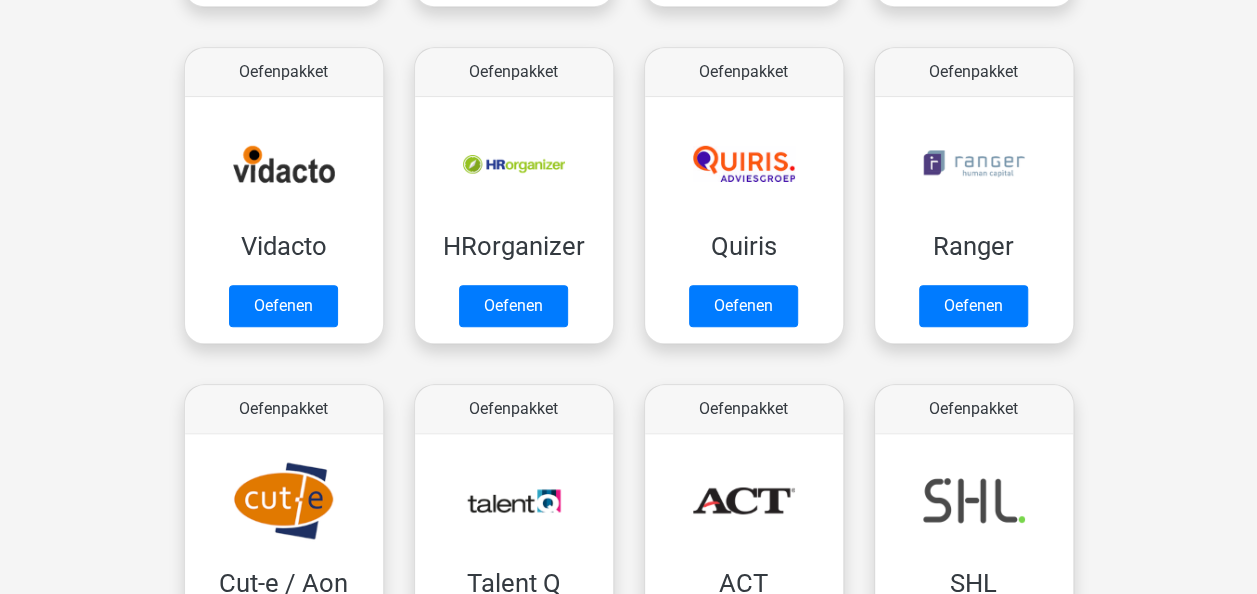 scroll, scrollTop: 1040, scrollLeft: 0, axis: vertical 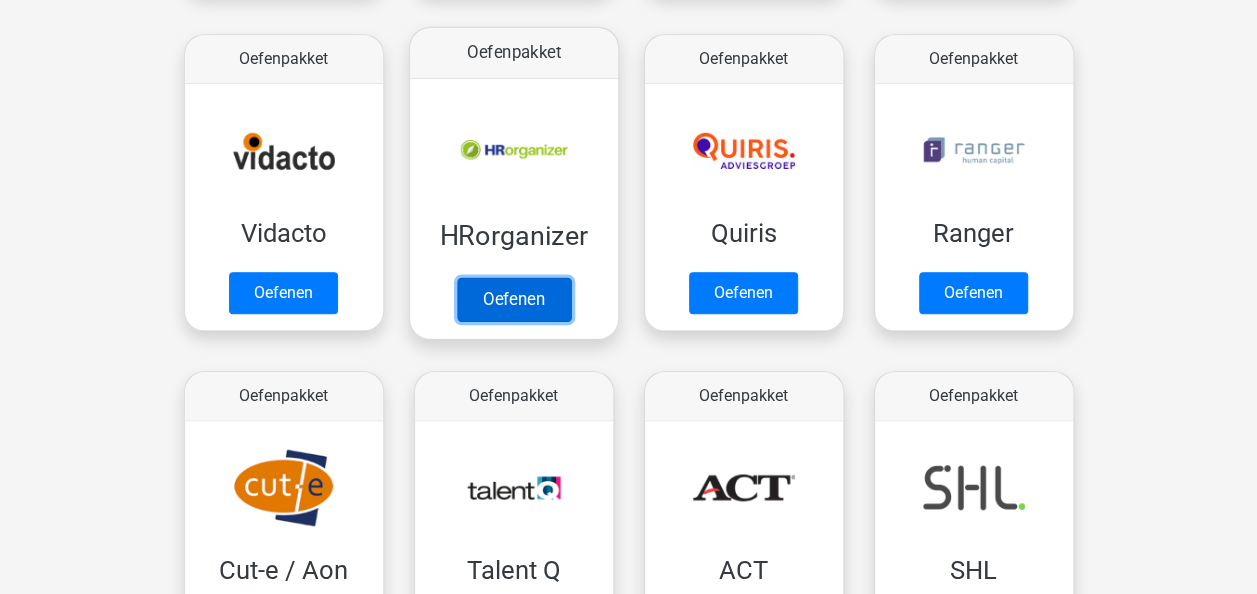 click on "Oefenen" at bounding box center [513, 299] 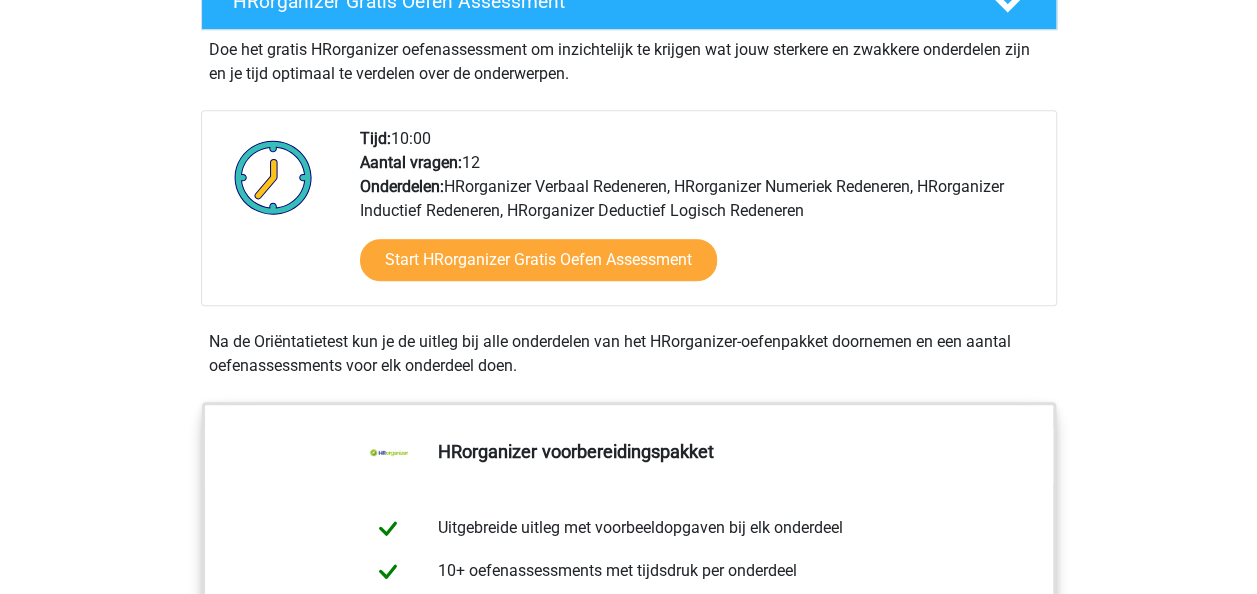 scroll, scrollTop: 384, scrollLeft: 0, axis: vertical 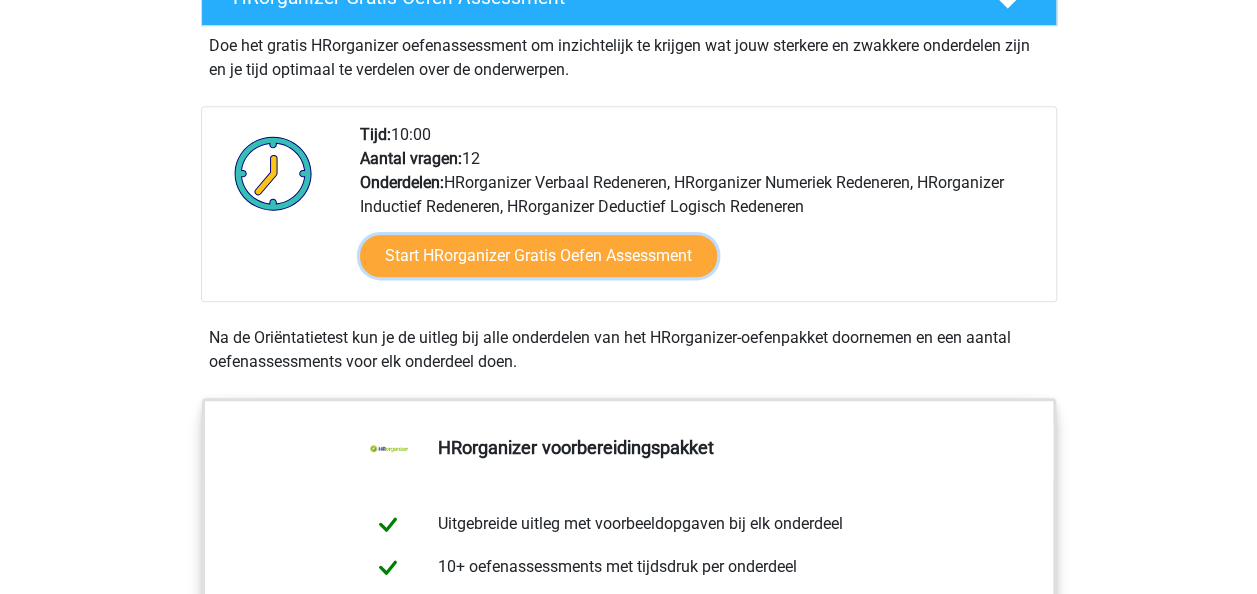 click on "Start HRorganizer Gratis Oefen Assessment" at bounding box center [538, 256] 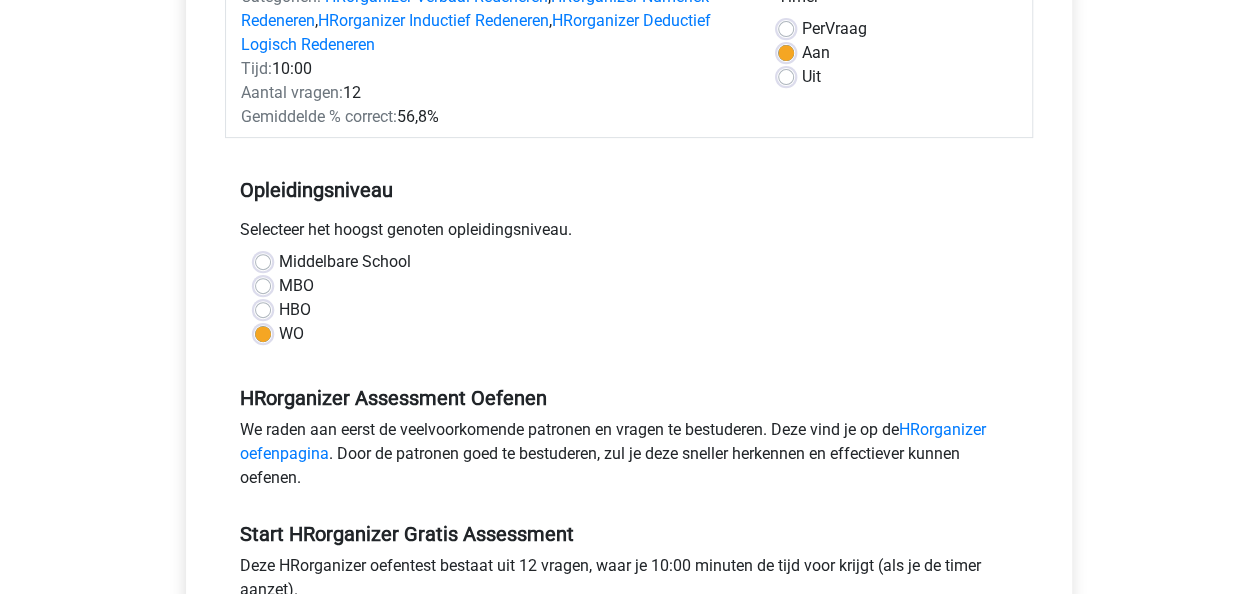 scroll, scrollTop: 732, scrollLeft: 0, axis: vertical 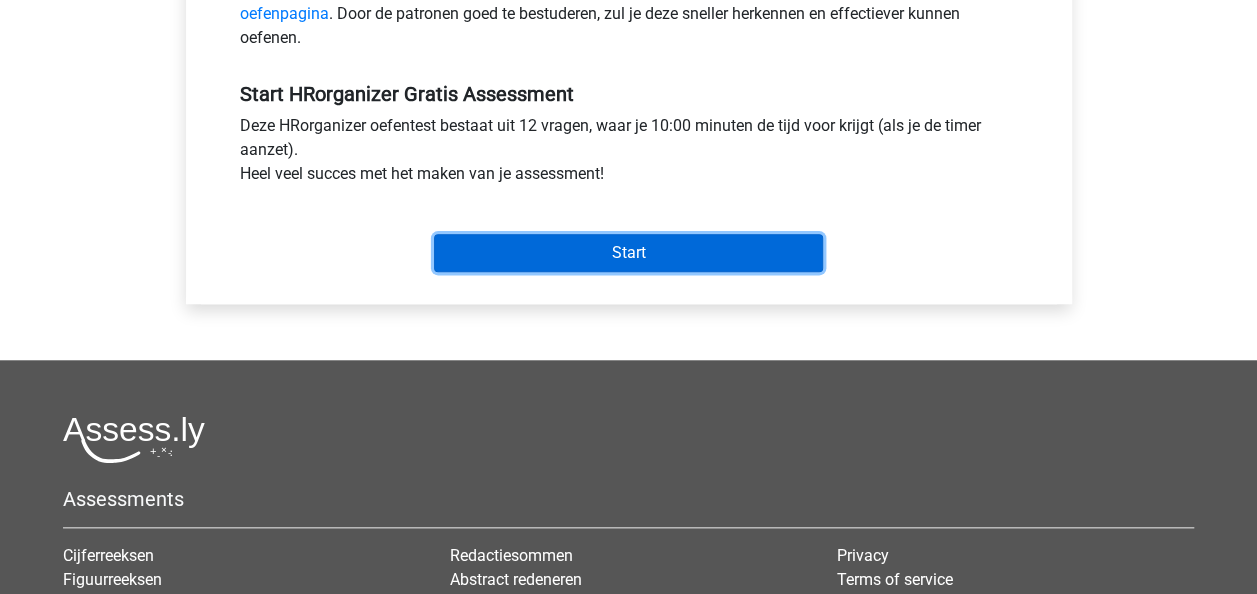 click on "Start" at bounding box center (628, 253) 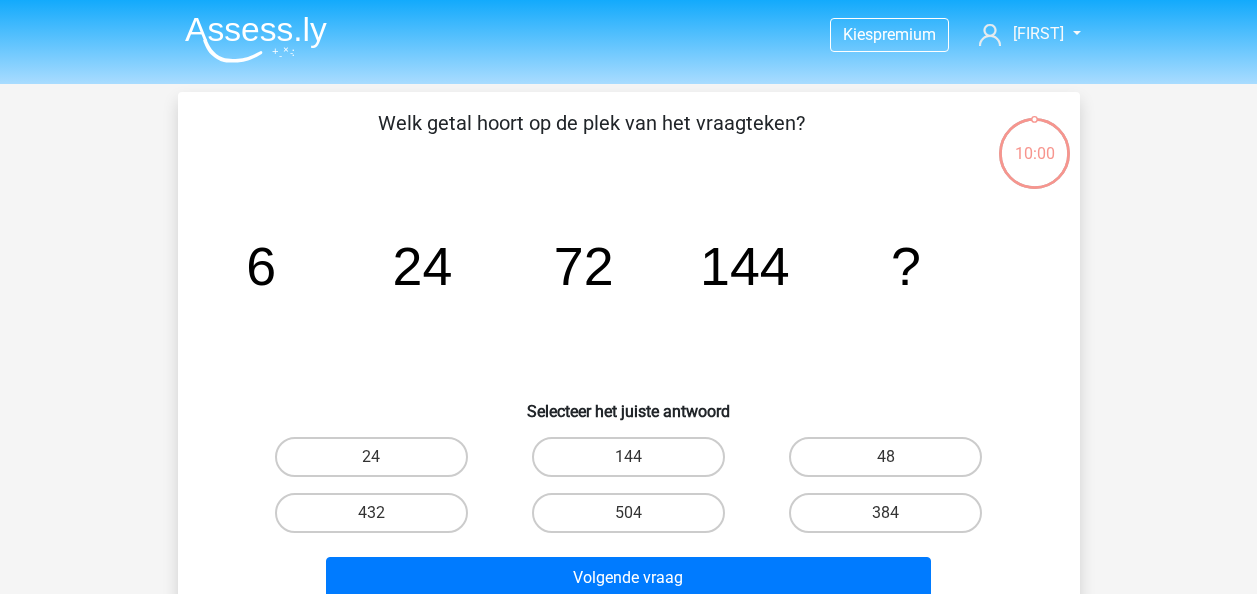 scroll, scrollTop: 0, scrollLeft: 0, axis: both 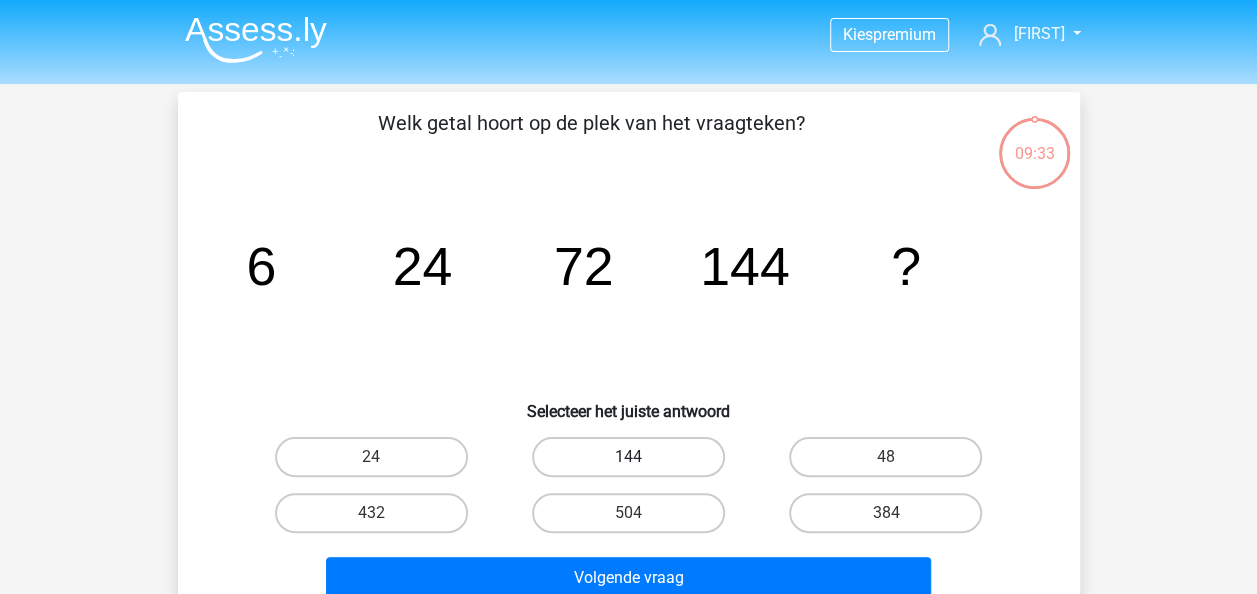 click on "144" at bounding box center [628, 457] 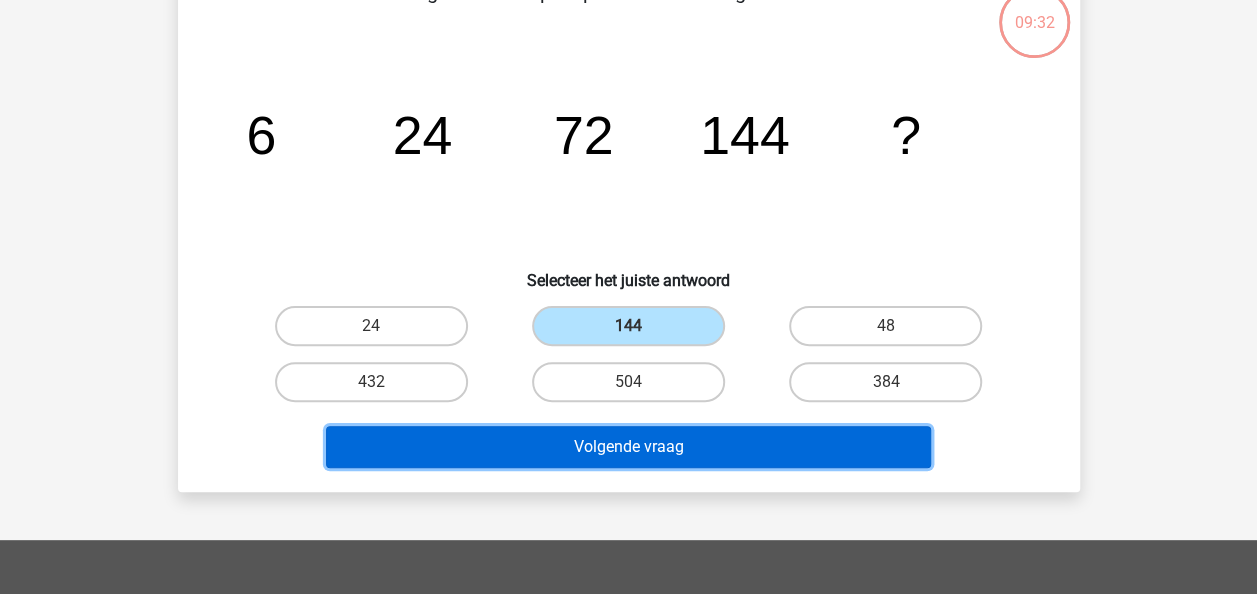 click on "Volgende vraag" at bounding box center (628, 447) 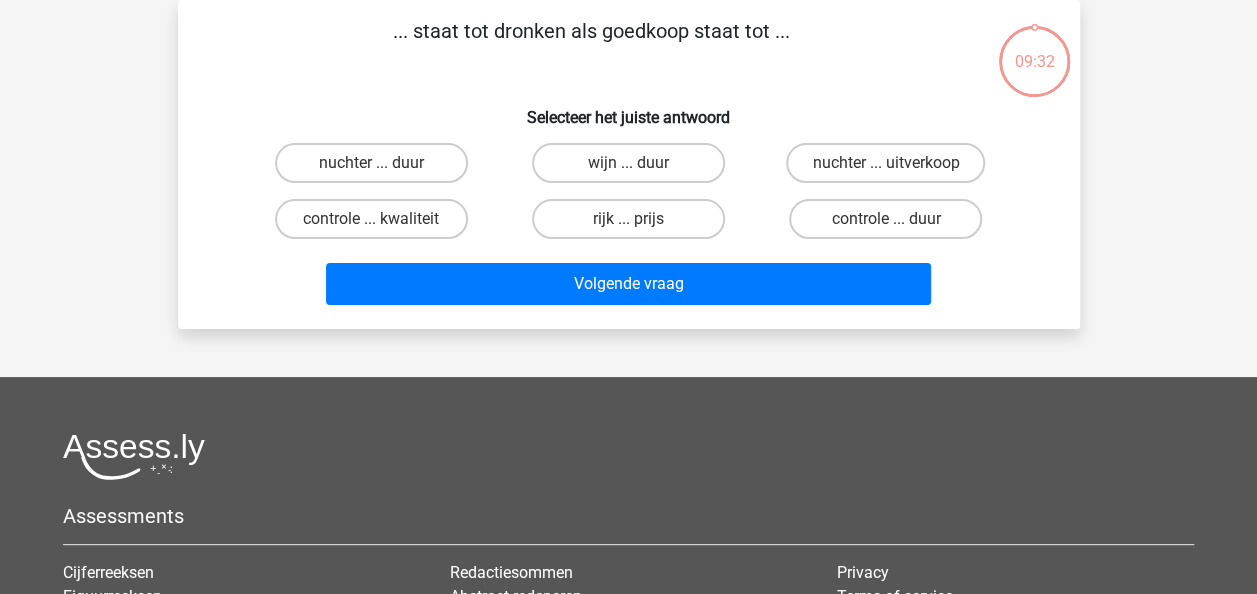 scroll, scrollTop: 0, scrollLeft: 0, axis: both 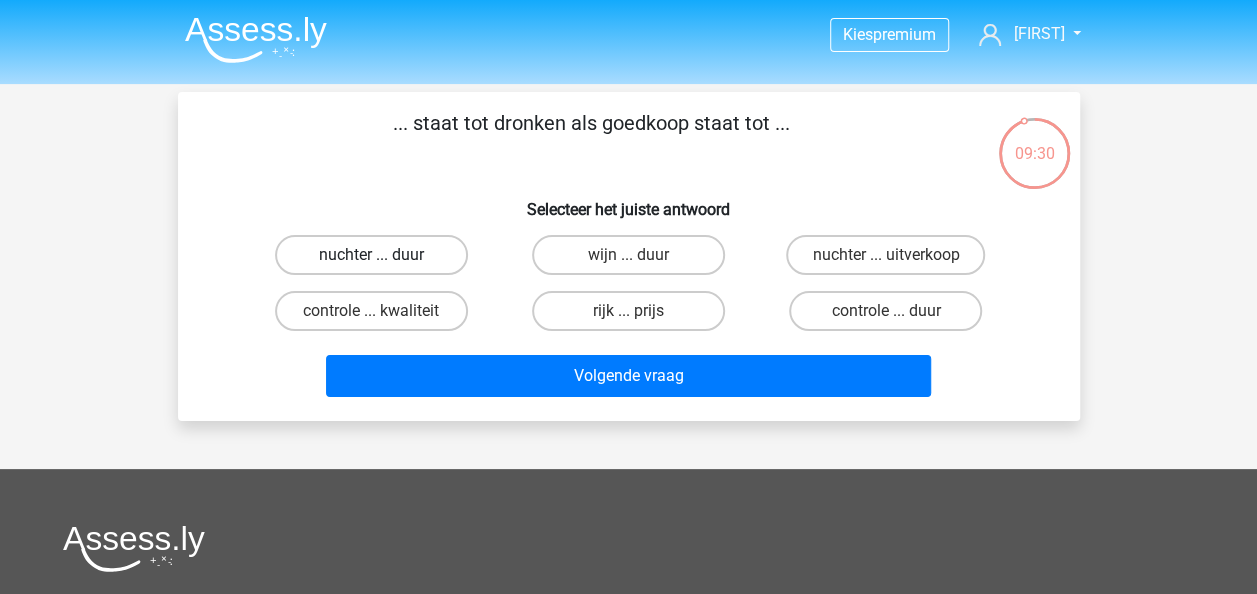 click on "nuchter ... duur" at bounding box center (371, 255) 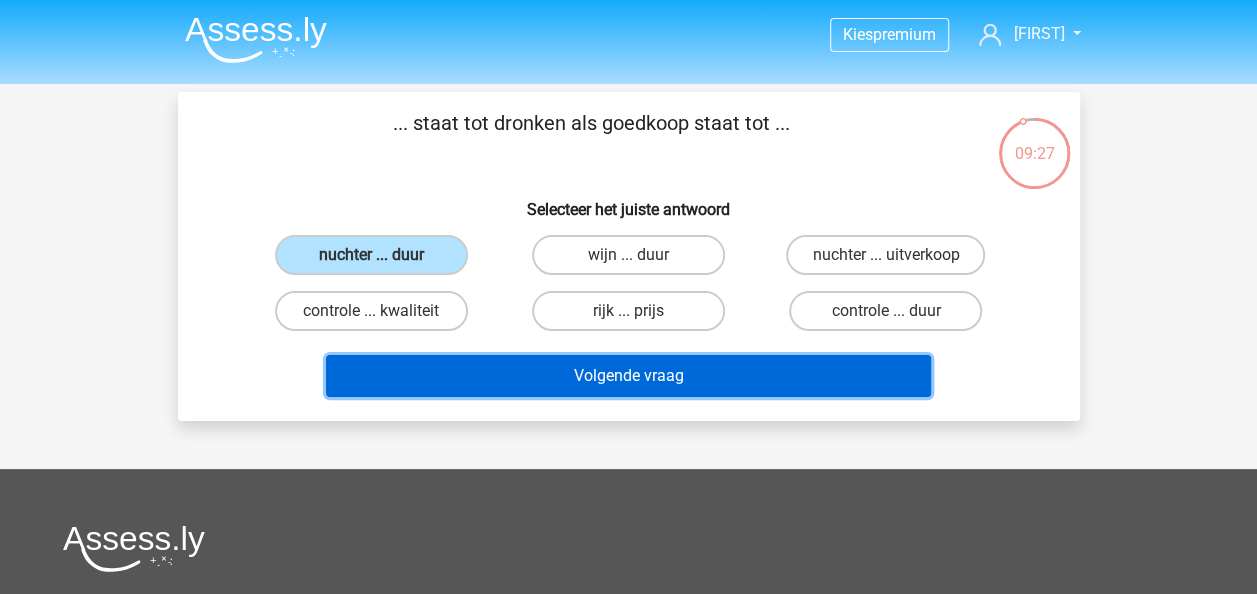 click on "Volgende vraag" at bounding box center (628, 376) 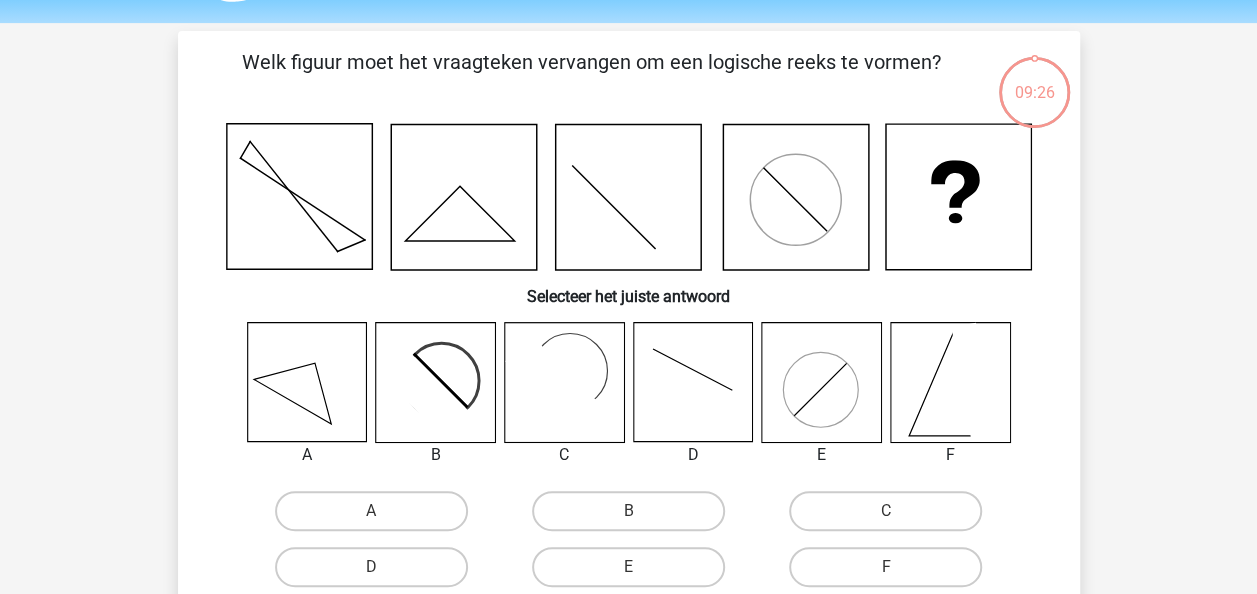scroll, scrollTop: 92, scrollLeft: 0, axis: vertical 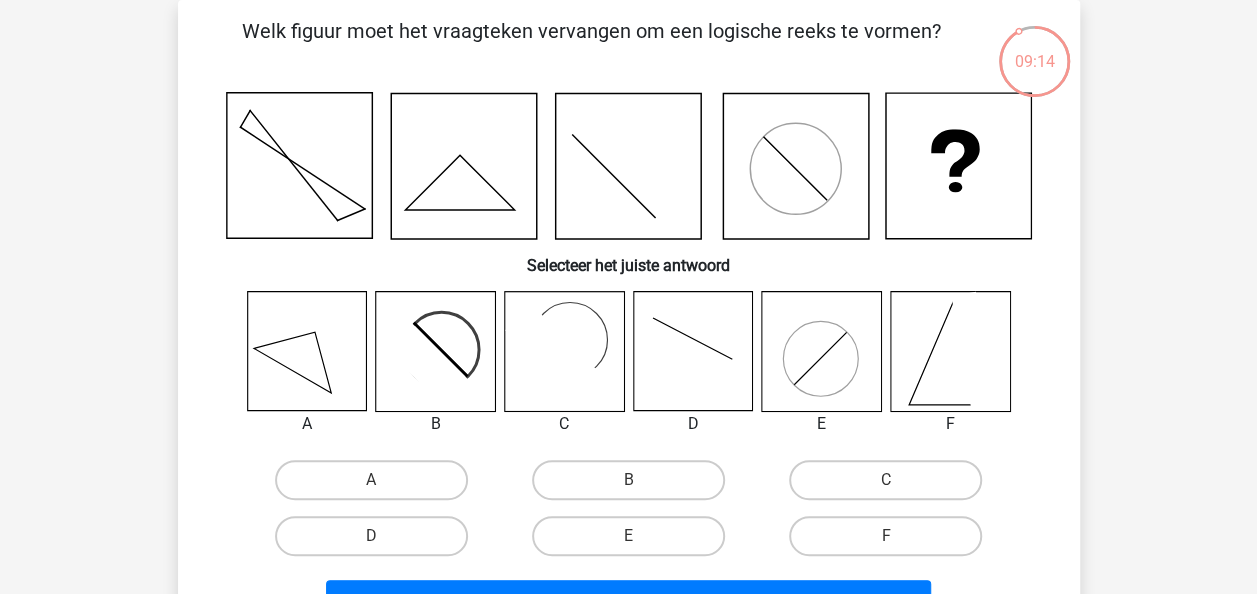 click 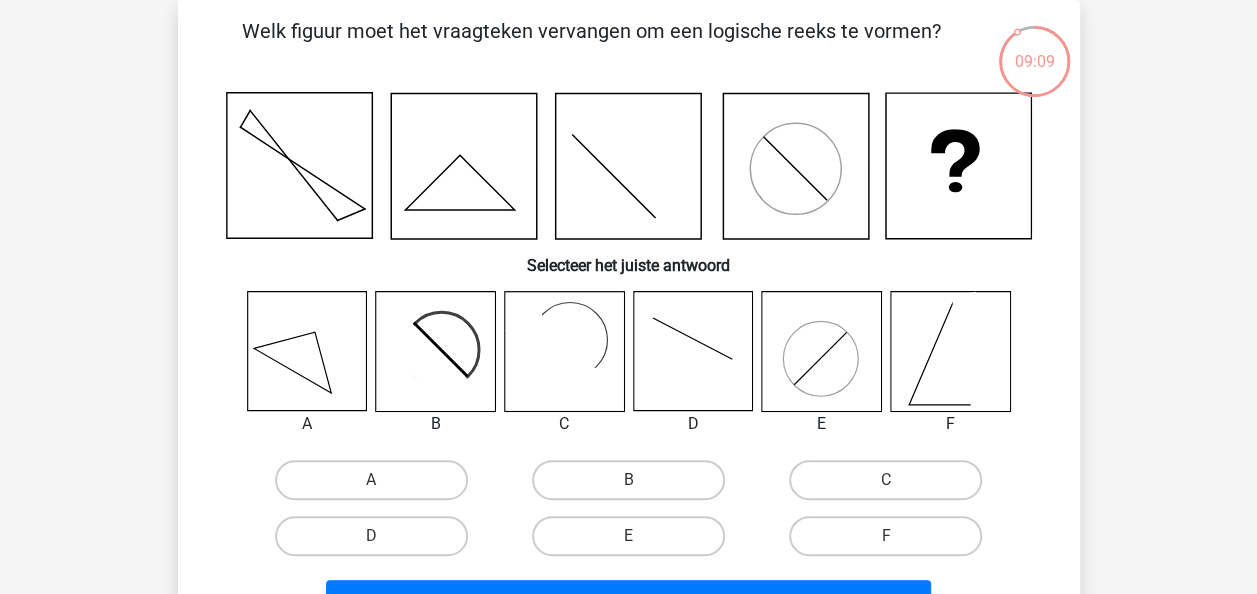 click 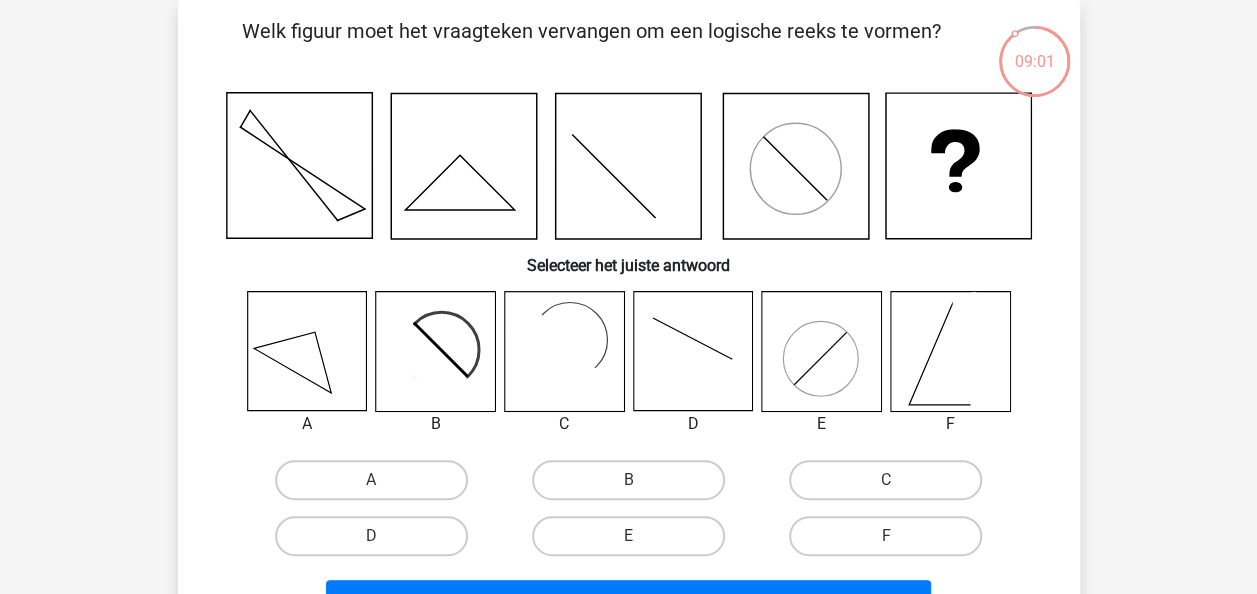 click 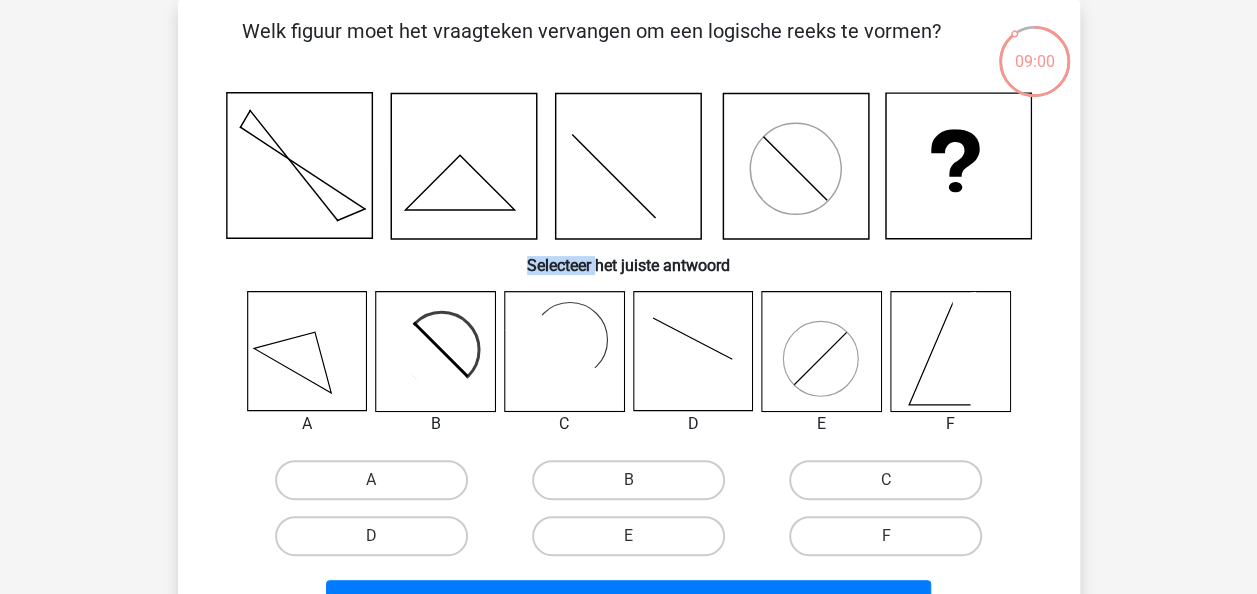 click 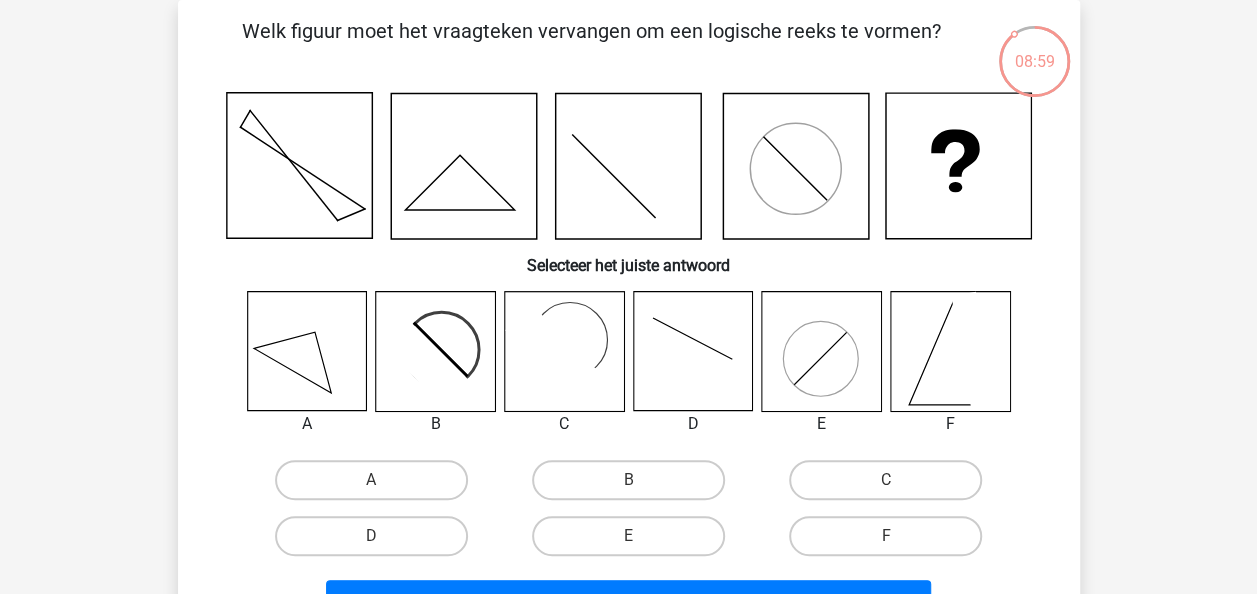 drag, startPoint x: 258, startPoint y: 149, endPoint x: 179, endPoint y: 226, distance: 110.317726 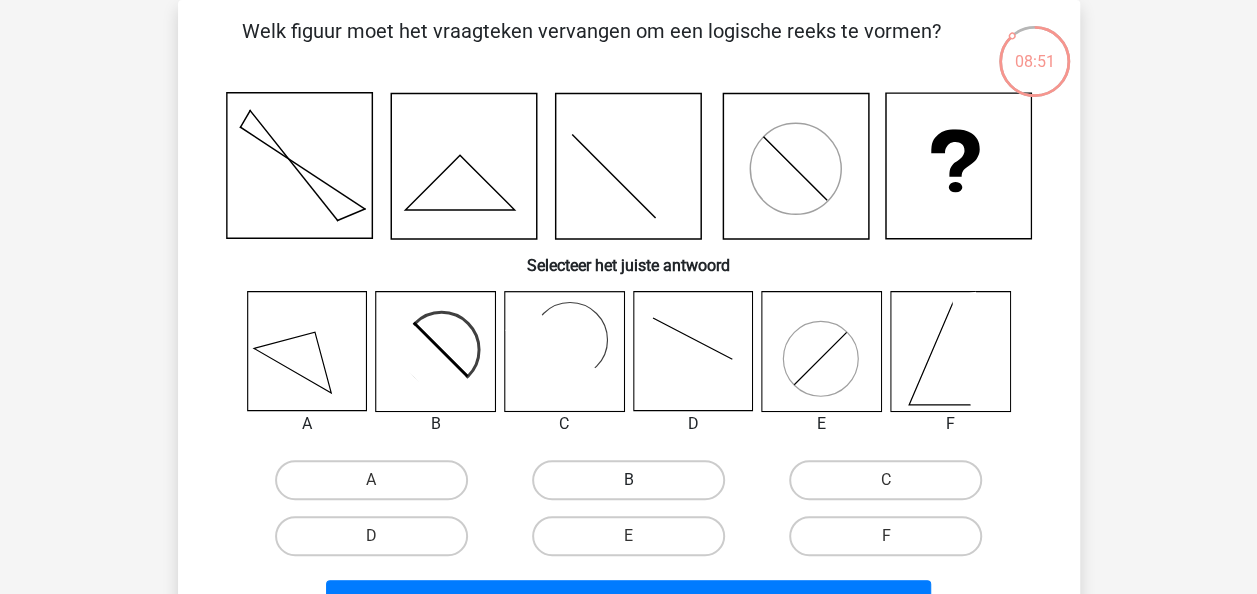 click on "B" at bounding box center [628, 480] 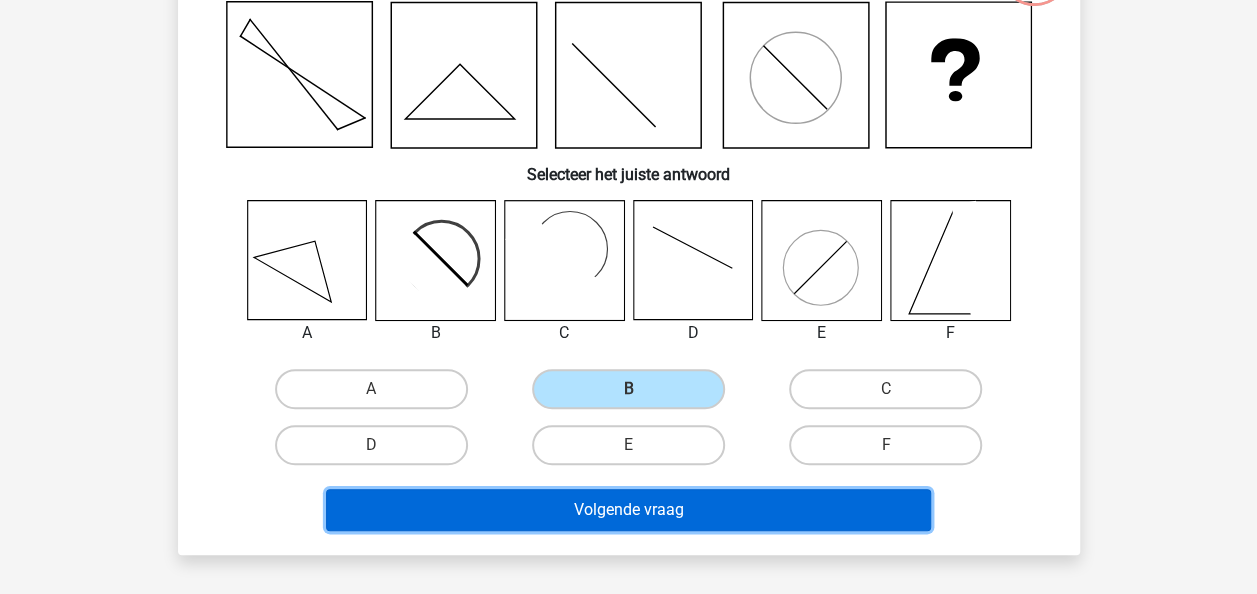click on "Volgende vraag" at bounding box center [628, 510] 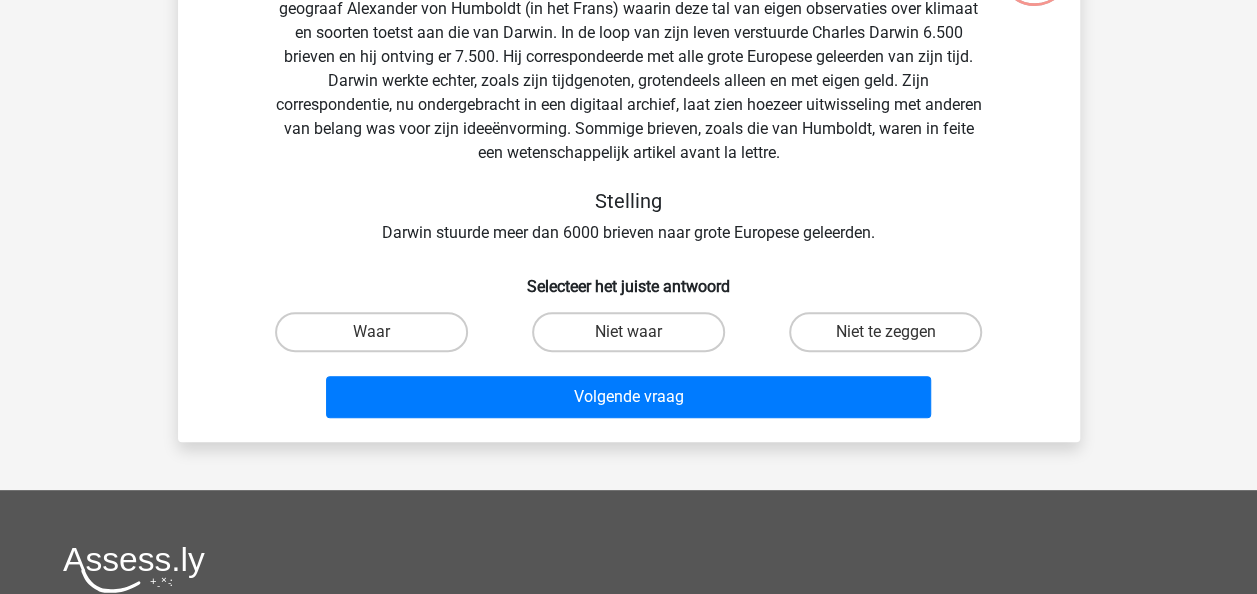 scroll, scrollTop: 92, scrollLeft: 0, axis: vertical 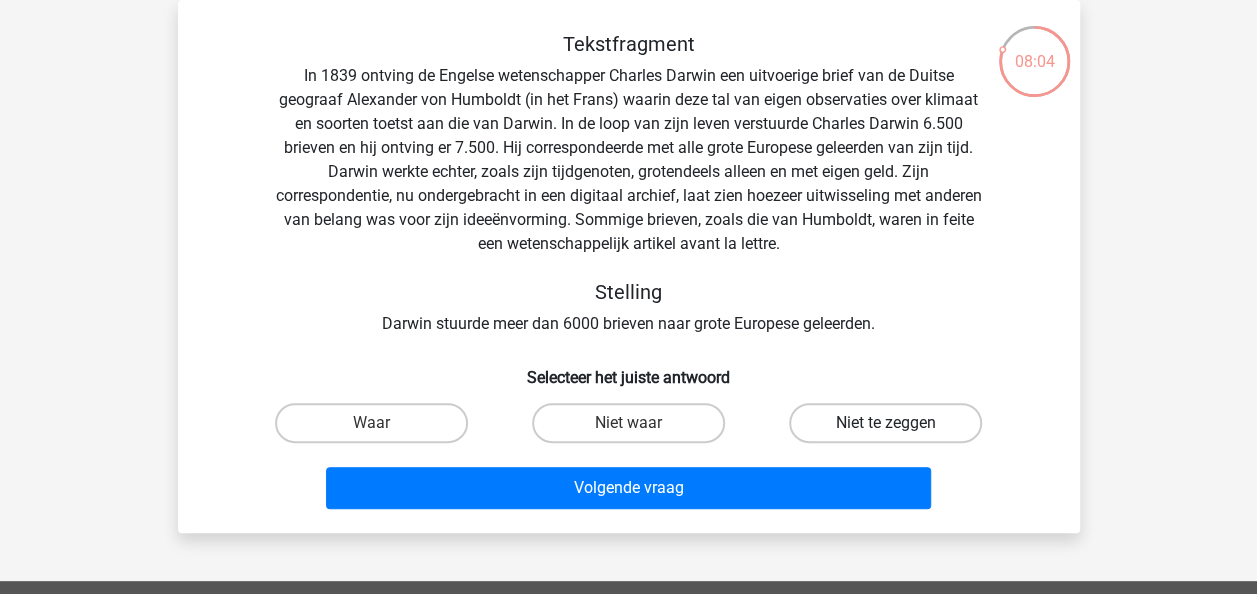 click on "Niet te zeggen" at bounding box center (885, 423) 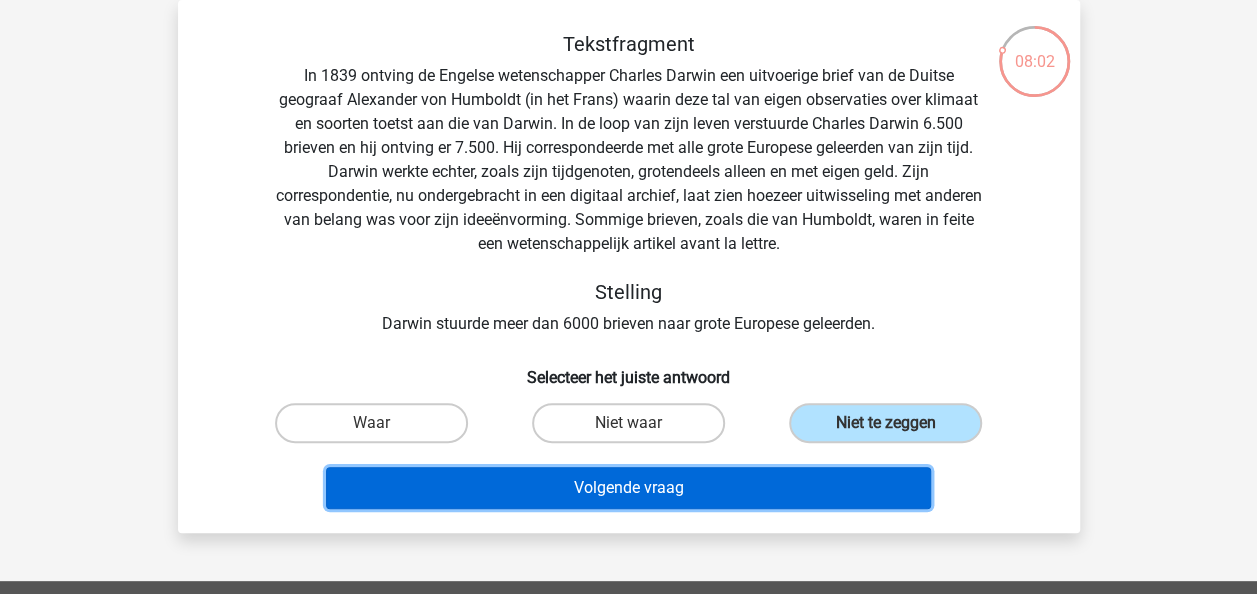 click on "Volgende vraag" at bounding box center (628, 488) 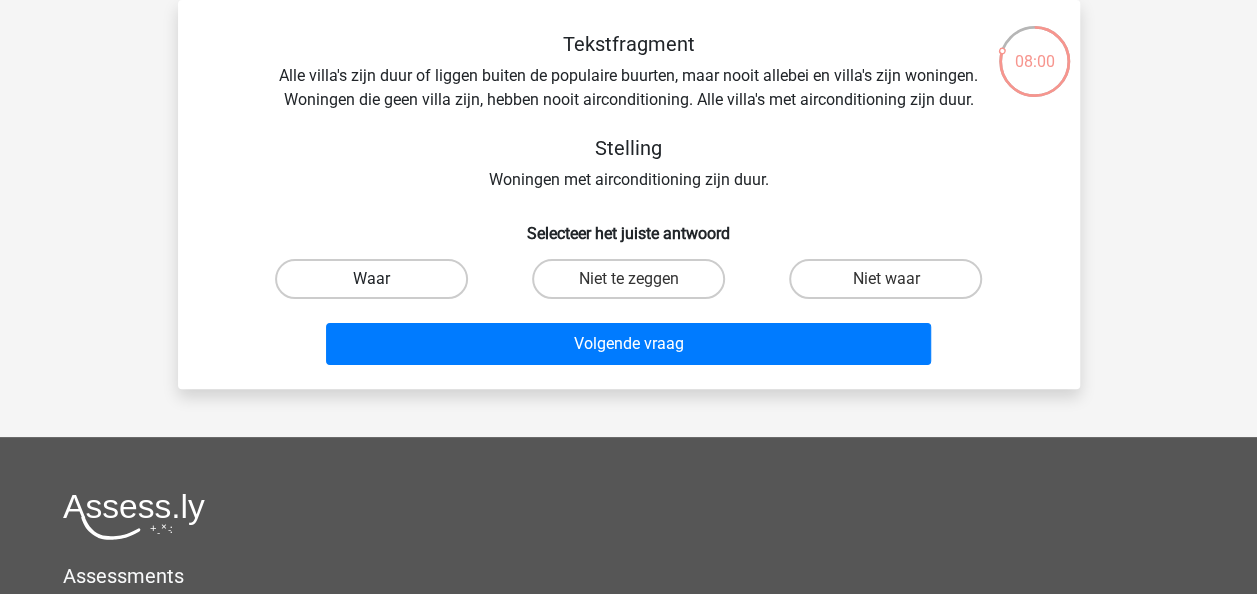 click on "Waar" at bounding box center (371, 279) 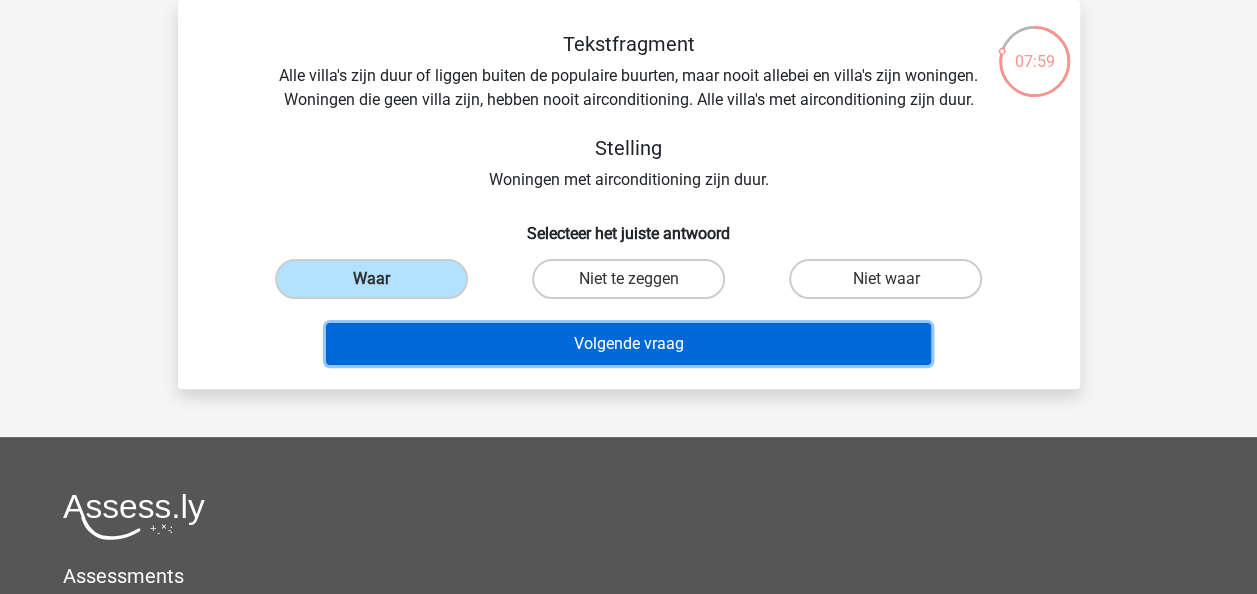 click on "Volgende vraag" at bounding box center [628, 344] 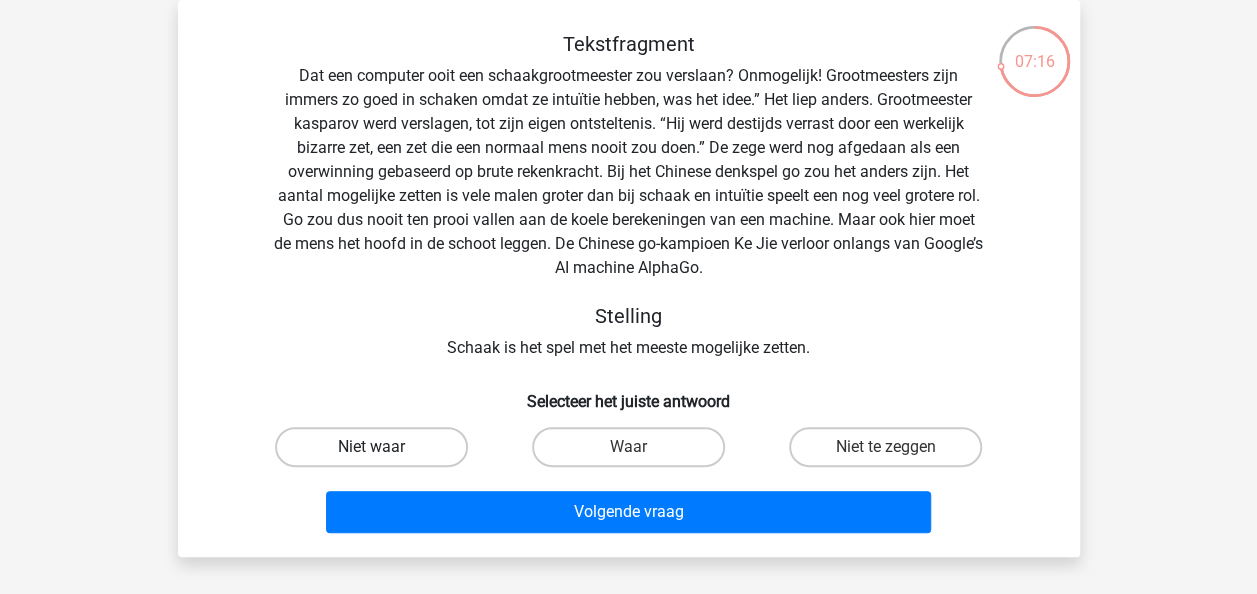 click on "Niet waar" at bounding box center [371, 447] 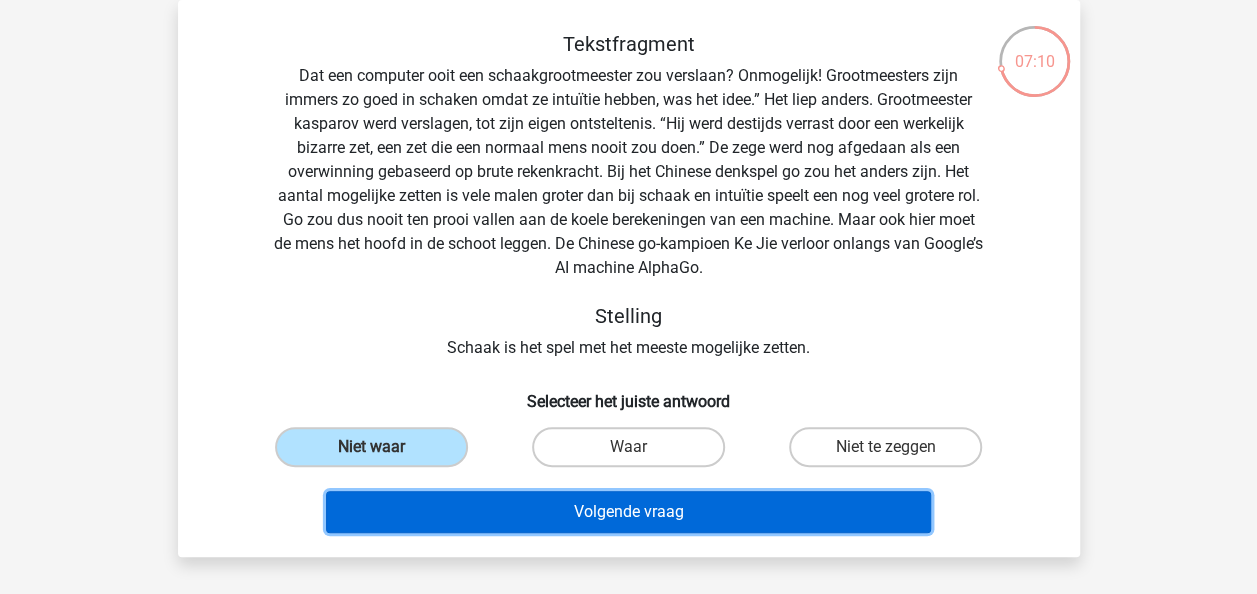 click on "Volgende vraag" at bounding box center (628, 512) 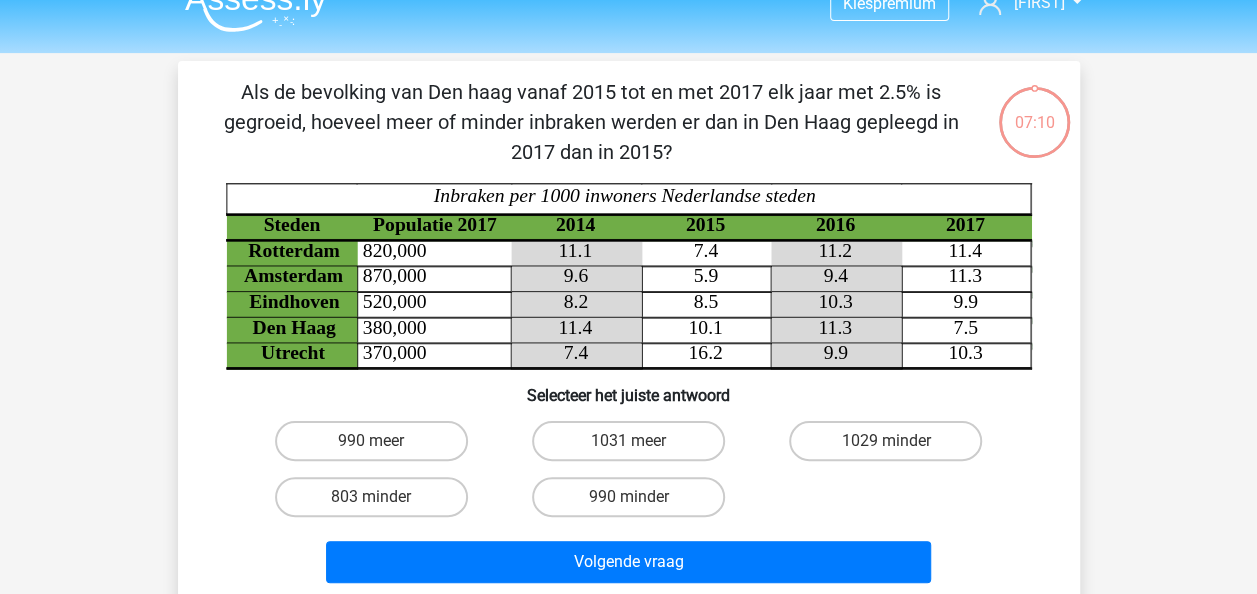 scroll, scrollTop: 24, scrollLeft: 0, axis: vertical 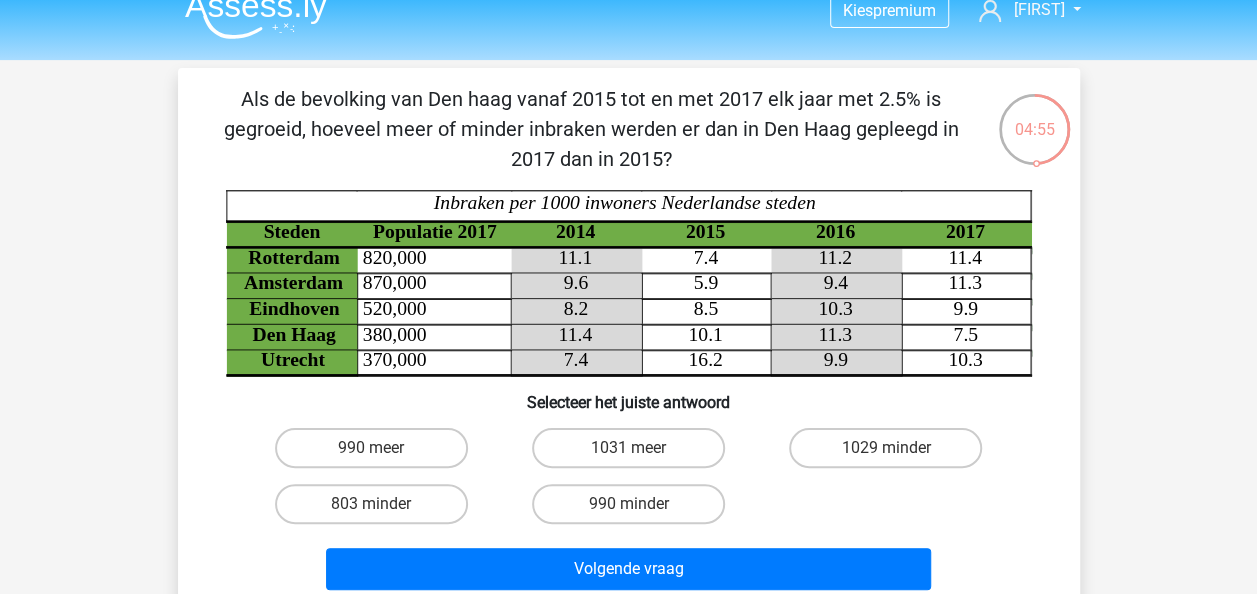 click on "990 minder" at bounding box center (628, 504) 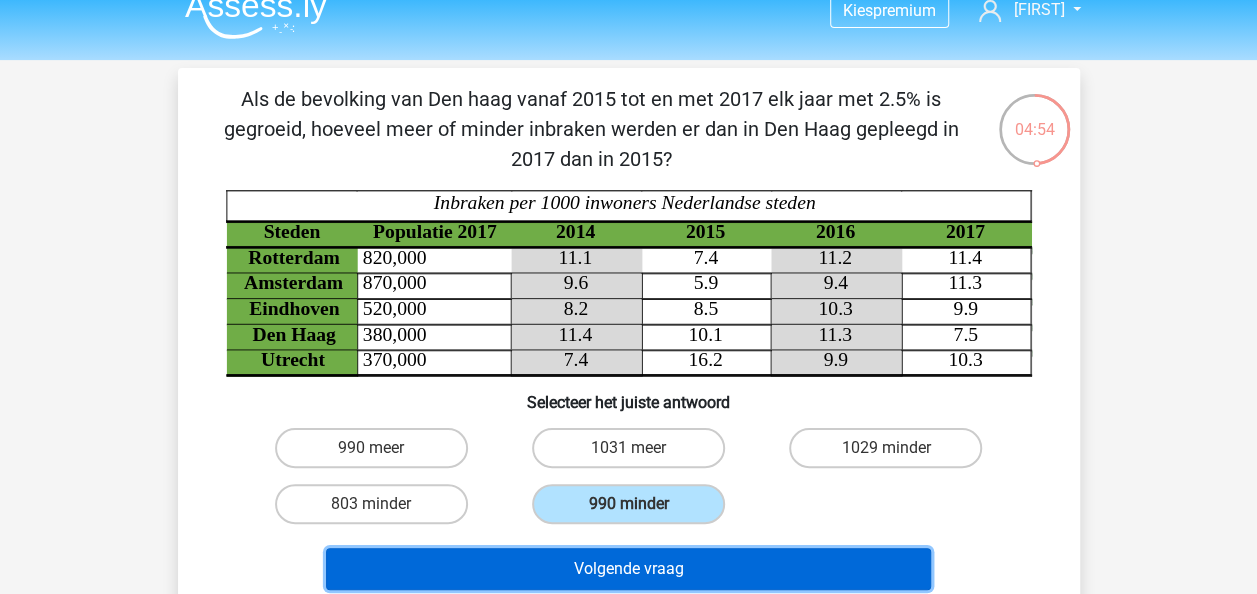 click on "Volgende vraag" at bounding box center [628, 569] 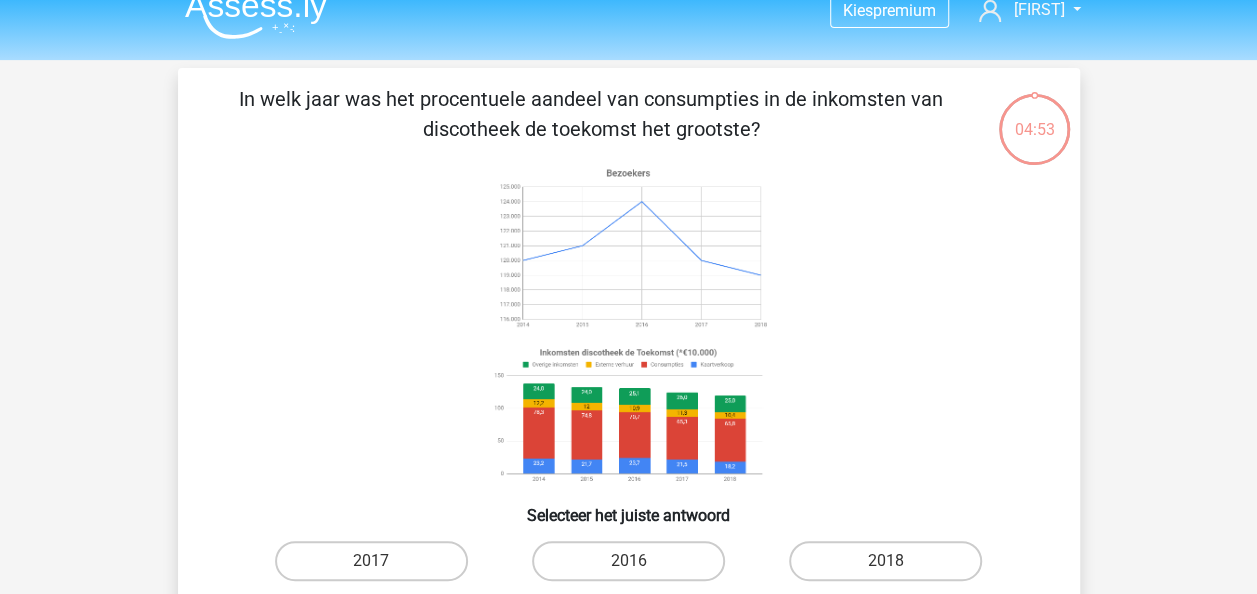 scroll, scrollTop: 92, scrollLeft: 0, axis: vertical 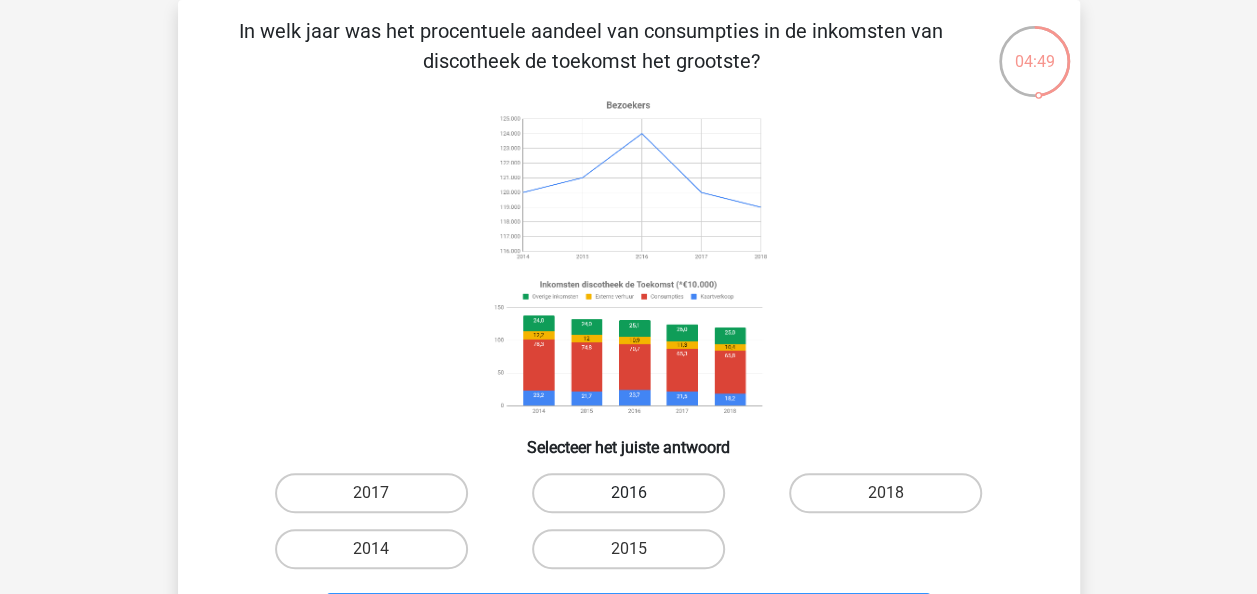 click on "2016" at bounding box center (628, 493) 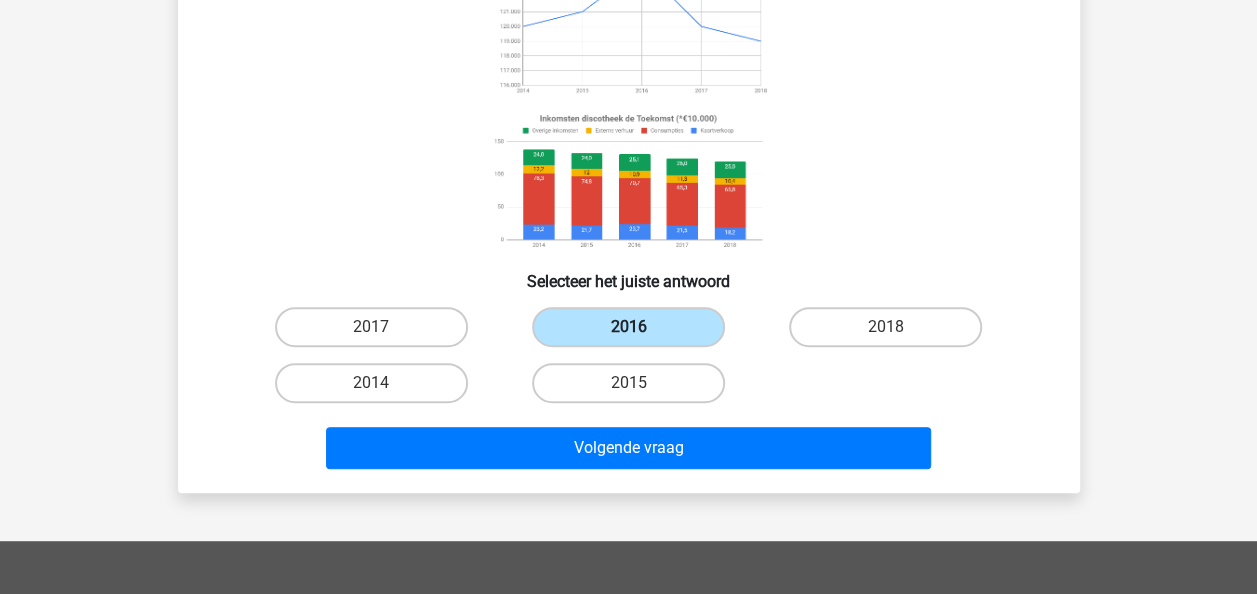 scroll, scrollTop: 264, scrollLeft: 0, axis: vertical 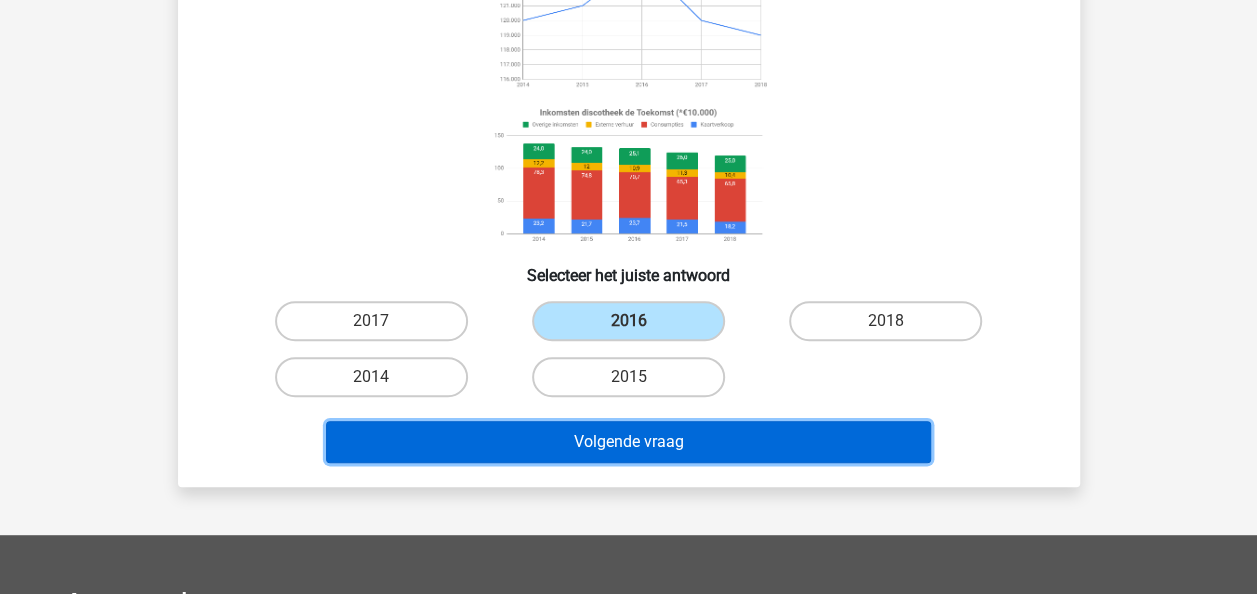 click on "Volgende vraag" at bounding box center [628, 442] 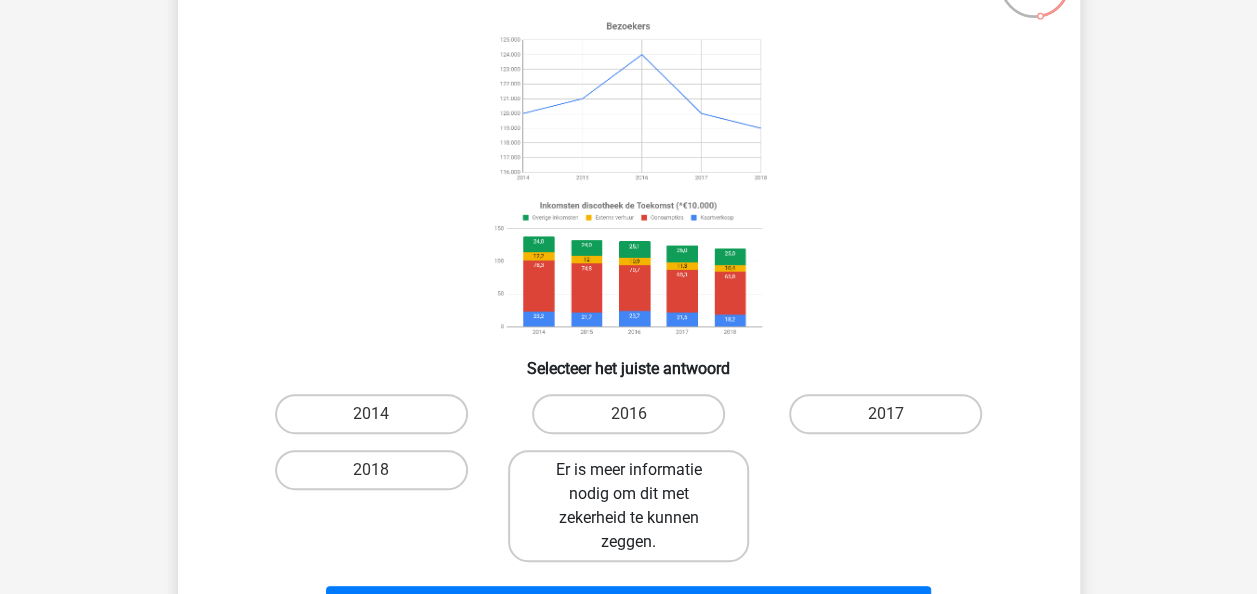 scroll, scrollTop: 170, scrollLeft: 0, axis: vertical 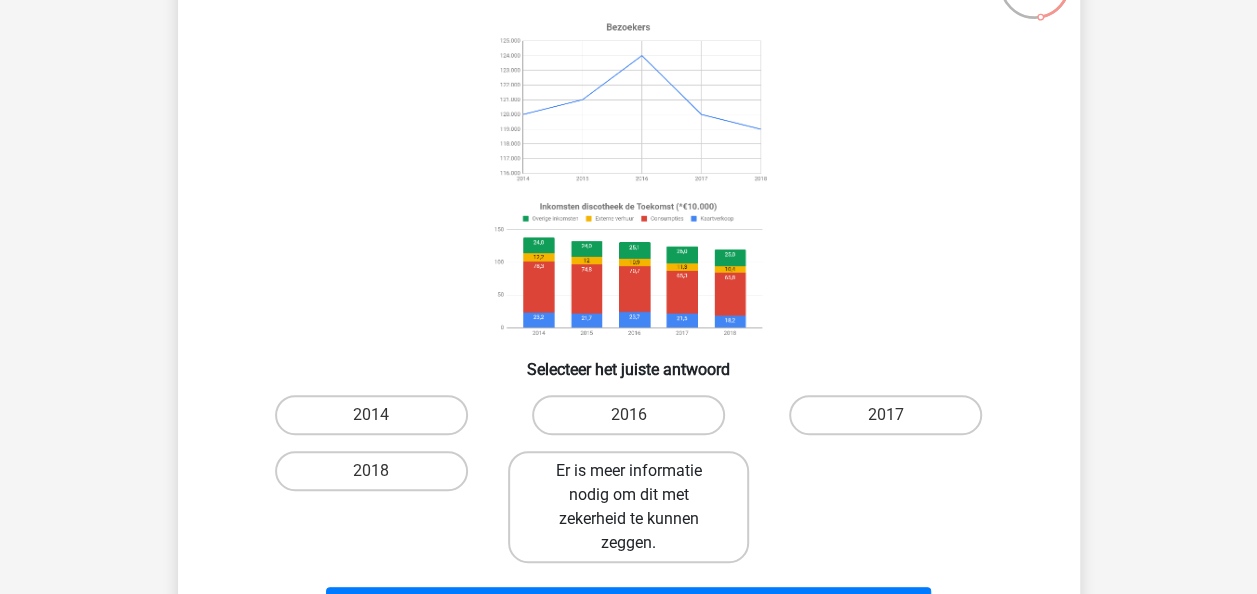 click on "Er is meer informatie nodig om dit met zekerheid te kunnen zeggen." at bounding box center (628, 507) 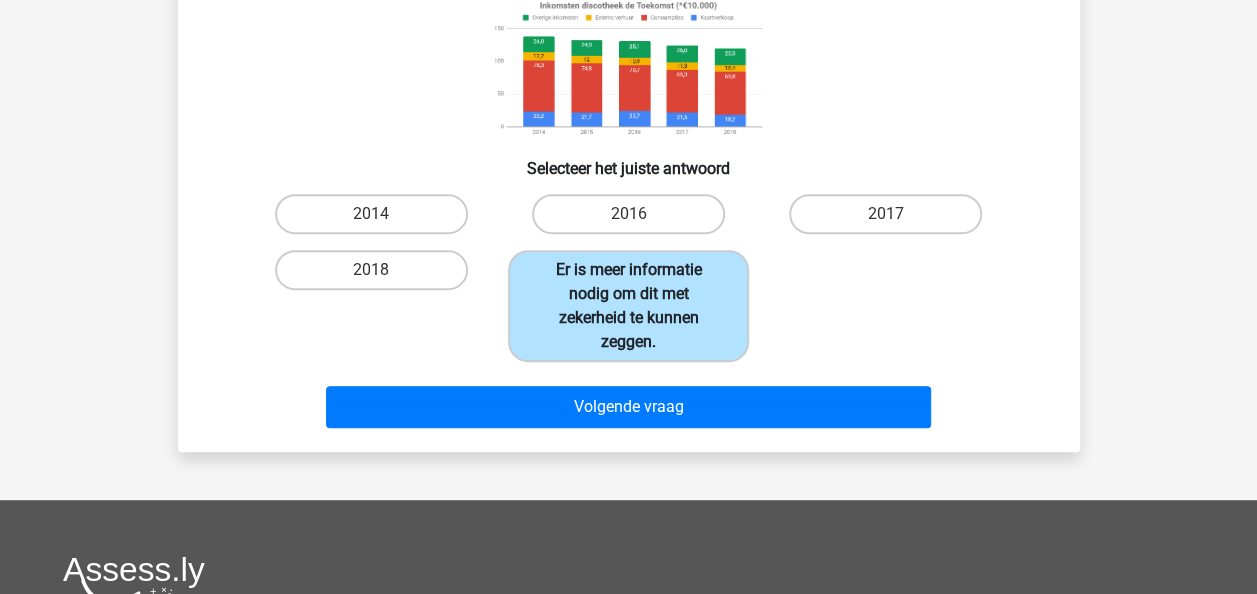 scroll, scrollTop: 372, scrollLeft: 0, axis: vertical 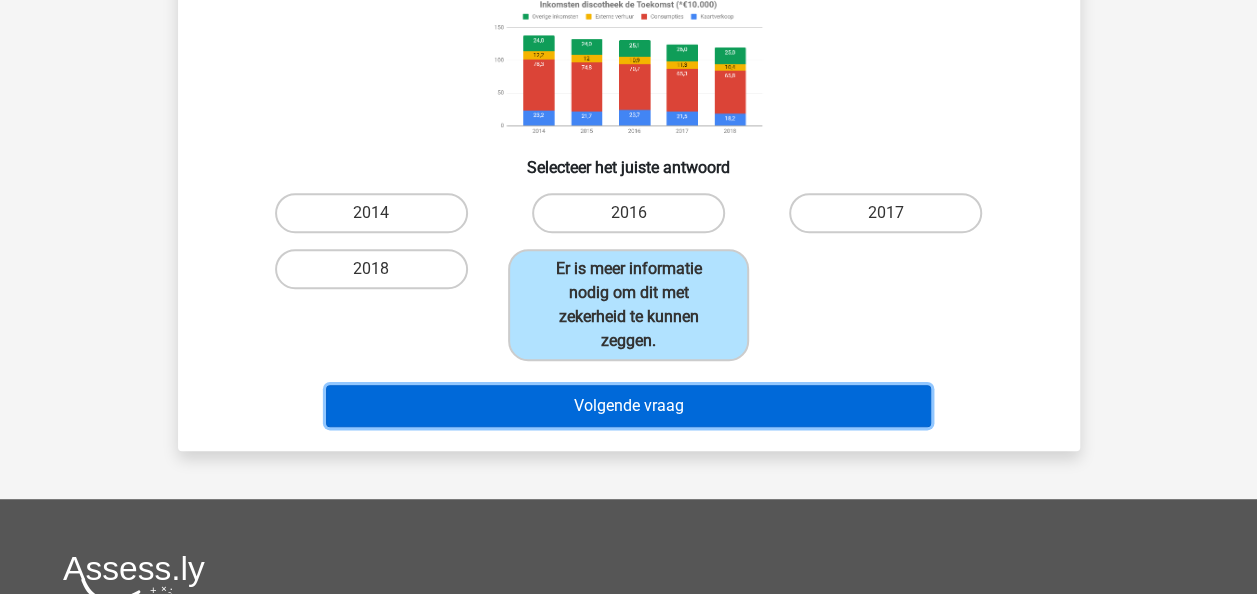 click on "Volgende vraag" at bounding box center [628, 406] 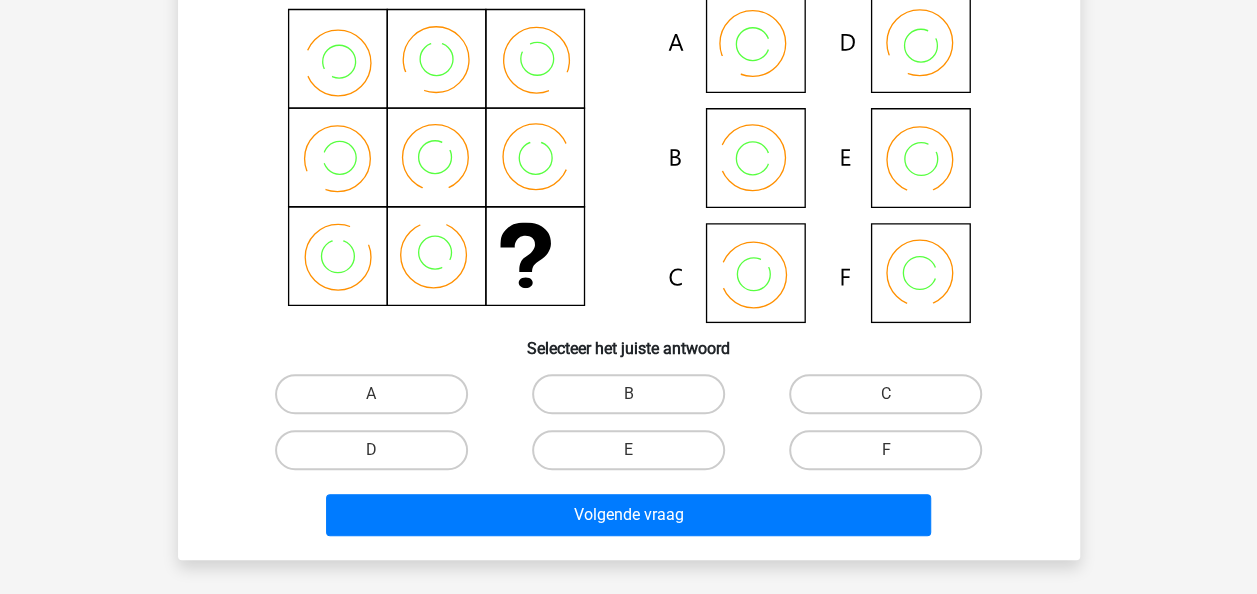 scroll, scrollTop: 92, scrollLeft: 0, axis: vertical 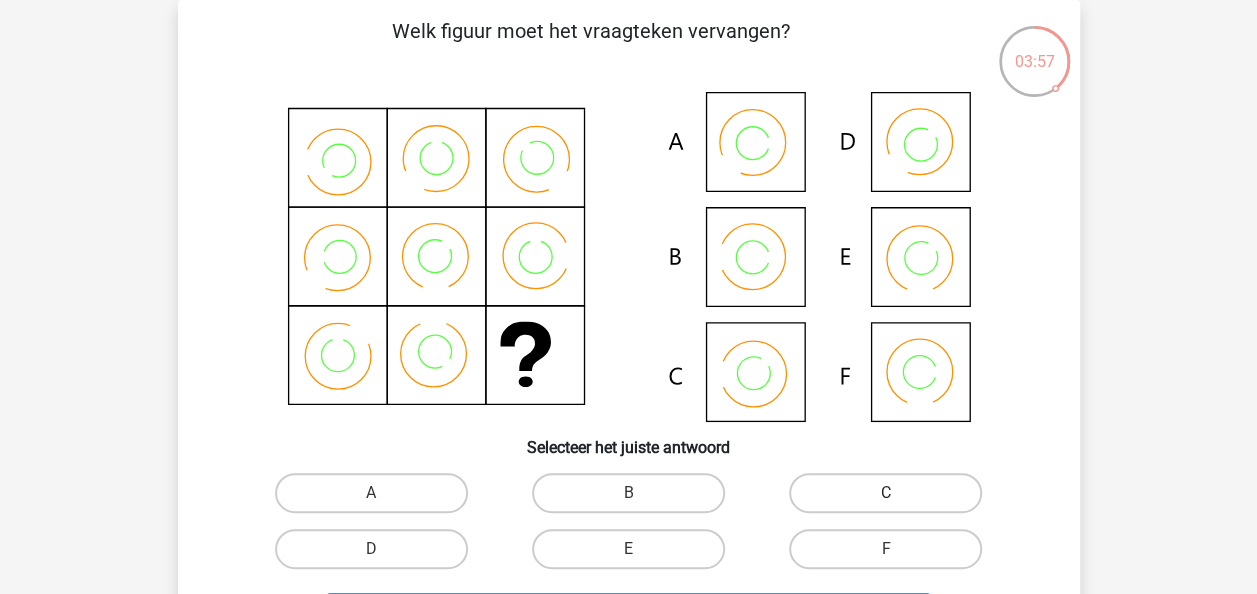 click on "C" at bounding box center (885, 493) 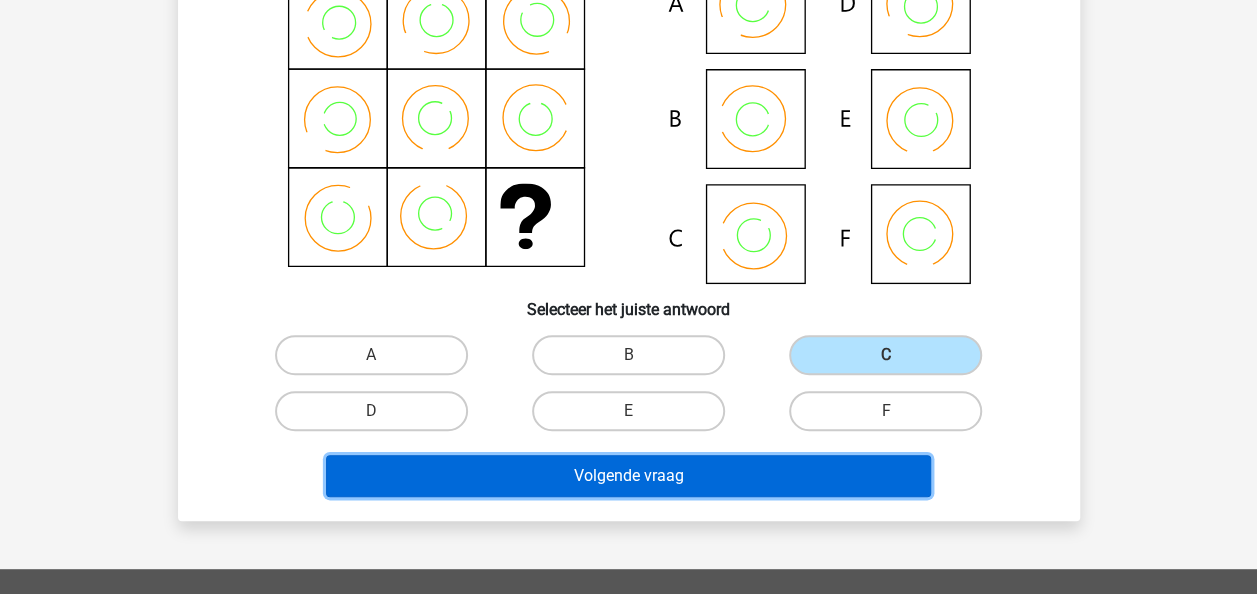 click on "Volgende vraag" at bounding box center [628, 476] 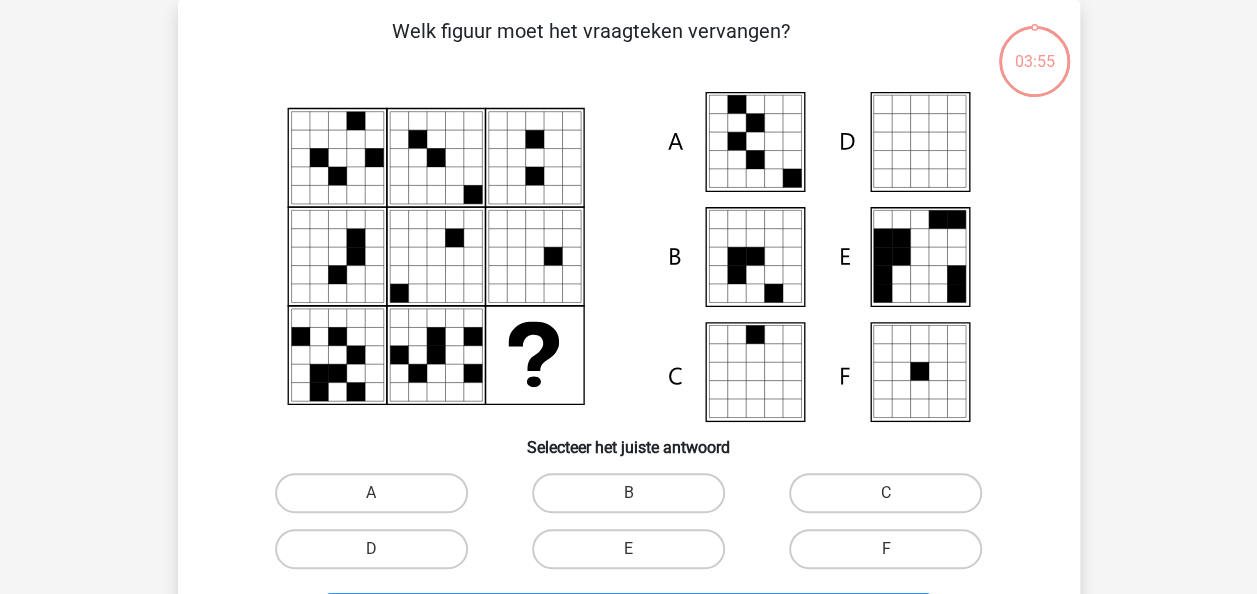 scroll, scrollTop: 92, scrollLeft: 0, axis: vertical 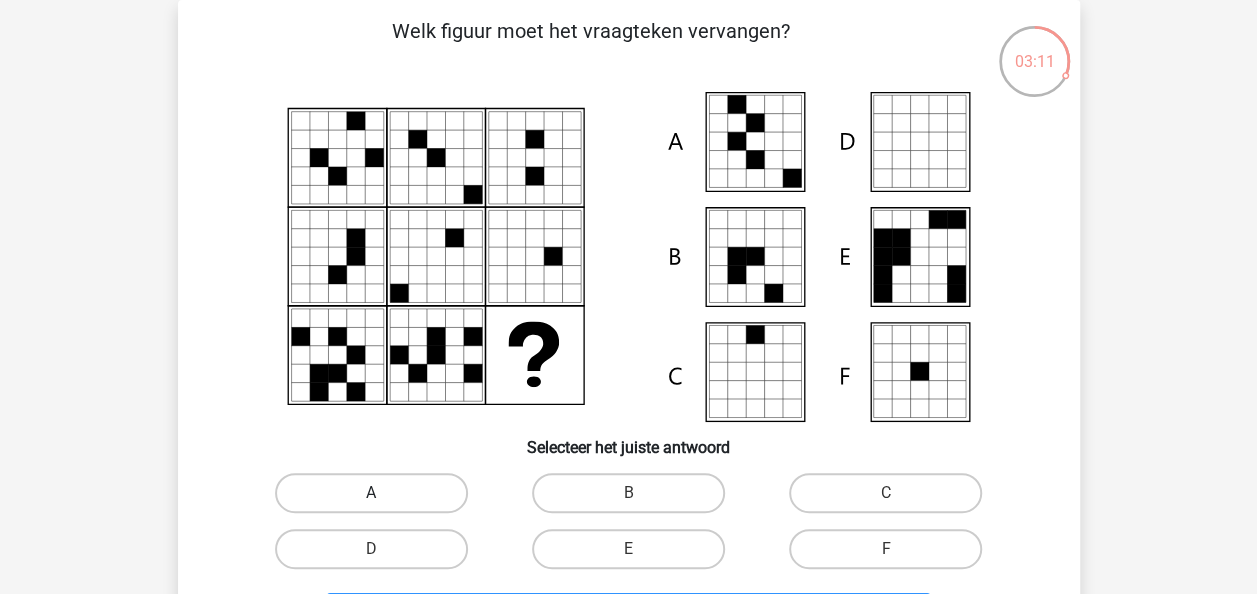 click on "A" at bounding box center [371, 493] 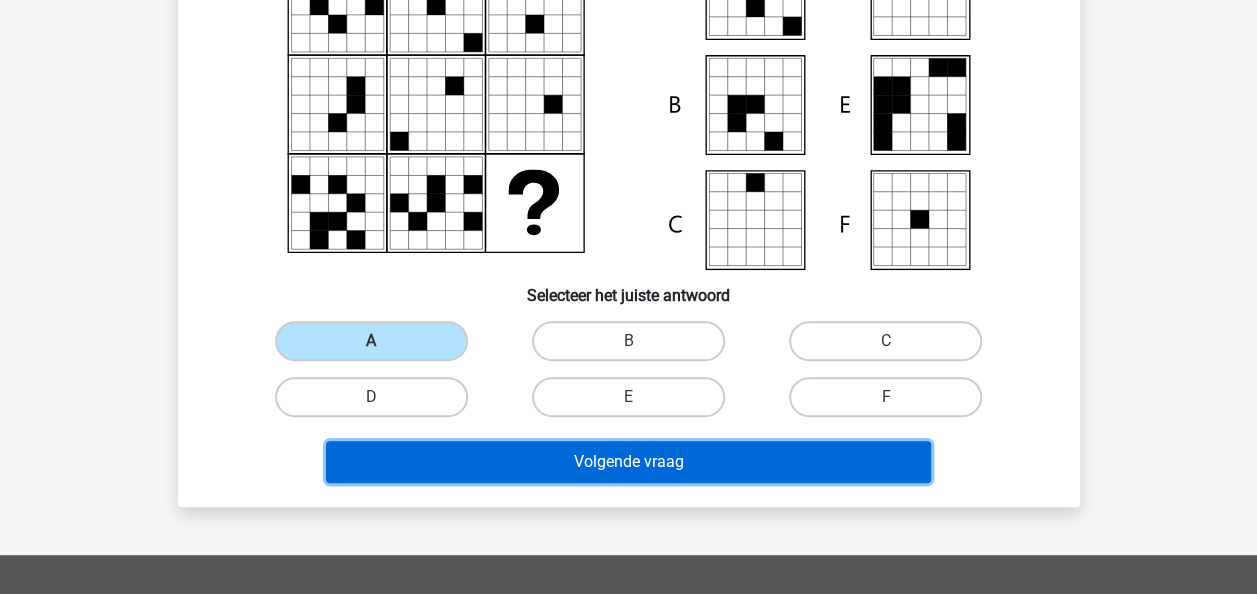 click on "Volgende vraag" at bounding box center (628, 462) 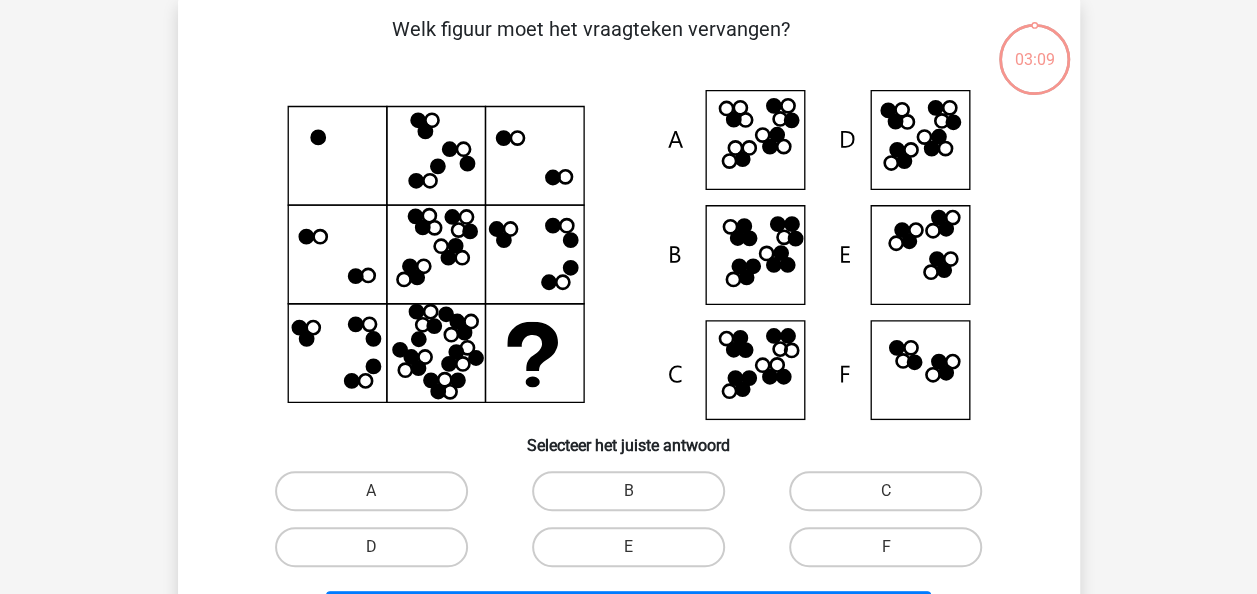 scroll, scrollTop: 92, scrollLeft: 0, axis: vertical 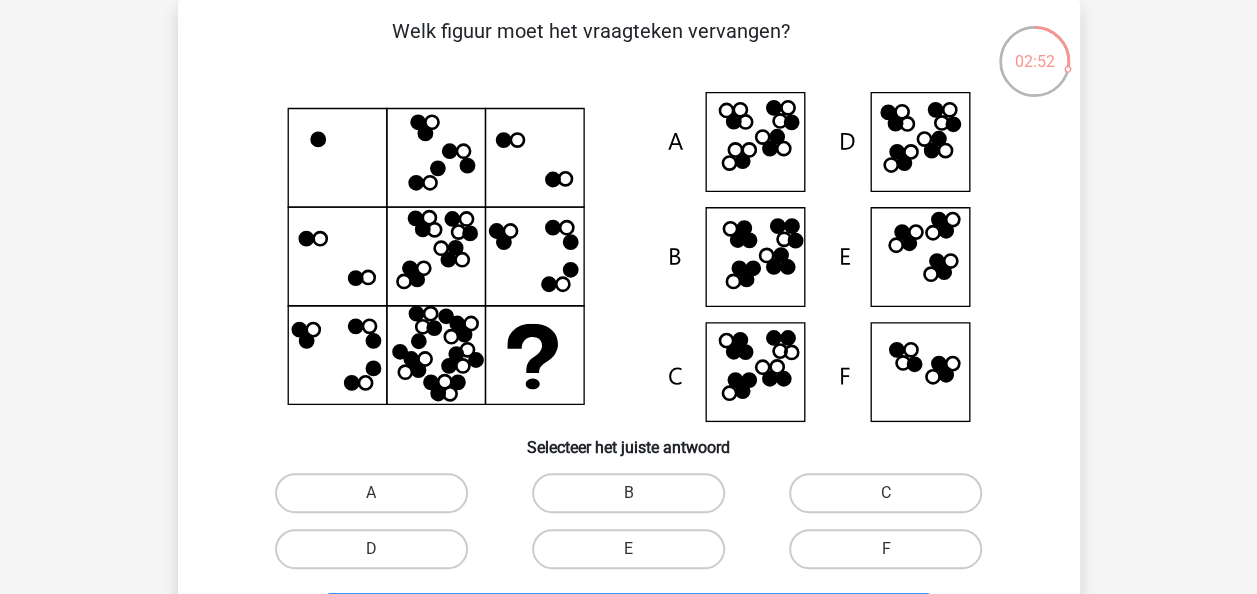 click on "Selecteer het juiste antwoord" at bounding box center (629, 439) 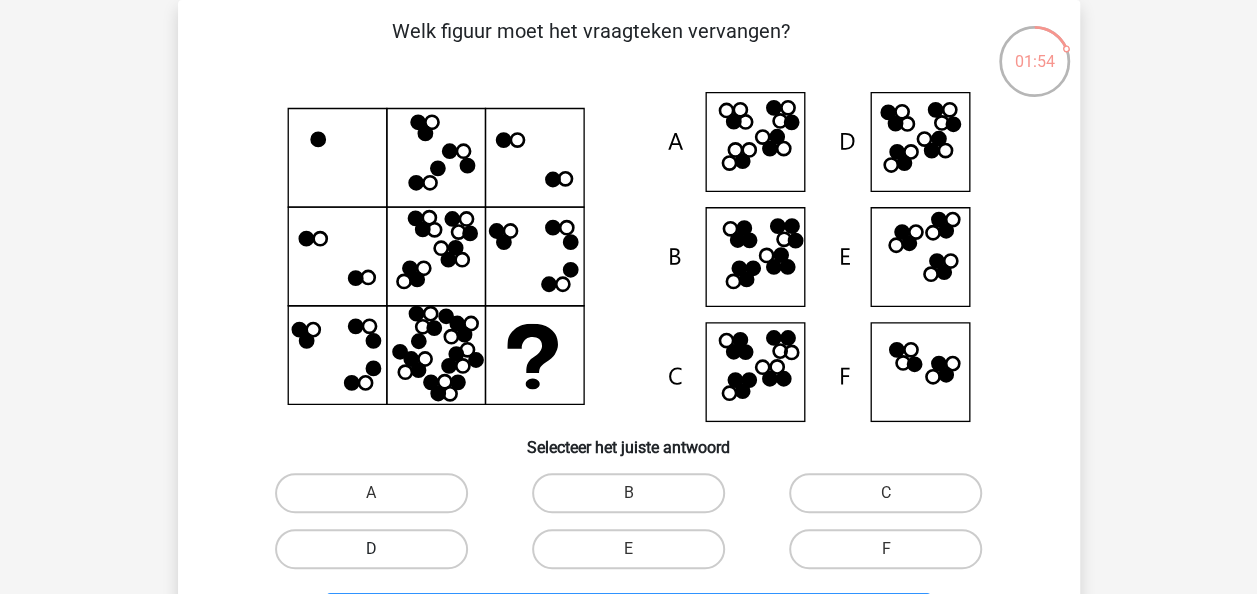 click on "D" at bounding box center (371, 549) 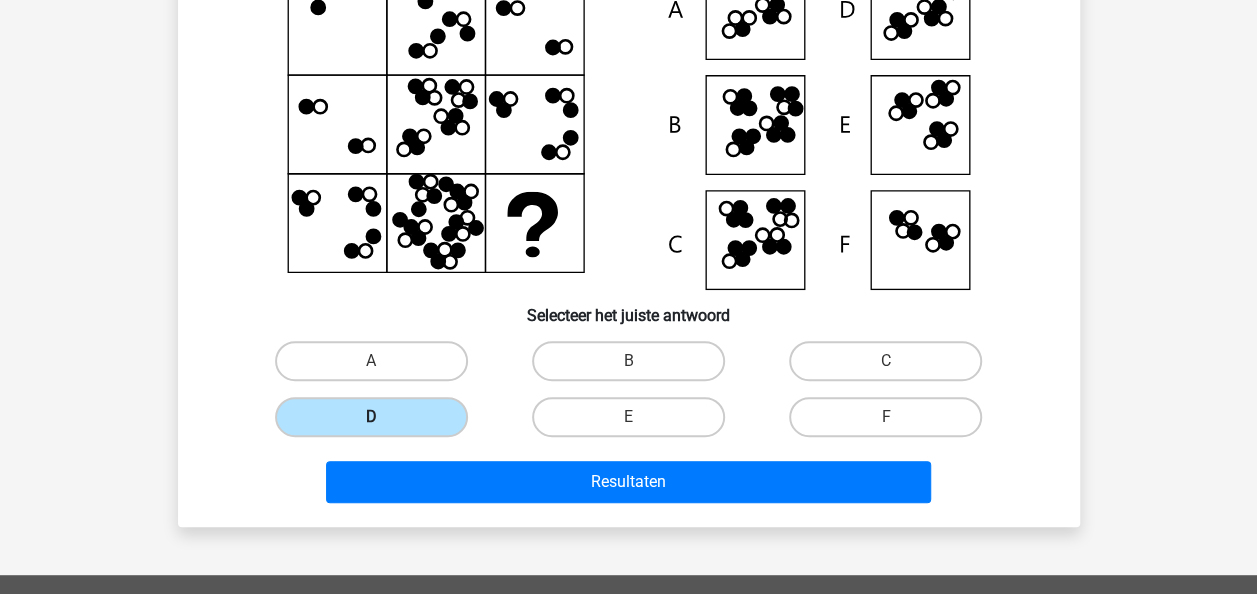 scroll, scrollTop: 228, scrollLeft: 0, axis: vertical 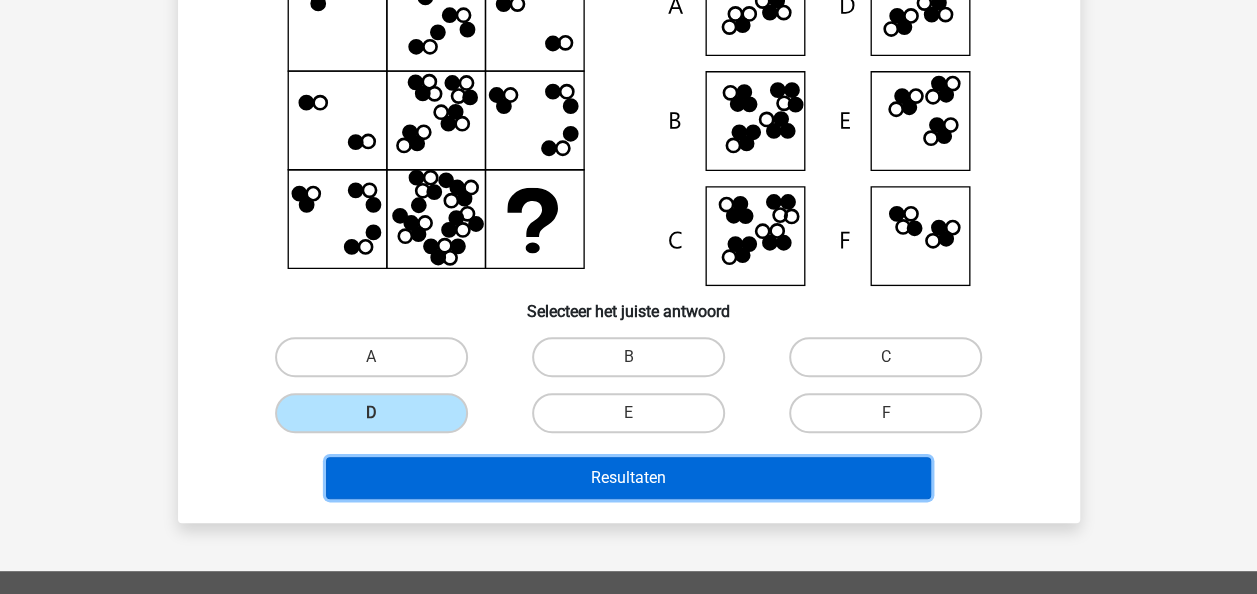 click on "Resultaten" at bounding box center (628, 478) 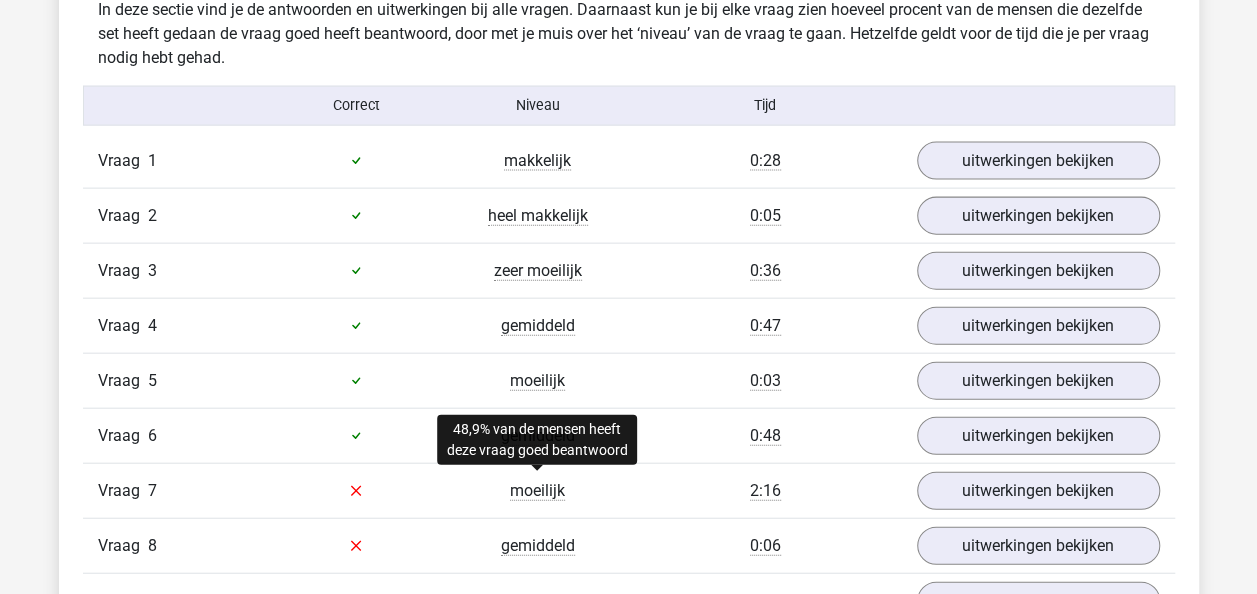 scroll, scrollTop: 2157, scrollLeft: 0, axis: vertical 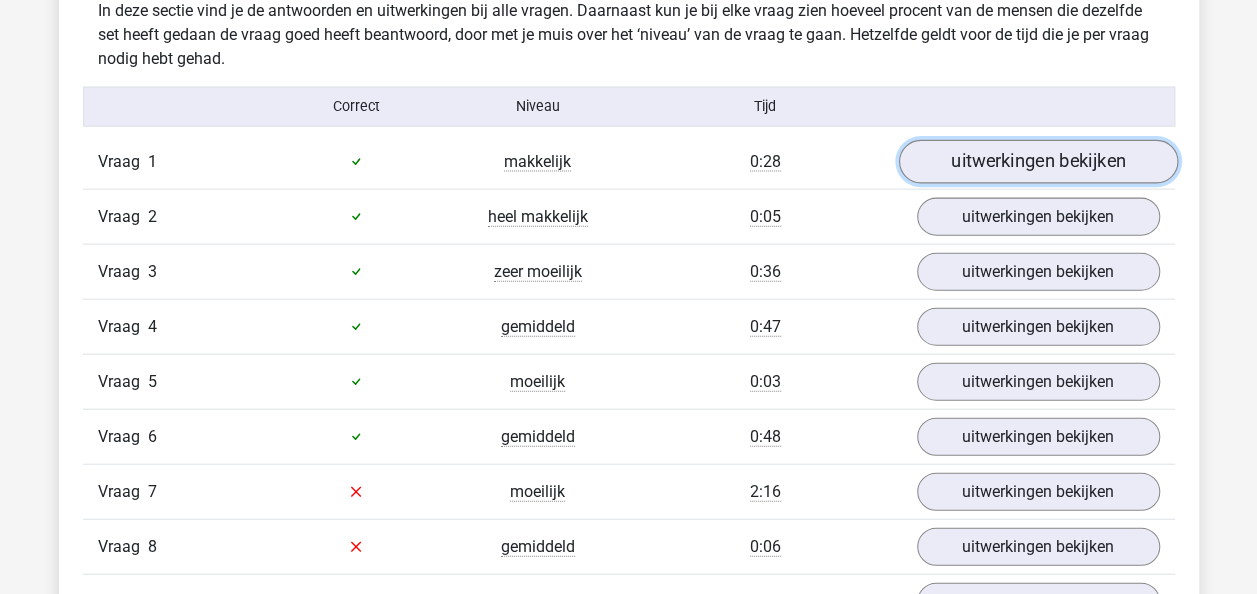 click on "uitwerkingen bekijken" at bounding box center [1037, 162] 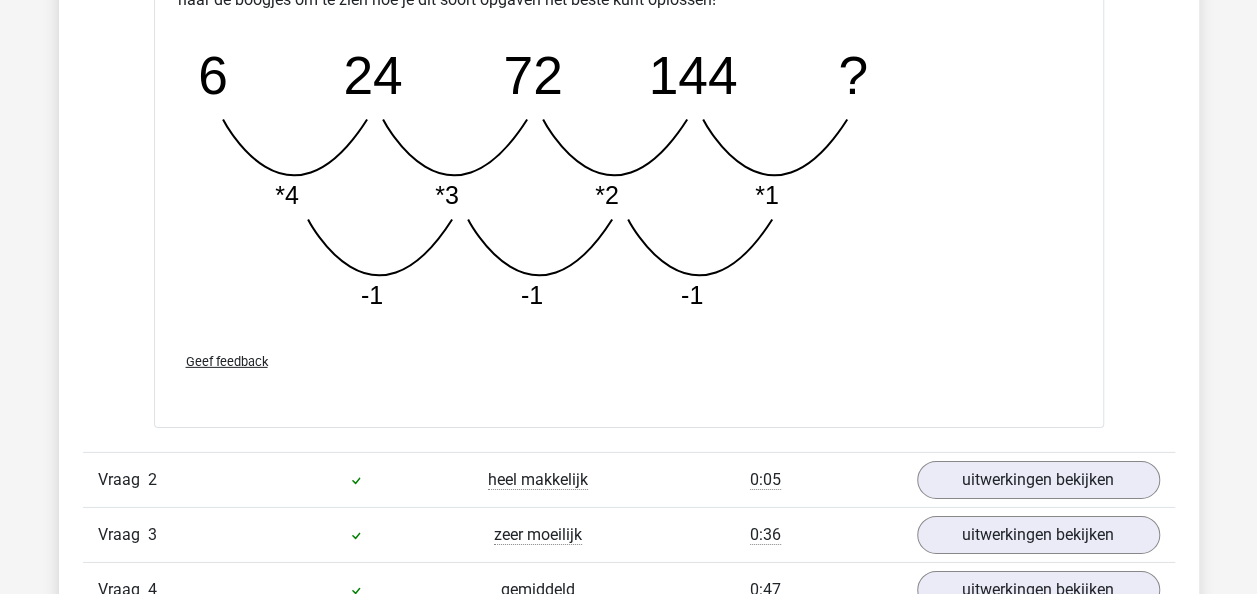 click on "In deze reeks vind je het tweede getal in de reeks door het eerste getal *4 te doen. Het derde getal in de reeks vind je door het tweede getal *3 te doen. Je ziet dat dit niet hetzelfde getal is als bij de eerste stap. Elke stap gaat dit getal namelijk -1. Kijk goed naar de boogjes om te zien hoe je dit soort opgaven het beste kunt oplossen!
image/svg+xml
6
24
72
144
?
*4
*3
*2
*1
-1" at bounding box center [629, 134] 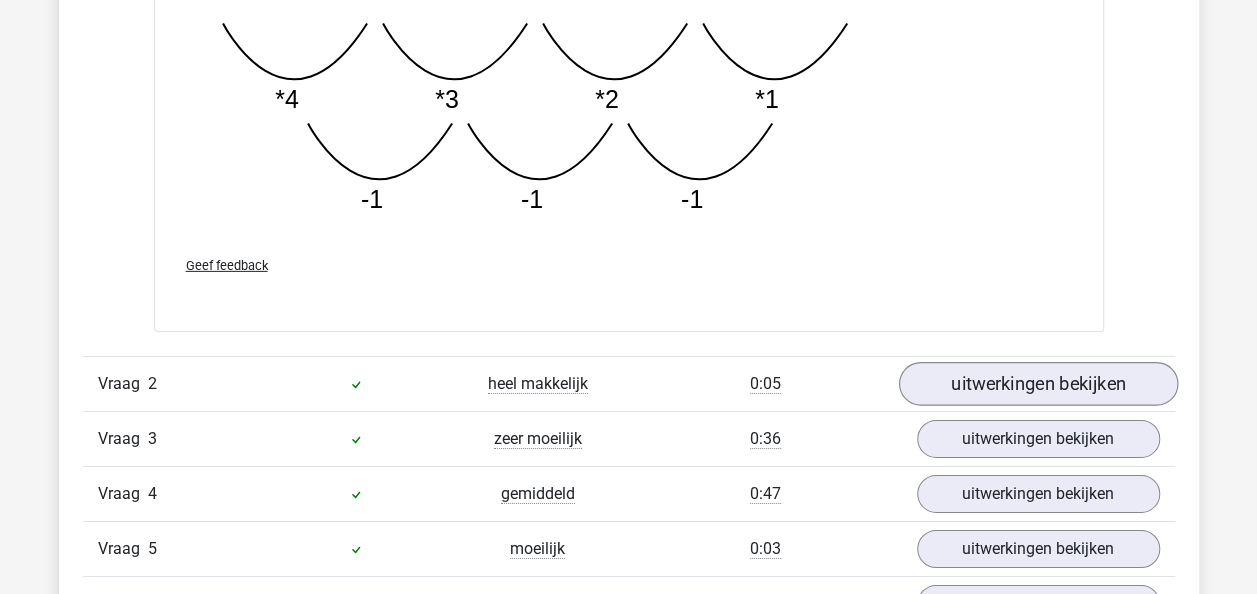 scroll, scrollTop: 3104, scrollLeft: 0, axis: vertical 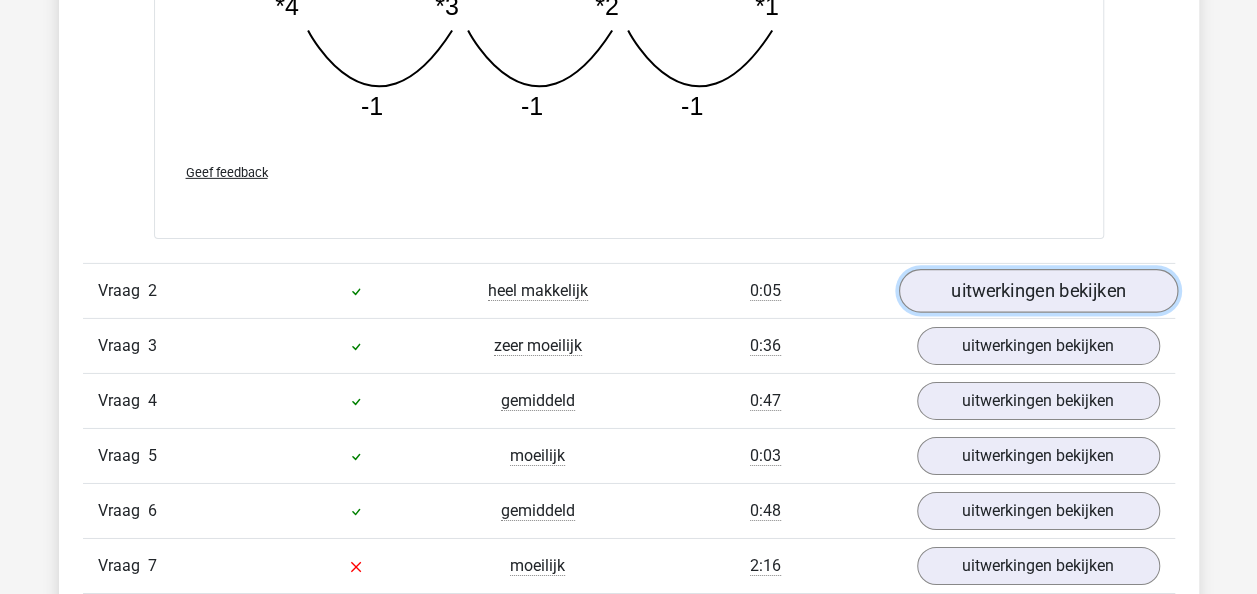 click on "uitwerkingen bekijken" at bounding box center [1037, 292] 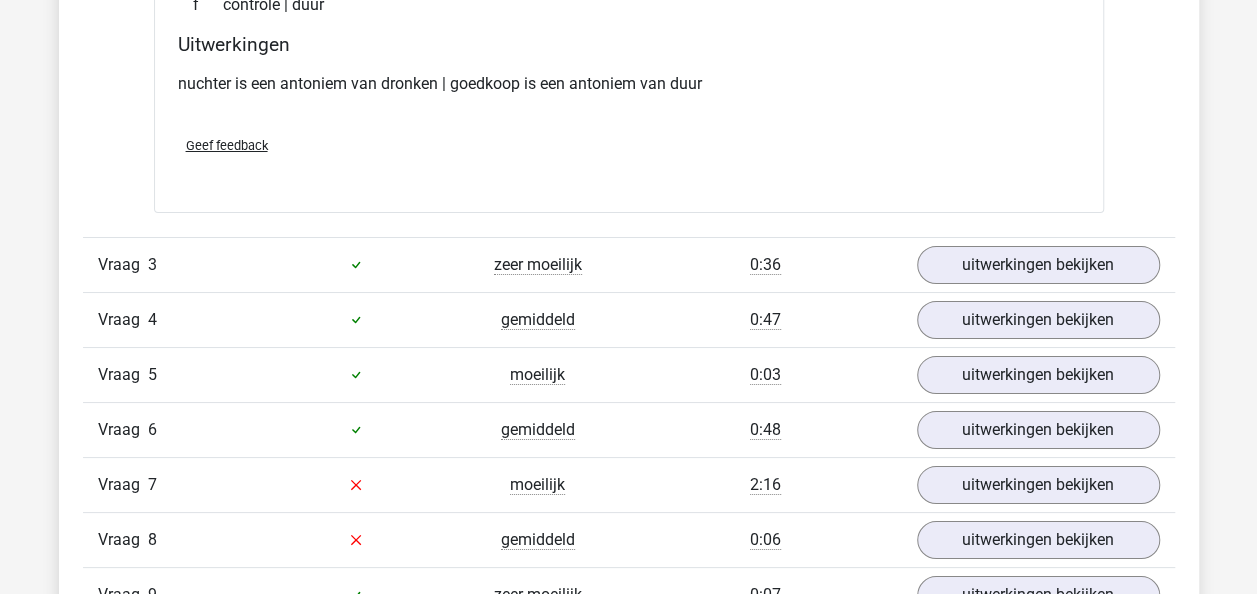 scroll, scrollTop: 3639, scrollLeft: 0, axis: vertical 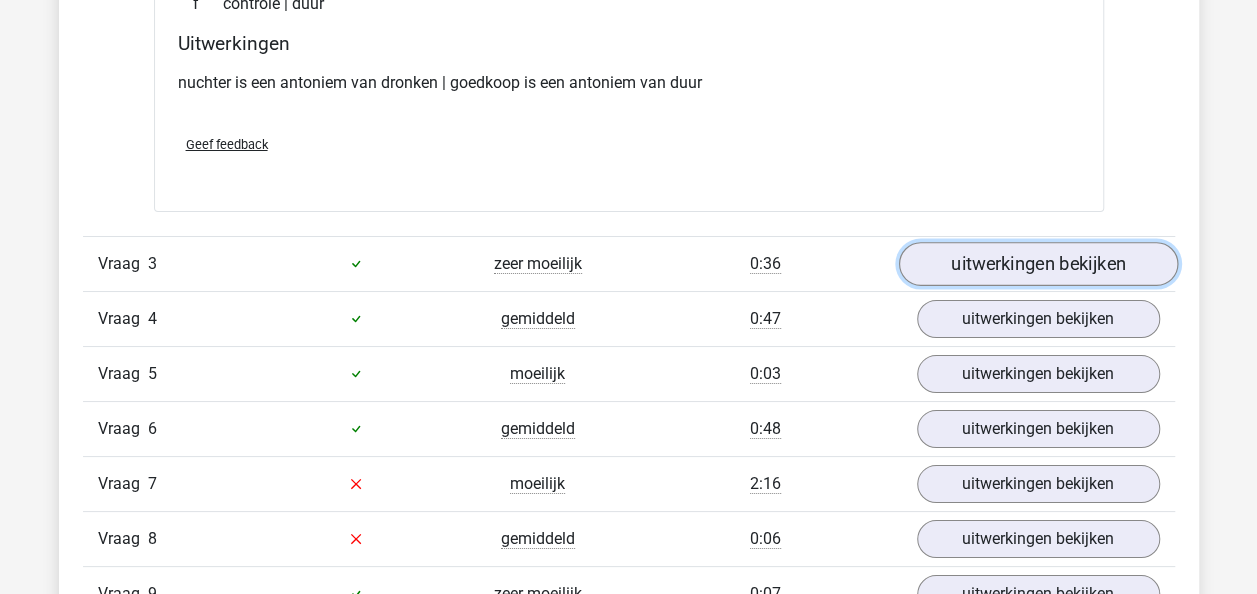 click on "uitwerkingen bekijken" at bounding box center (1037, 264) 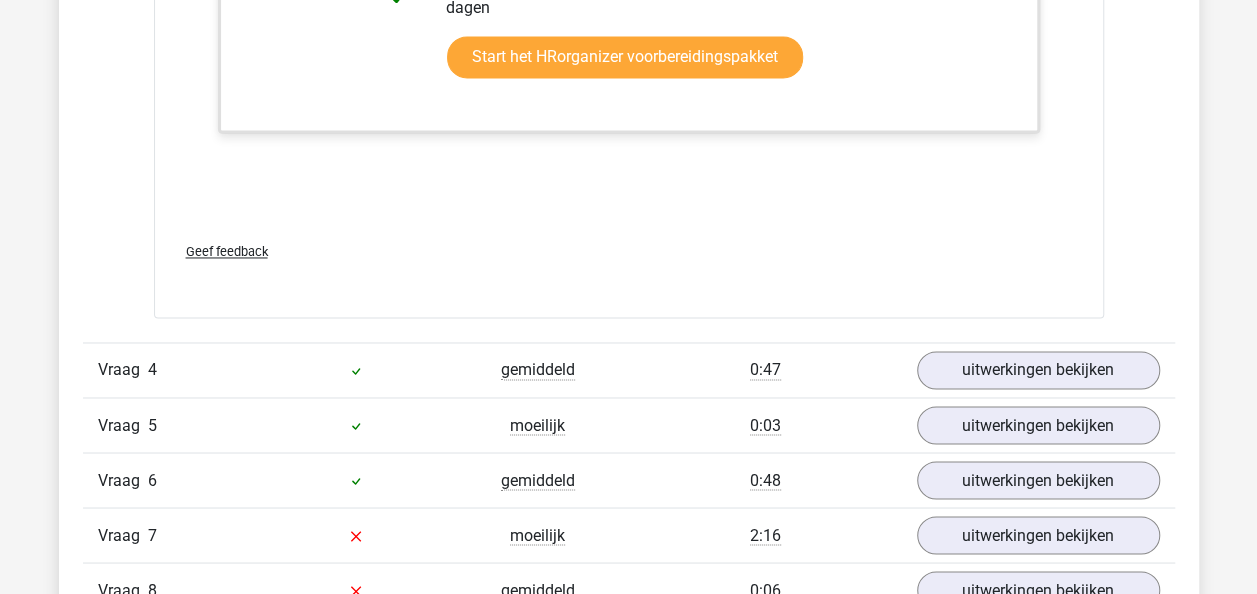 scroll, scrollTop: 5247, scrollLeft: 0, axis: vertical 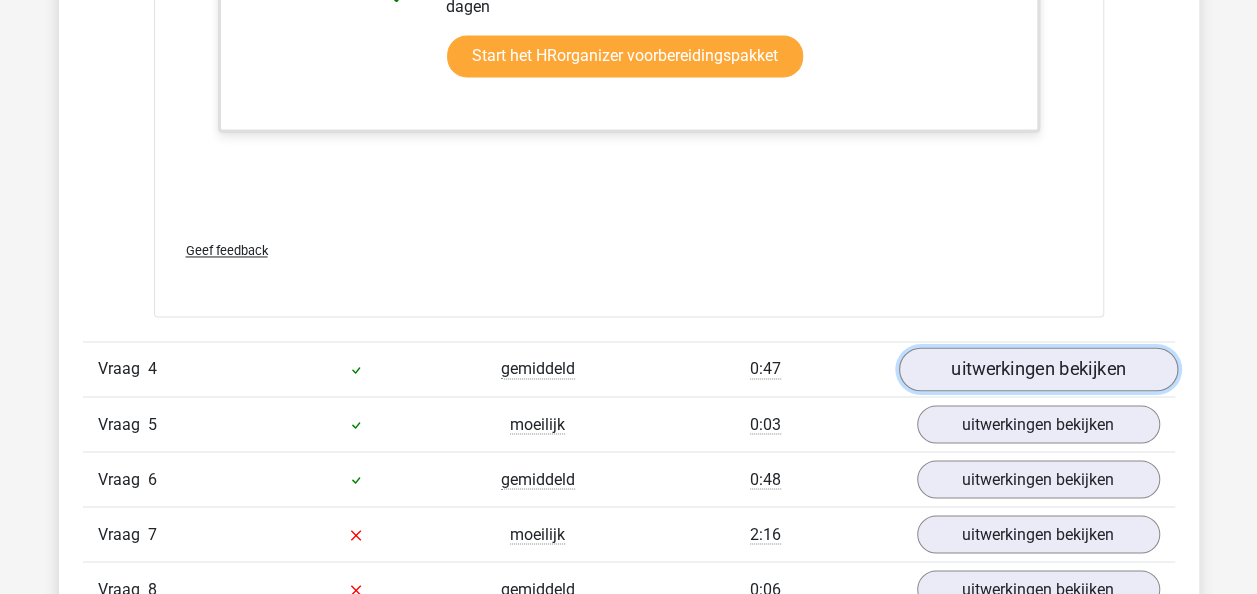 click on "uitwerkingen bekijken" at bounding box center (1037, 369) 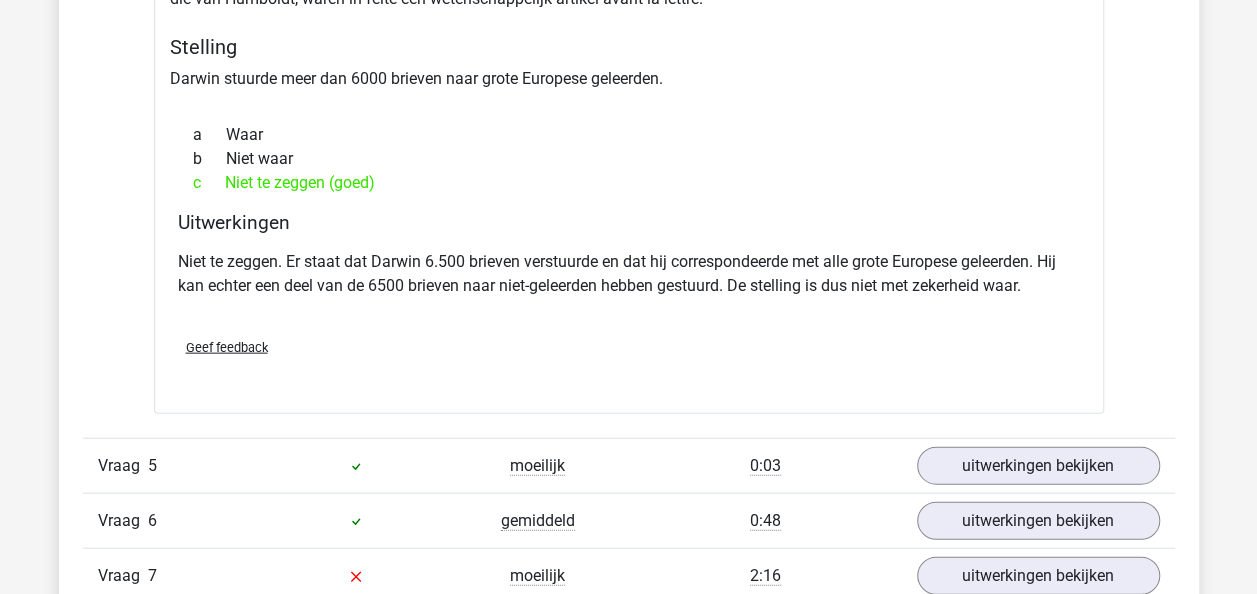 scroll, scrollTop: 5863, scrollLeft: 0, axis: vertical 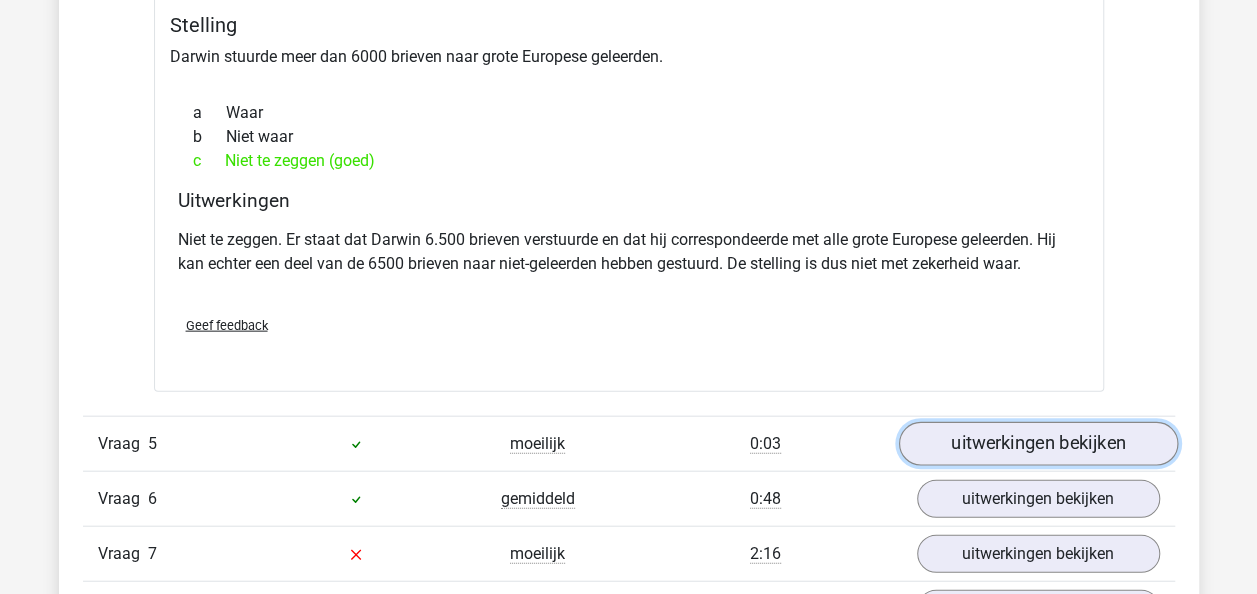 click on "uitwerkingen bekijken" at bounding box center [1037, 445] 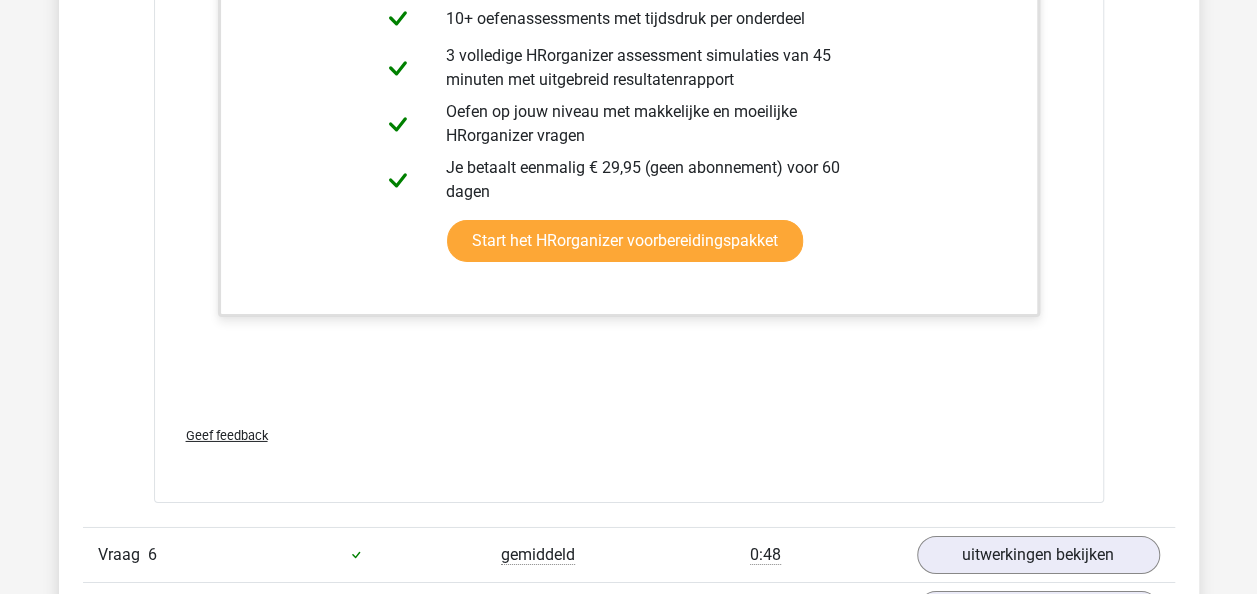 scroll, scrollTop: 6996, scrollLeft: 0, axis: vertical 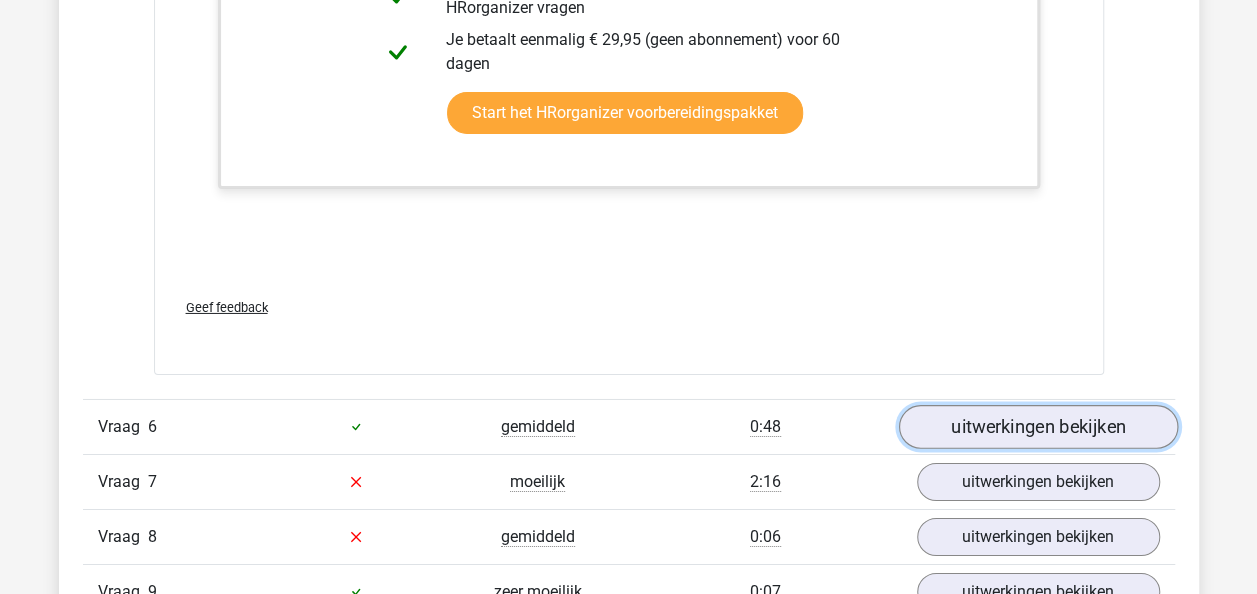 click on "uitwerkingen bekijken" at bounding box center (1037, 427) 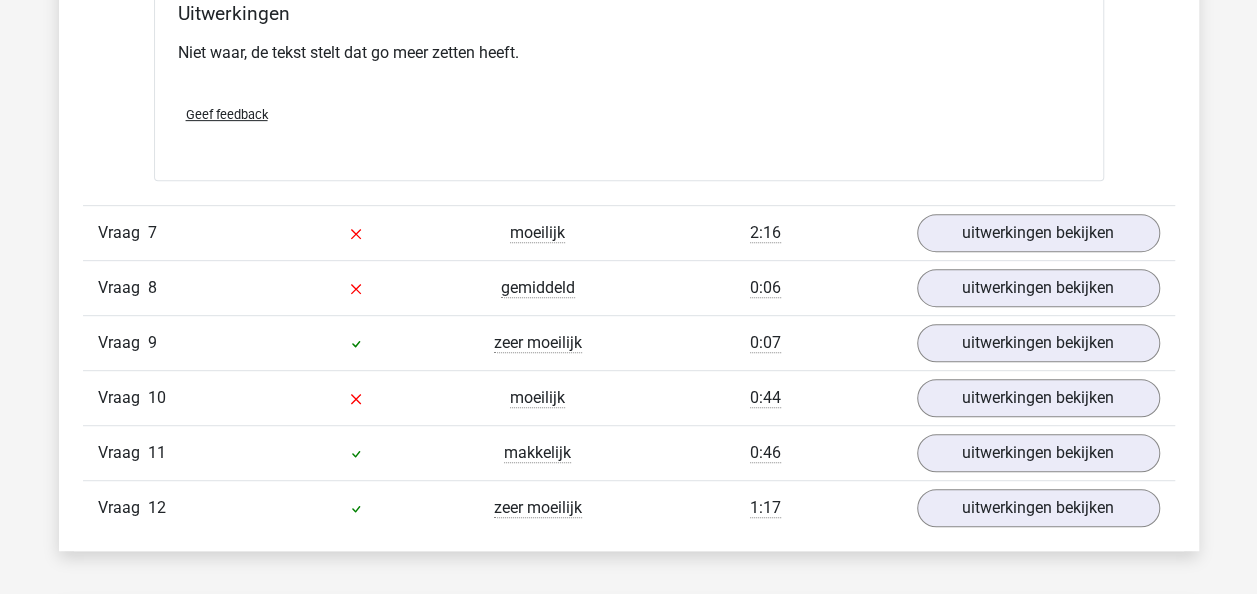 scroll, scrollTop: 7908, scrollLeft: 0, axis: vertical 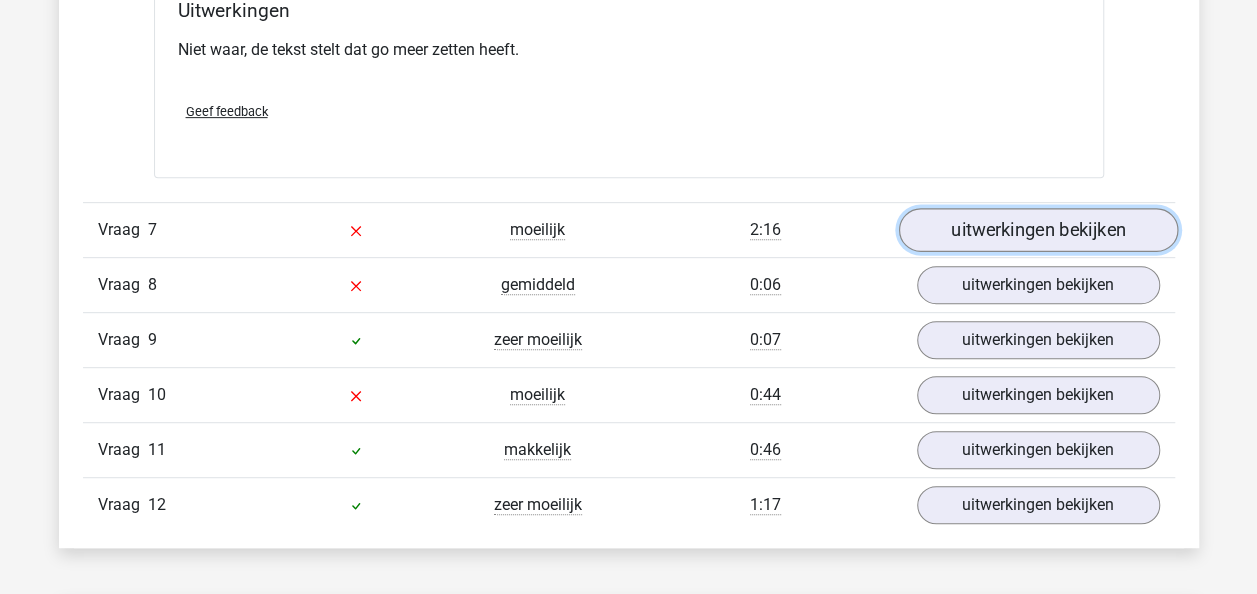 click on "uitwerkingen bekijken" at bounding box center (1037, 230) 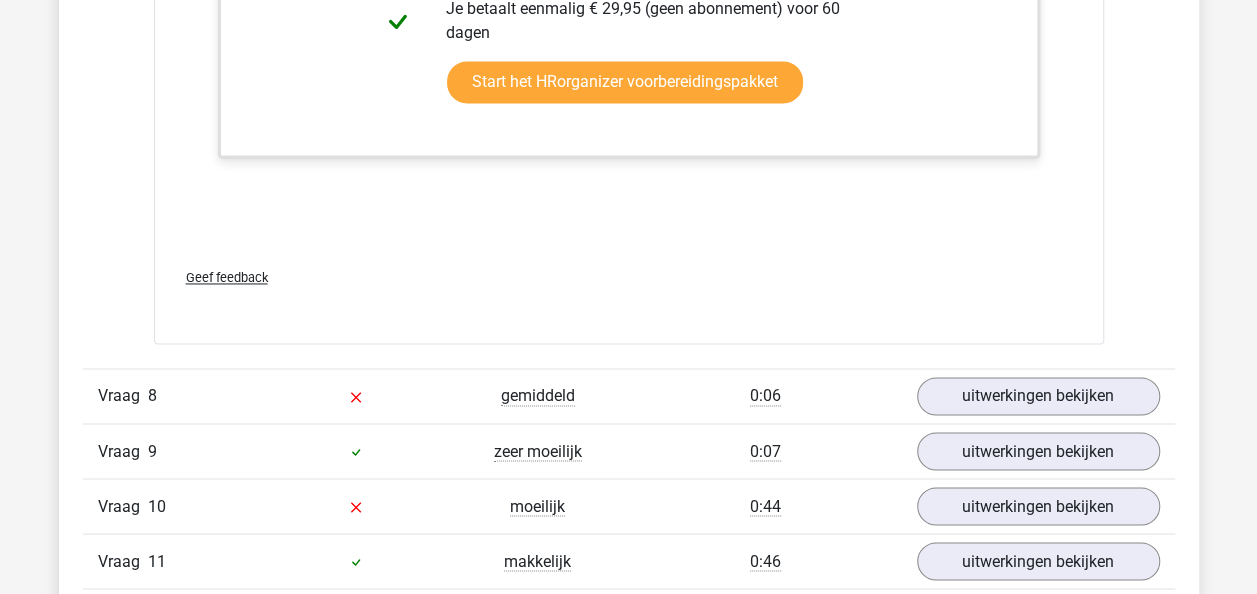 scroll, scrollTop: 8999, scrollLeft: 0, axis: vertical 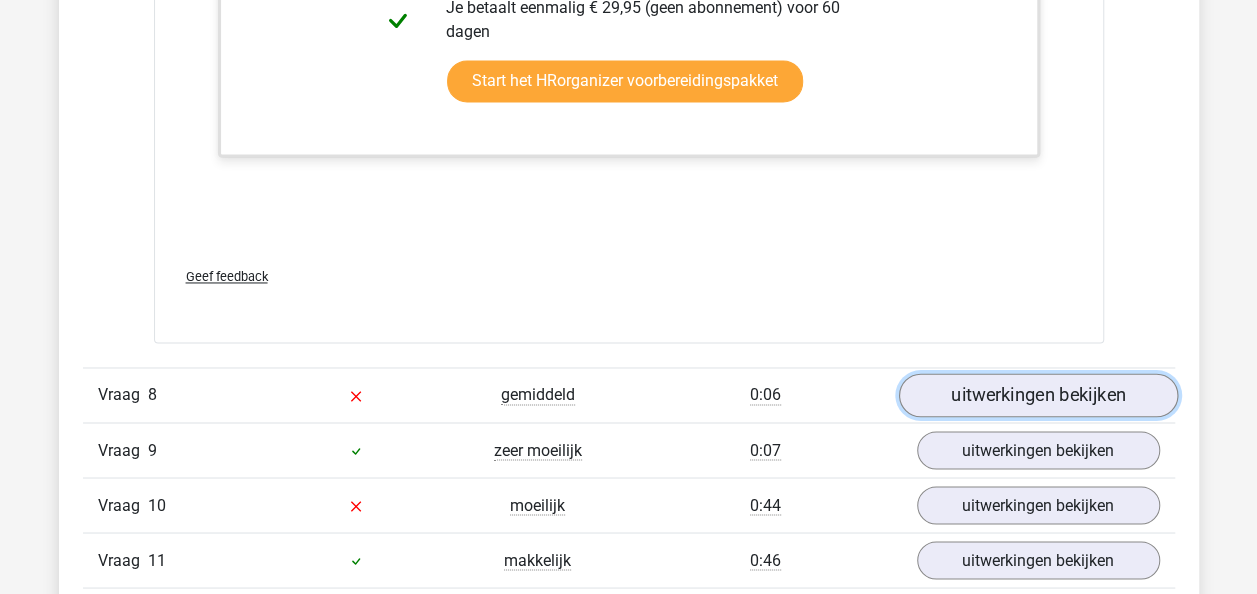 click on "uitwerkingen bekijken" at bounding box center (1037, 395) 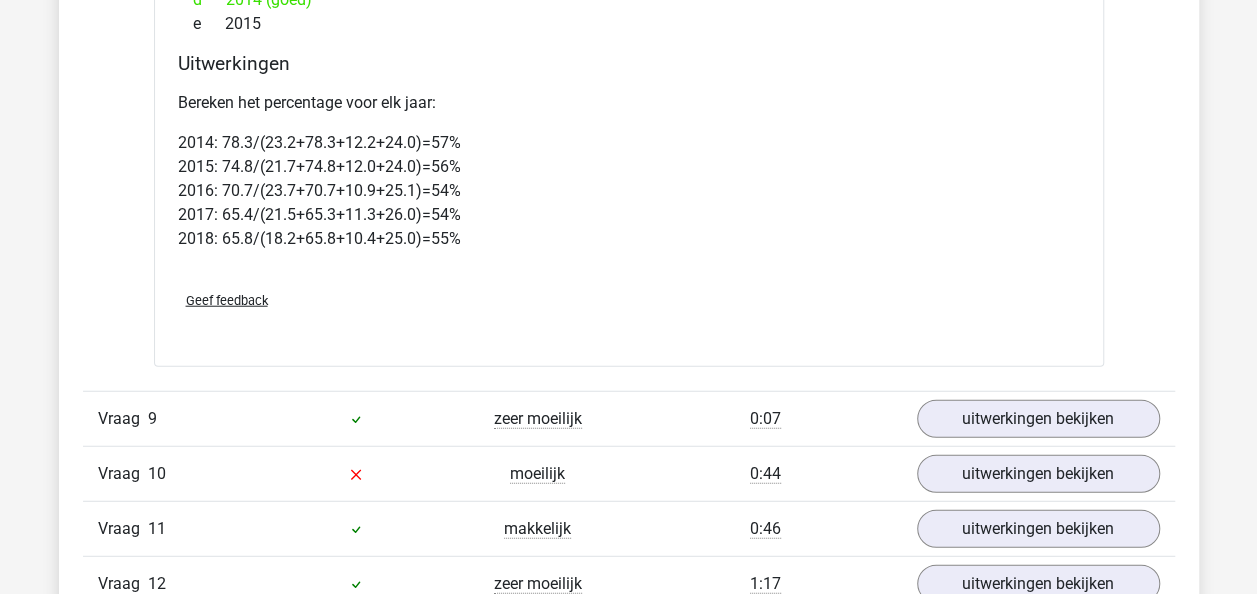scroll, scrollTop: 9927, scrollLeft: 0, axis: vertical 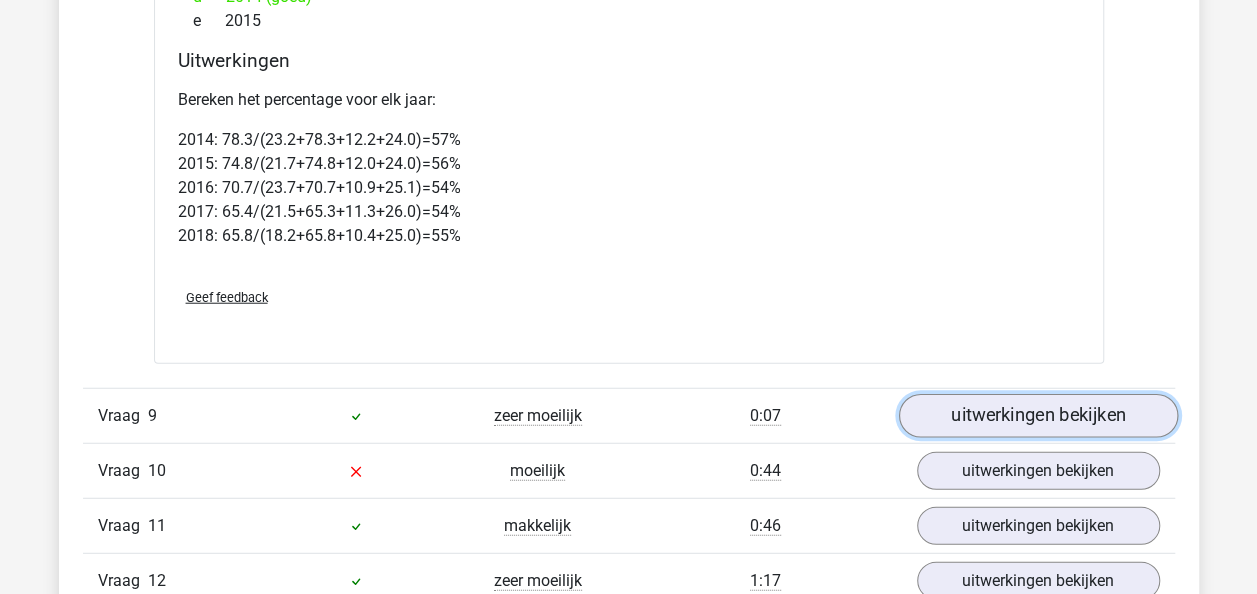 click on "uitwerkingen bekijken" at bounding box center (1037, 416) 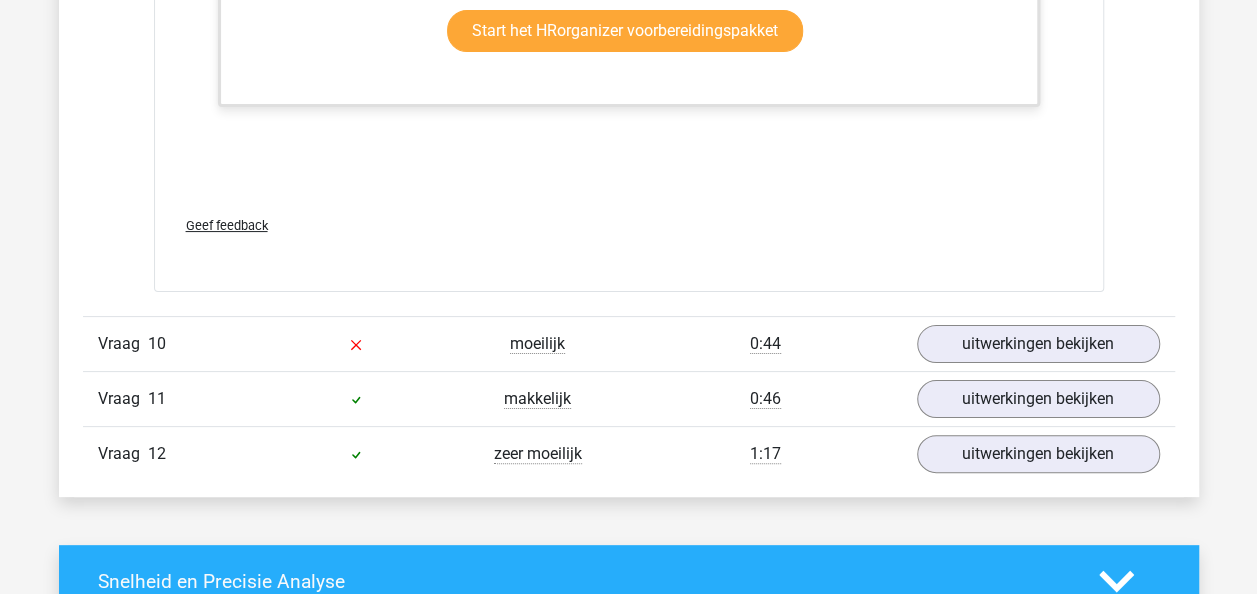 scroll, scrollTop: 11359, scrollLeft: 0, axis: vertical 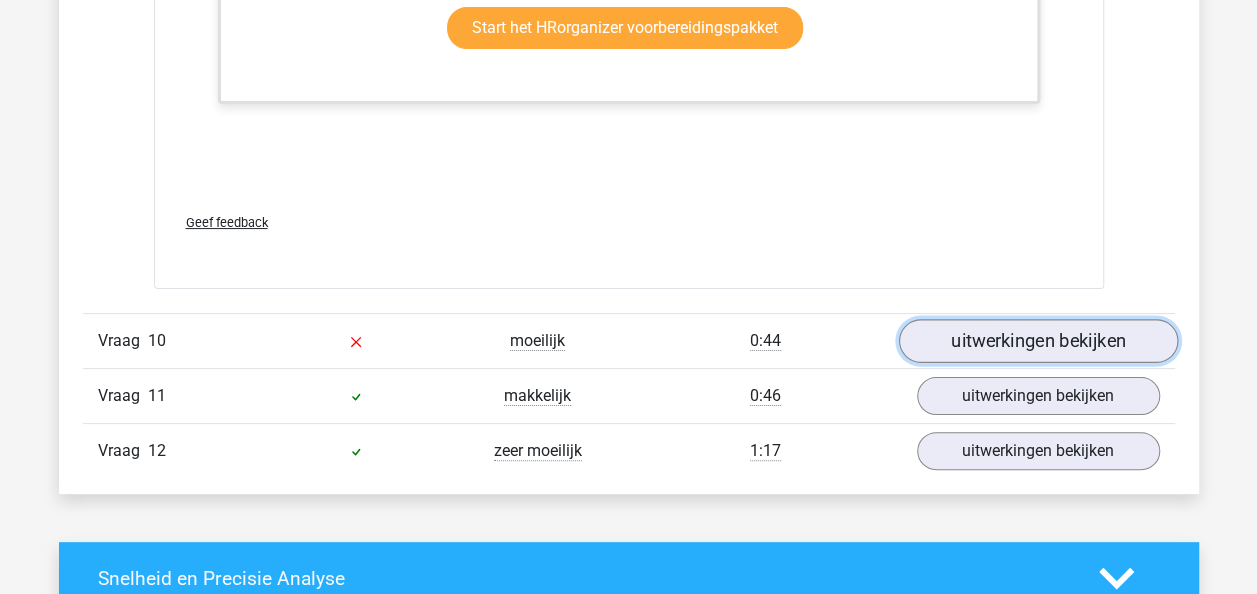 click on "uitwerkingen bekijken" at bounding box center [1037, 341] 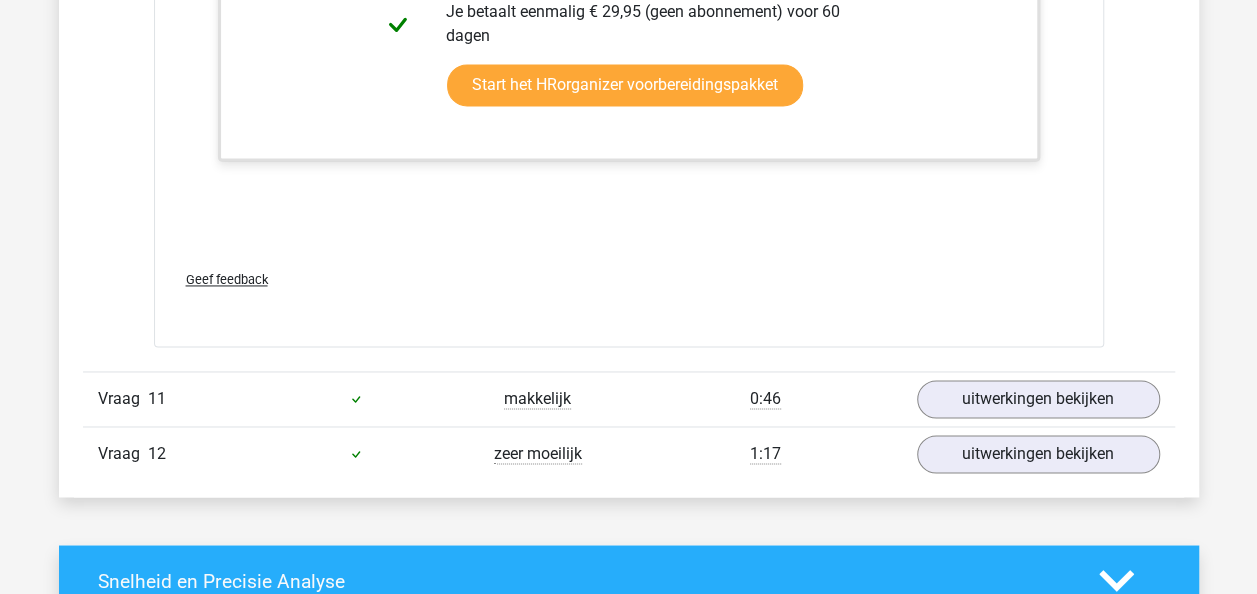 scroll, scrollTop: 12690, scrollLeft: 0, axis: vertical 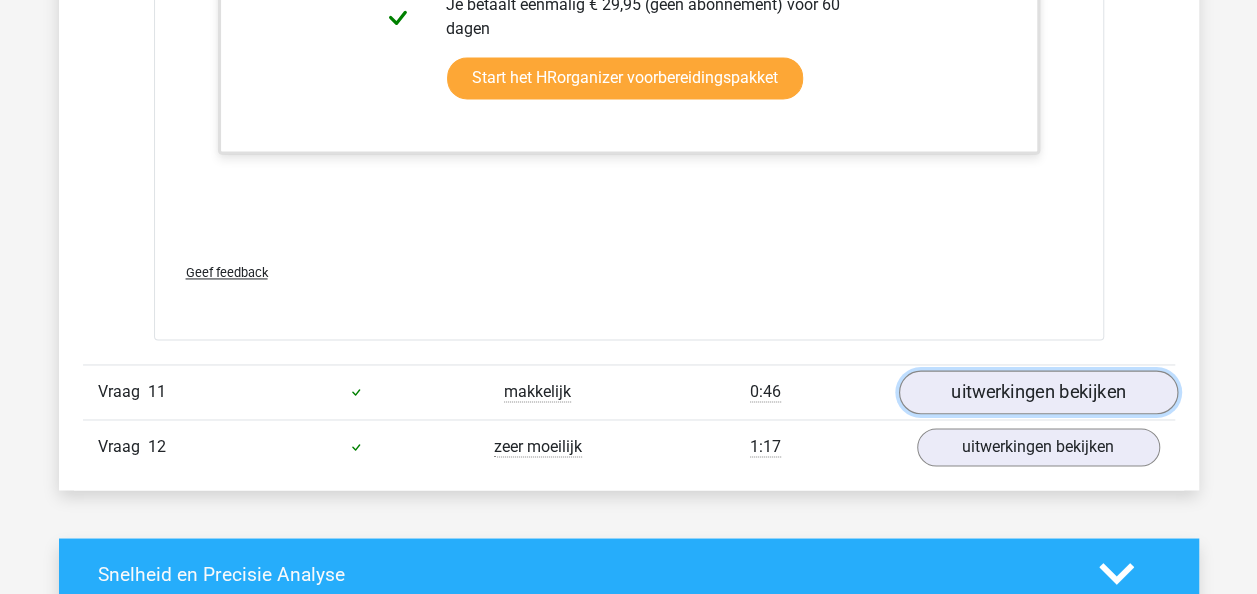 click on "uitwerkingen bekijken" at bounding box center [1037, 392] 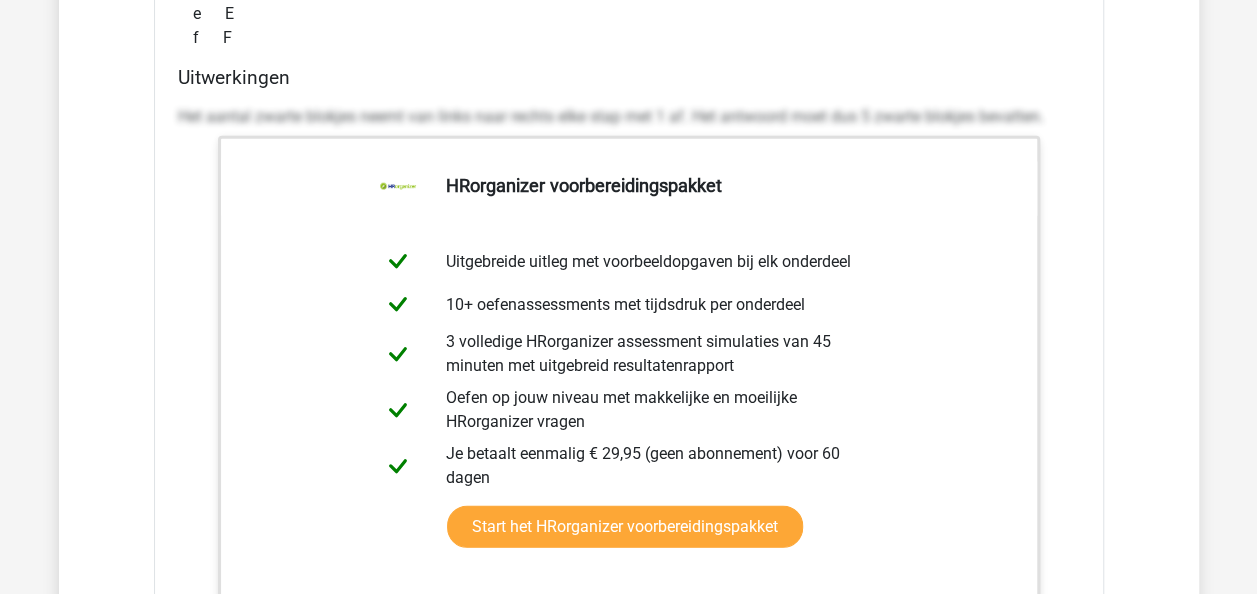 scroll, scrollTop: 14088, scrollLeft: 0, axis: vertical 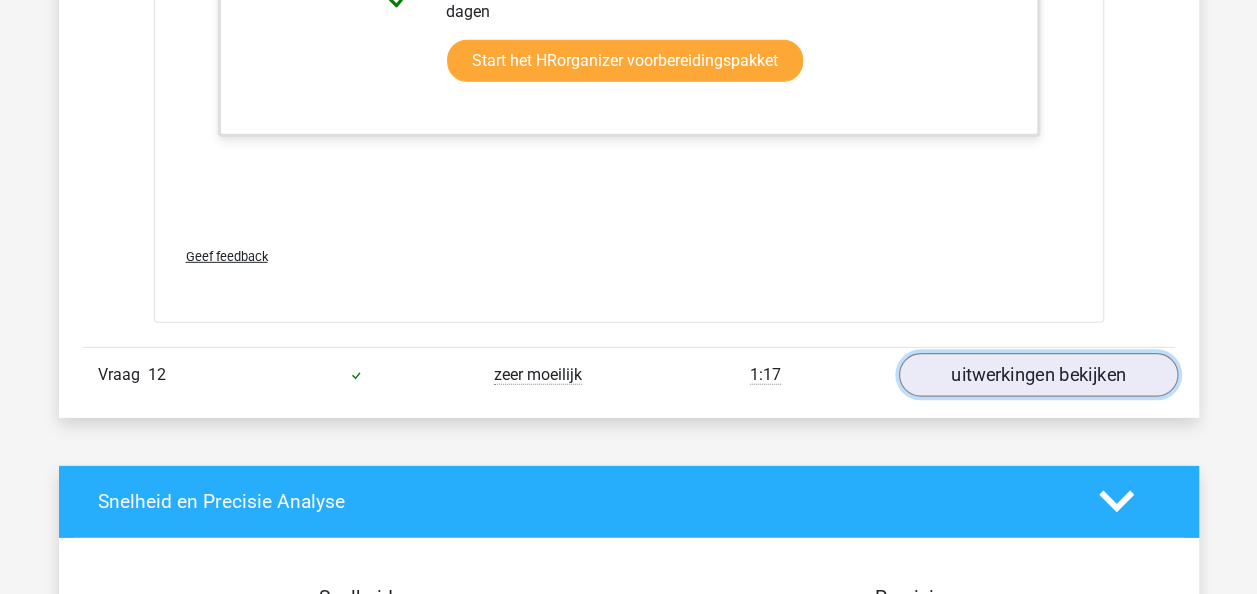 click on "uitwerkingen bekijken" at bounding box center (1037, 375) 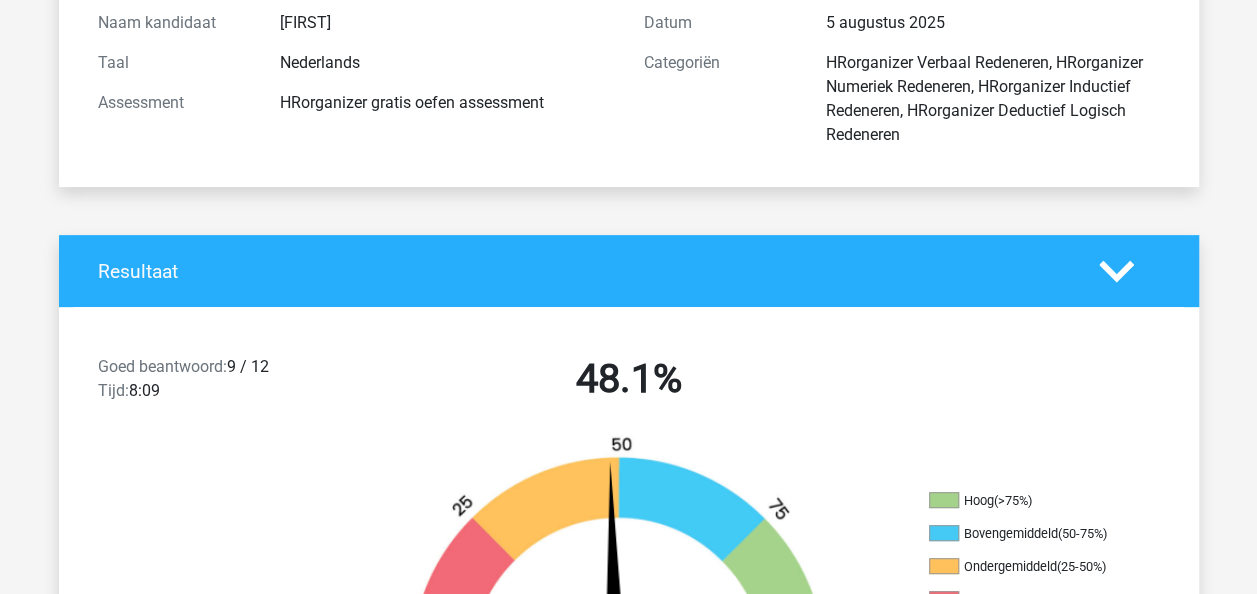 scroll, scrollTop: 0, scrollLeft: 0, axis: both 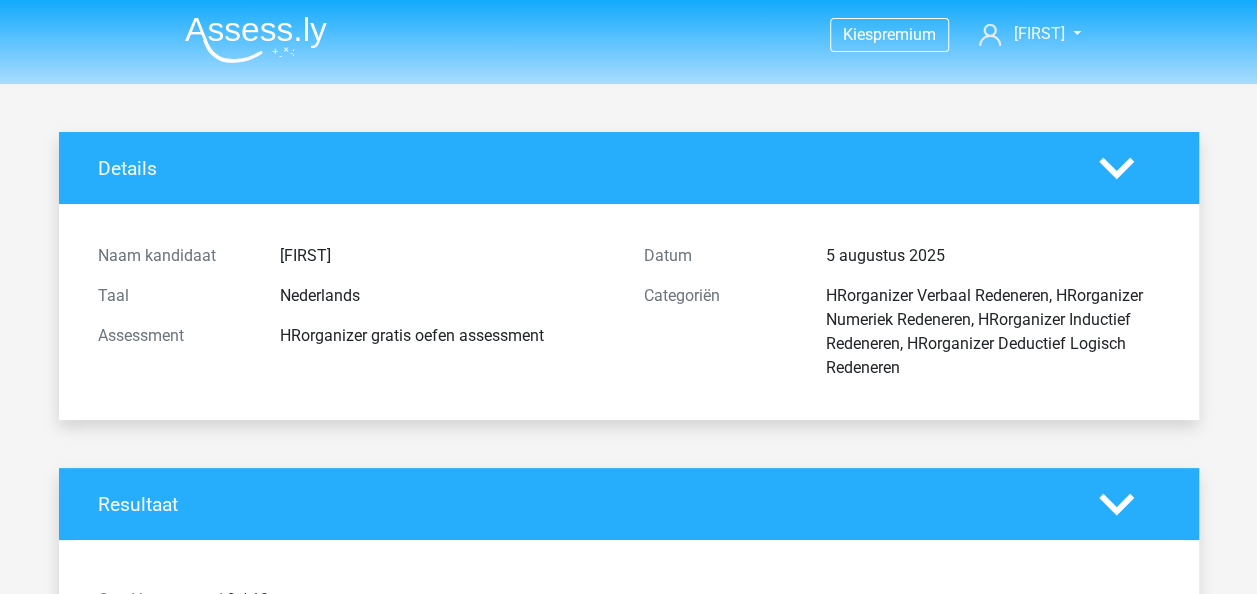 click at bounding box center [256, 39] 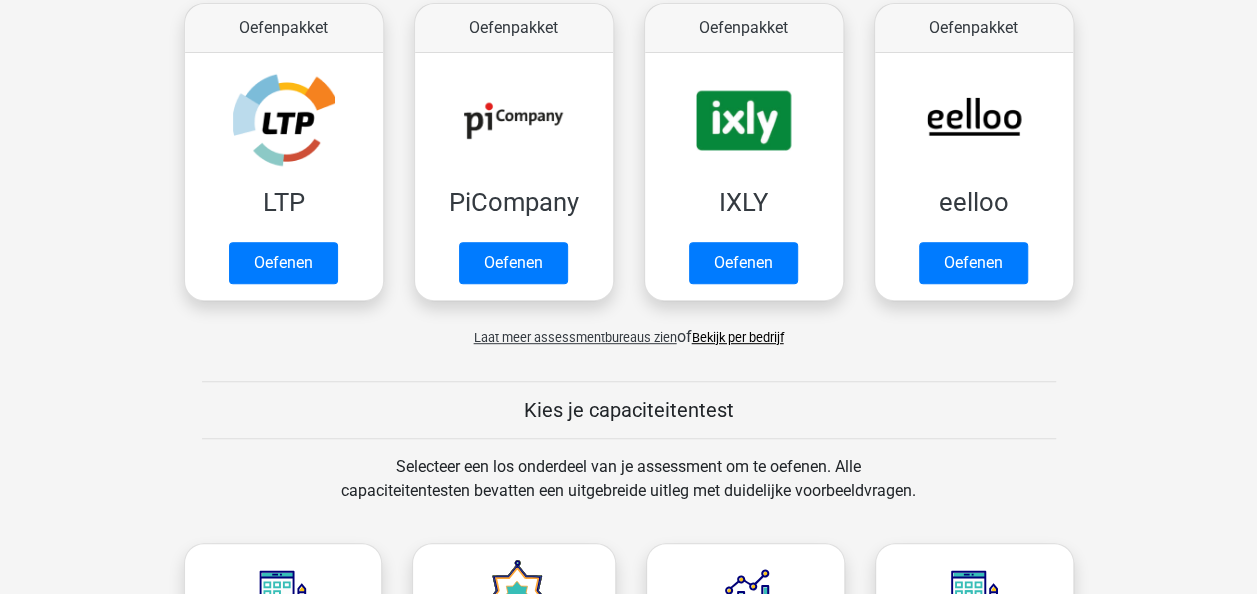 scroll, scrollTop: 533, scrollLeft: 0, axis: vertical 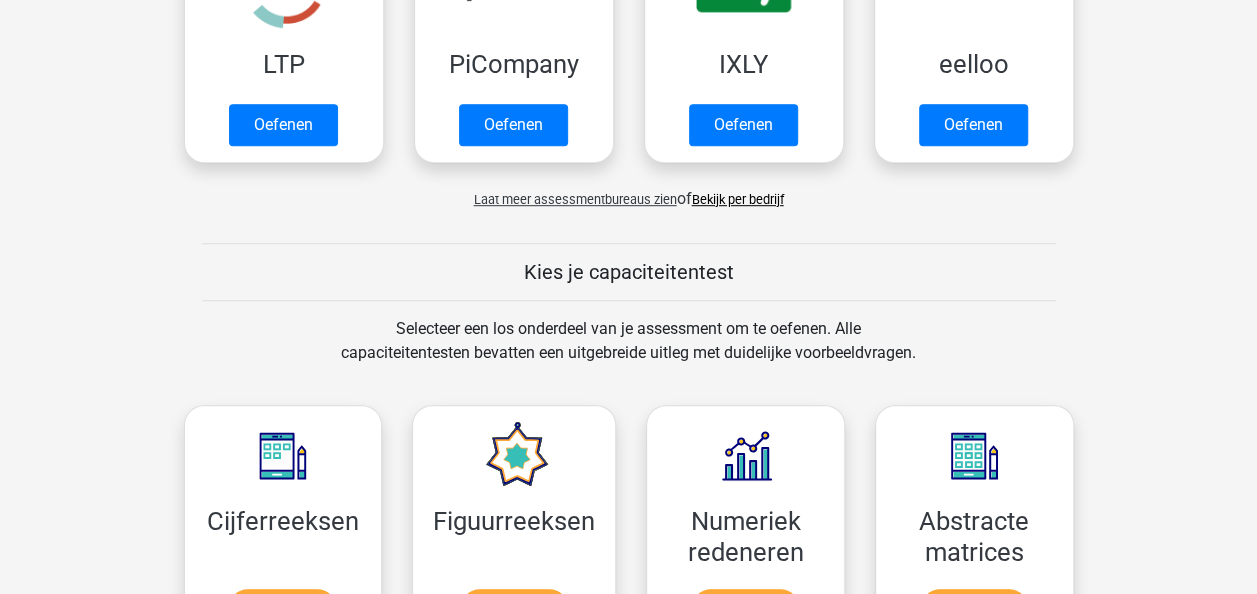 click on "Laat meer assessmentbureaus zien" at bounding box center (575, 199) 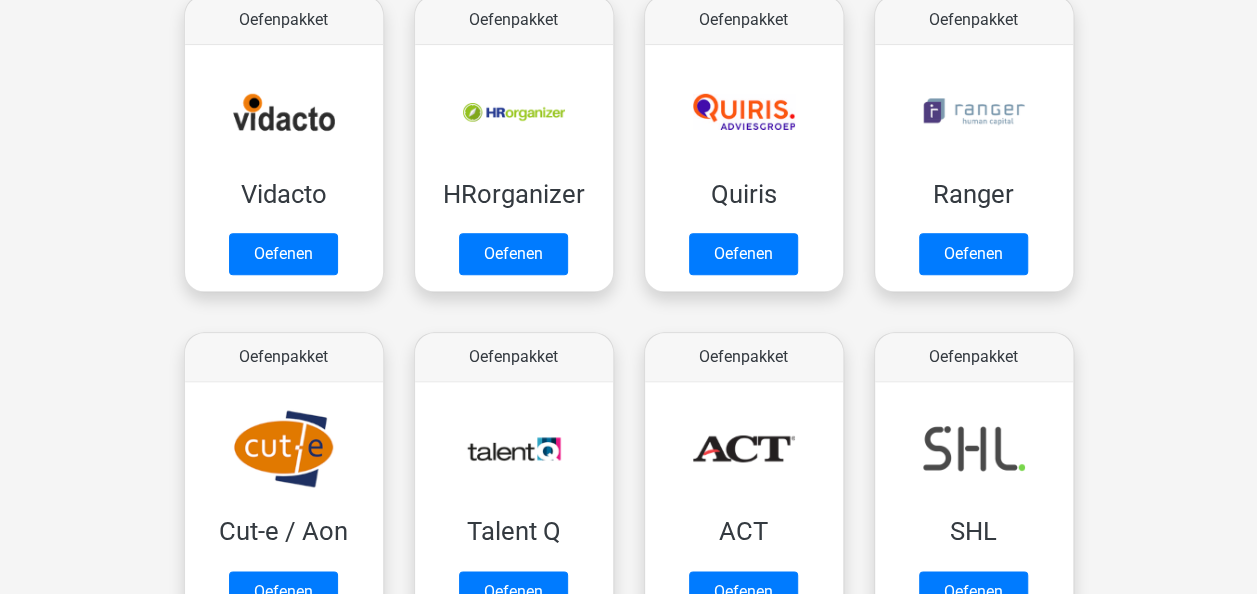 scroll, scrollTop: 1061, scrollLeft: 0, axis: vertical 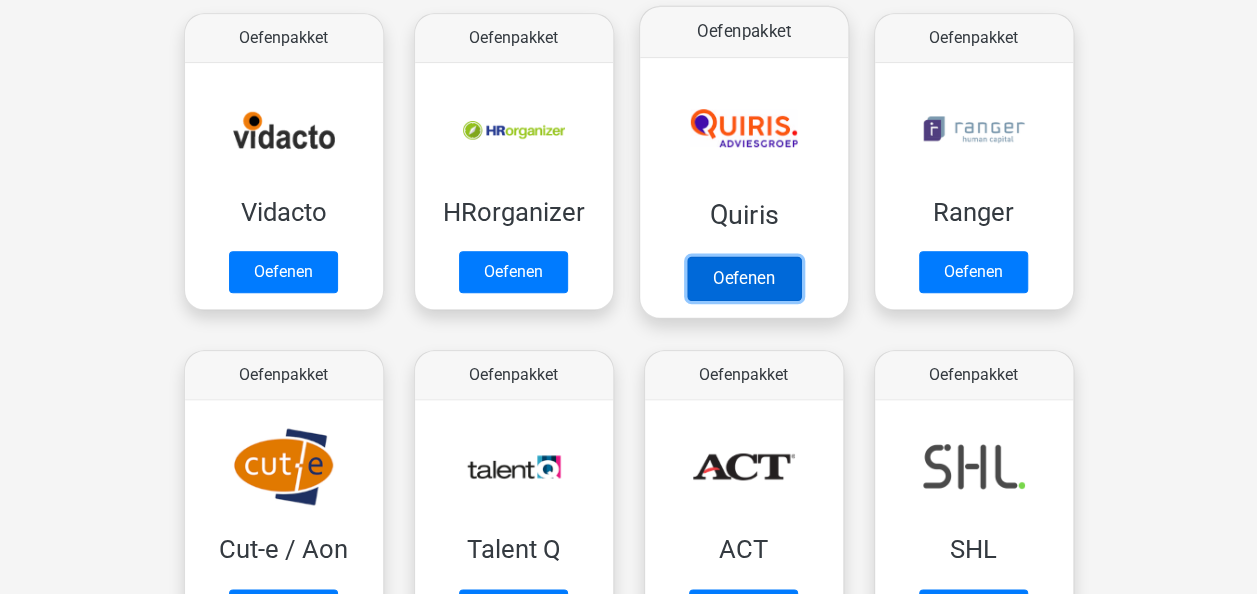 click on "Oefenen" at bounding box center (743, 278) 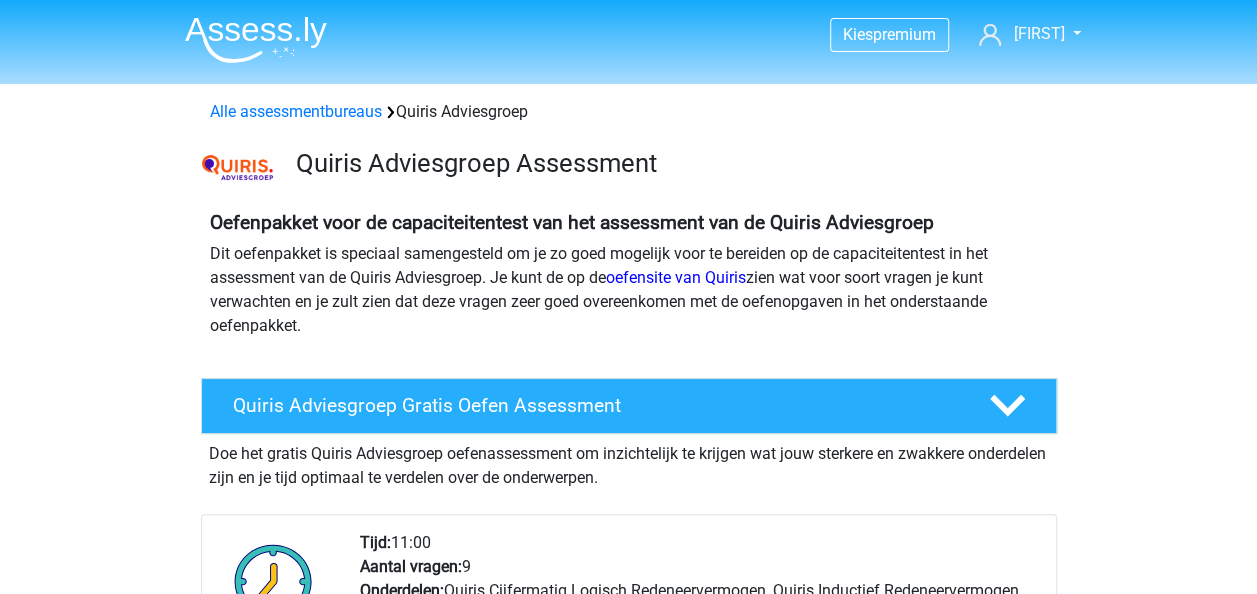 scroll, scrollTop: 7, scrollLeft: 0, axis: vertical 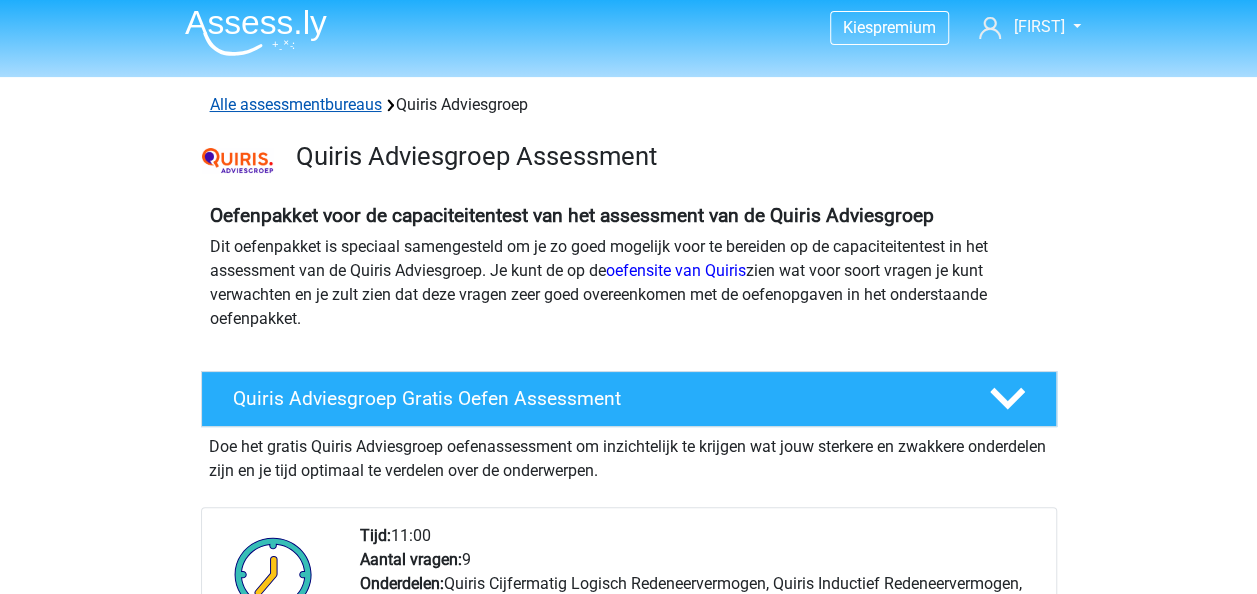 click on "Alle assessmentbureaus" at bounding box center (296, 104) 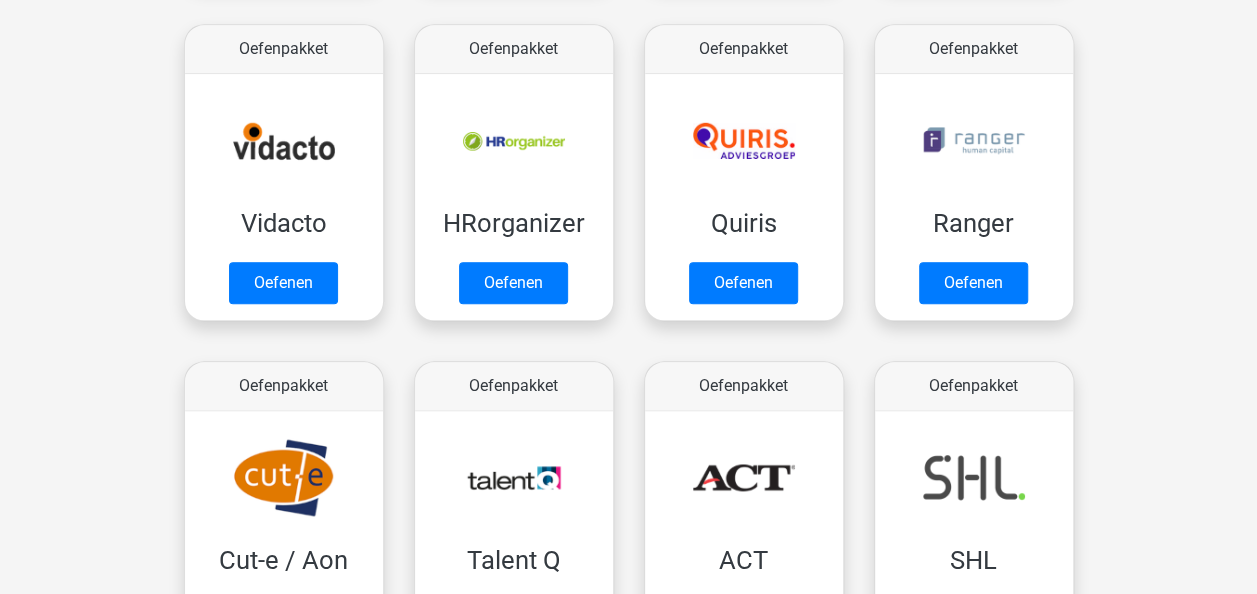 scroll, scrollTop: 1051, scrollLeft: 0, axis: vertical 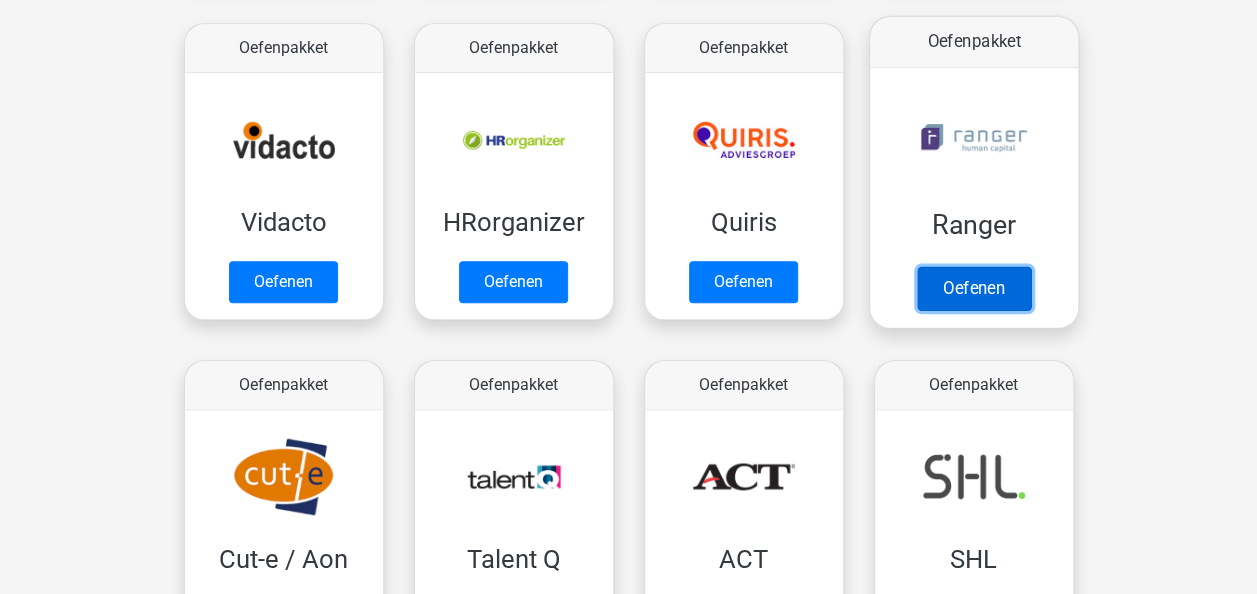 click on "Oefenen" at bounding box center [973, 288] 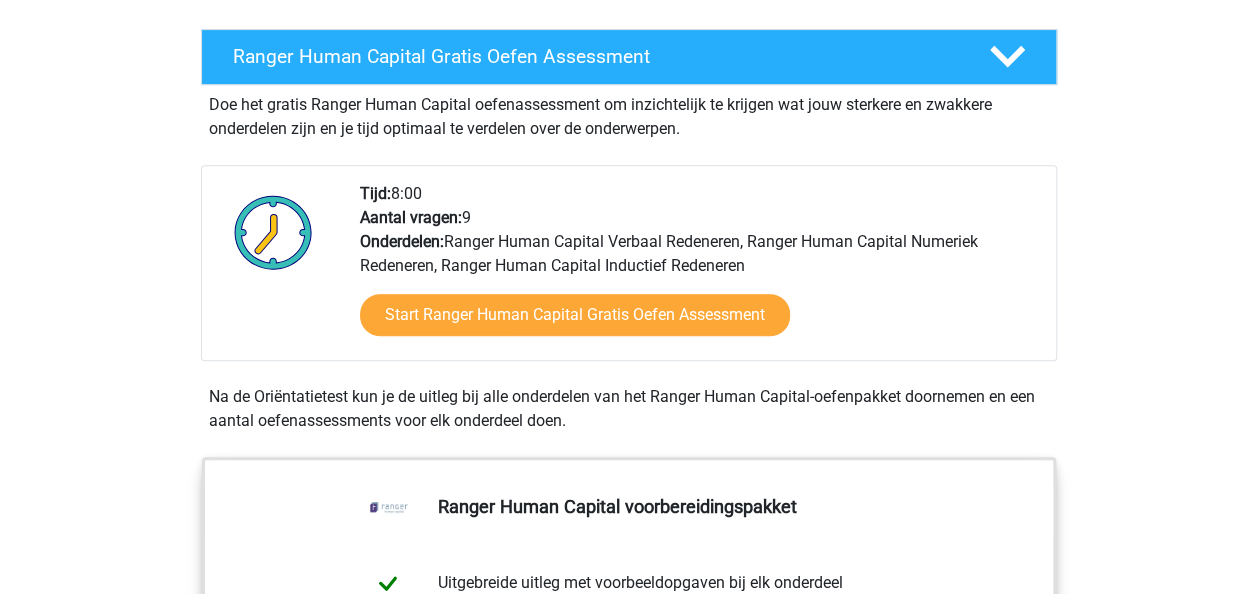 scroll, scrollTop: 406, scrollLeft: 0, axis: vertical 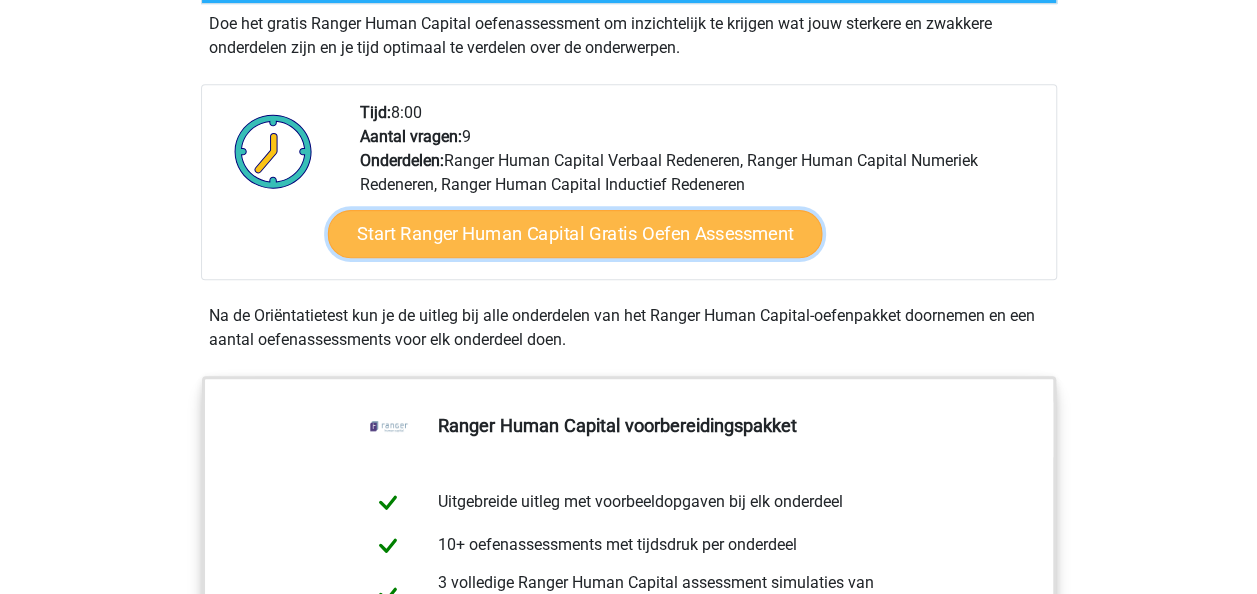 click on "Start Ranger Human Capital Gratis Oefen Assessment" at bounding box center (574, 234) 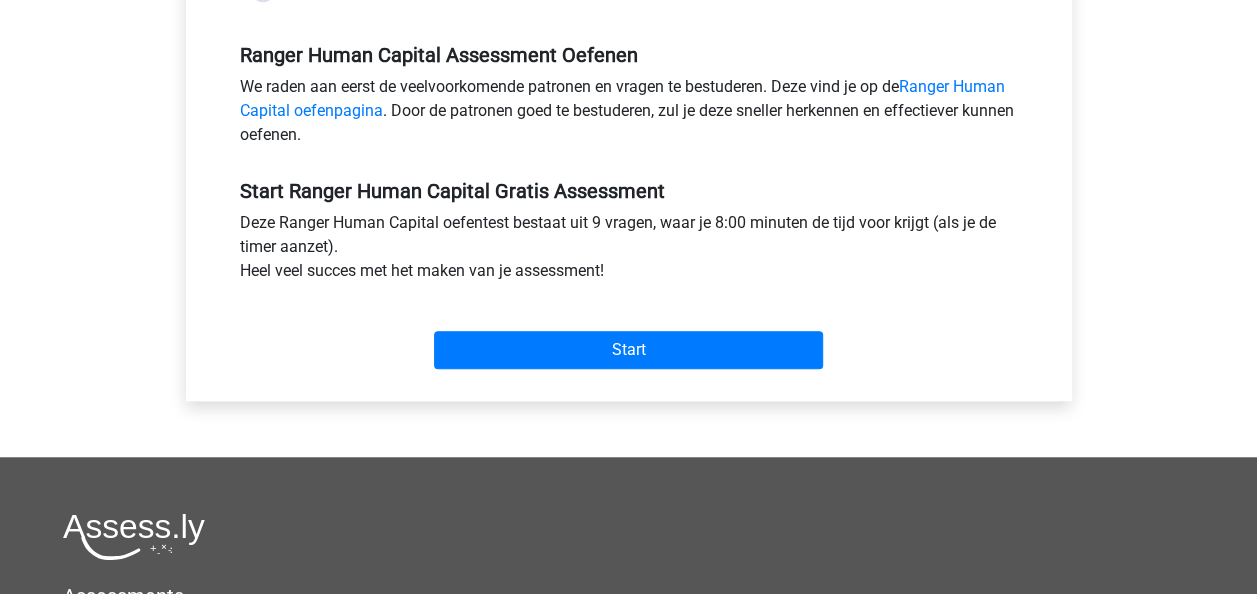 scroll, scrollTop: 612, scrollLeft: 0, axis: vertical 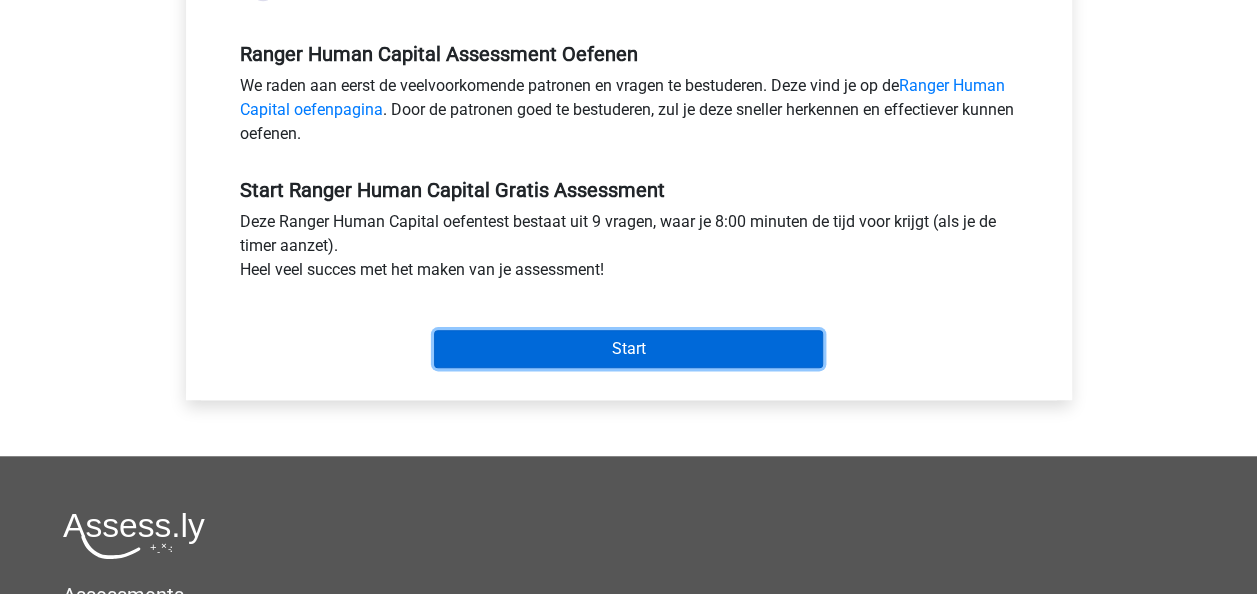 click on "Start" at bounding box center (628, 349) 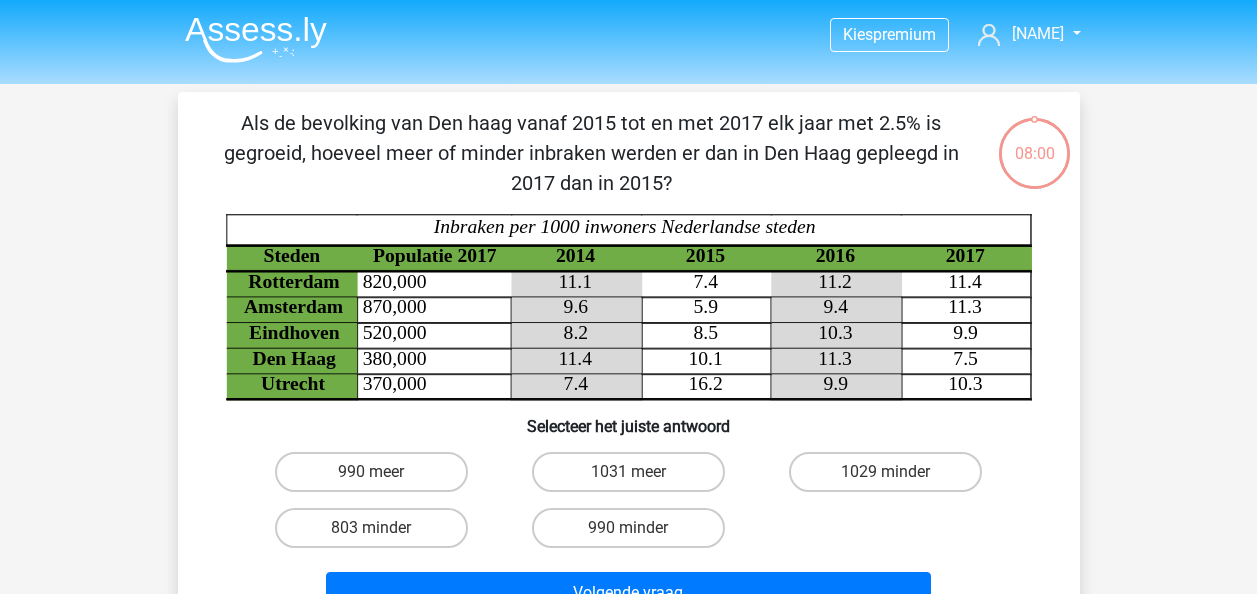scroll, scrollTop: 0, scrollLeft: 0, axis: both 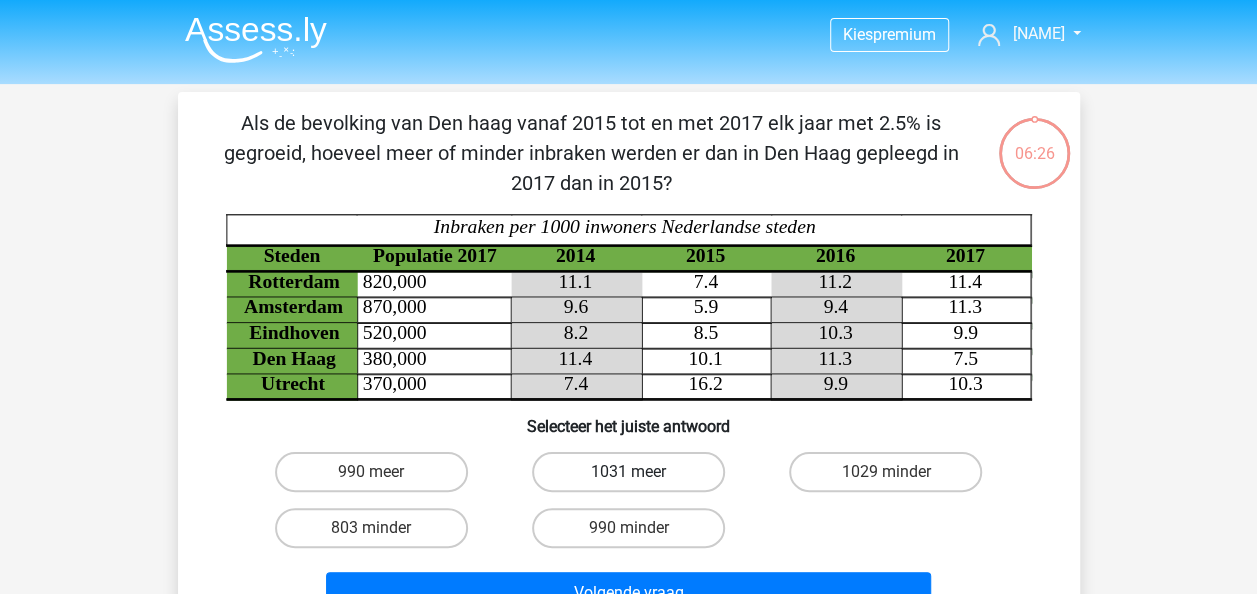 click on "1031 meer" at bounding box center [628, 472] 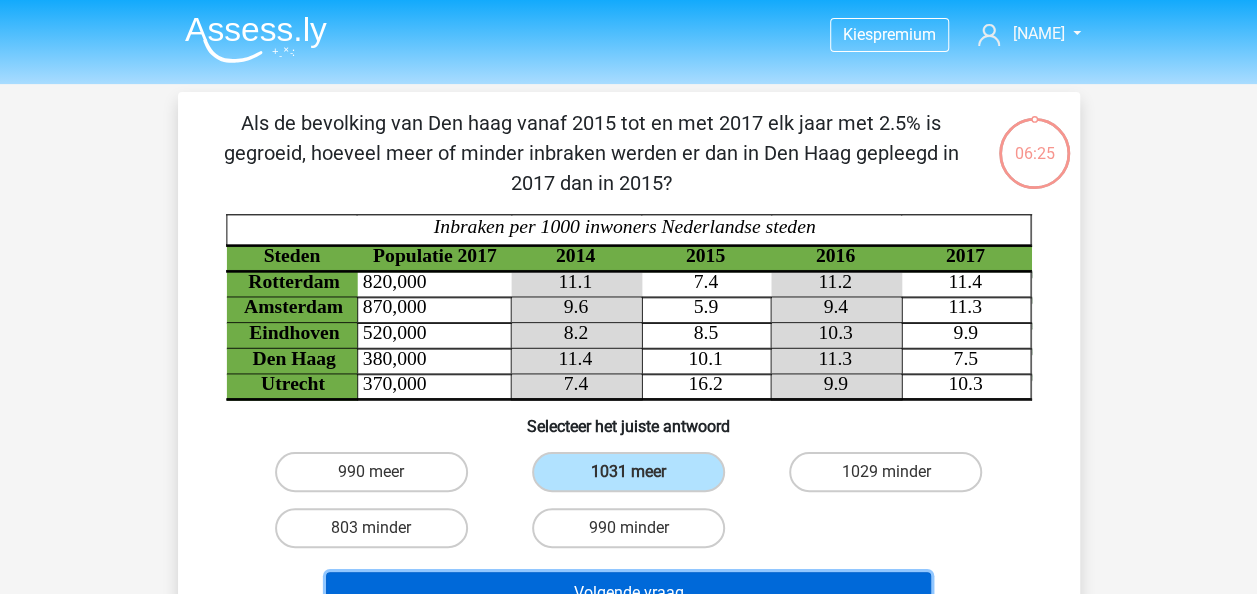 click on "Volgende vraag" at bounding box center [628, 593] 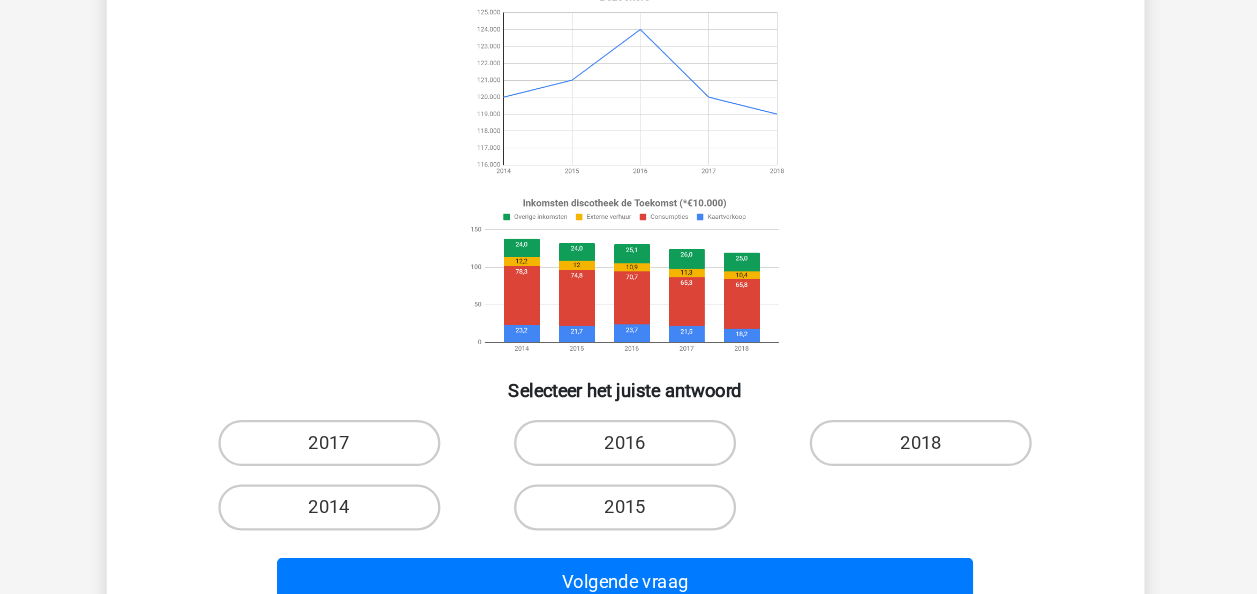 scroll, scrollTop: 124, scrollLeft: 0, axis: vertical 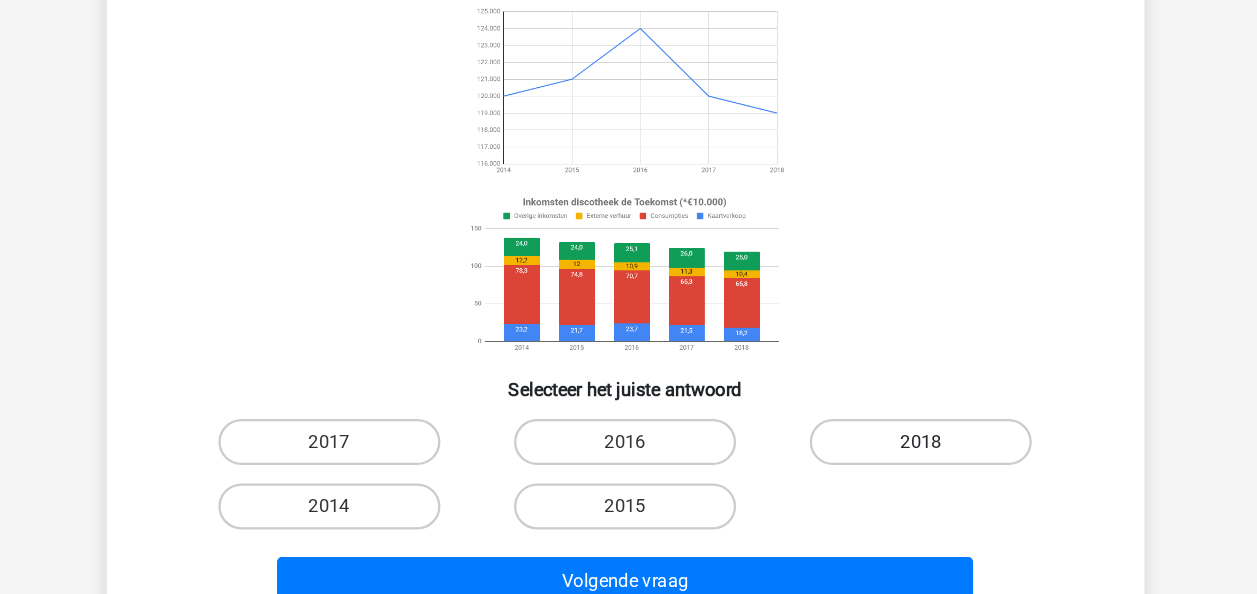 click on "2018" at bounding box center (885, 461) 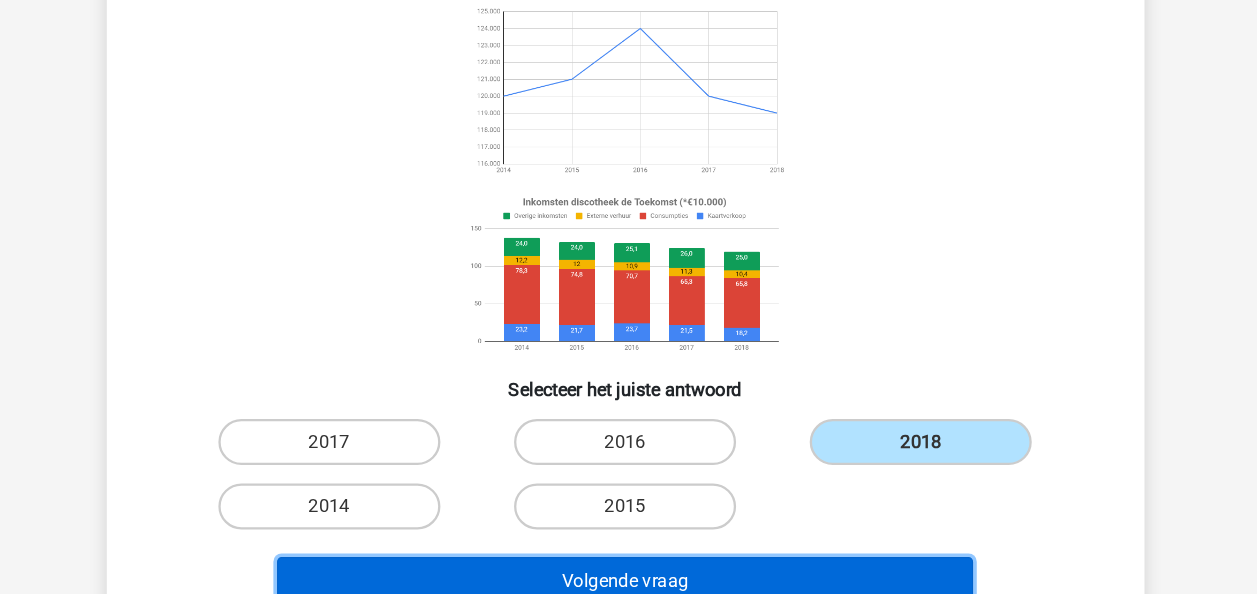 click on "Volgende vraag" at bounding box center [628, 582] 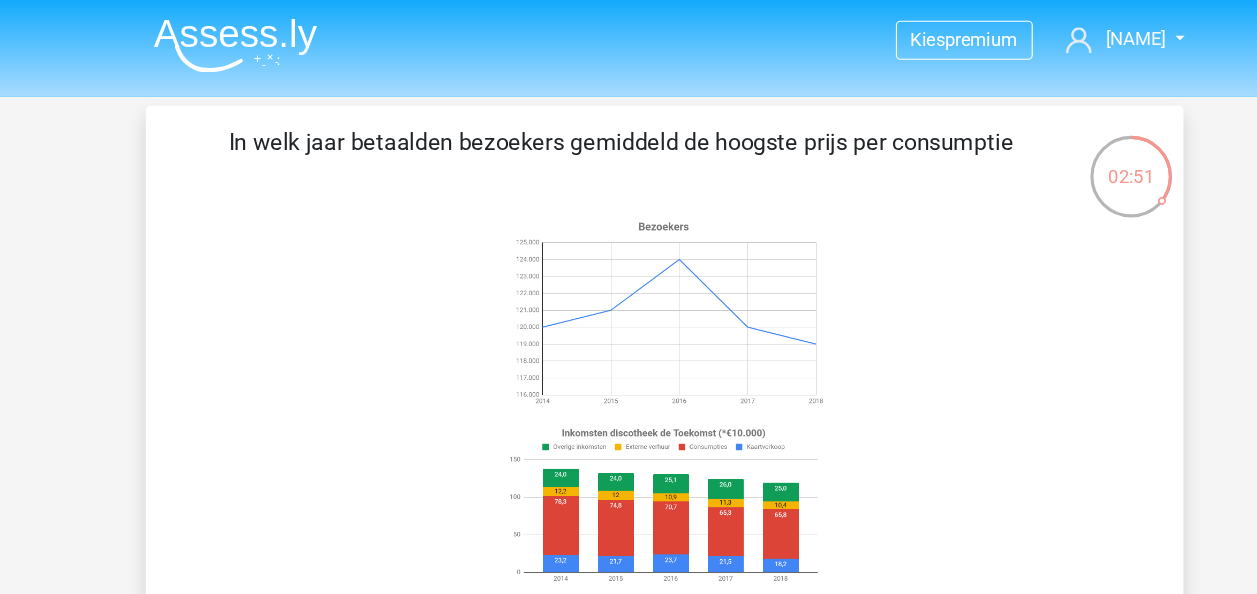 scroll, scrollTop: 0, scrollLeft: 0, axis: both 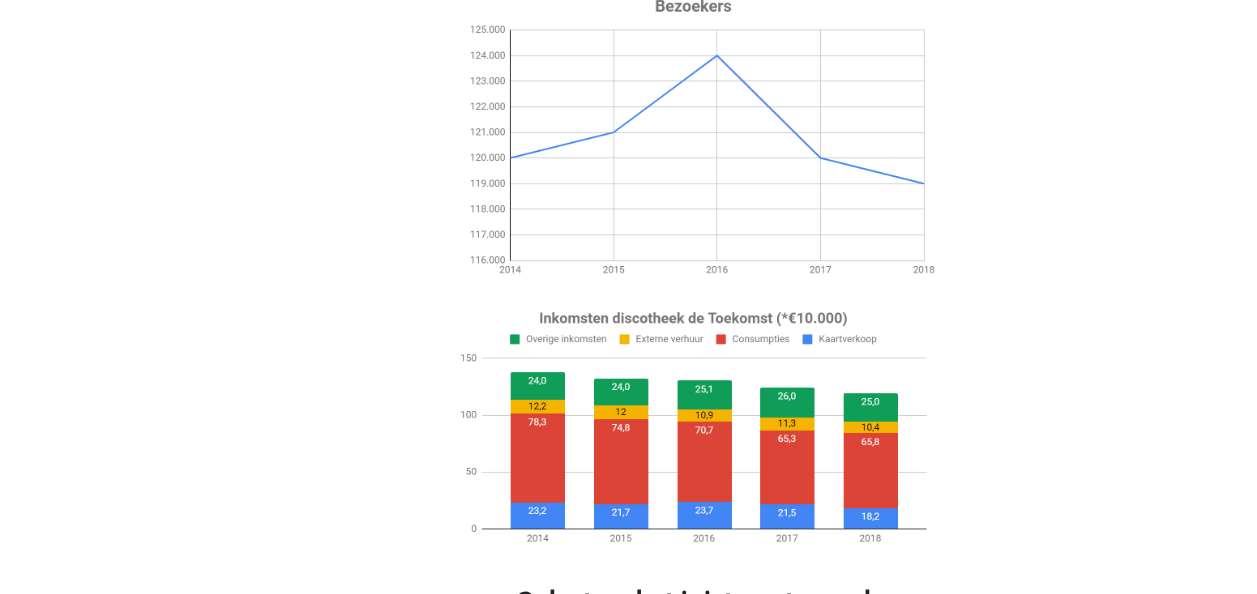 click 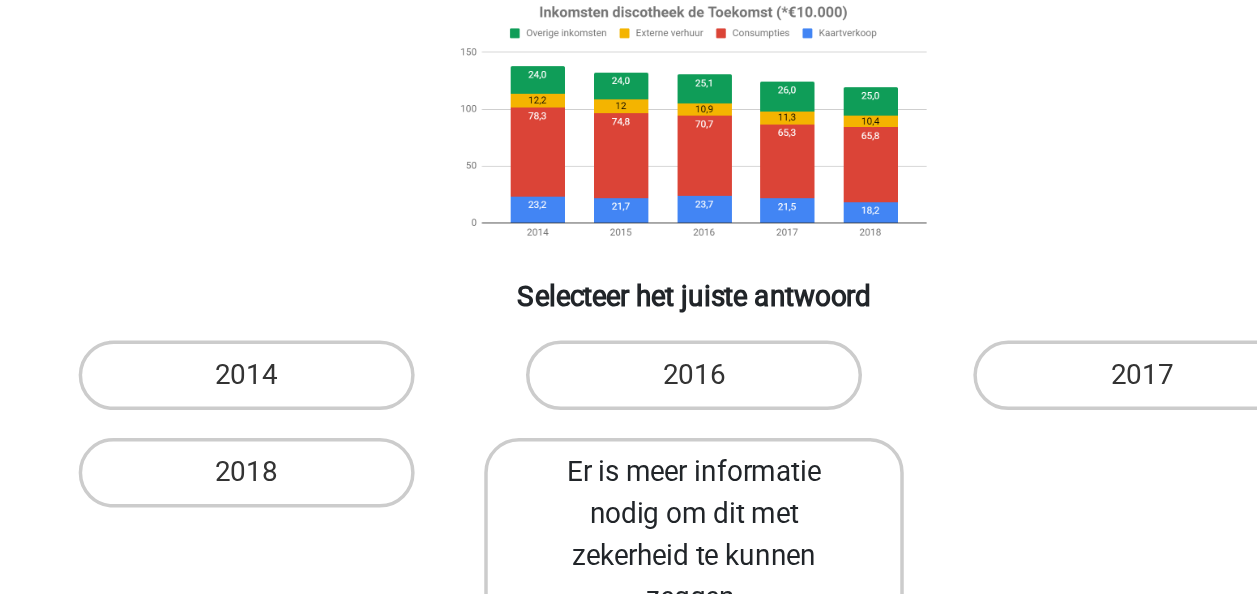 click on "Er is meer informatie nodig om dit met zekerheid te kunnen zeggen." at bounding box center [628, 560] 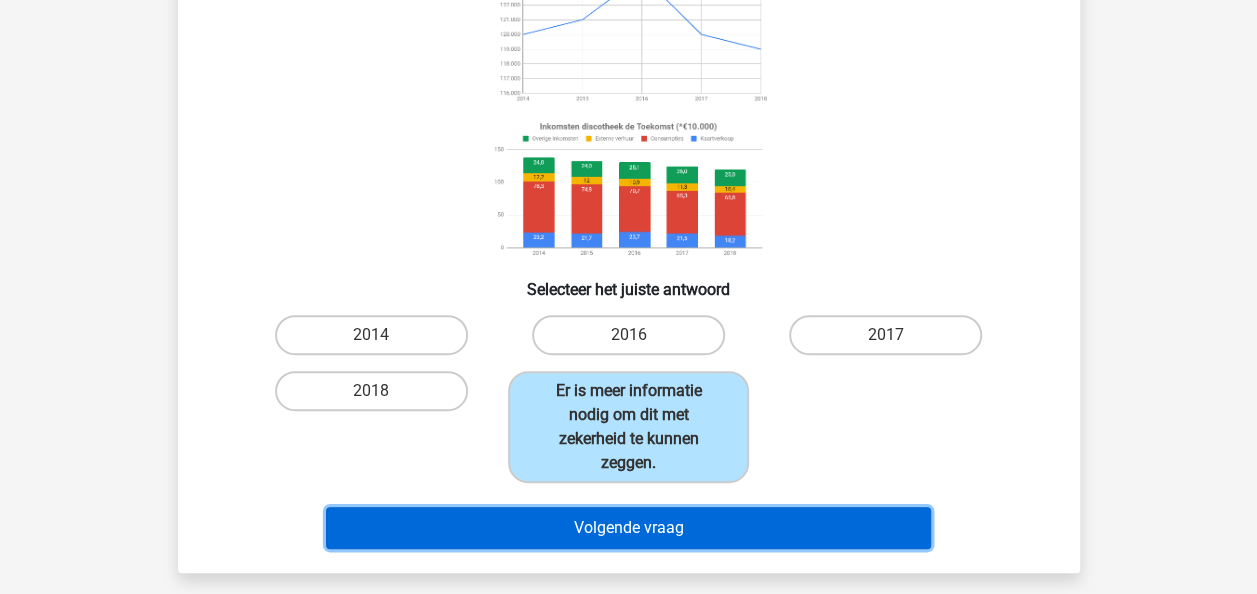 click on "Volgende vraag" at bounding box center (628, 528) 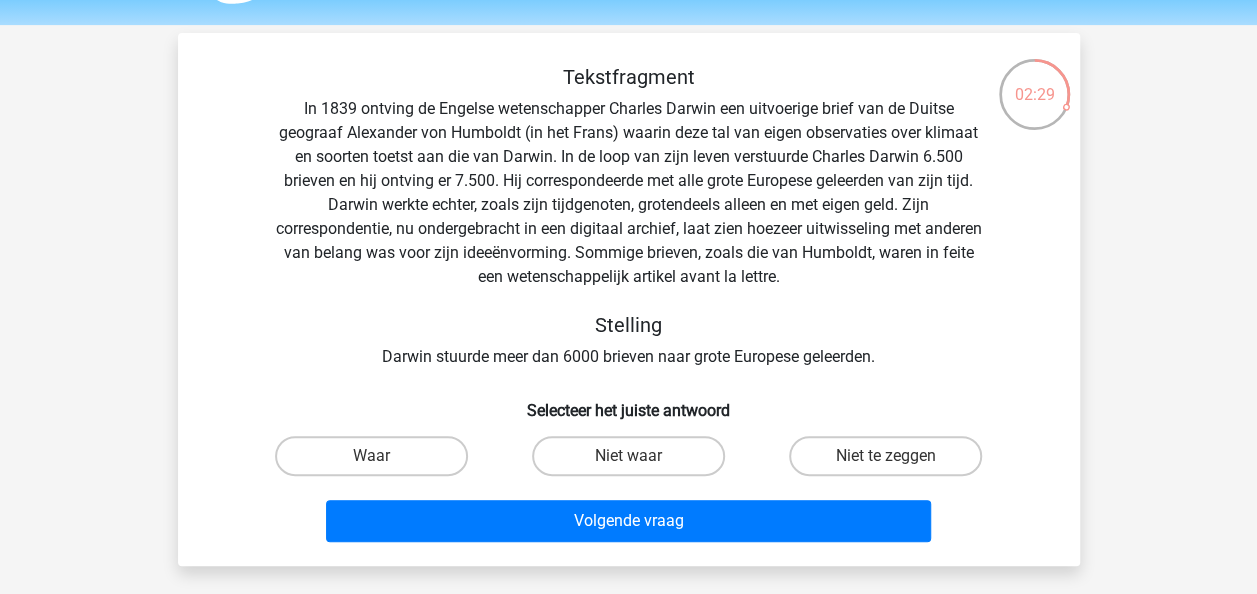 scroll, scrollTop: 57, scrollLeft: 0, axis: vertical 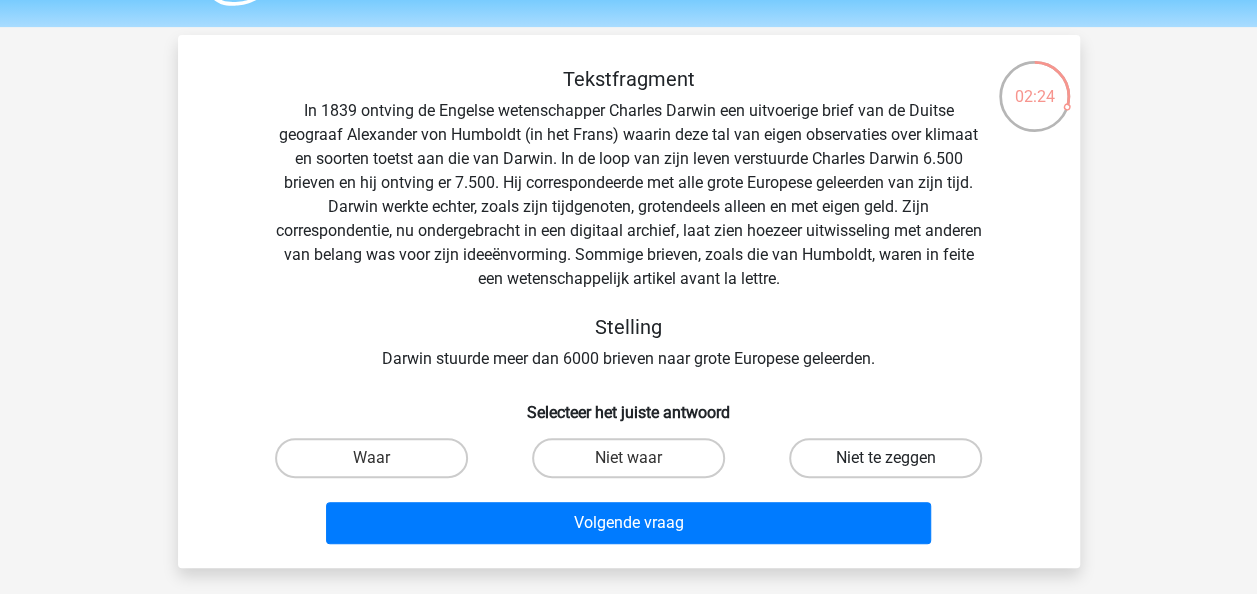 click on "Niet te zeggen" at bounding box center (885, 458) 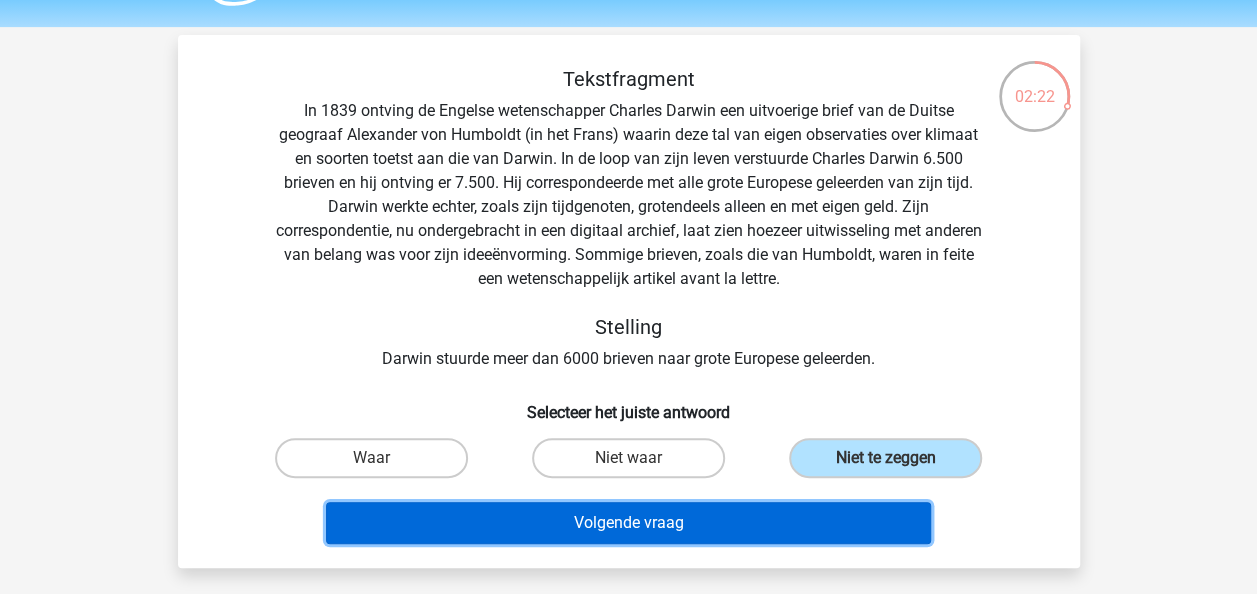 click on "Volgende vraag" at bounding box center (628, 523) 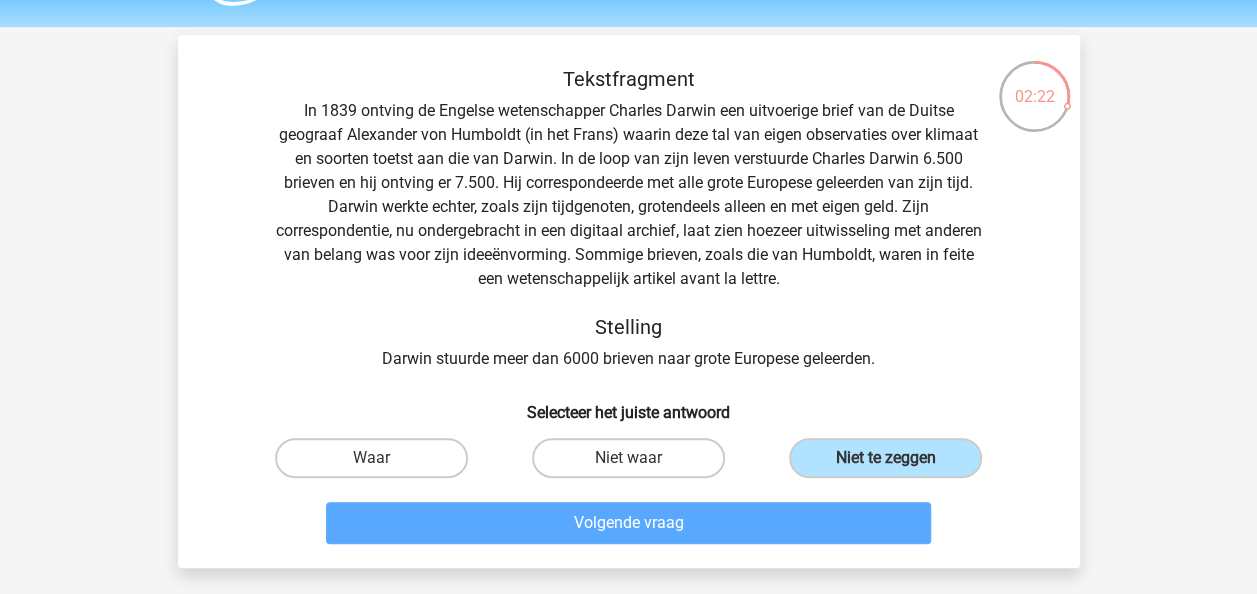 scroll, scrollTop: 92, scrollLeft: 0, axis: vertical 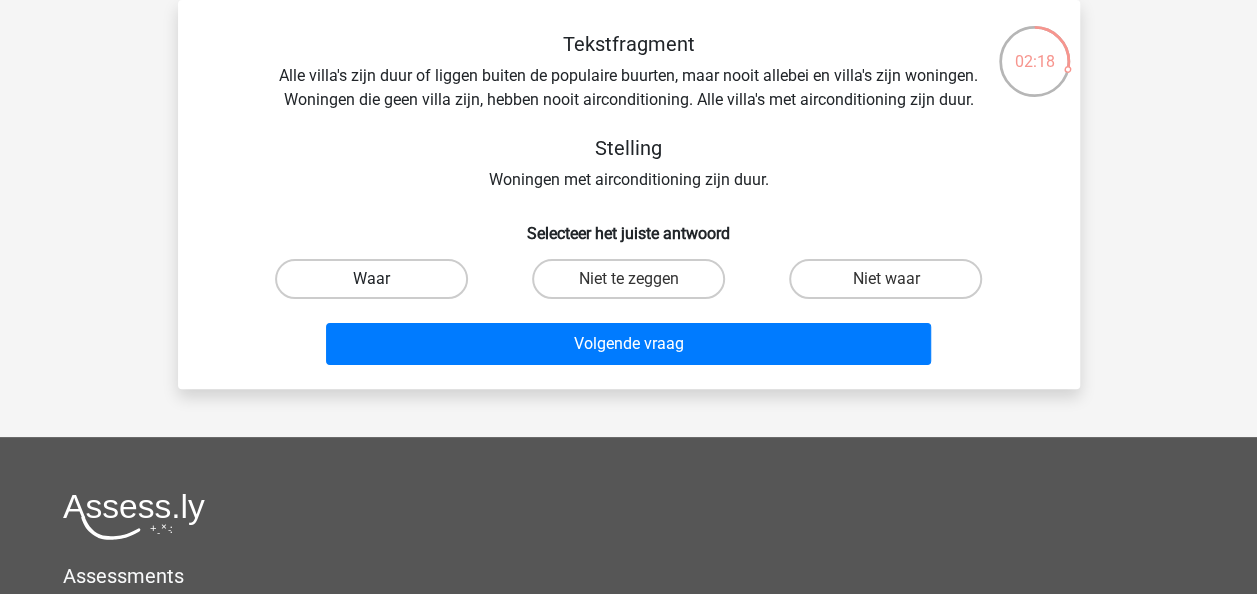 click on "Waar" at bounding box center [371, 279] 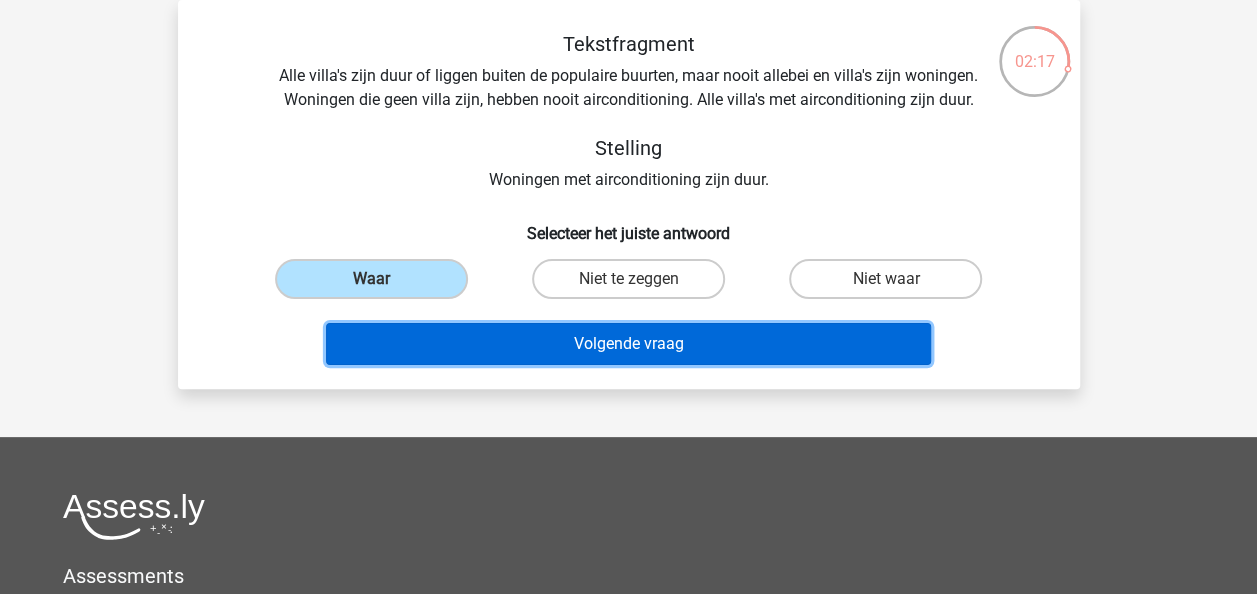 click on "Volgende vraag" at bounding box center [628, 344] 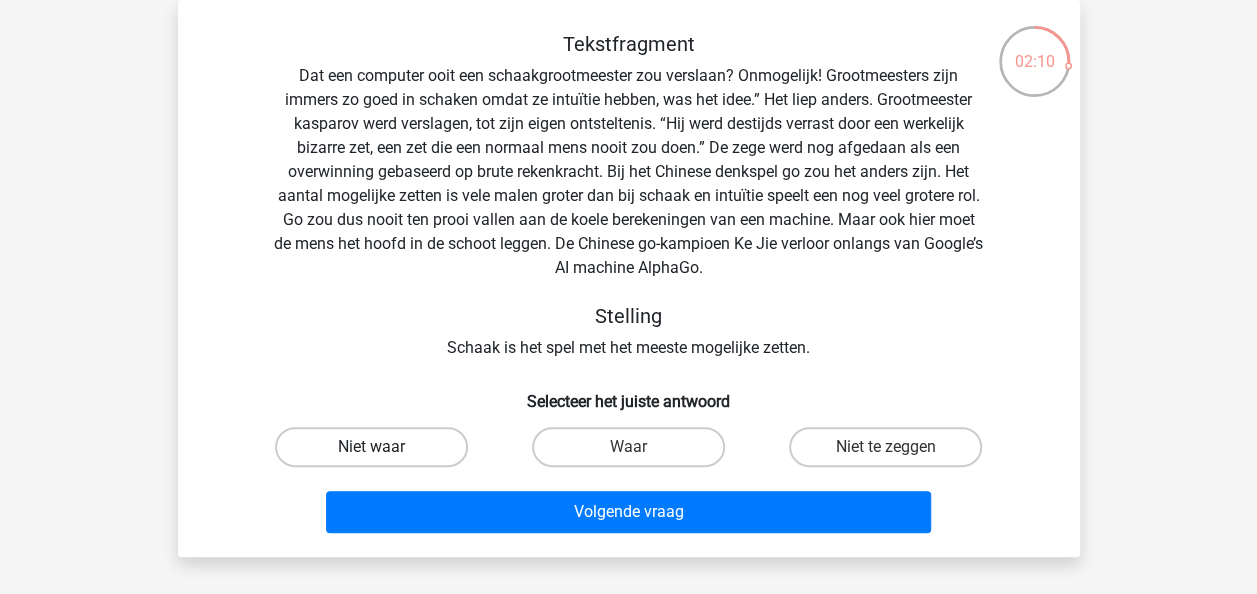 click on "Niet waar" at bounding box center (371, 447) 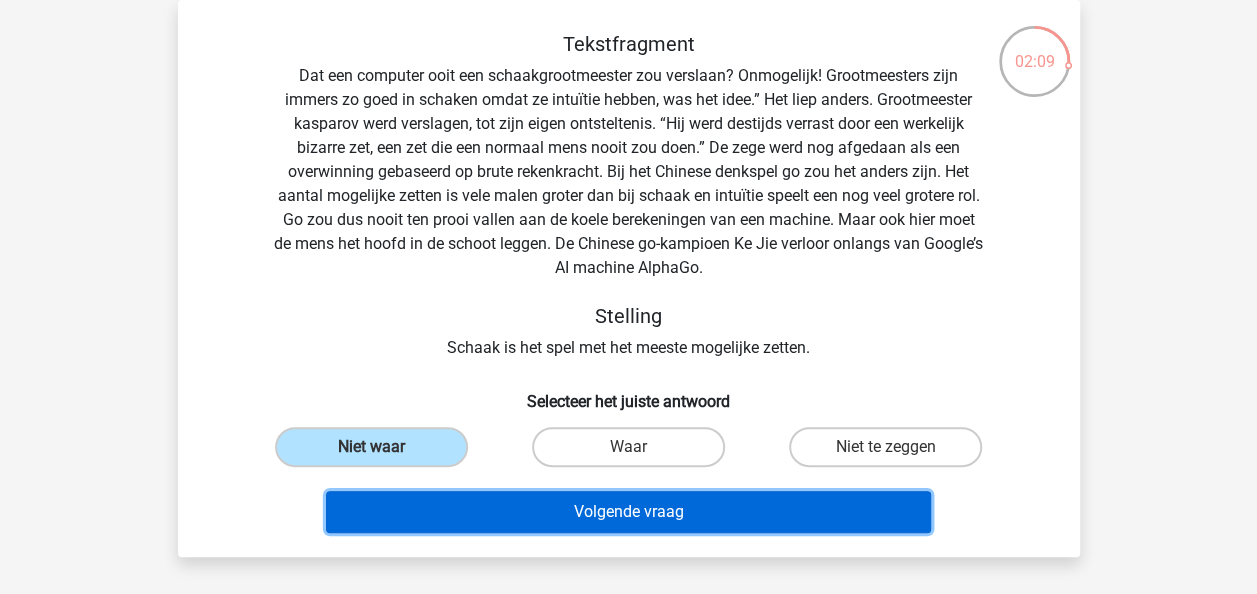 click on "Volgende vraag" at bounding box center [628, 512] 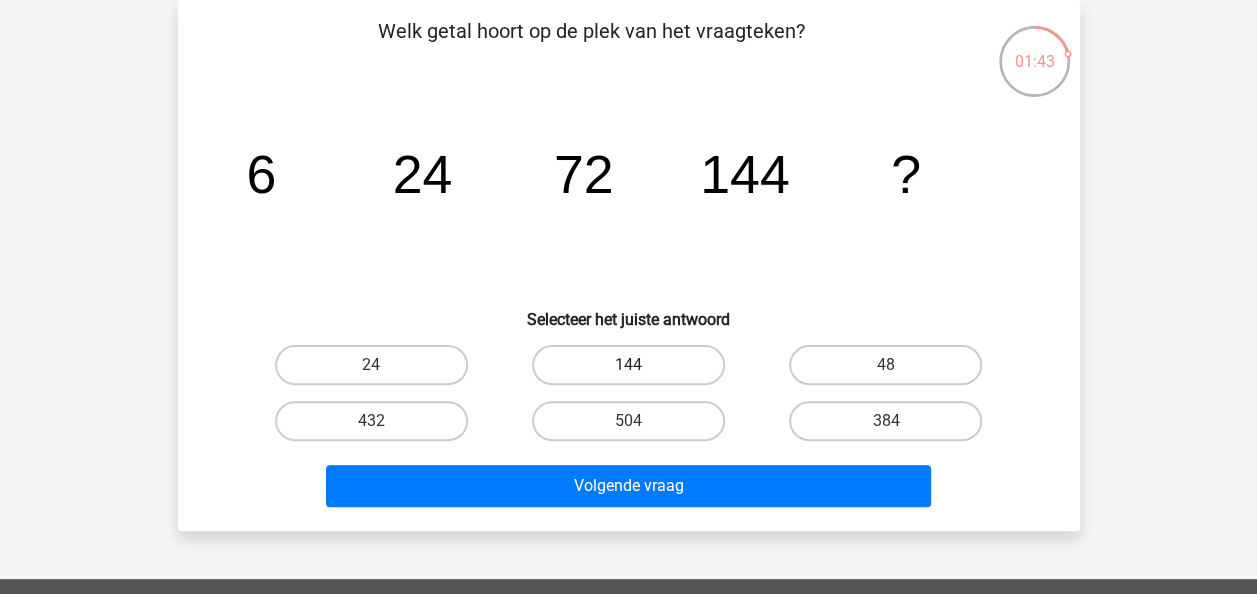 click on "144" at bounding box center [628, 365] 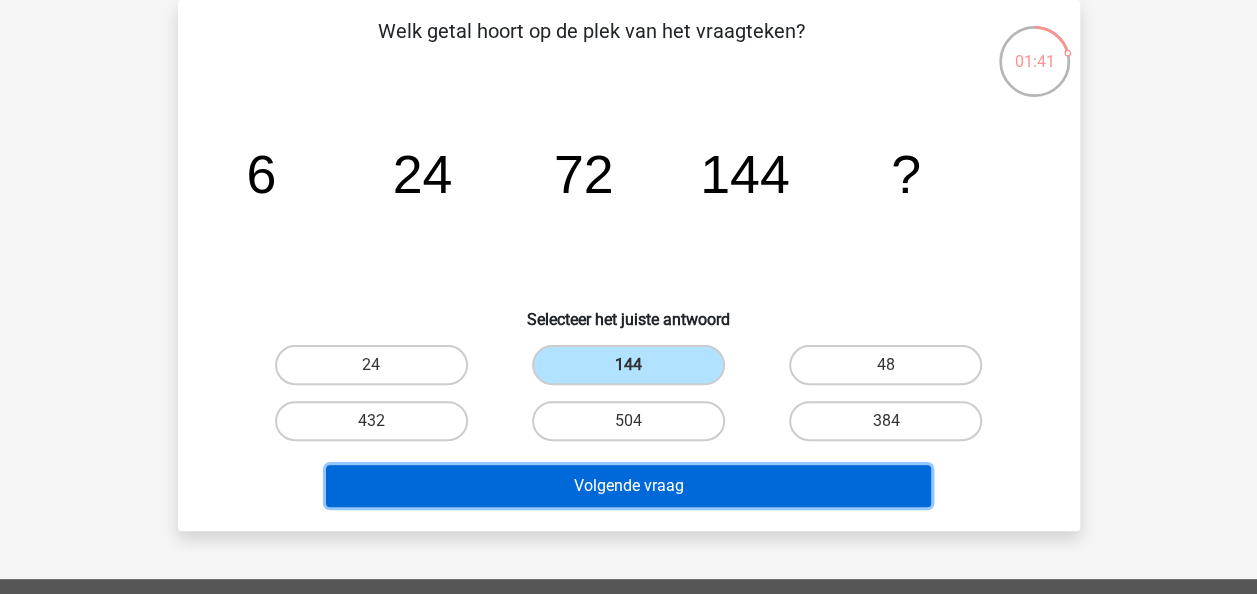 drag, startPoint x: 686, startPoint y: 488, endPoint x: 648, endPoint y: 487, distance: 38.013157 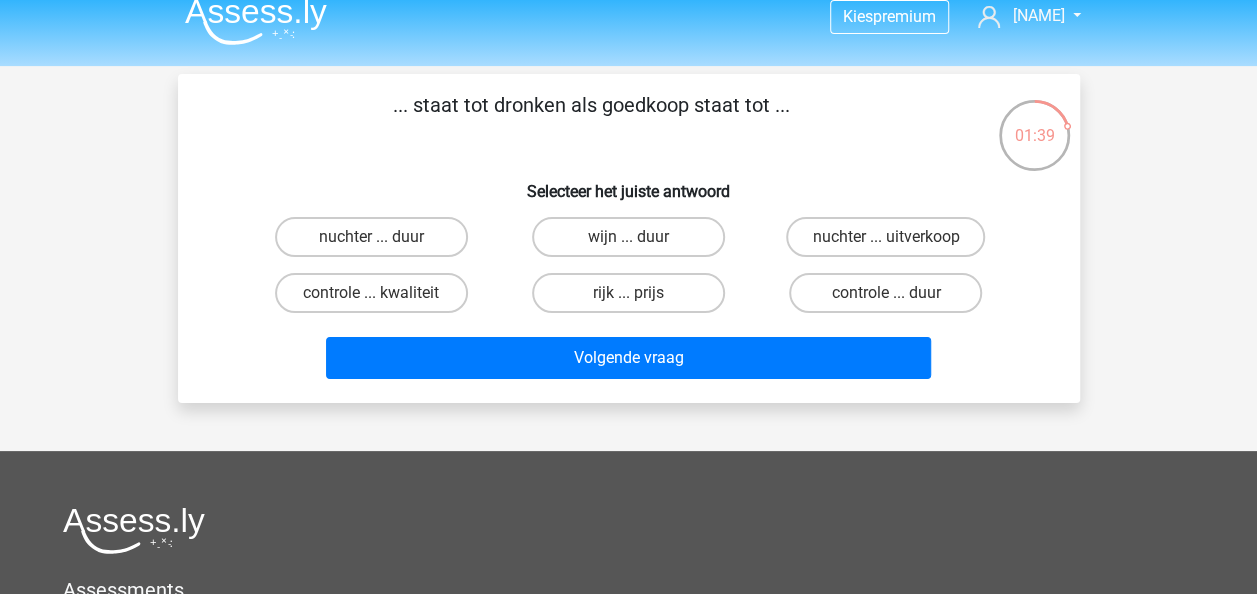 scroll, scrollTop: 16, scrollLeft: 0, axis: vertical 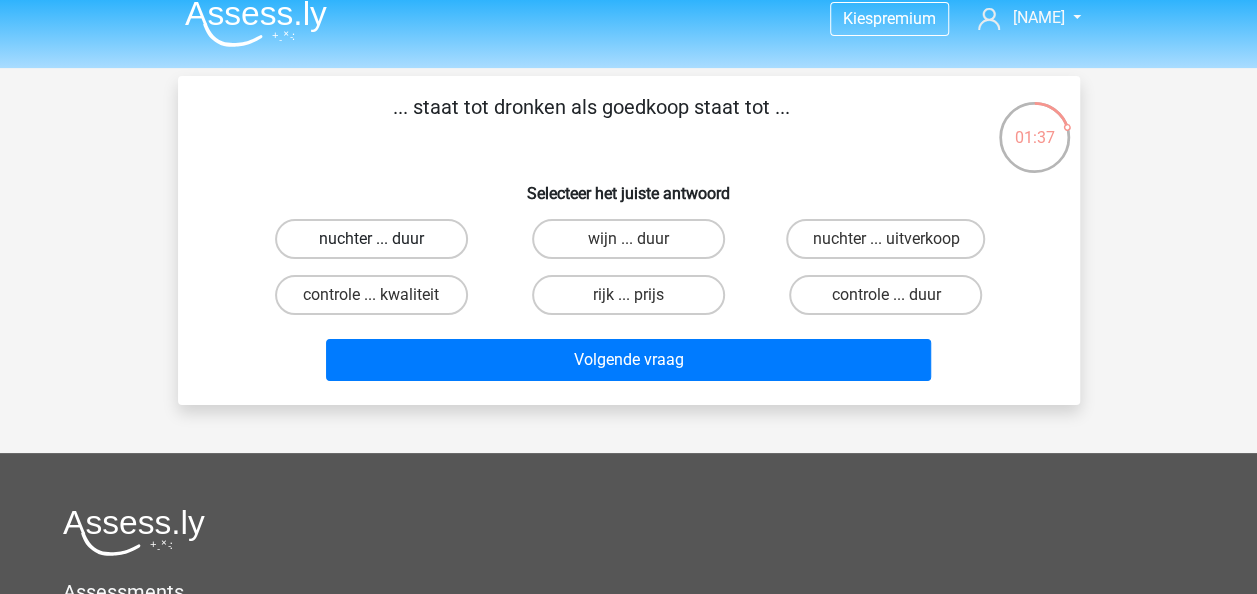 click on "nuchter ... duur" at bounding box center (371, 239) 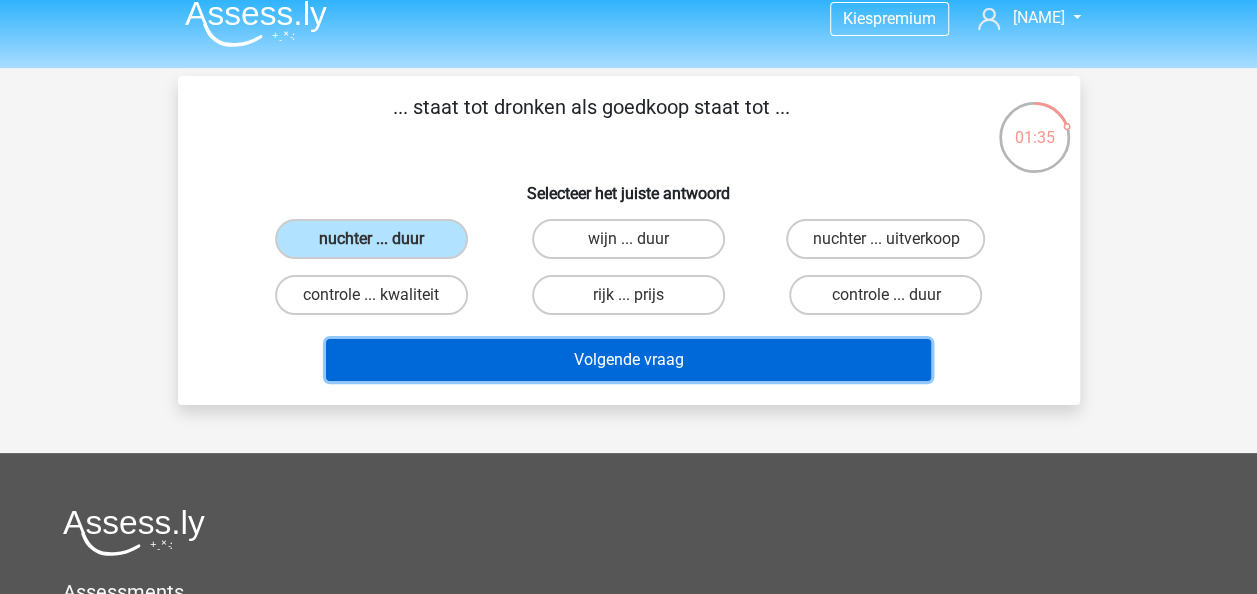drag, startPoint x: 548, startPoint y: 379, endPoint x: 516, endPoint y: 376, distance: 32.140316 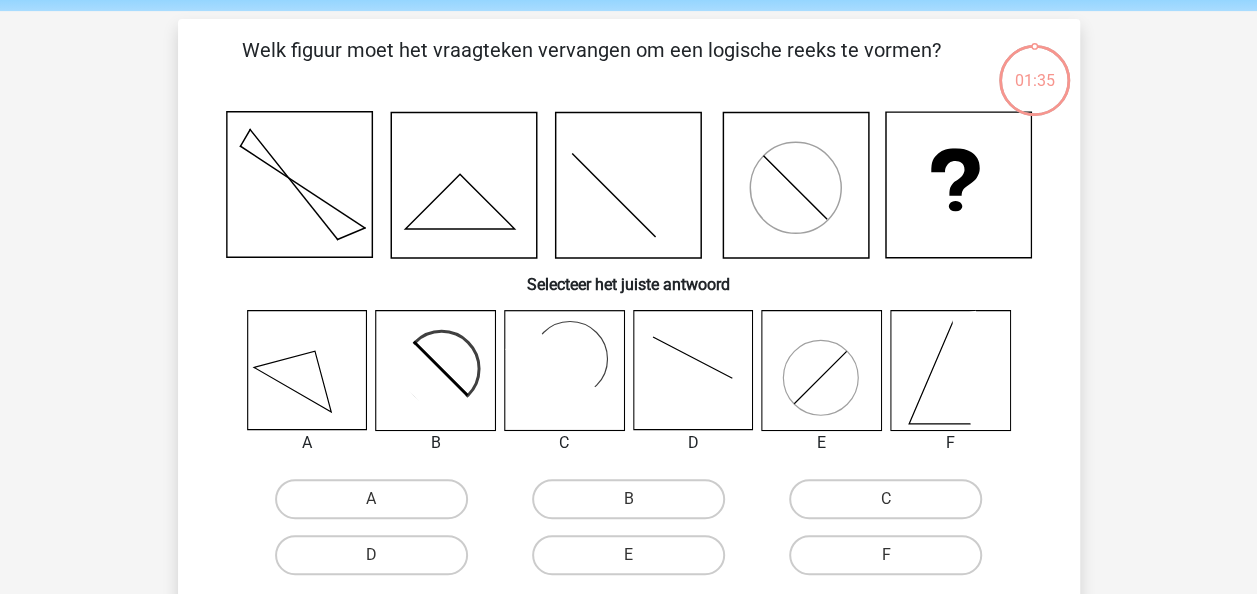 scroll, scrollTop: 92, scrollLeft: 0, axis: vertical 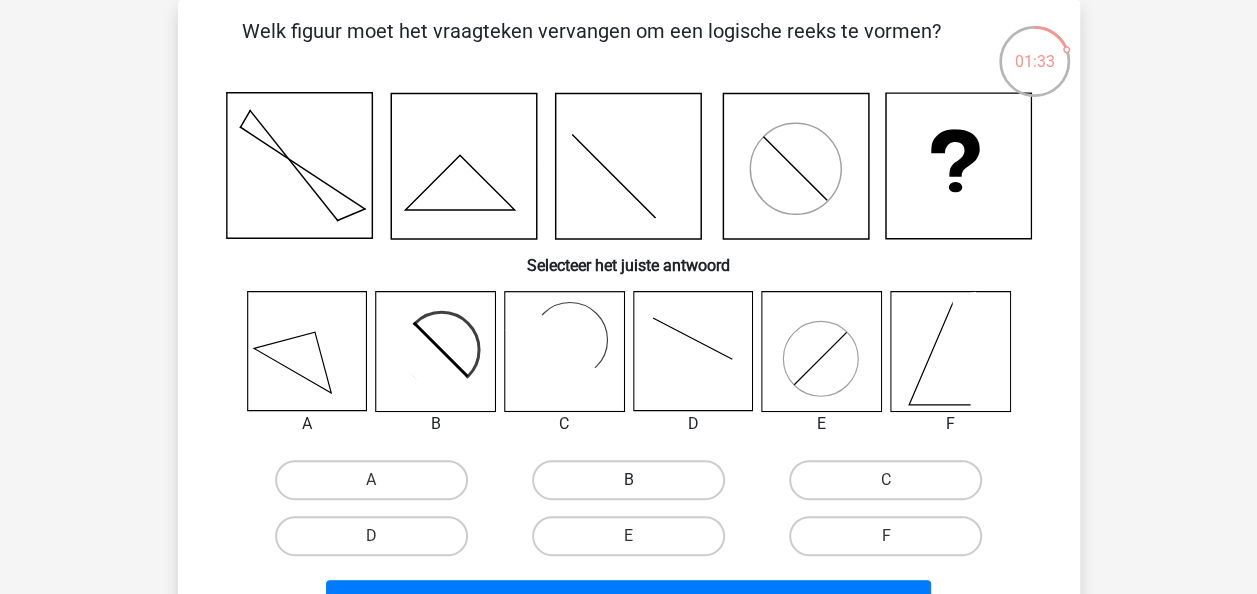 click on "B" at bounding box center (628, 480) 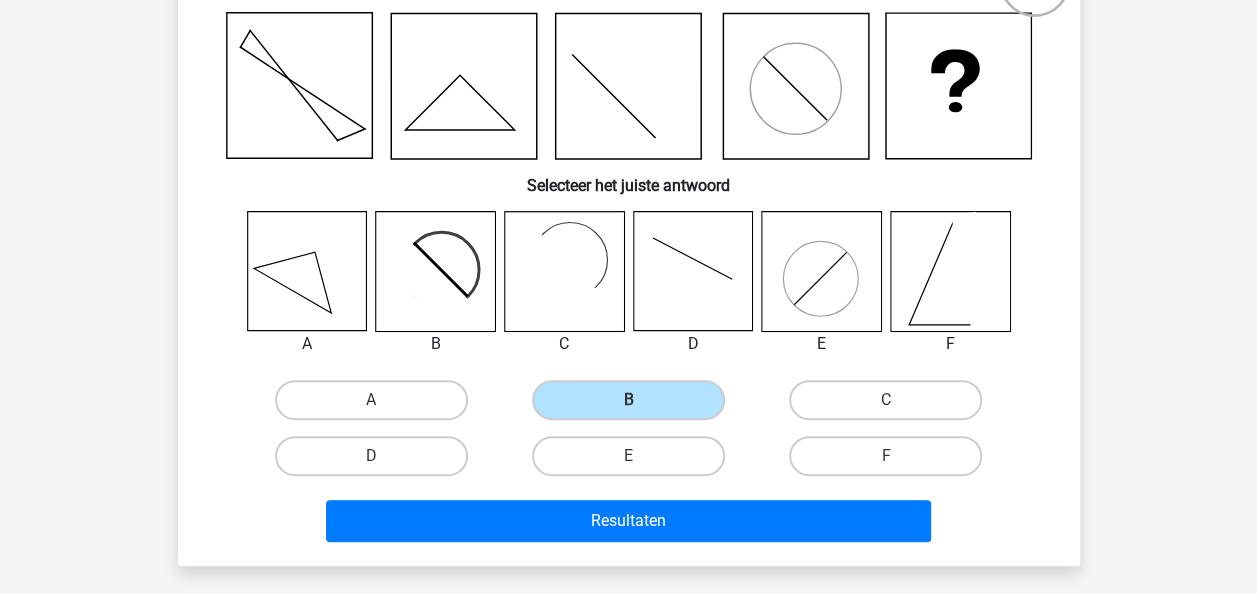 scroll, scrollTop: 173, scrollLeft: 0, axis: vertical 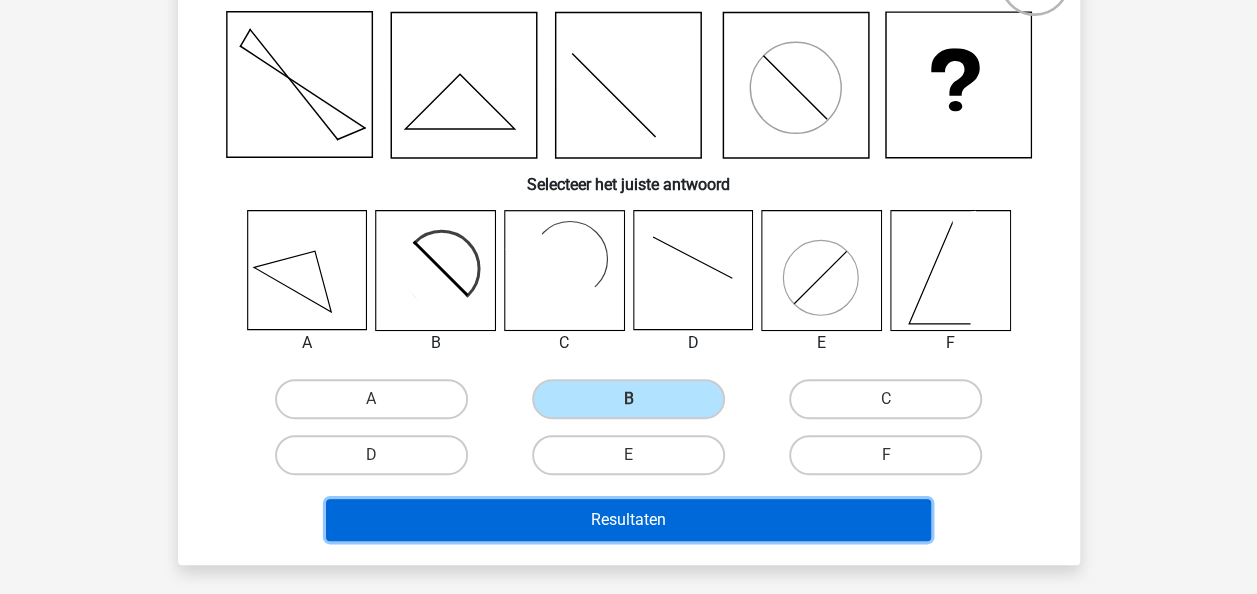 click on "Resultaten" at bounding box center [628, 520] 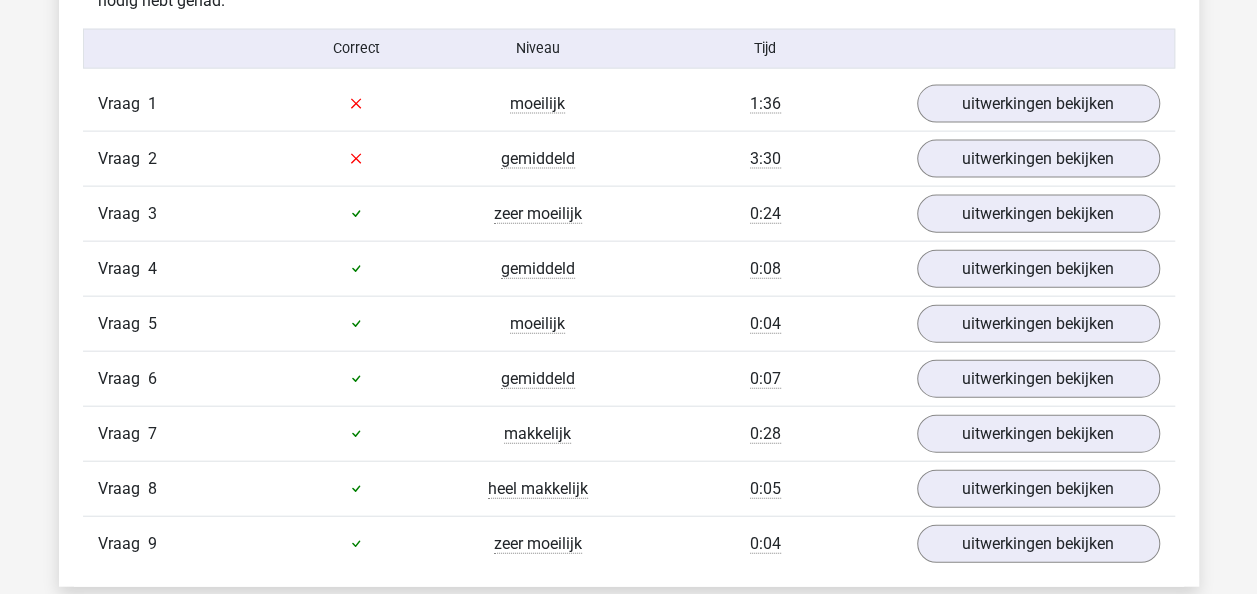 scroll, scrollTop: 2149, scrollLeft: 0, axis: vertical 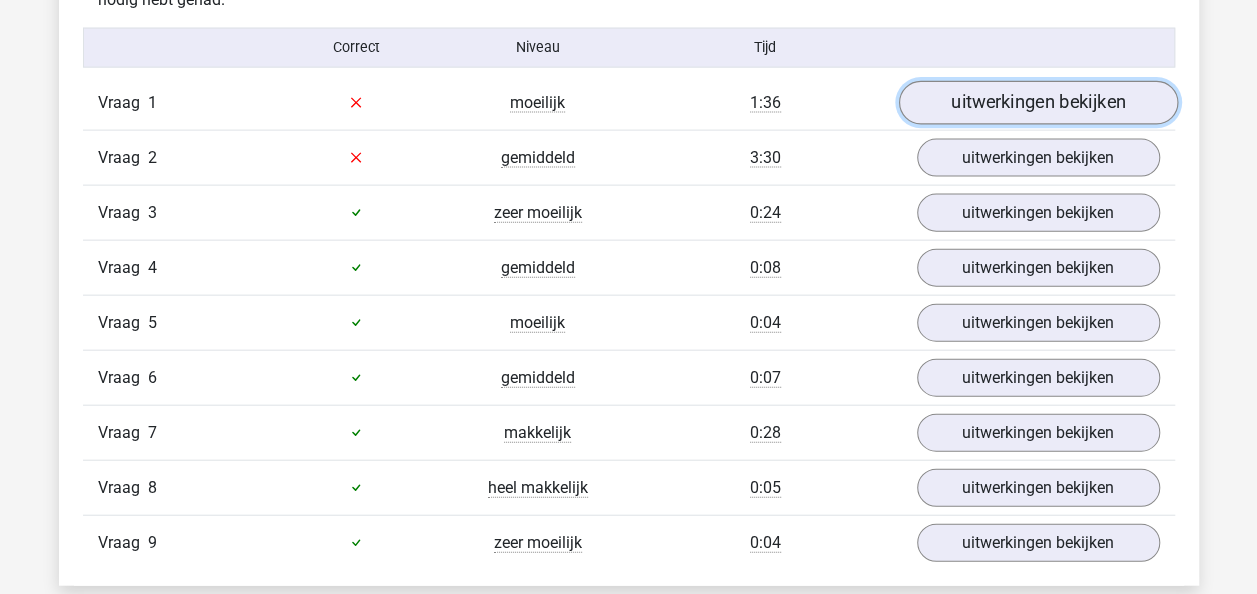 click on "uitwerkingen bekijken" at bounding box center [1037, 103] 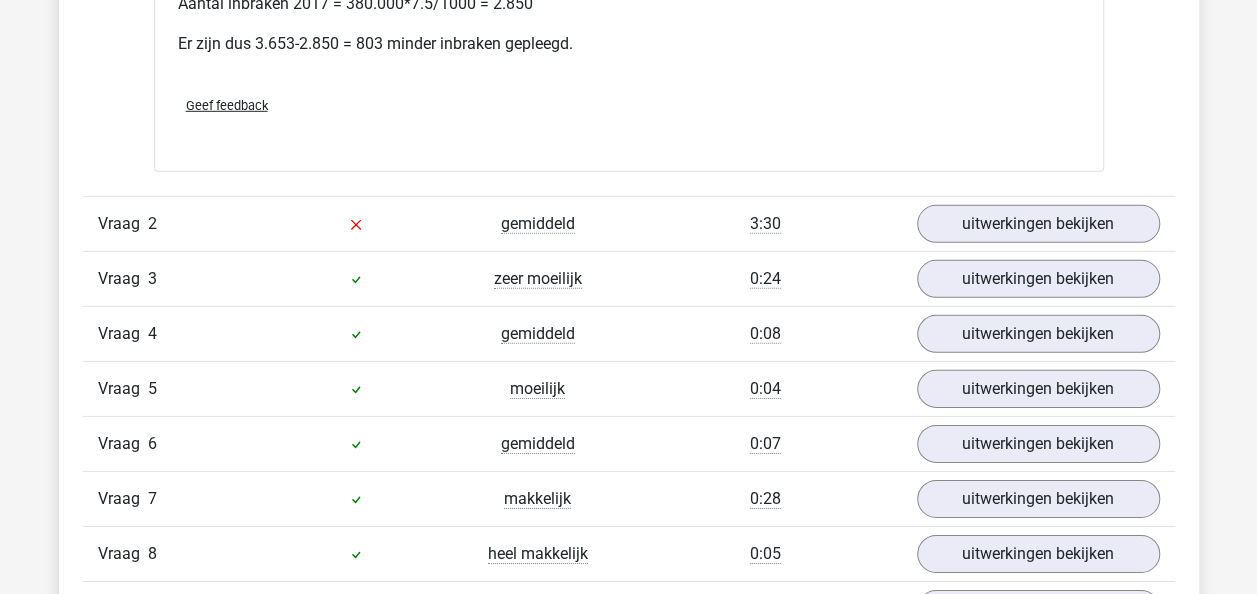 scroll, scrollTop: 2909, scrollLeft: 0, axis: vertical 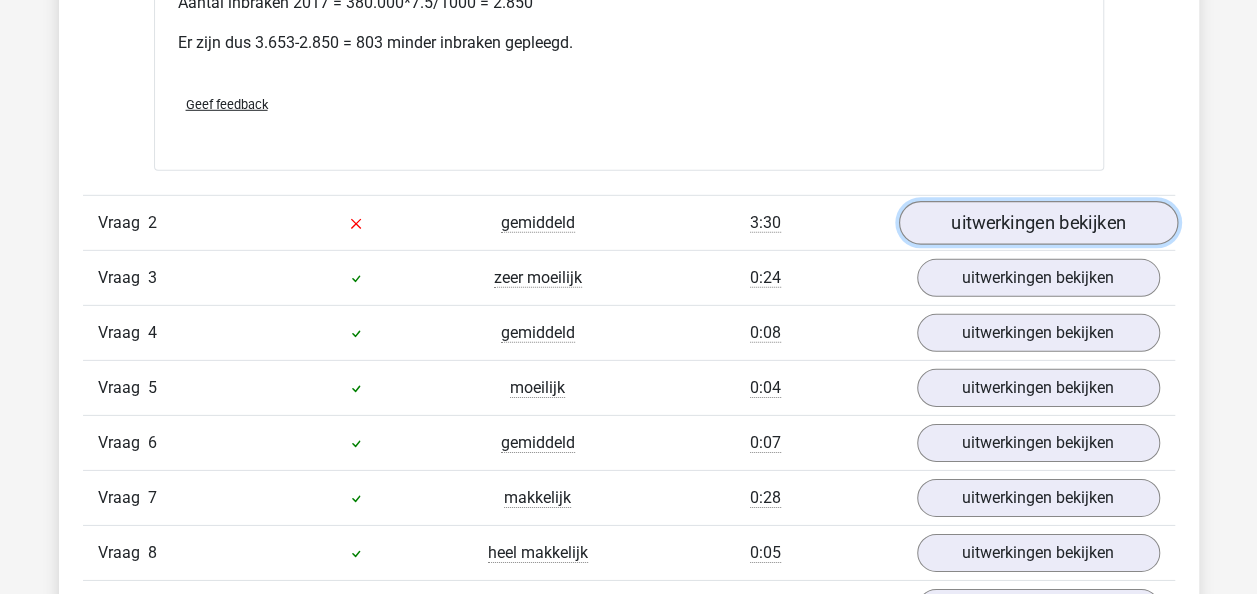 click on "uitwerkingen bekijken" at bounding box center (1037, 223) 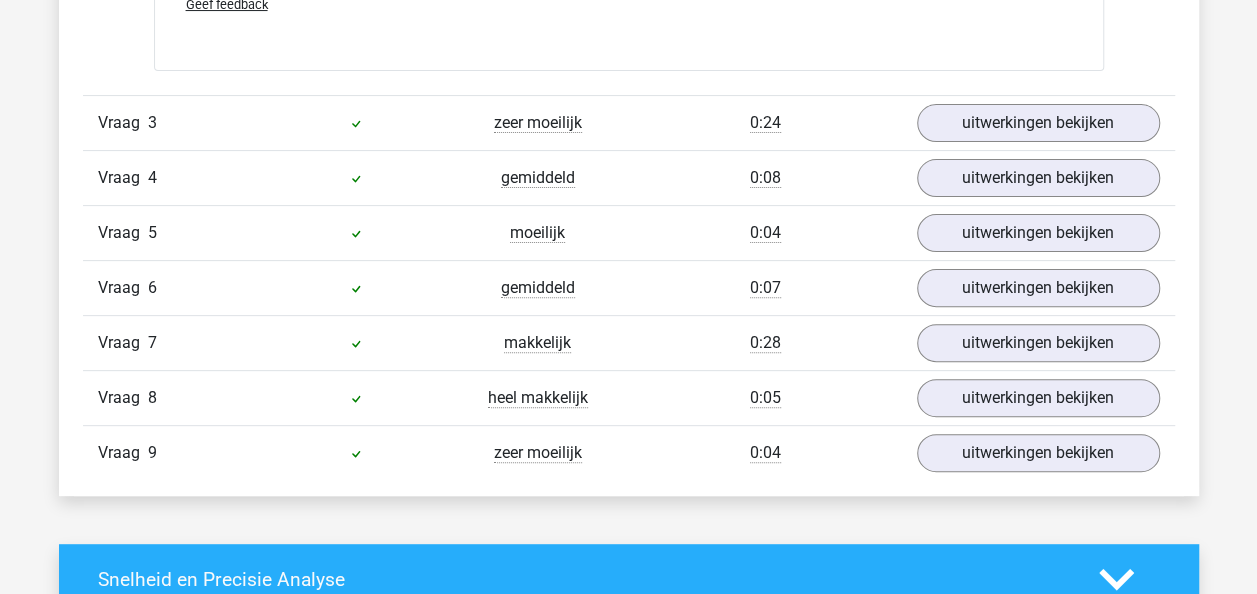 scroll, scrollTop: 3957, scrollLeft: 0, axis: vertical 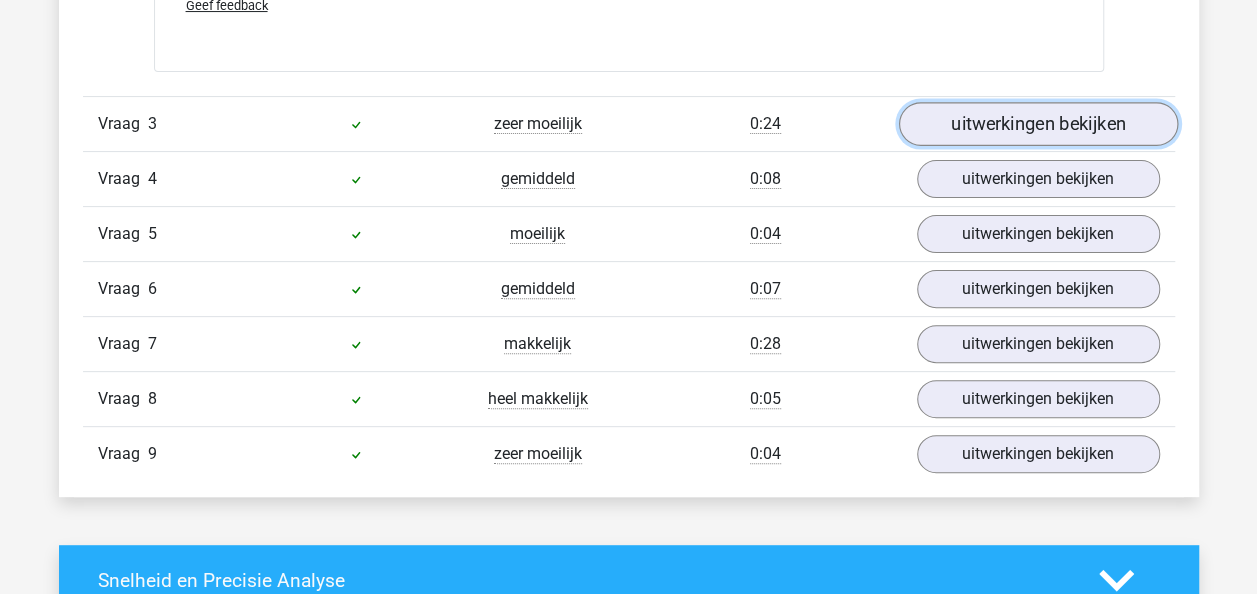 click on "uitwerkingen bekijken" at bounding box center (1037, 124) 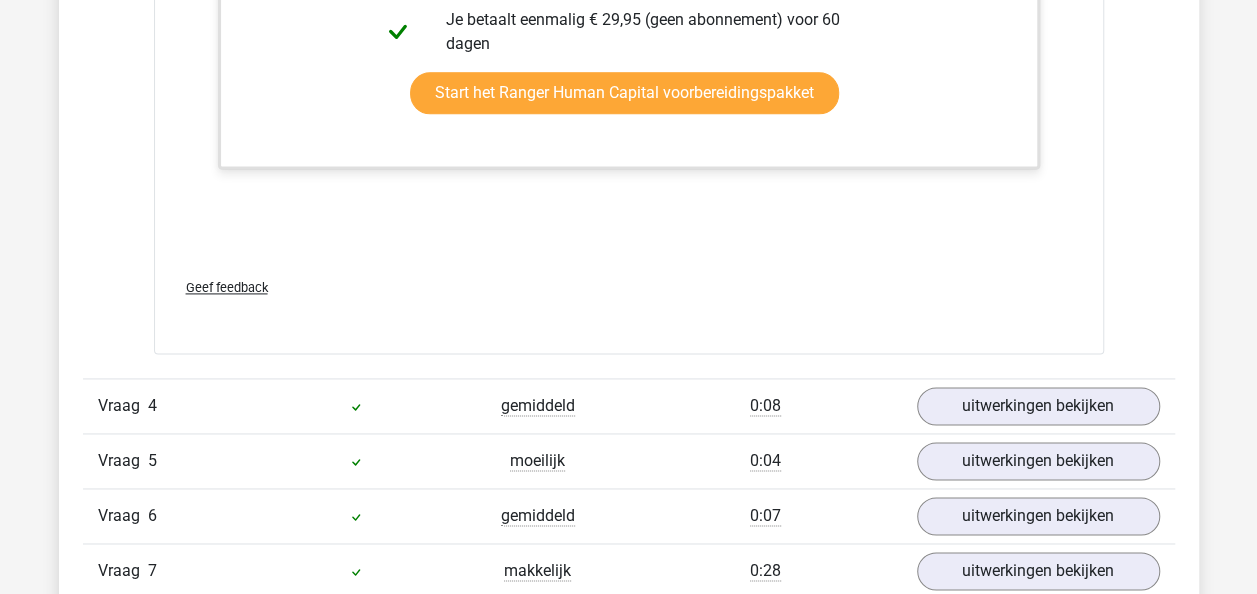 scroll, scrollTop: 5133, scrollLeft: 0, axis: vertical 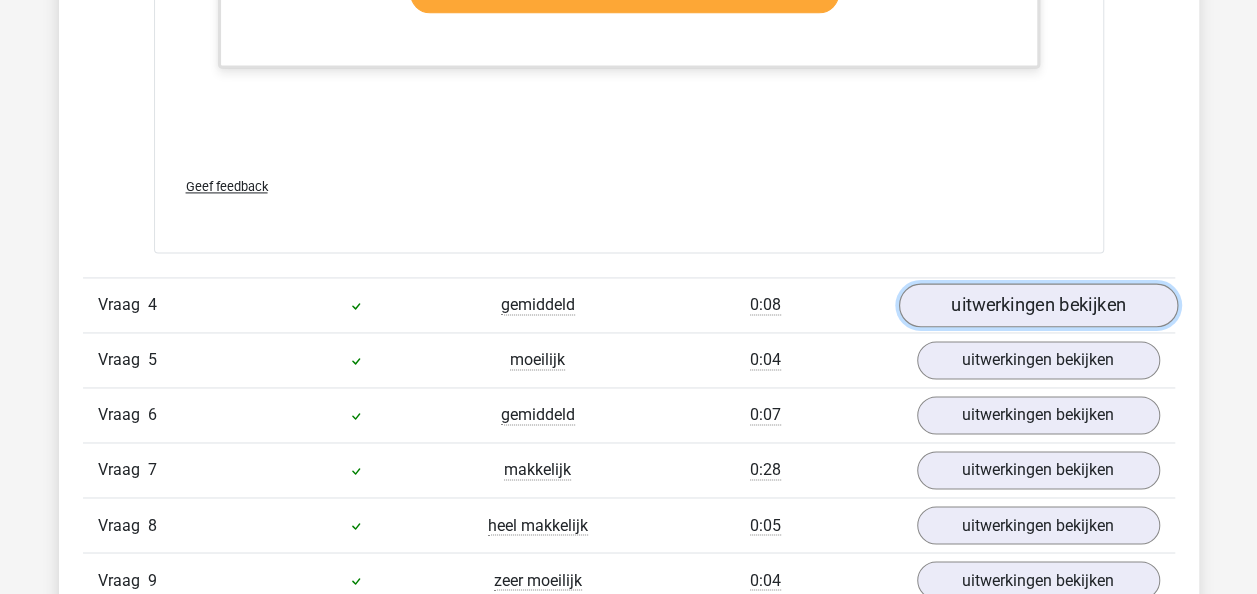 click on "uitwerkingen bekijken" at bounding box center (1037, 305) 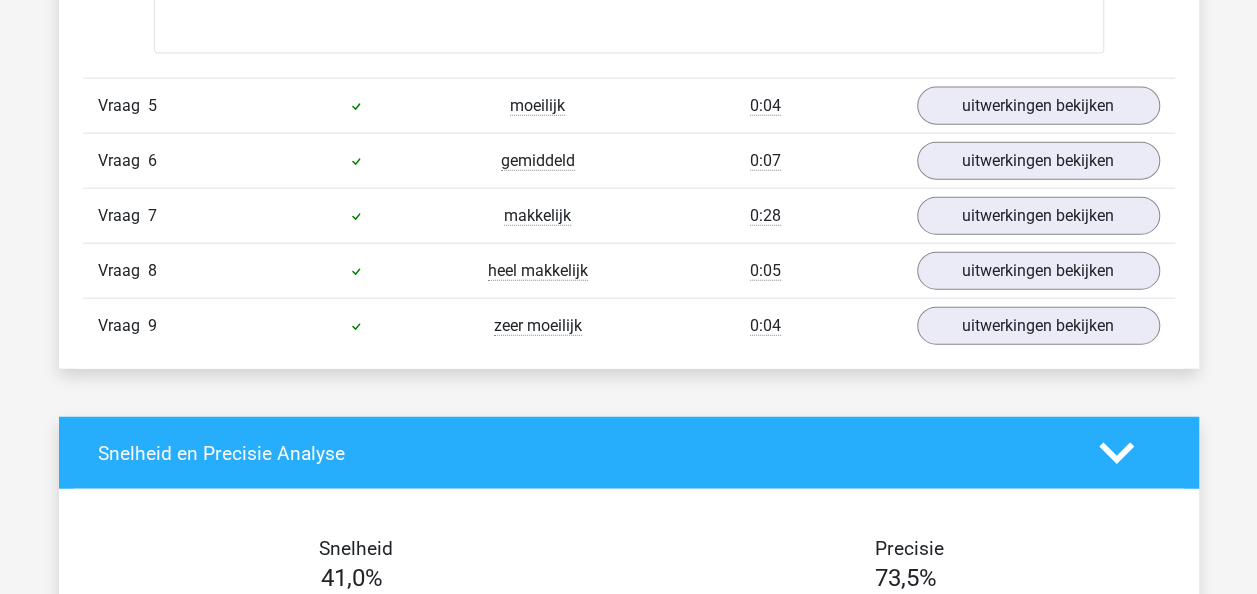 scroll, scrollTop: 6146, scrollLeft: 0, axis: vertical 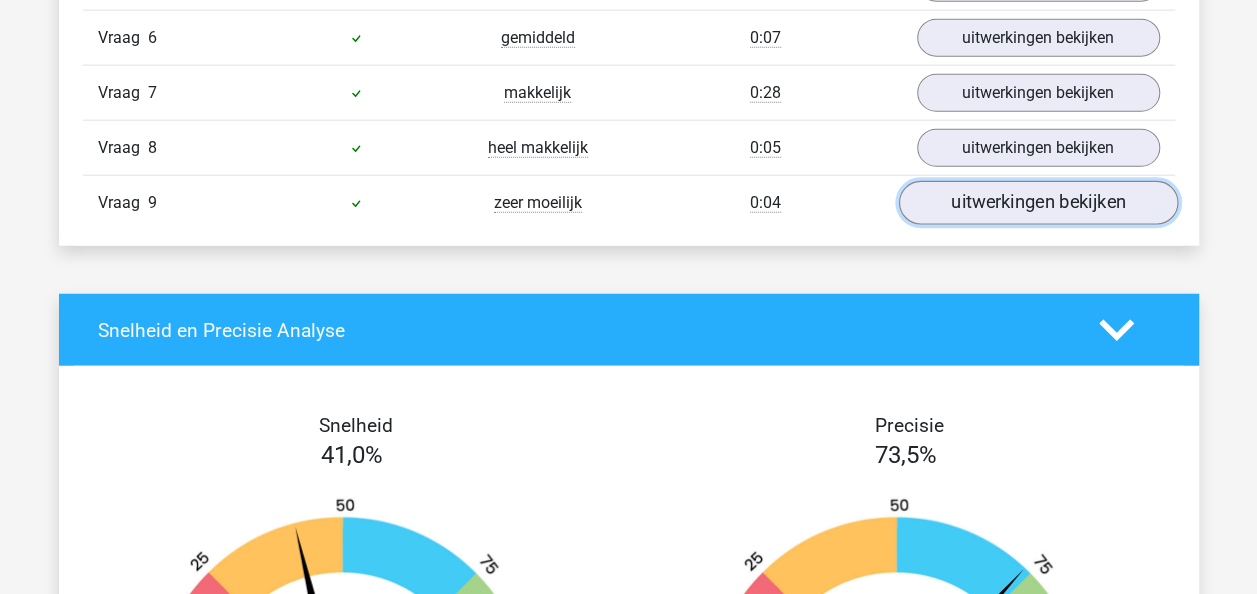 click on "uitwerkingen bekijken" at bounding box center (1037, 204) 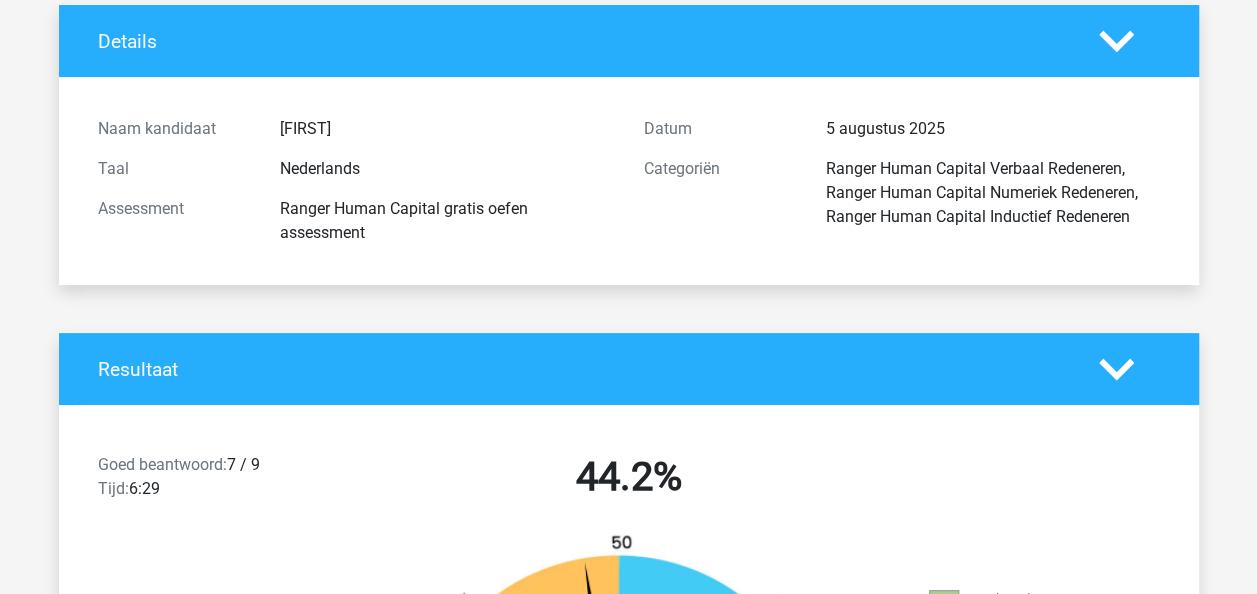 scroll, scrollTop: 0, scrollLeft: 0, axis: both 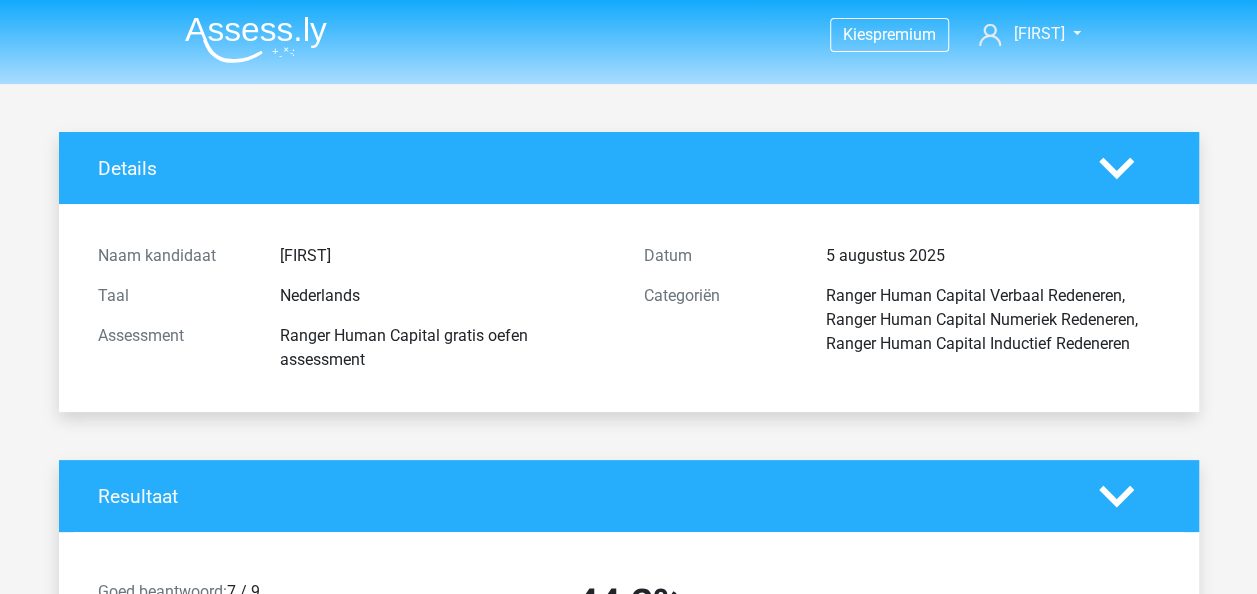 click at bounding box center [256, 39] 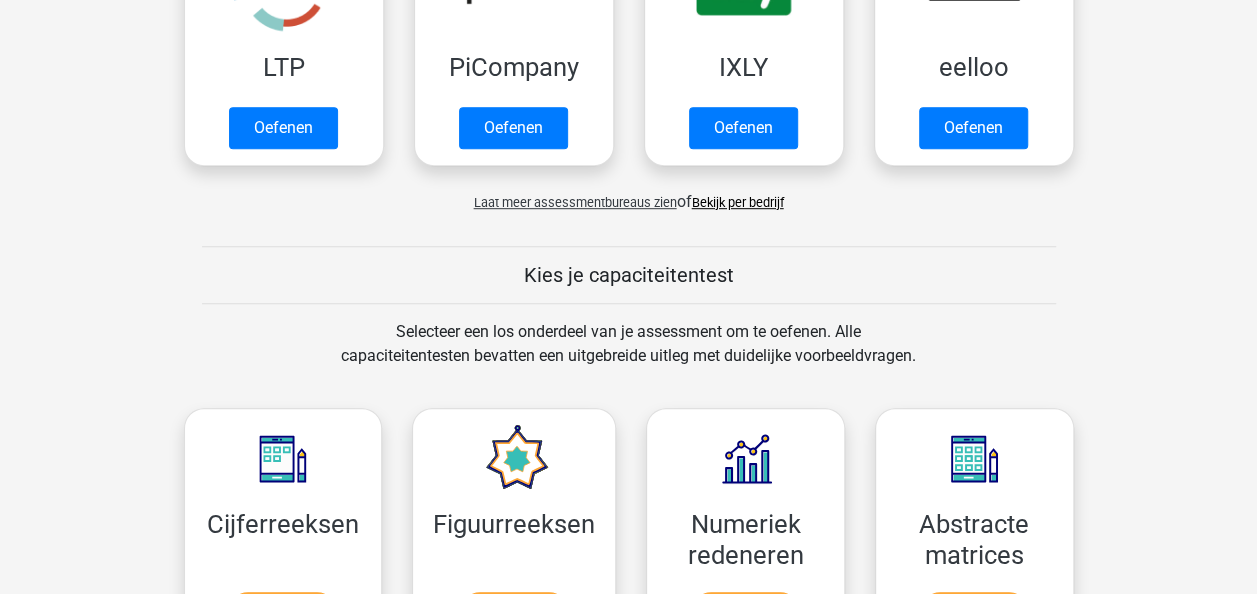 scroll, scrollTop: 531, scrollLeft: 0, axis: vertical 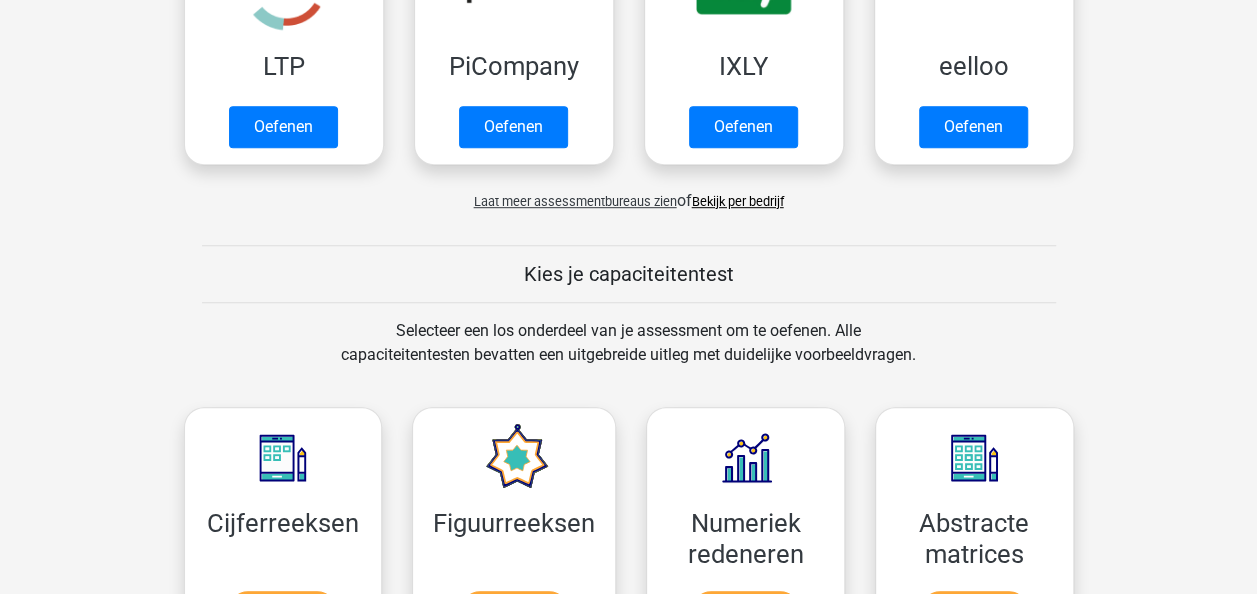 click on "Laat meer assessmentbureaus zien" at bounding box center [575, 201] 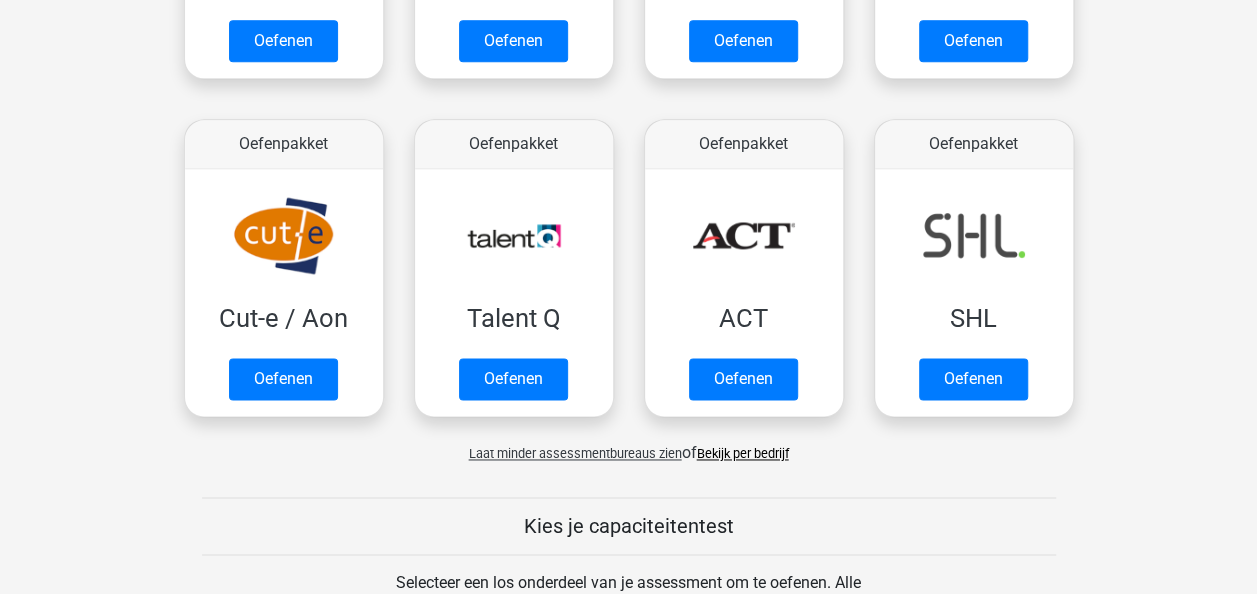 scroll, scrollTop: 1302, scrollLeft: 0, axis: vertical 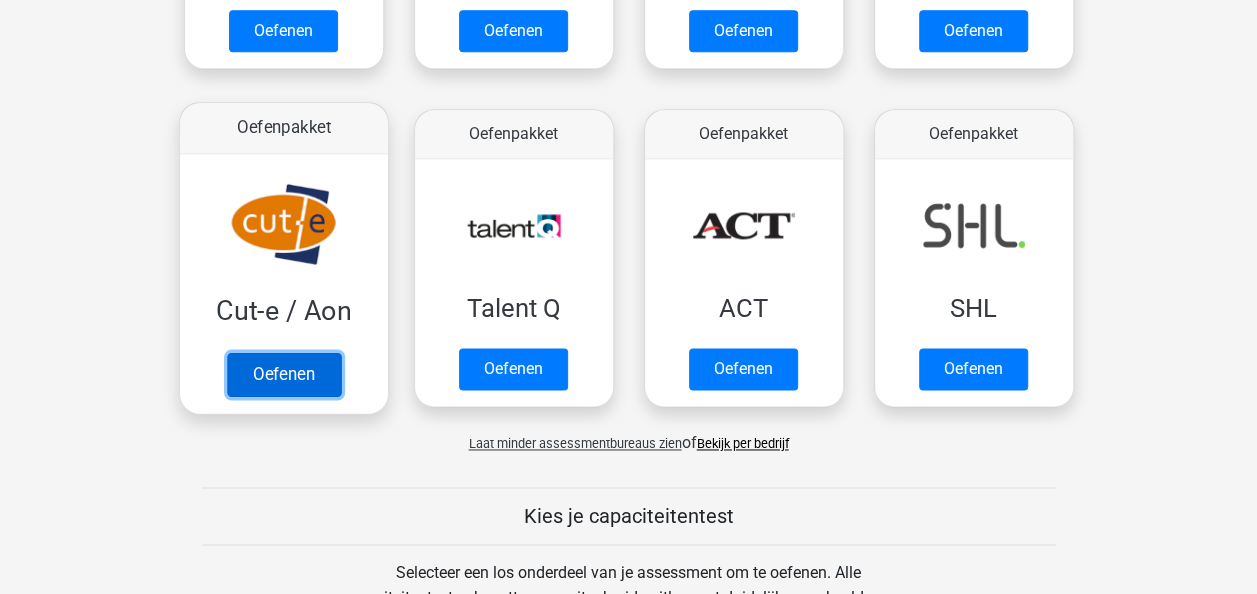 click on "Oefenen" at bounding box center [283, 374] 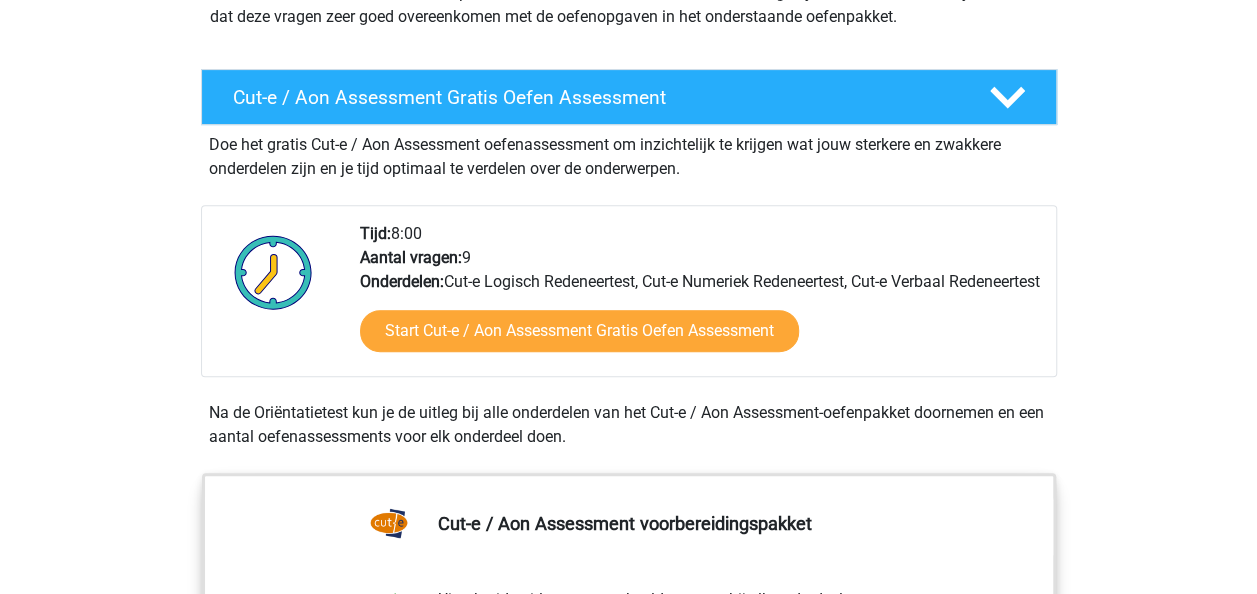 scroll, scrollTop: 311, scrollLeft: 0, axis: vertical 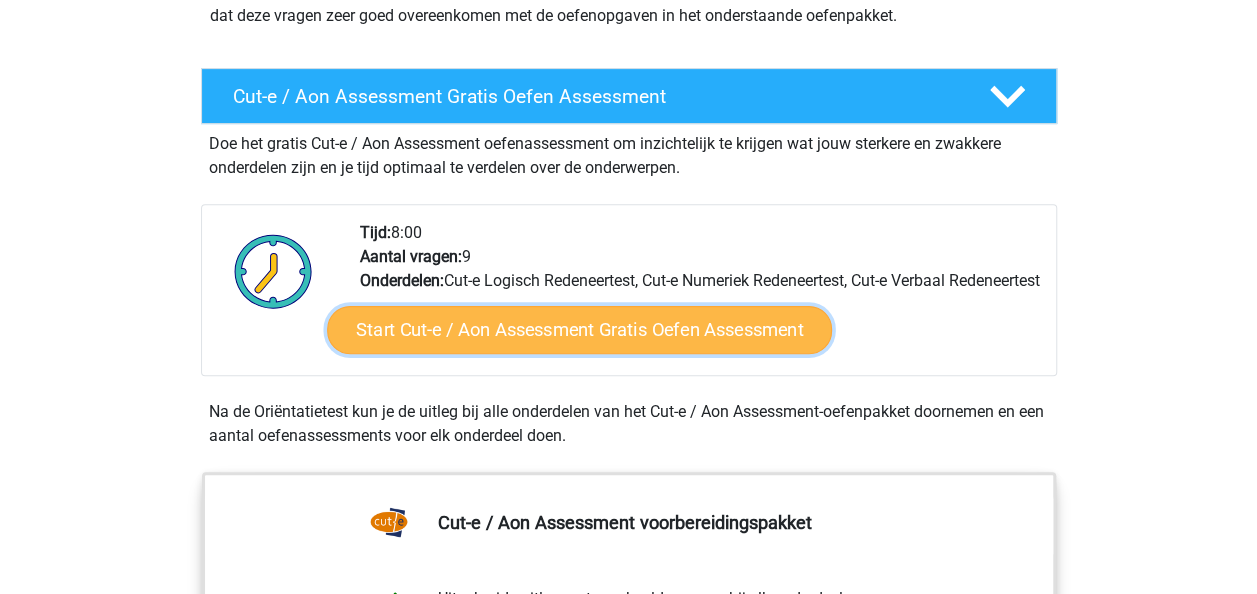 click on "Start Cut-e / Aon Assessment Gratis Oefen Assessment" at bounding box center (579, 330) 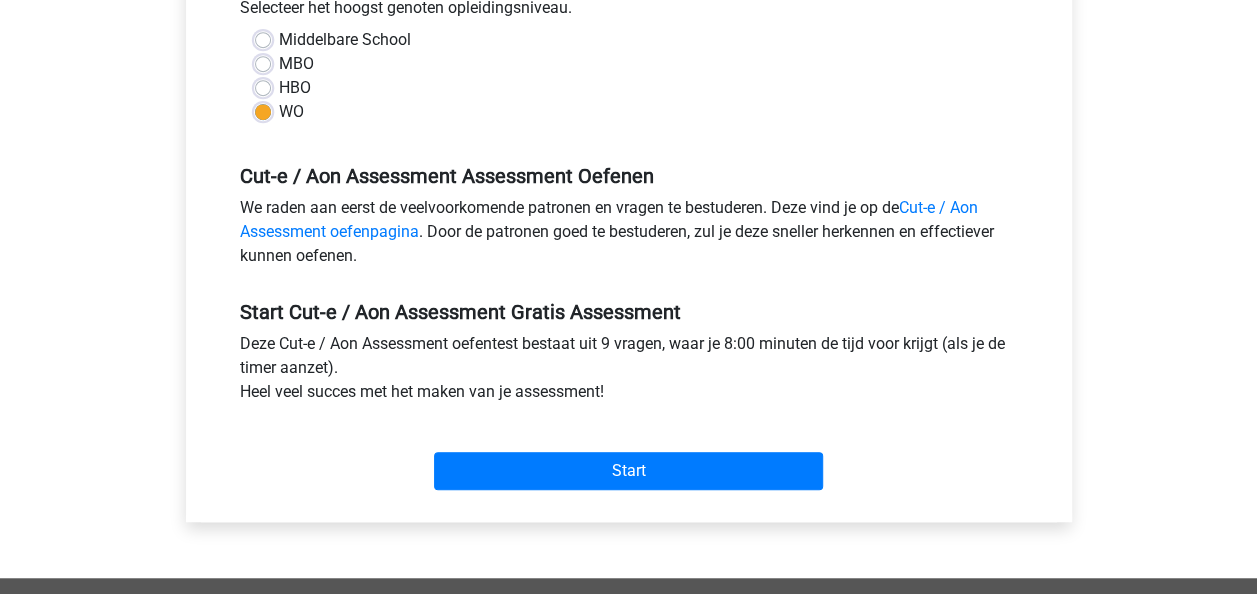 scroll, scrollTop: 492, scrollLeft: 0, axis: vertical 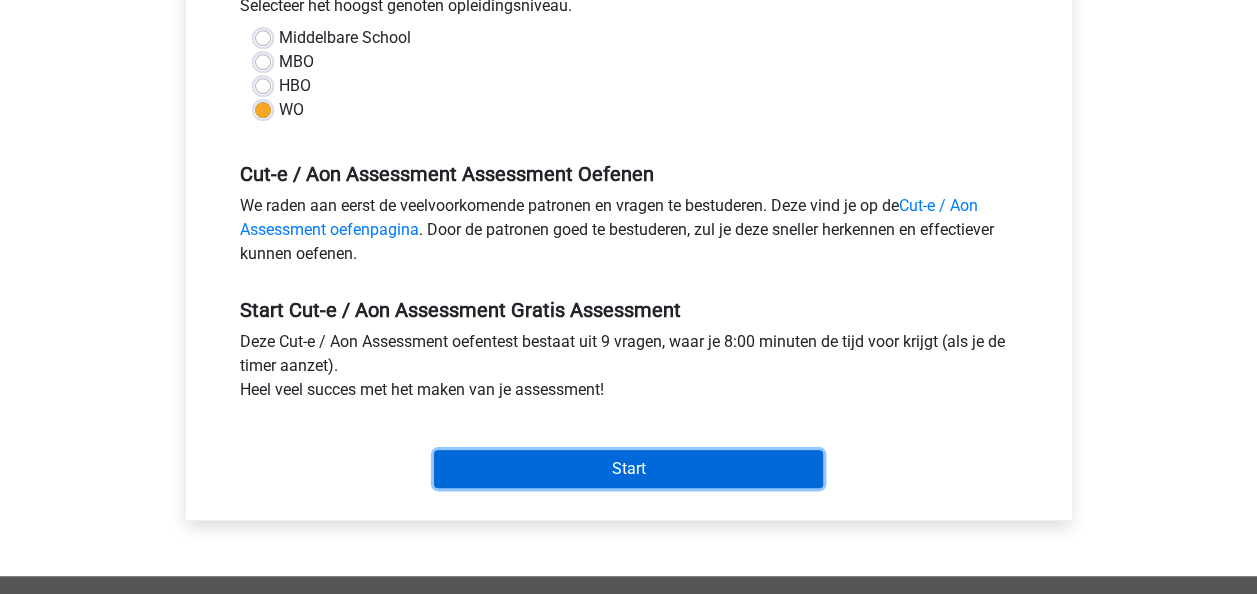 click on "Start" at bounding box center [628, 469] 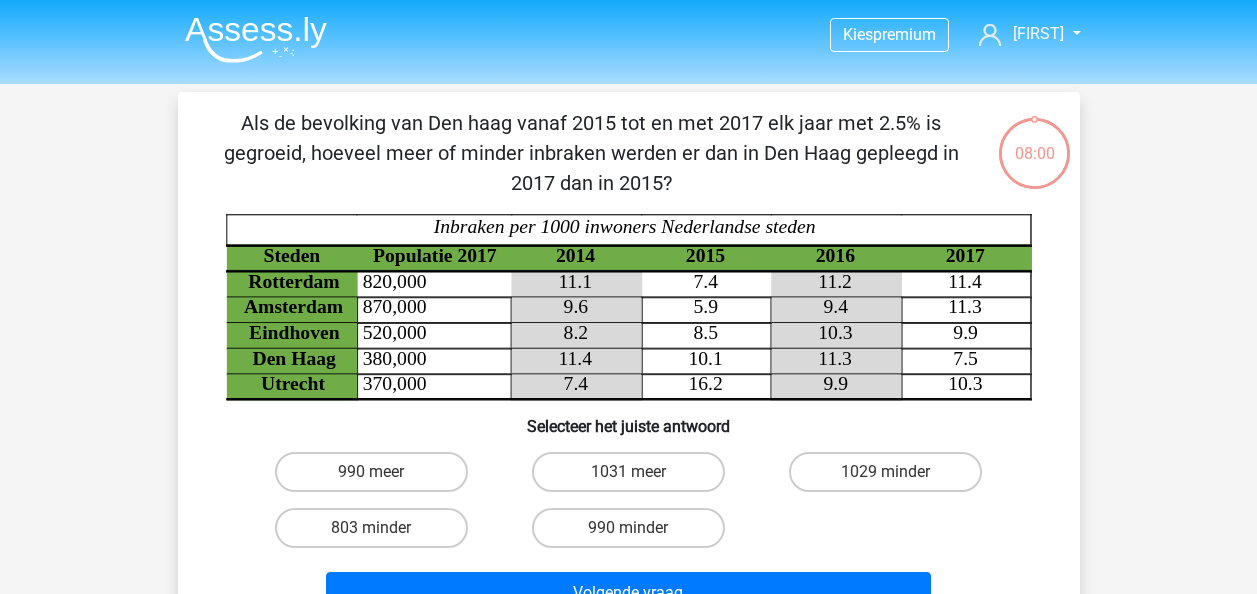 scroll, scrollTop: 0, scrollLeft: 0, axis: both 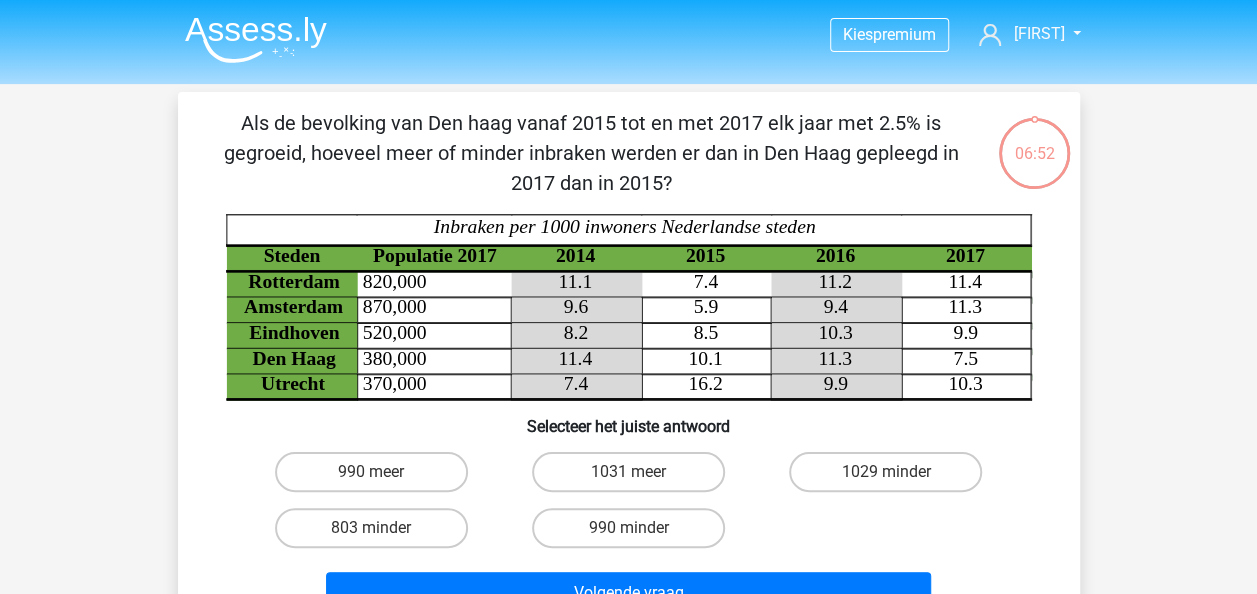click on "1031 meer" at bounding box center (628, 472) 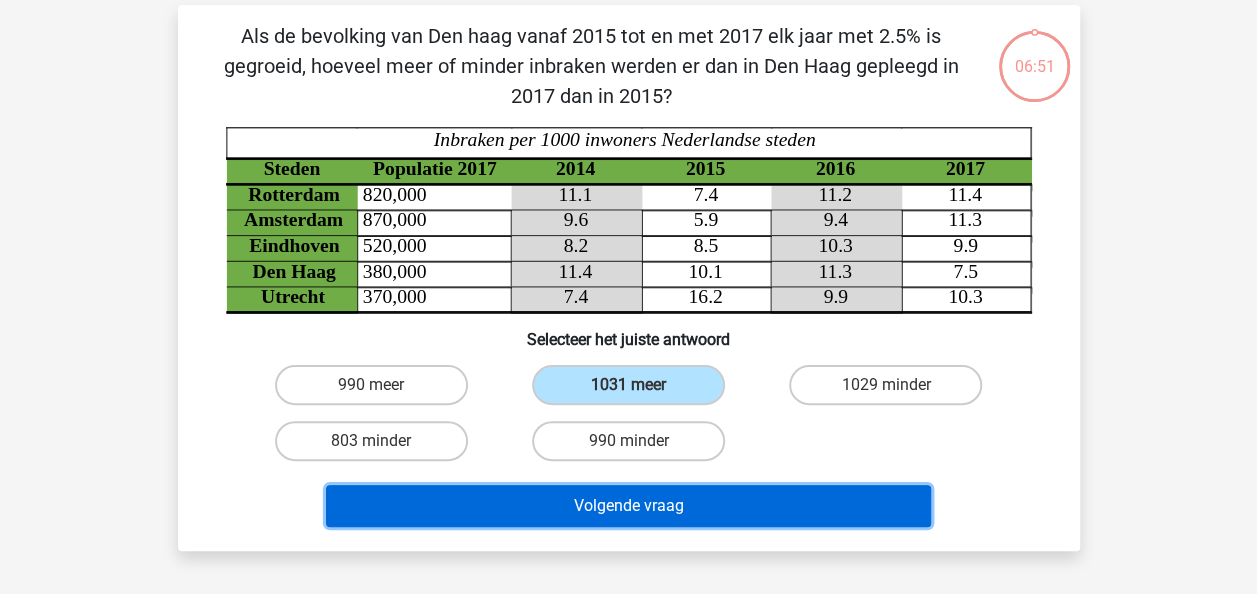 click on "Volgende vraag" at bounding box center (628, 506) 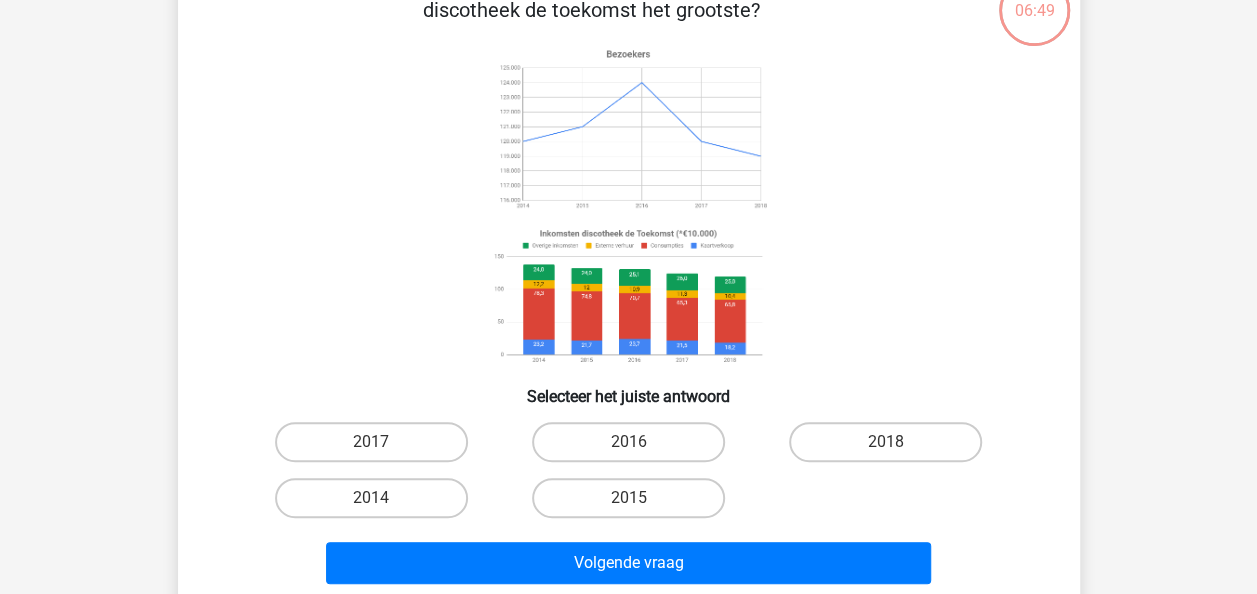 scroll, scrollTop: 144, scrollLeft: 0, axis: vertical 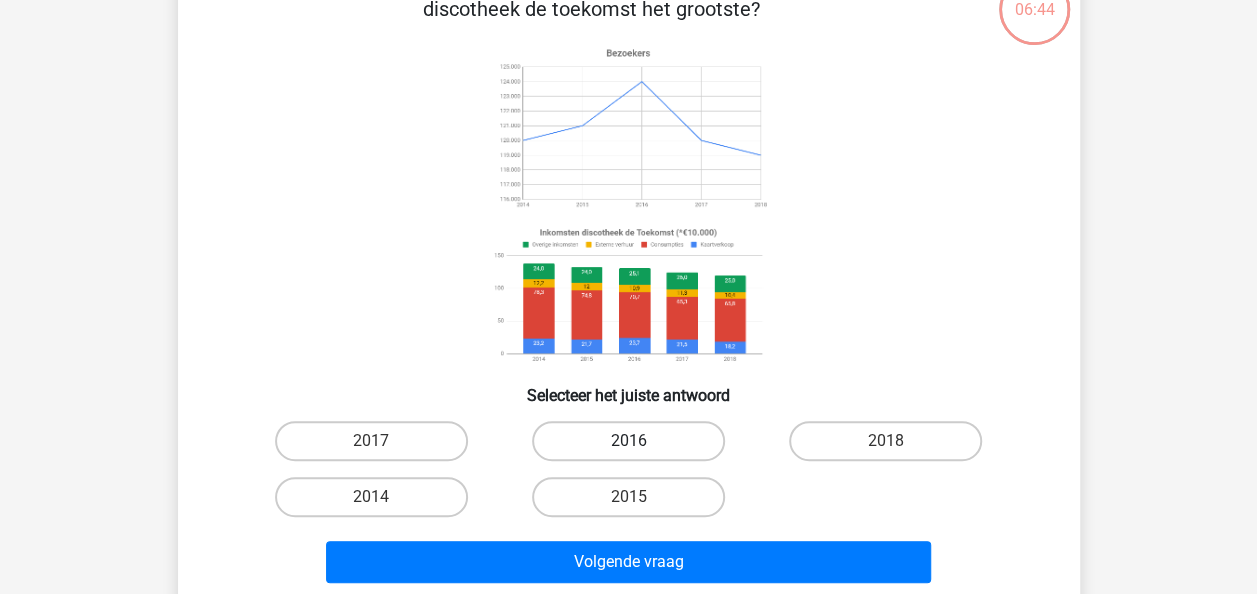 click on "2016" at bounding box center (628, 441) 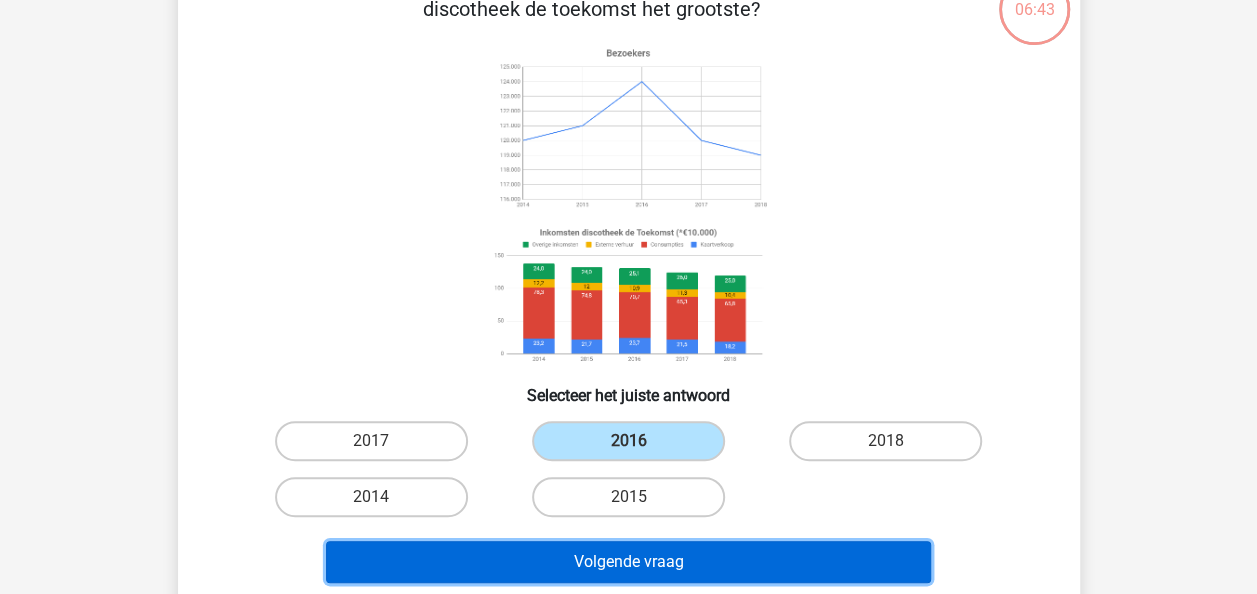 click on "Volgende vraag" at bounding box center (628, 562) 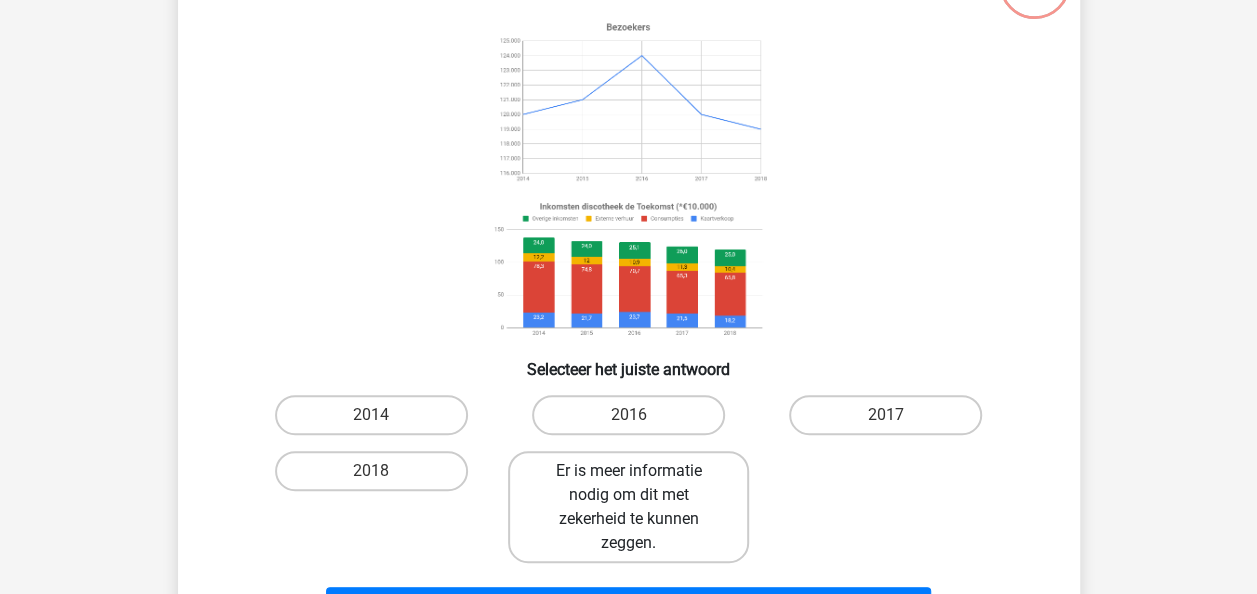 click on "Er is meer informatie nodig om dit met zekerheid te kunnen zeggen." at bounding box center [628, 507] 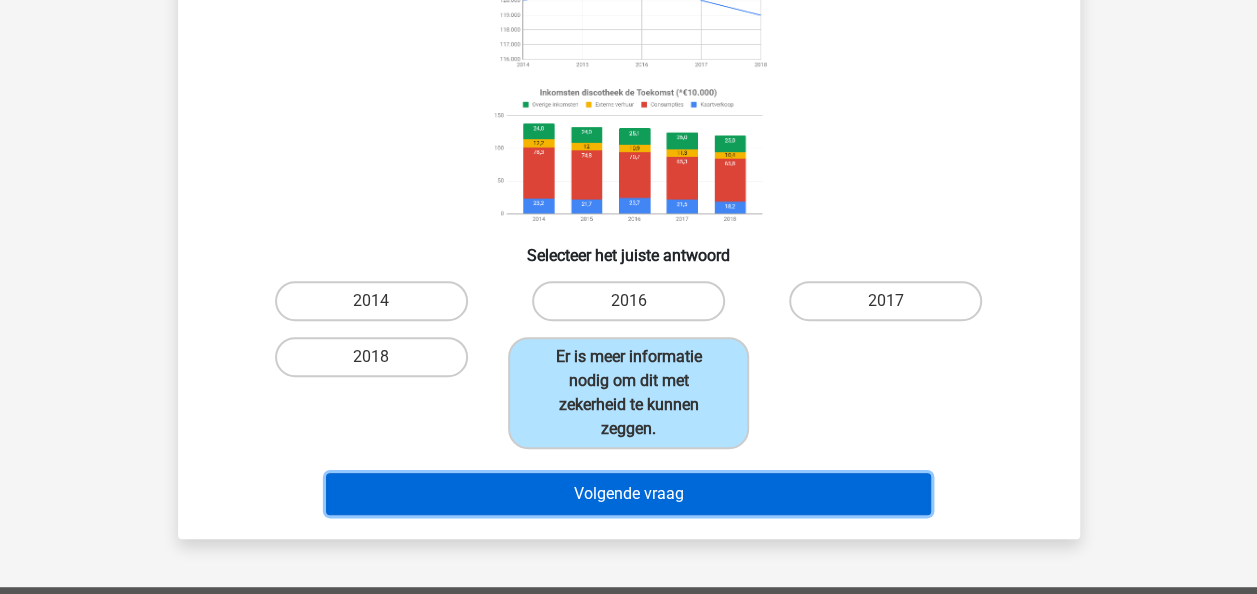 click on "Volgende vraag" at bounding box center (628, 494) 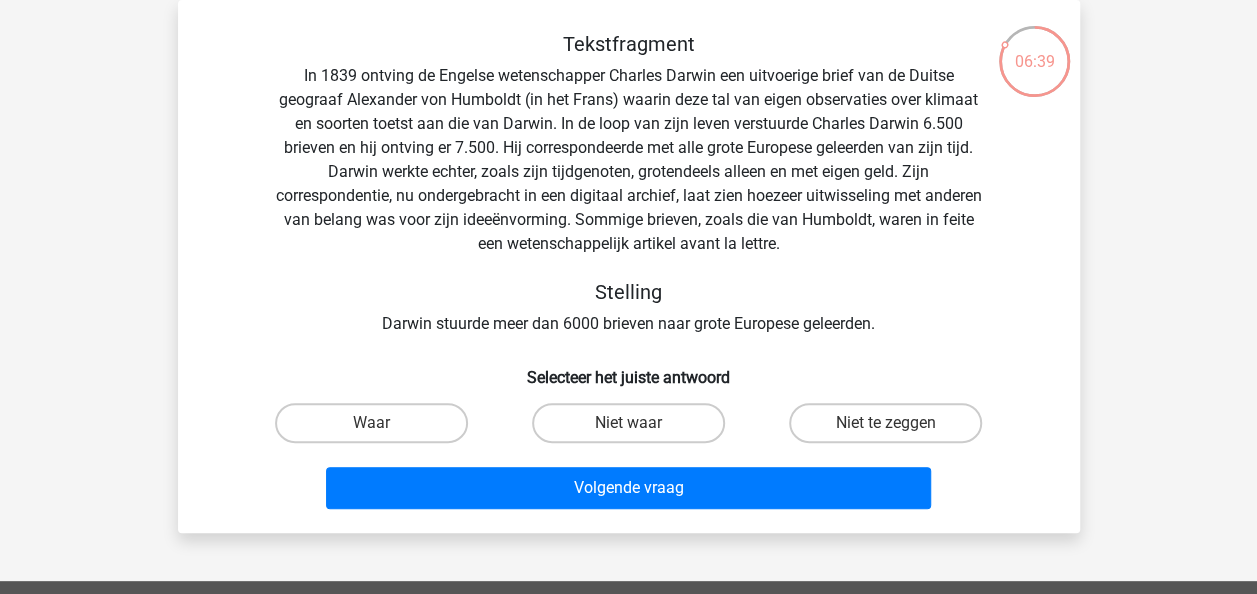 scroll, scrollTop: 0, scrollLeft: 0, axis: both 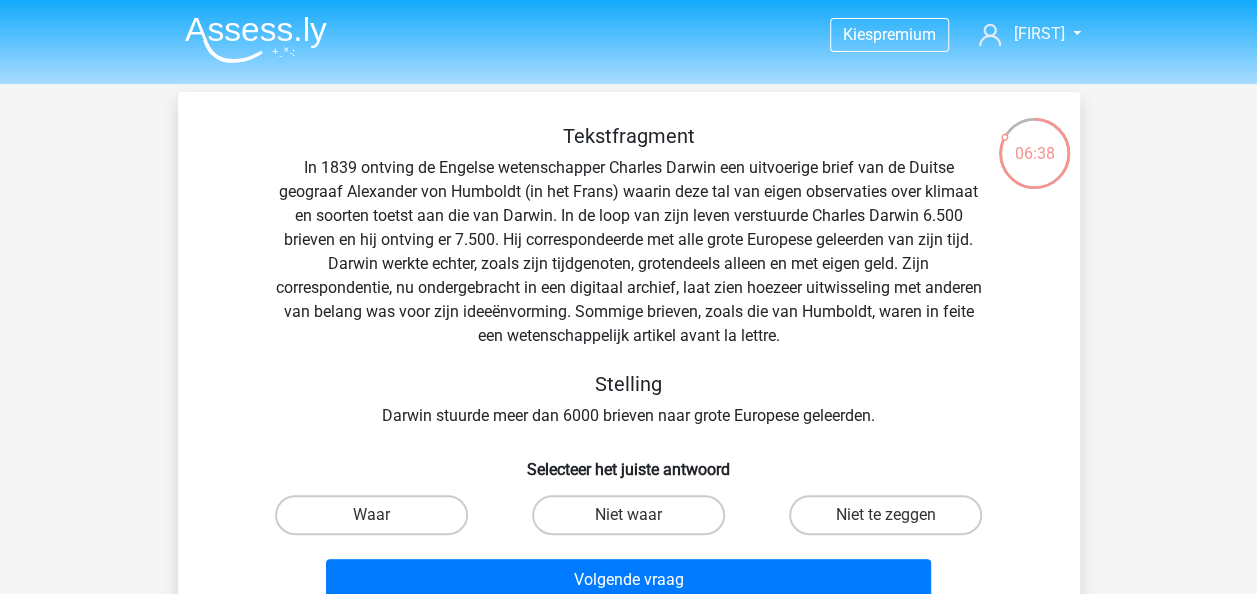 click at bounding box center (248, 35) 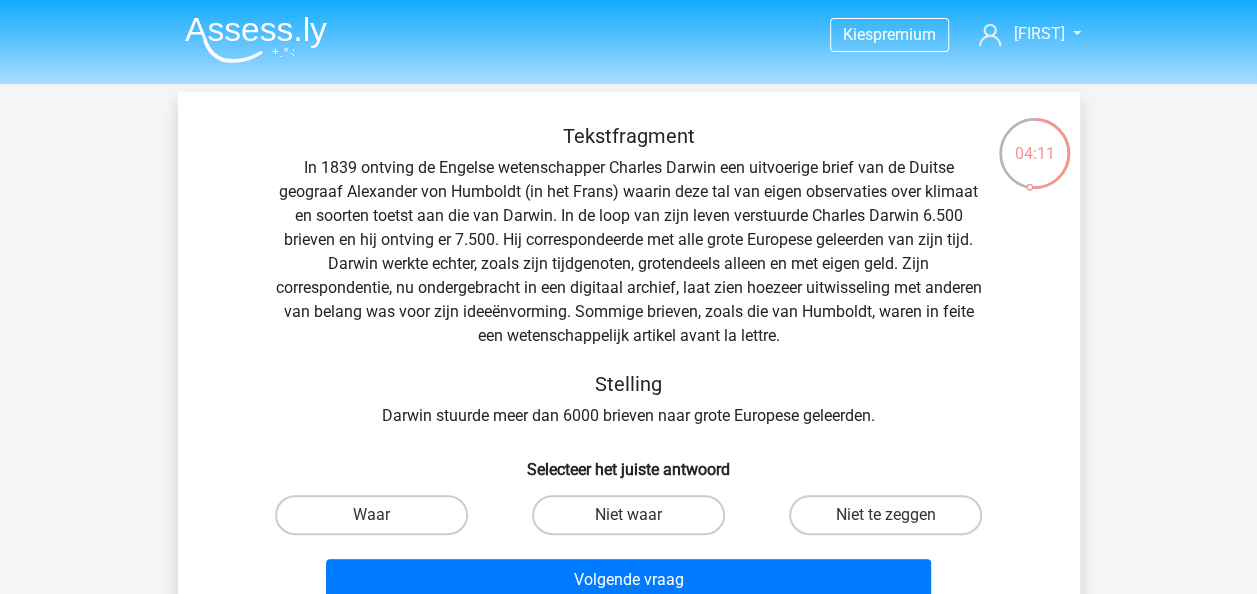 click at bounding box center (256, 39) 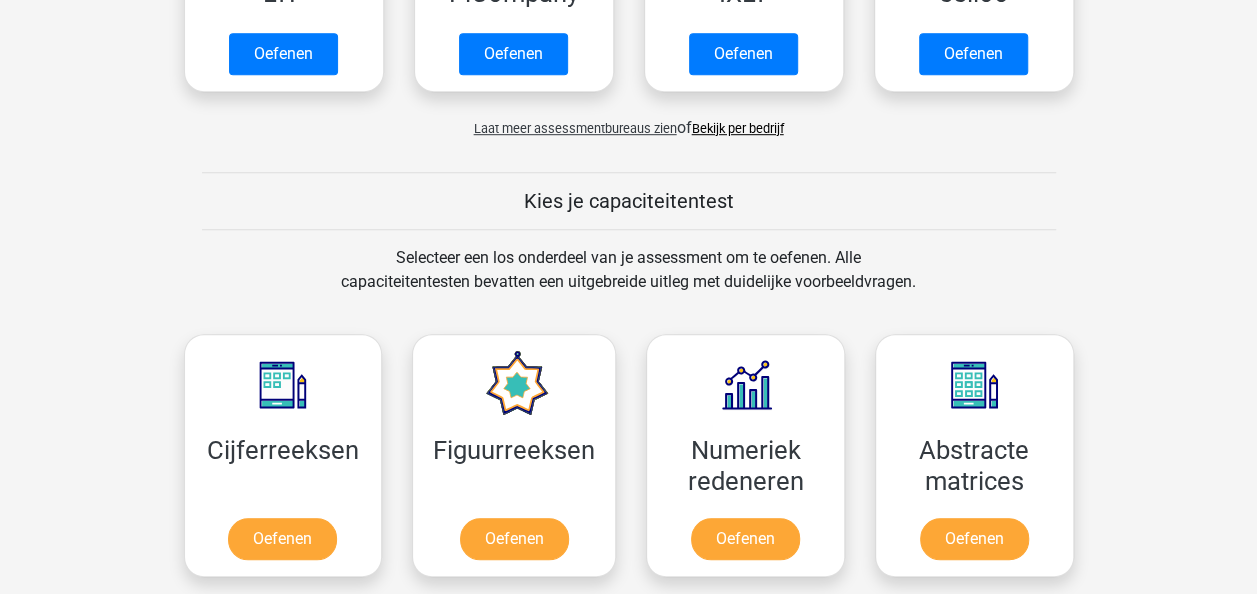 scroll, scrollTop: 606, scrollLeft: 0, axis: vertical 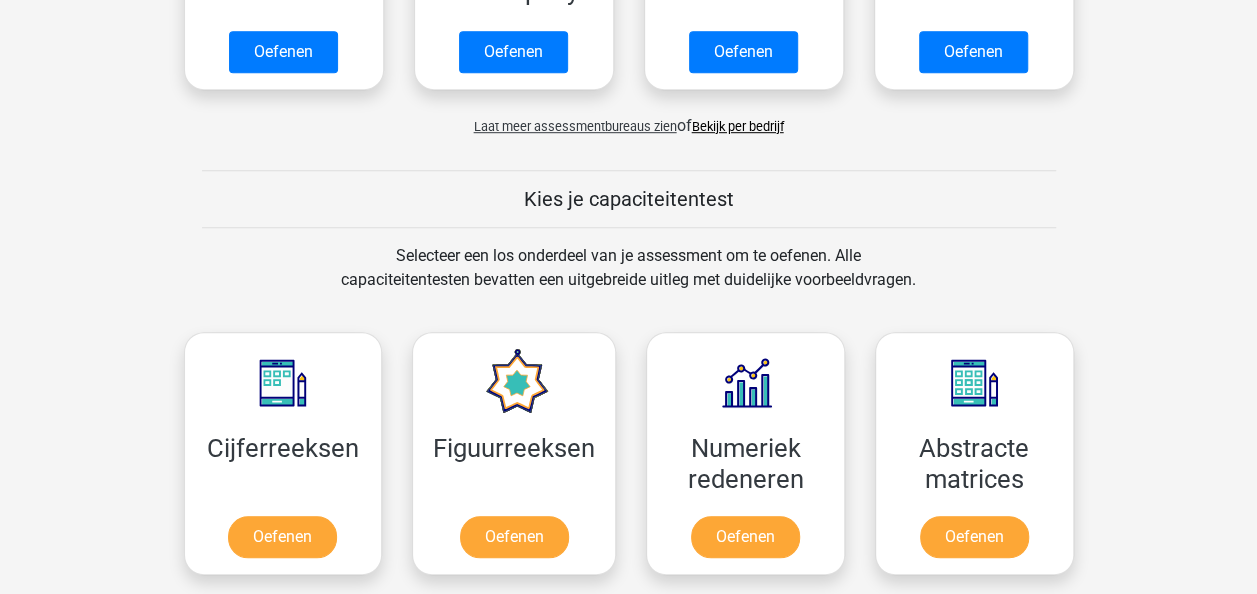 click on "Laat meer assessmentbureaus zien" at bounding box center [575, 126] 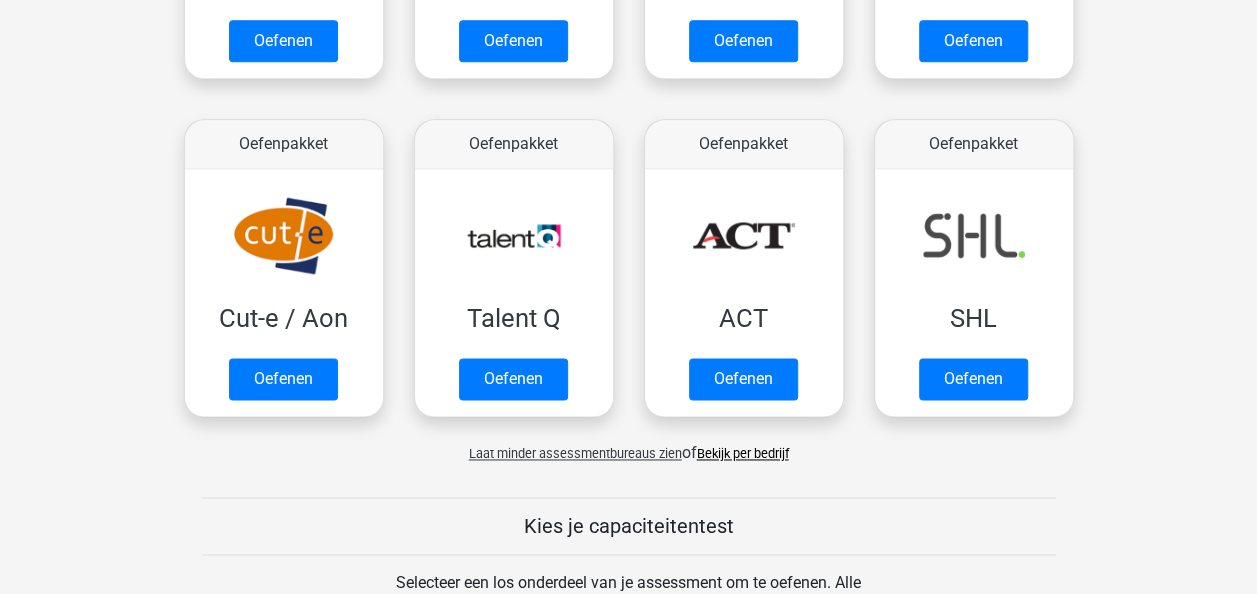 scroll, scrollTop: 1293, scrollLeft: 0, axis: vertical 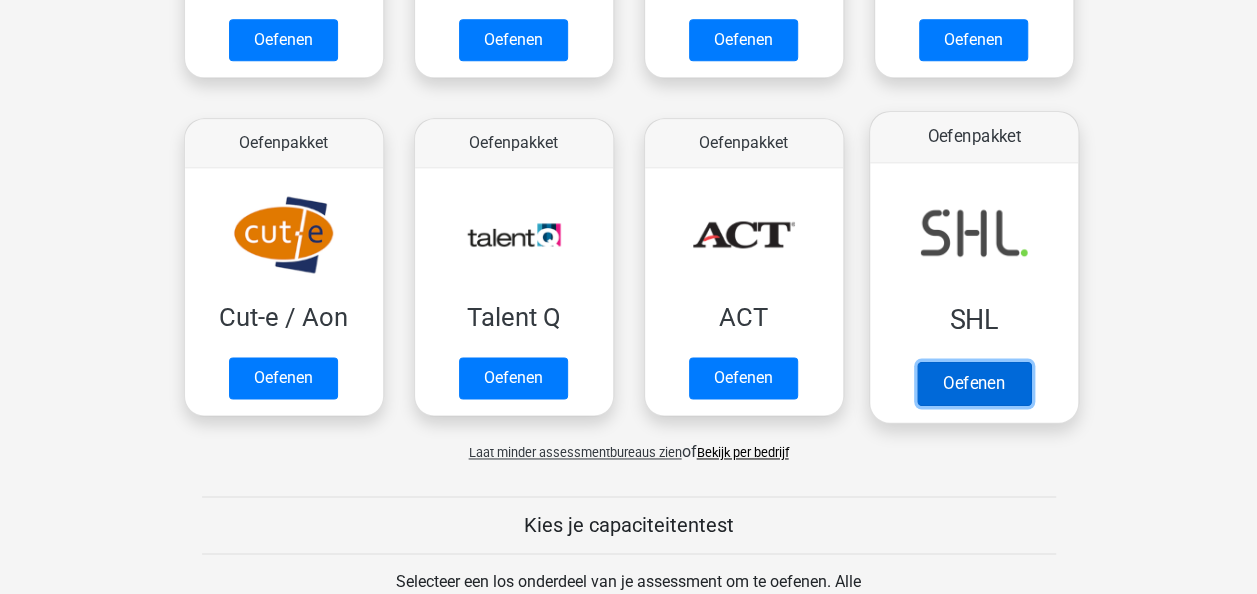 click on "Oefenen" at bounding box center [973, 383] 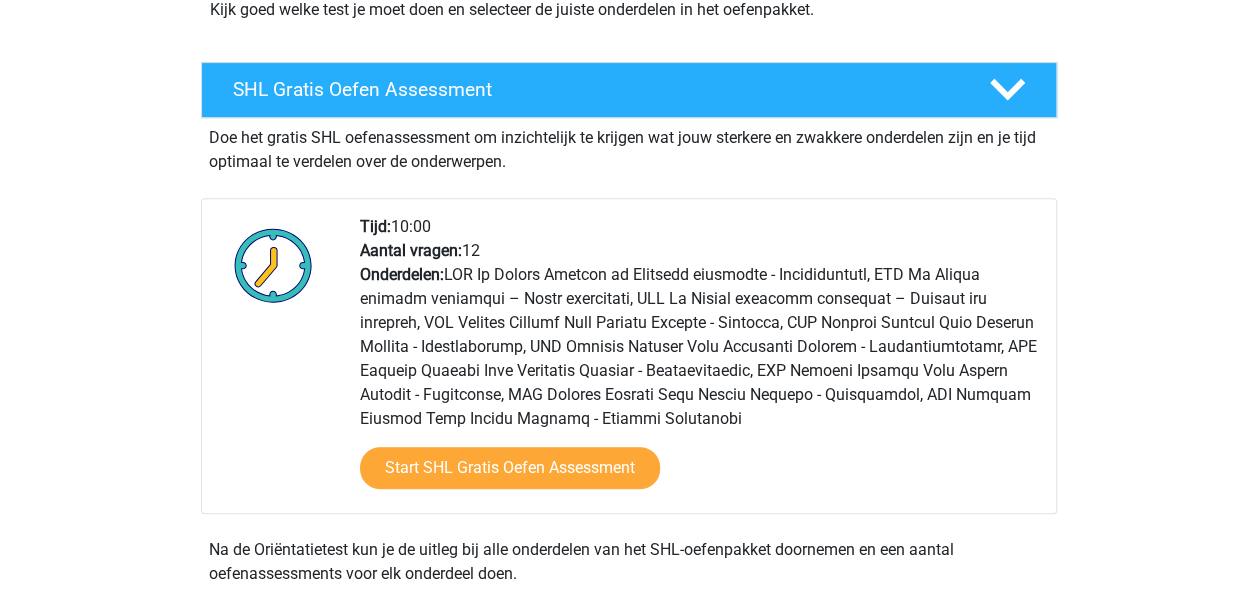 scroll, scrollTop: 368, scrollLeft: 0, axis: vertical 